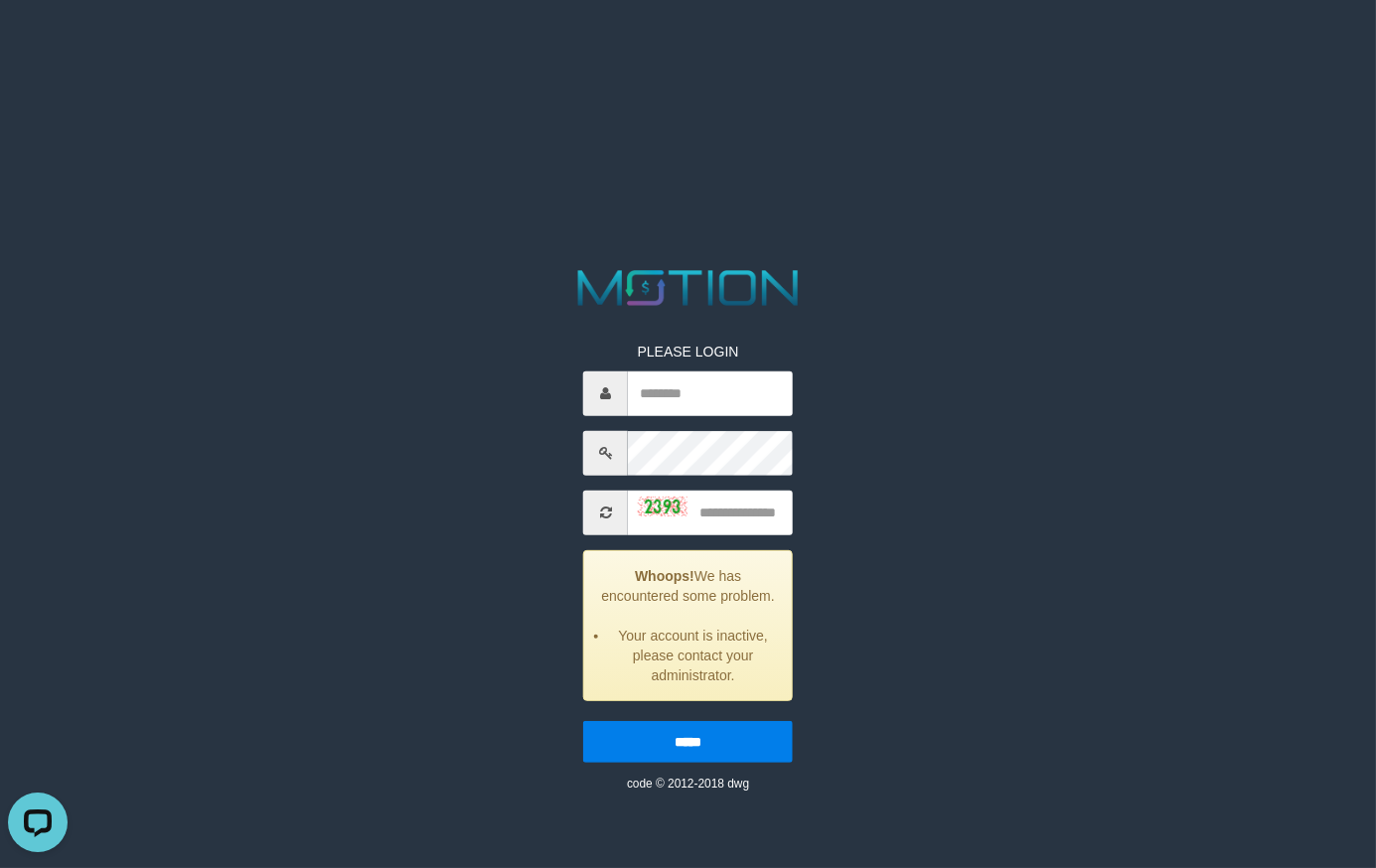 scroll, scrollTop: 0, scrollLeft: 0, axis: both 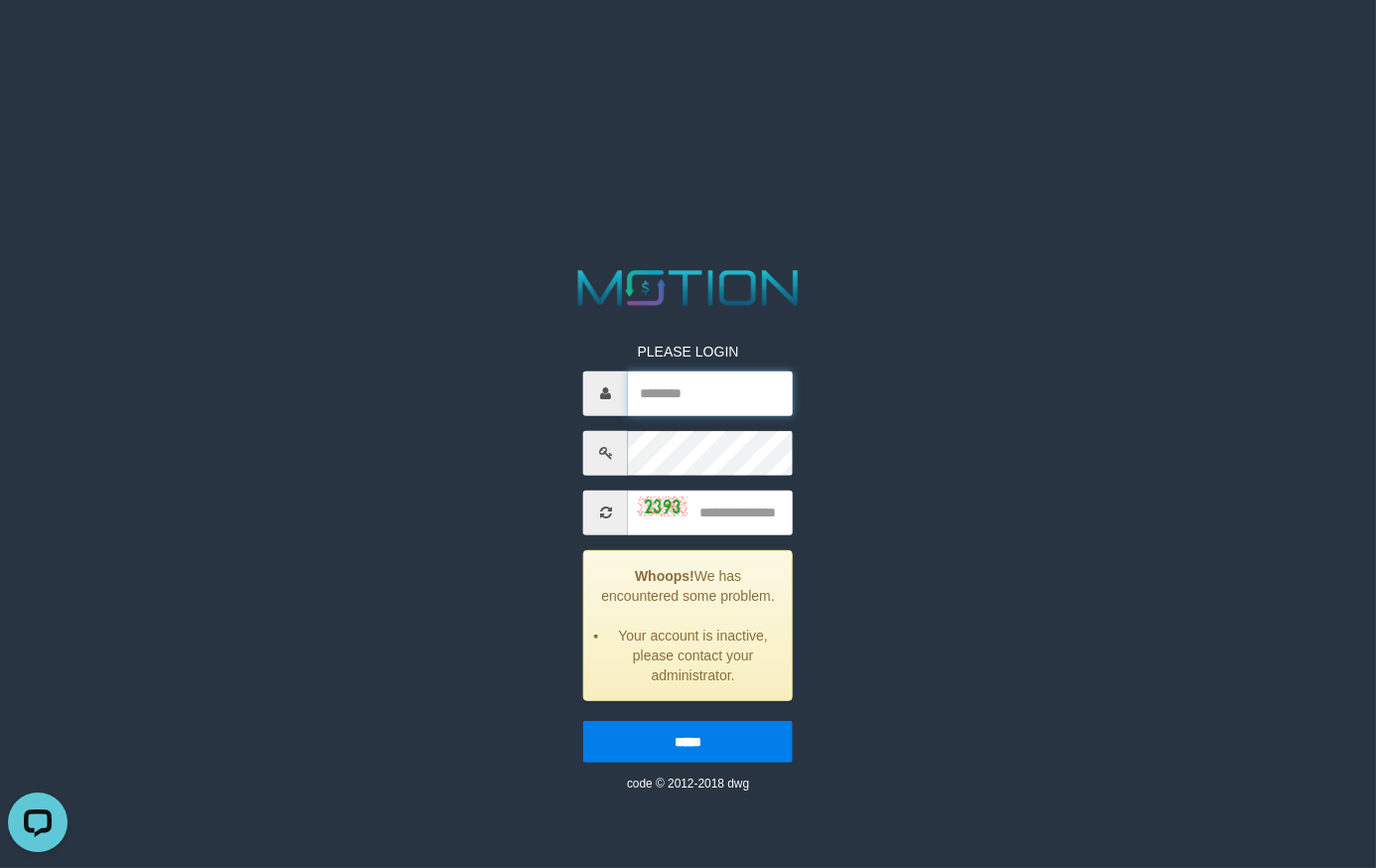 click at bounding box center (710, 393) 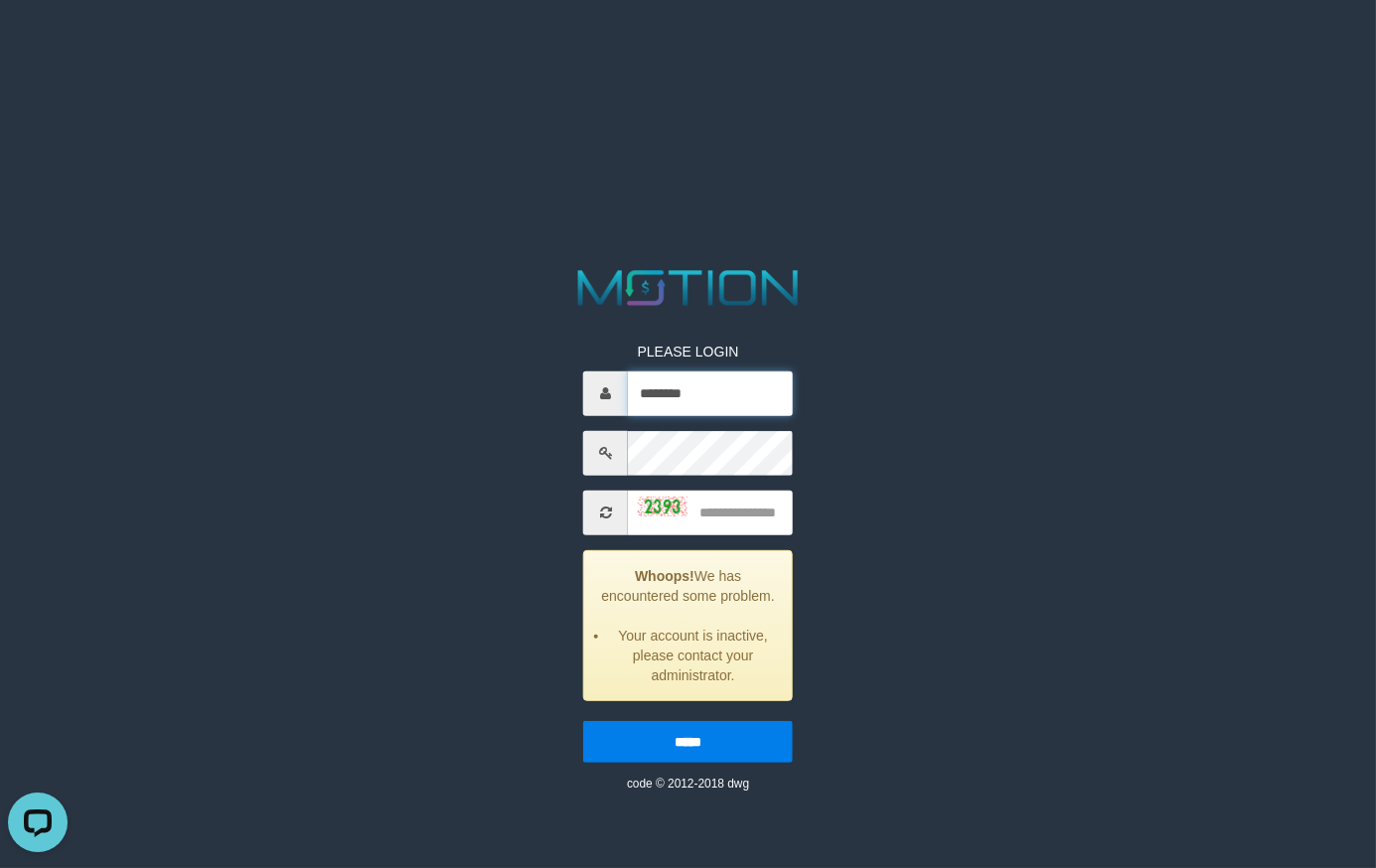 type on "********" 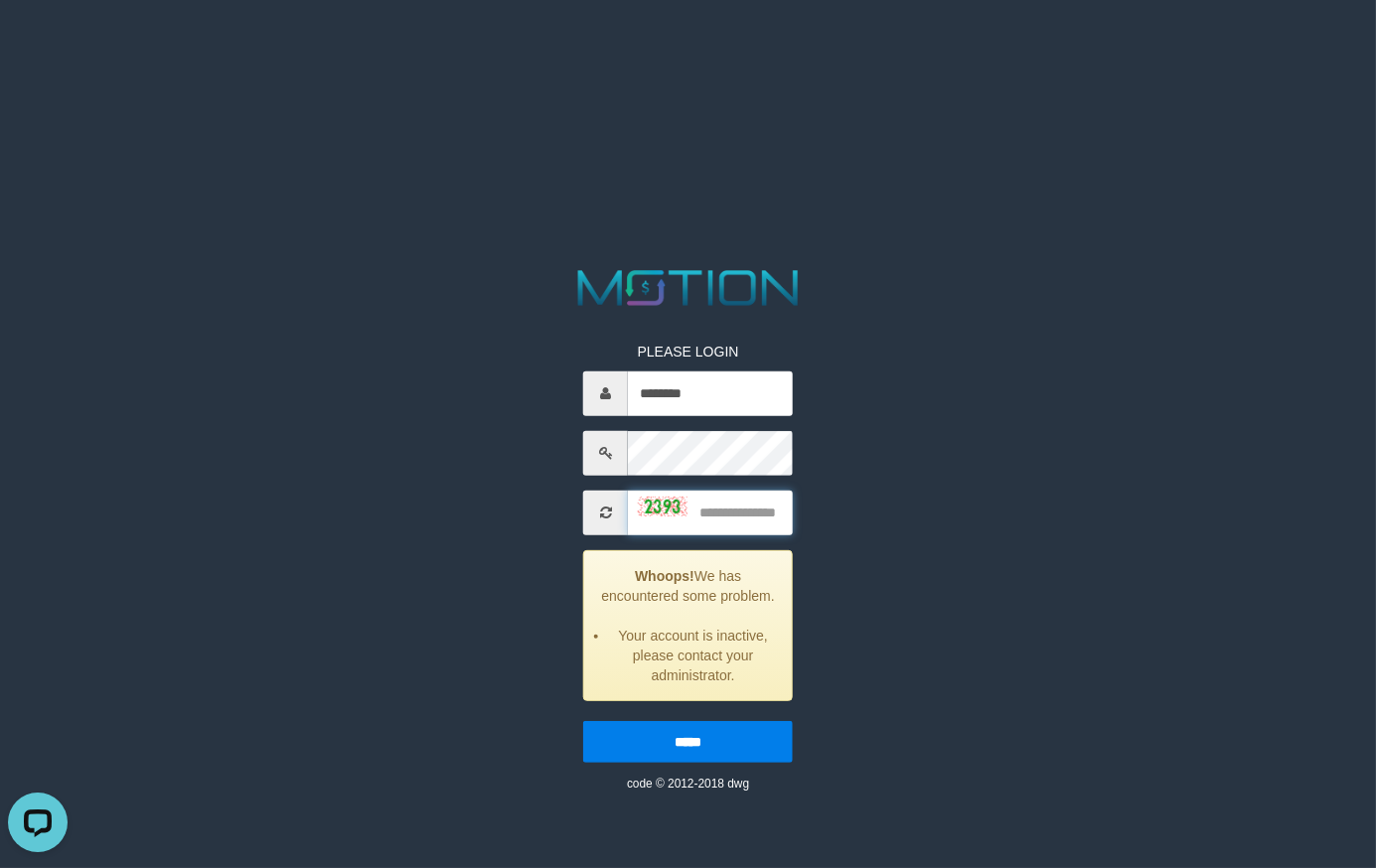 click at bounding box center [710, 512] 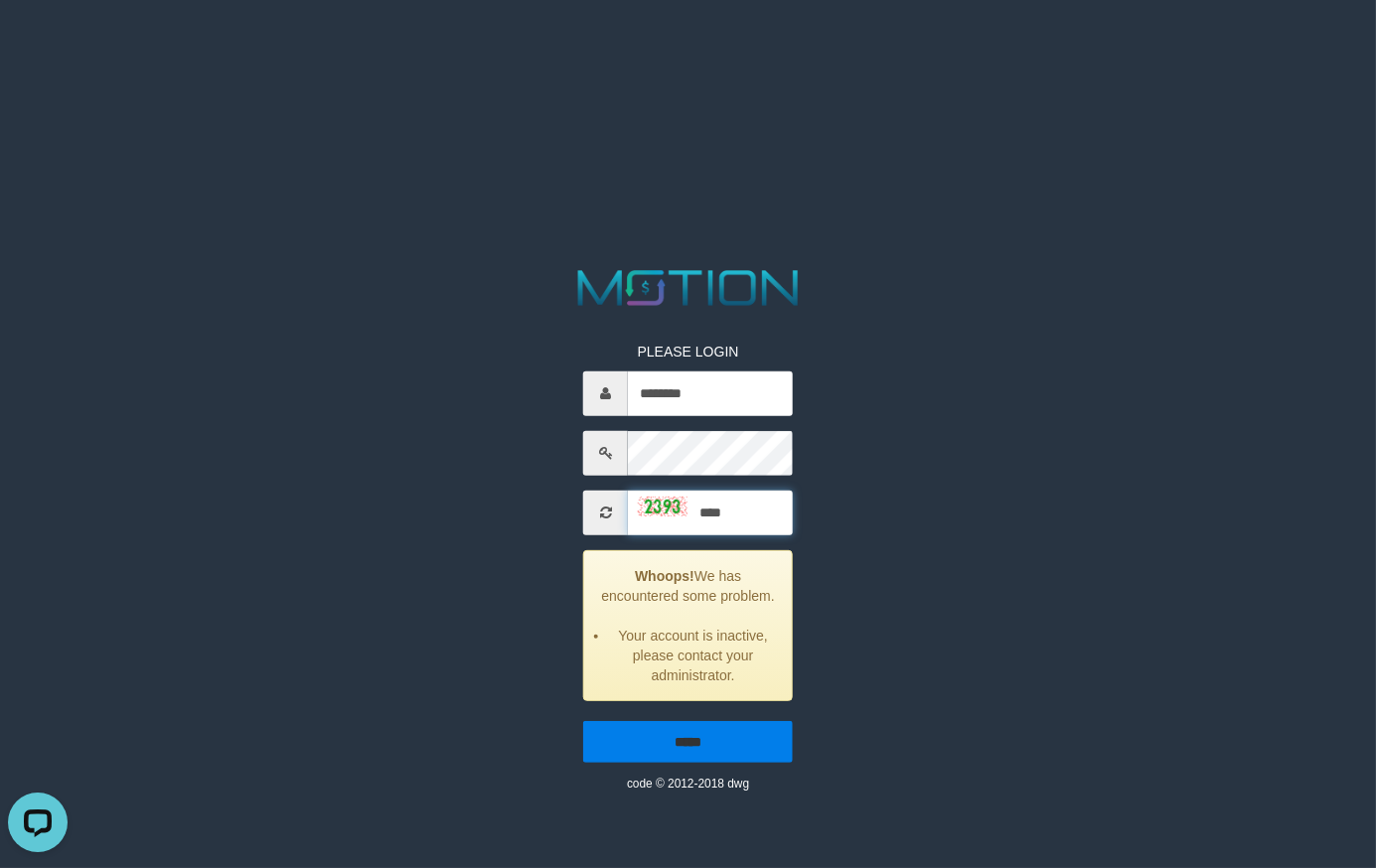 type on "****" 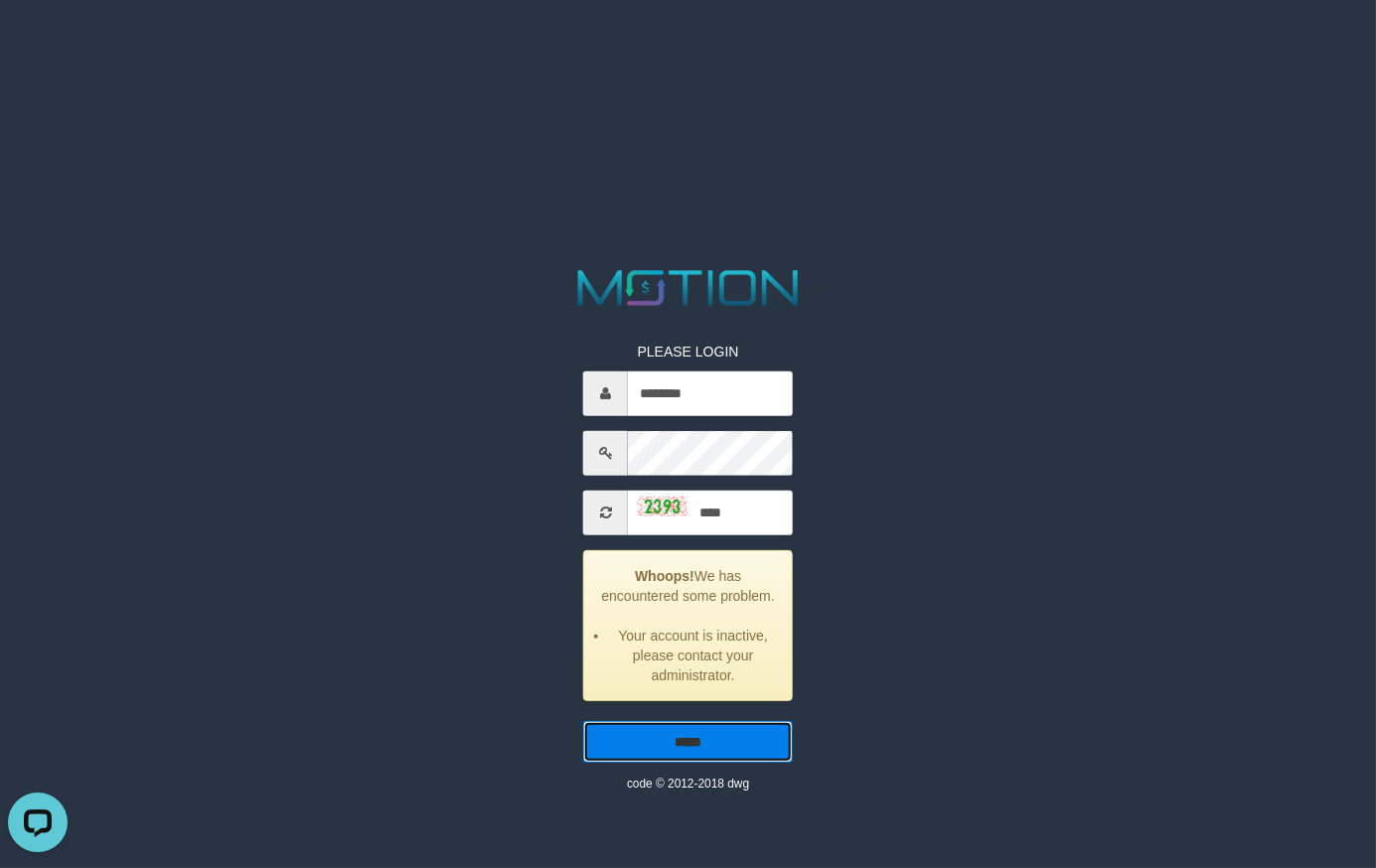 click on "*****" at bounding box center [688, 742] 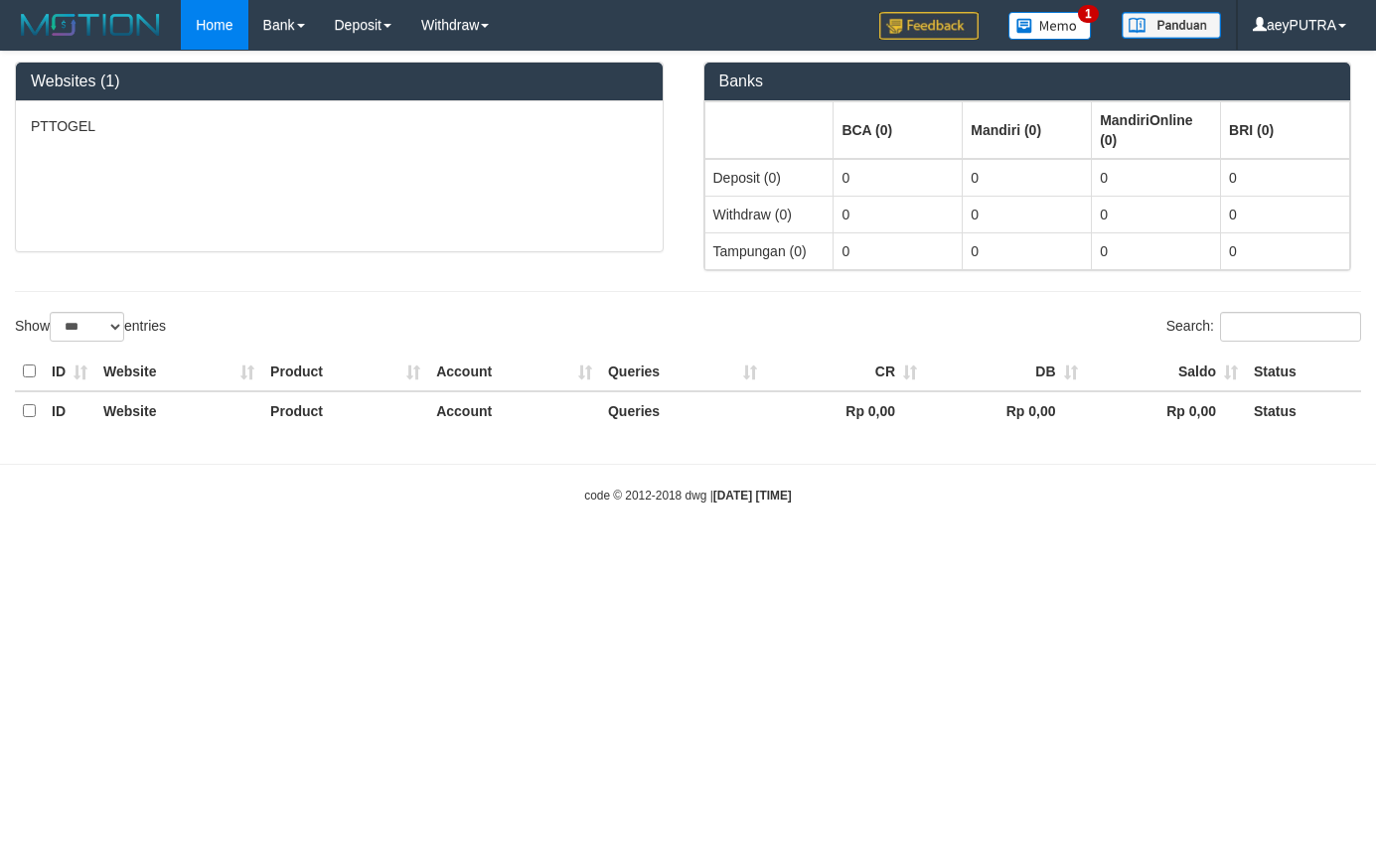select on "***" 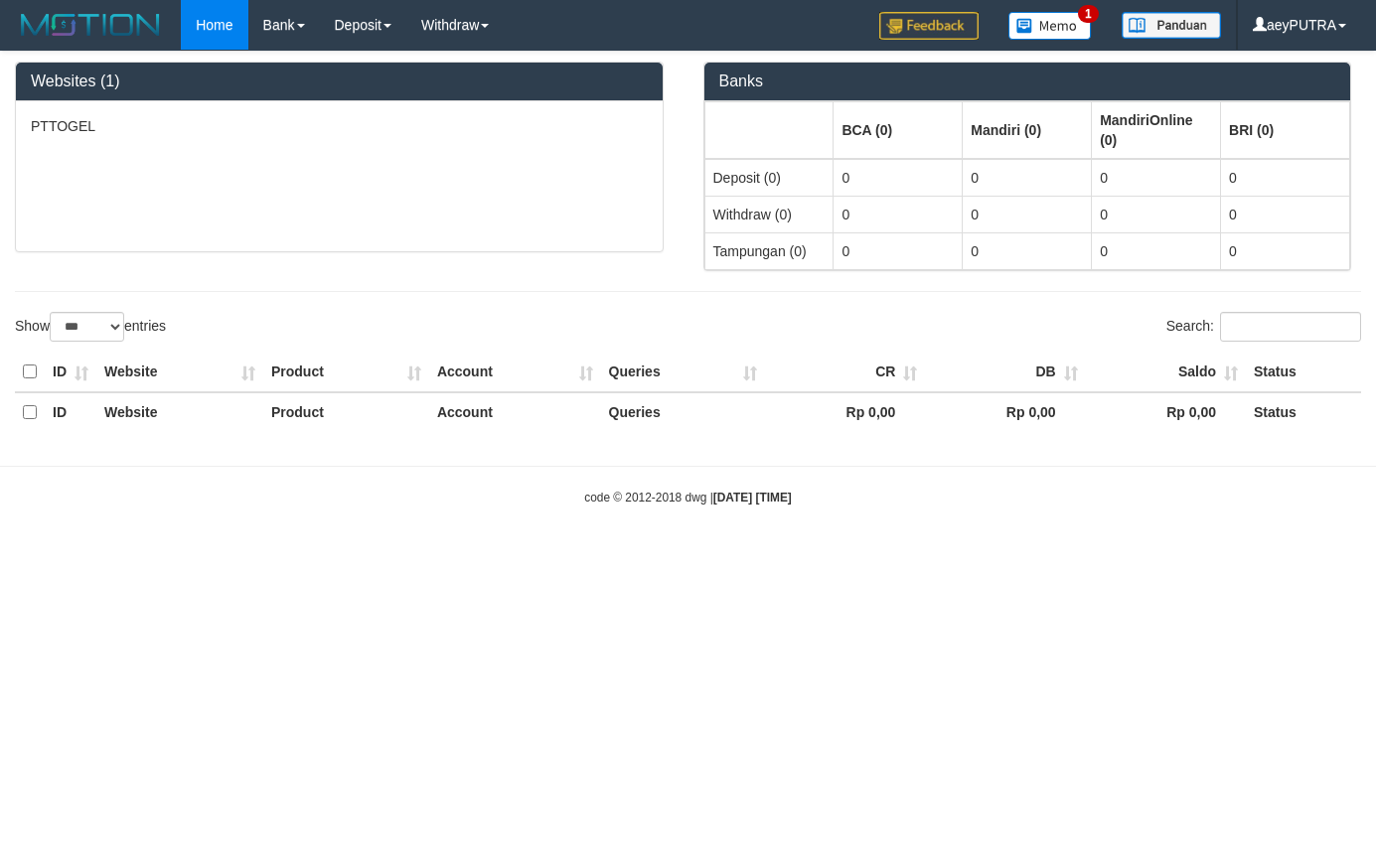 scroll, scrollTop: 0, scrollLeft: 0, axis: both 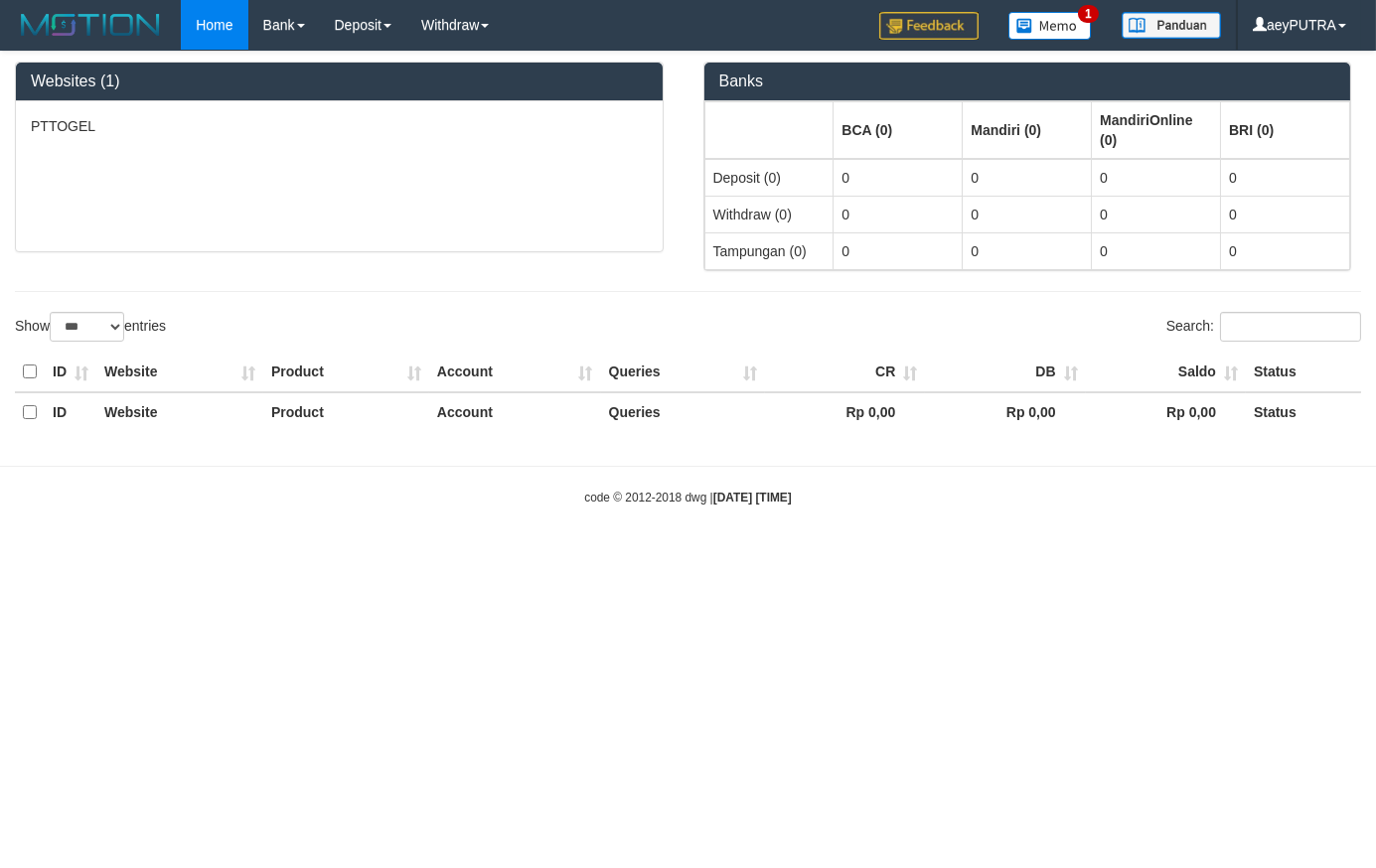 click on "Toggle navigation
Home
Bank
Account List
Load
By Website
Group
[ITOTO]													PTTOGEL
Mutasi Bank
Search
Sync
Note Mutasi
Deposit
DPS Fetch
DPS List
History
PGA History
Note DPS 1" at bounding box center [688, 278] 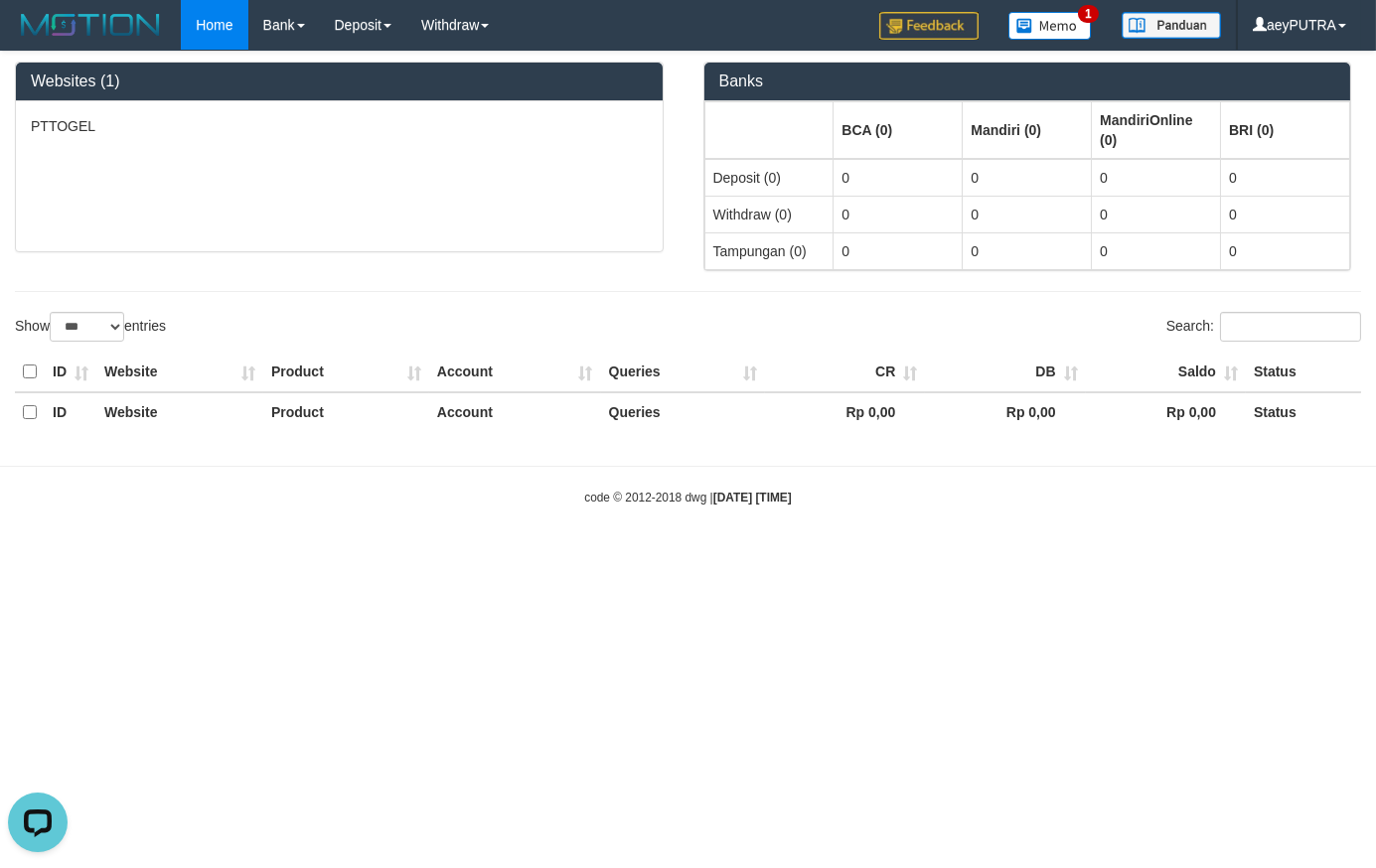 scroll, scrollTop: 0, scrollLeft: 0, axis: both 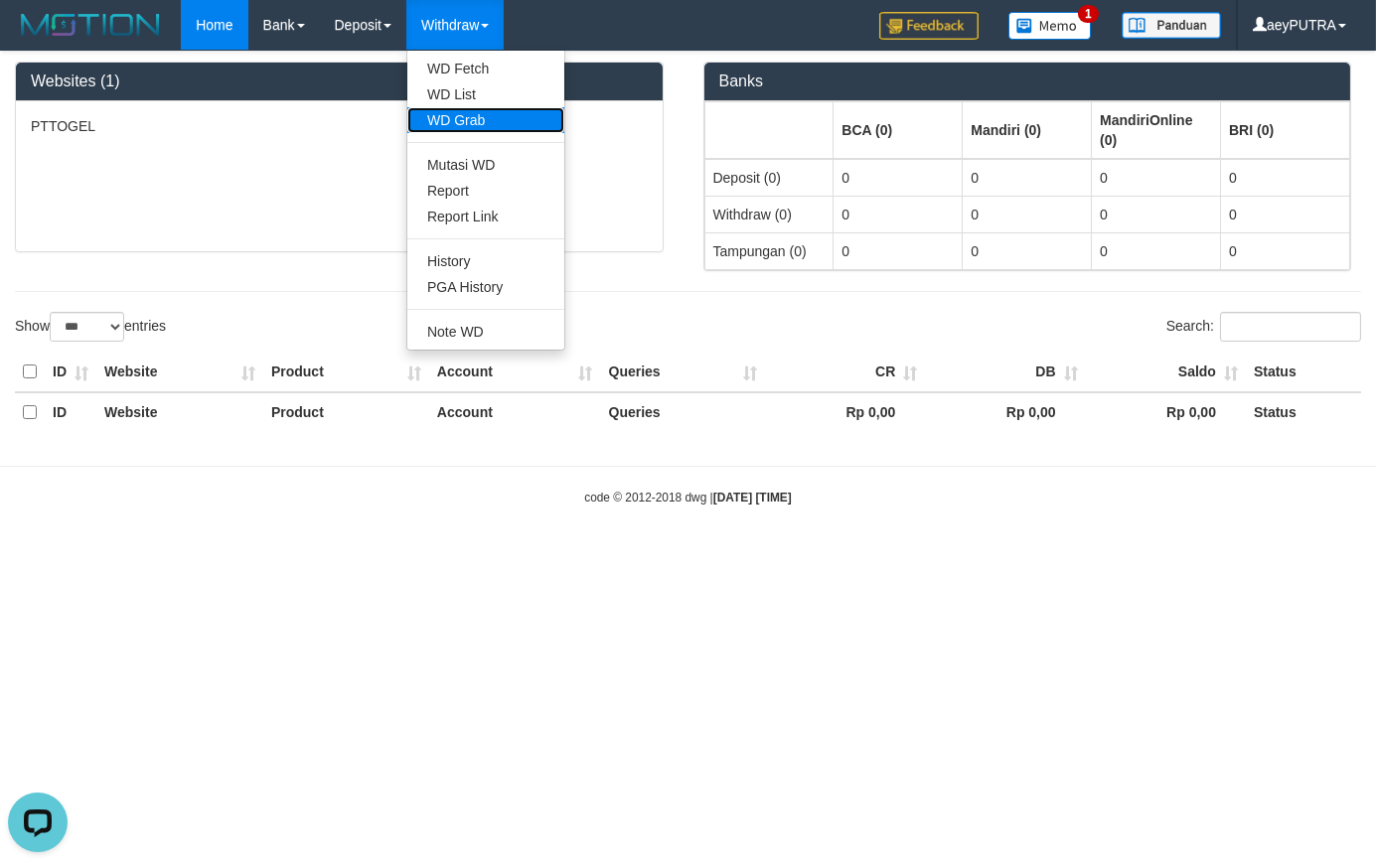 click on "WD Grab" at bounding box center [486, 120] 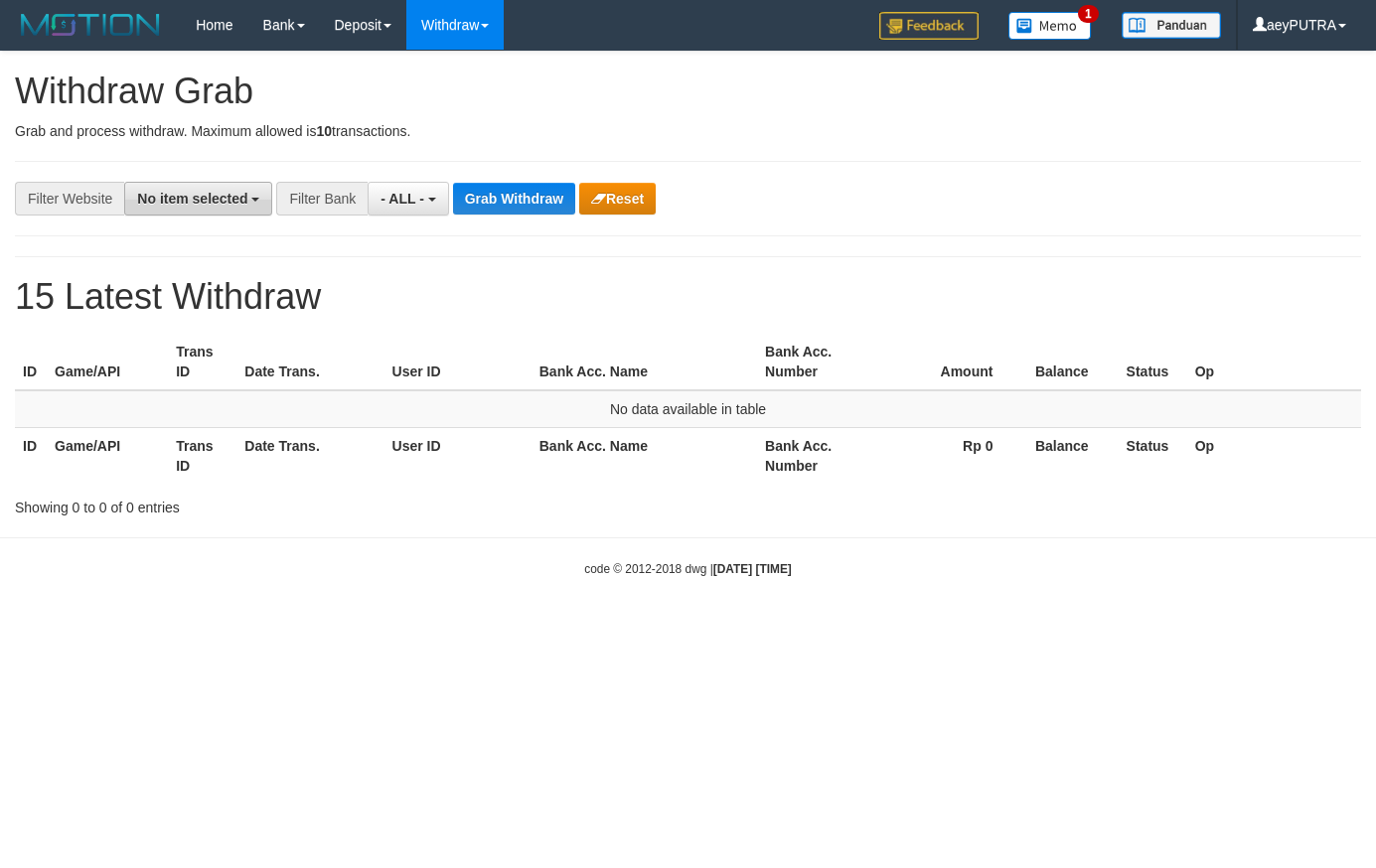 scroll, scrollTop: 0, scrollLeft: 0, axis: both 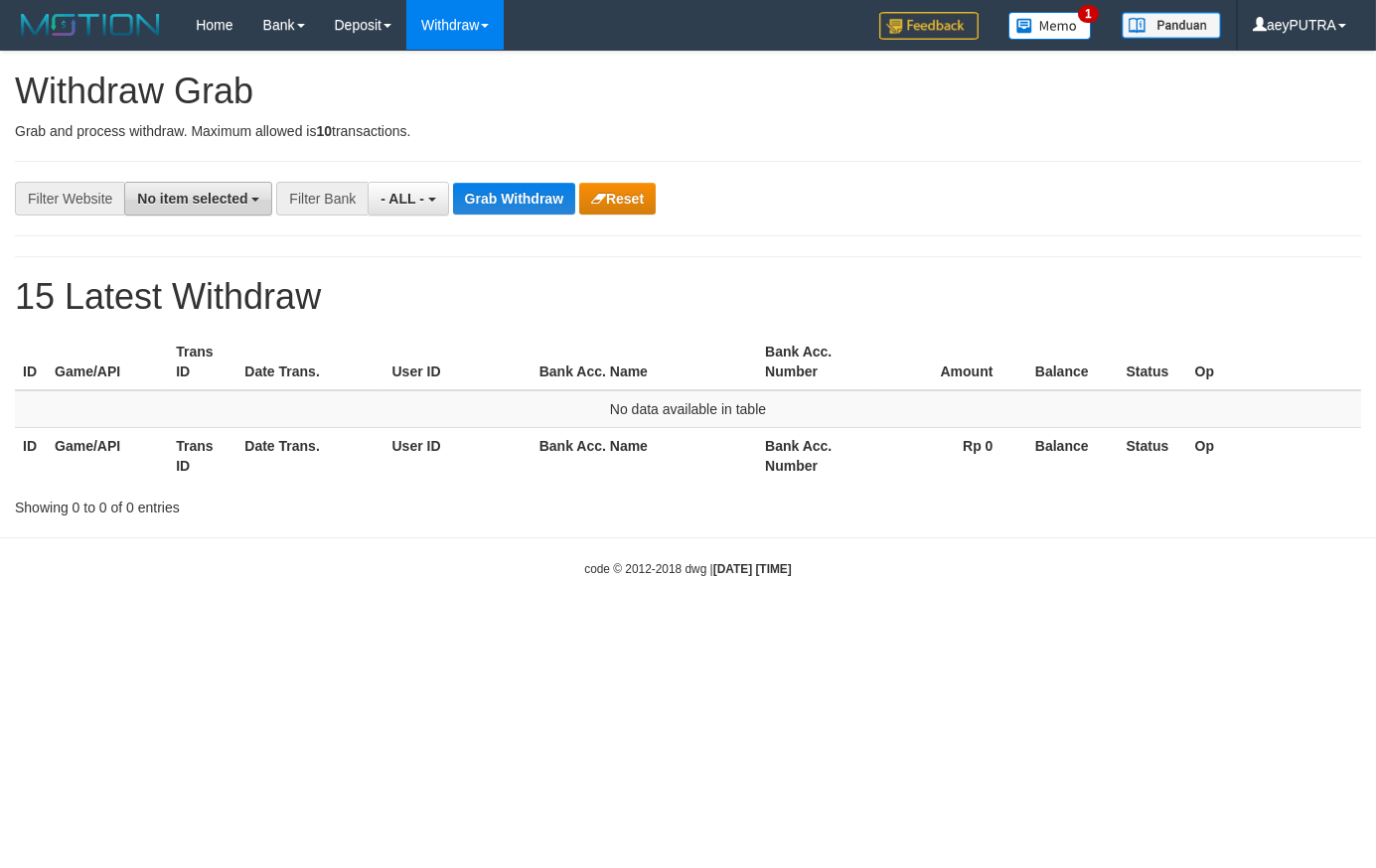 click on "No item selected" at bounding box center (192, 199) 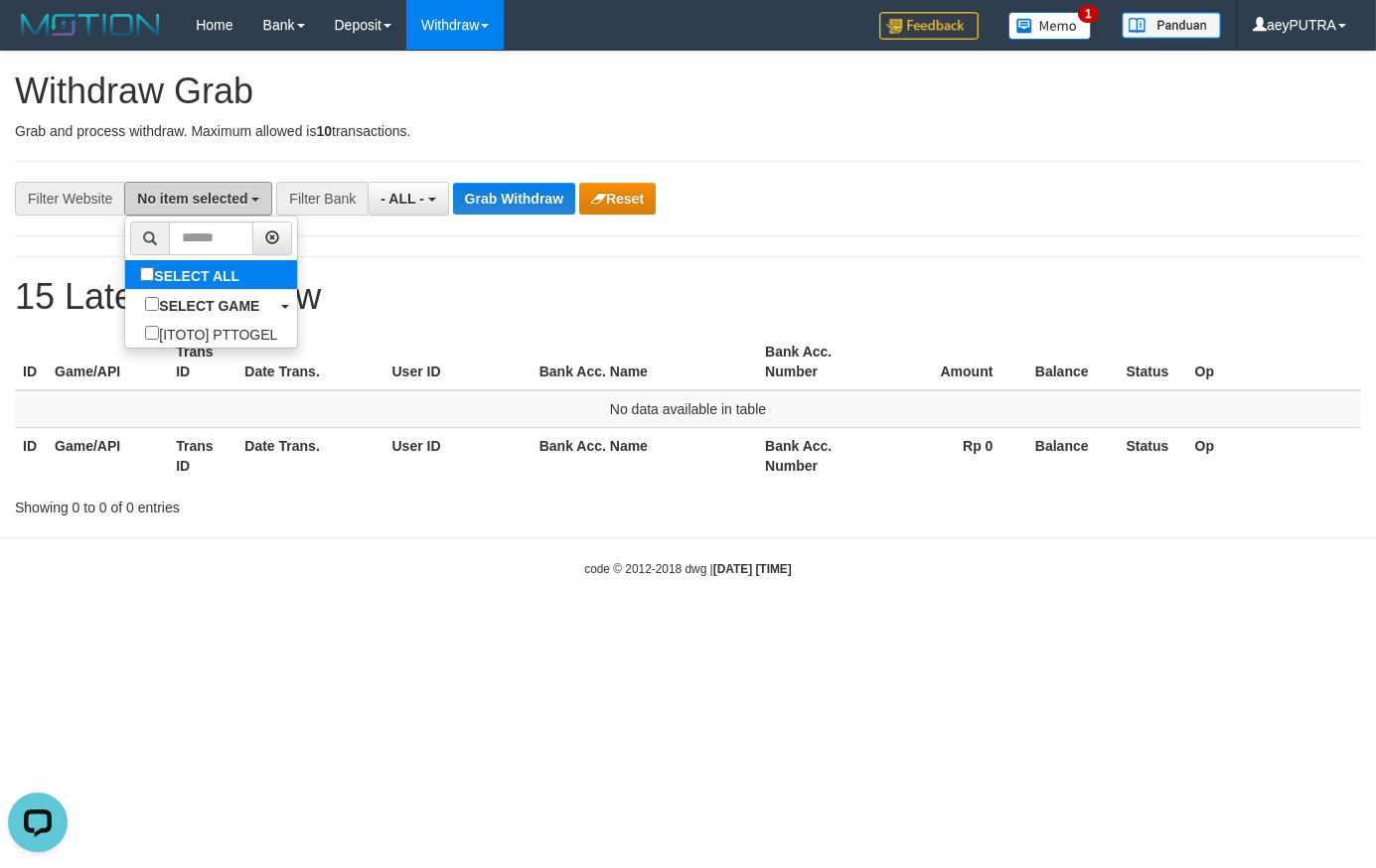 scroll, scrollTop: 0, scrollLeft: 0, axis: both 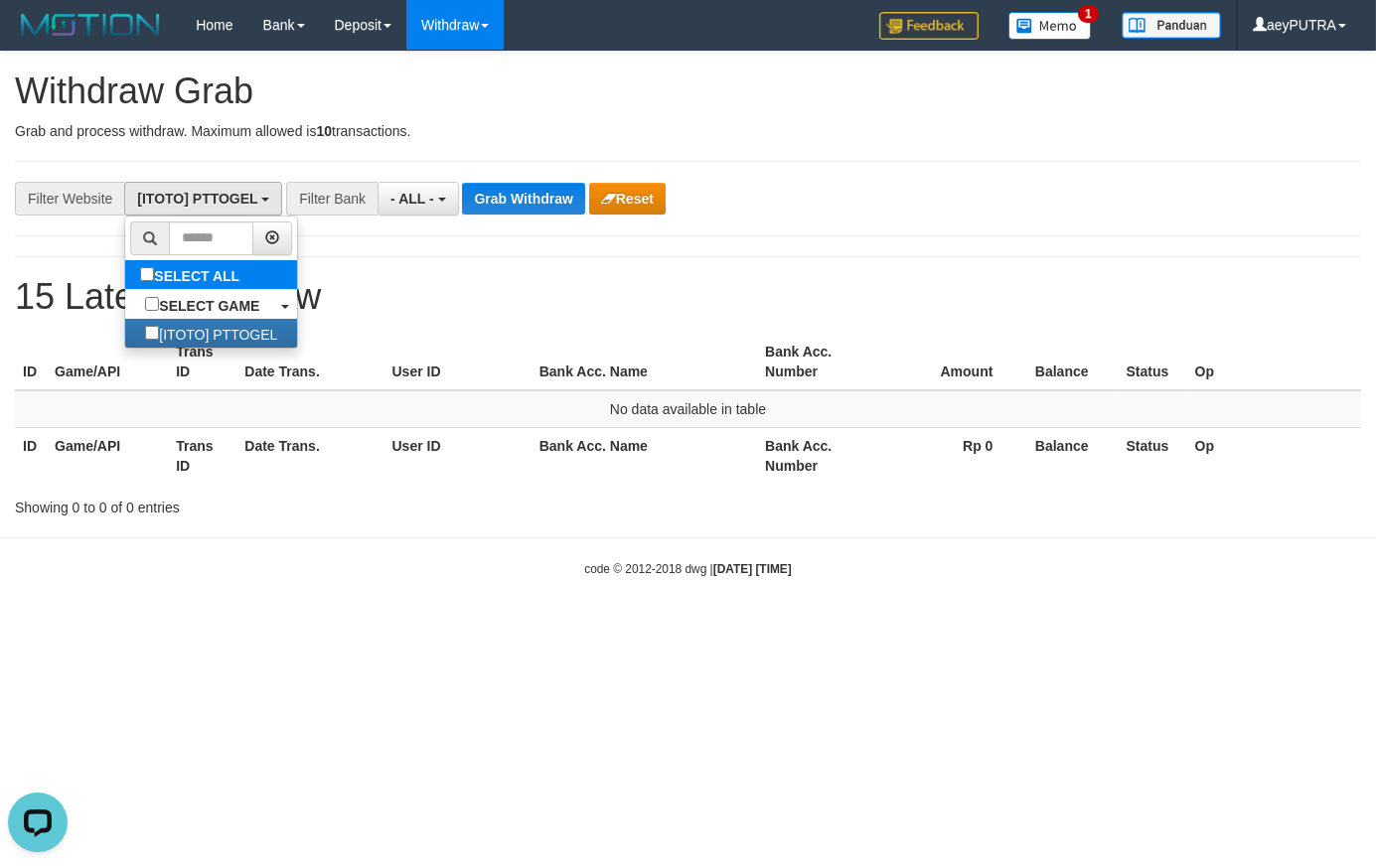 select on "***" 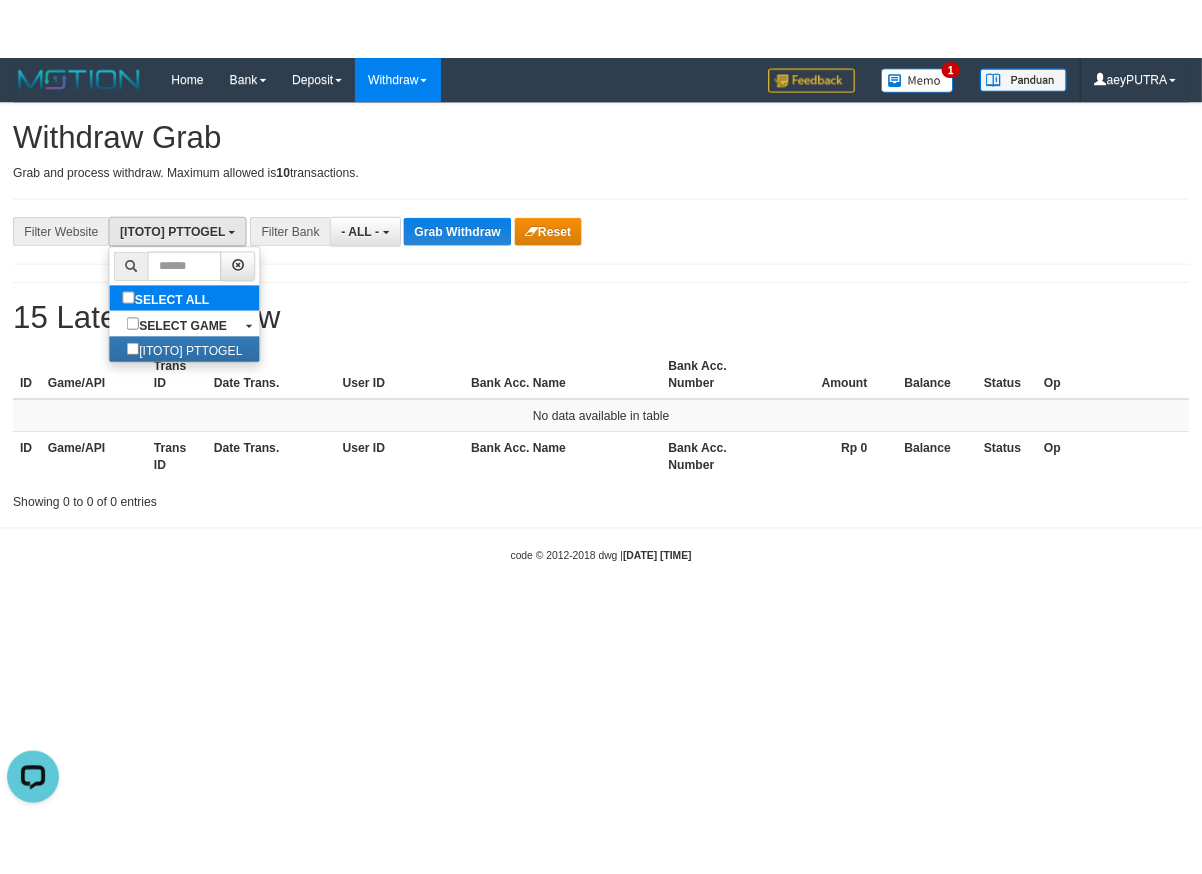 scroll, scrollTop: 17, scrollLeft: 0, axis: vertical 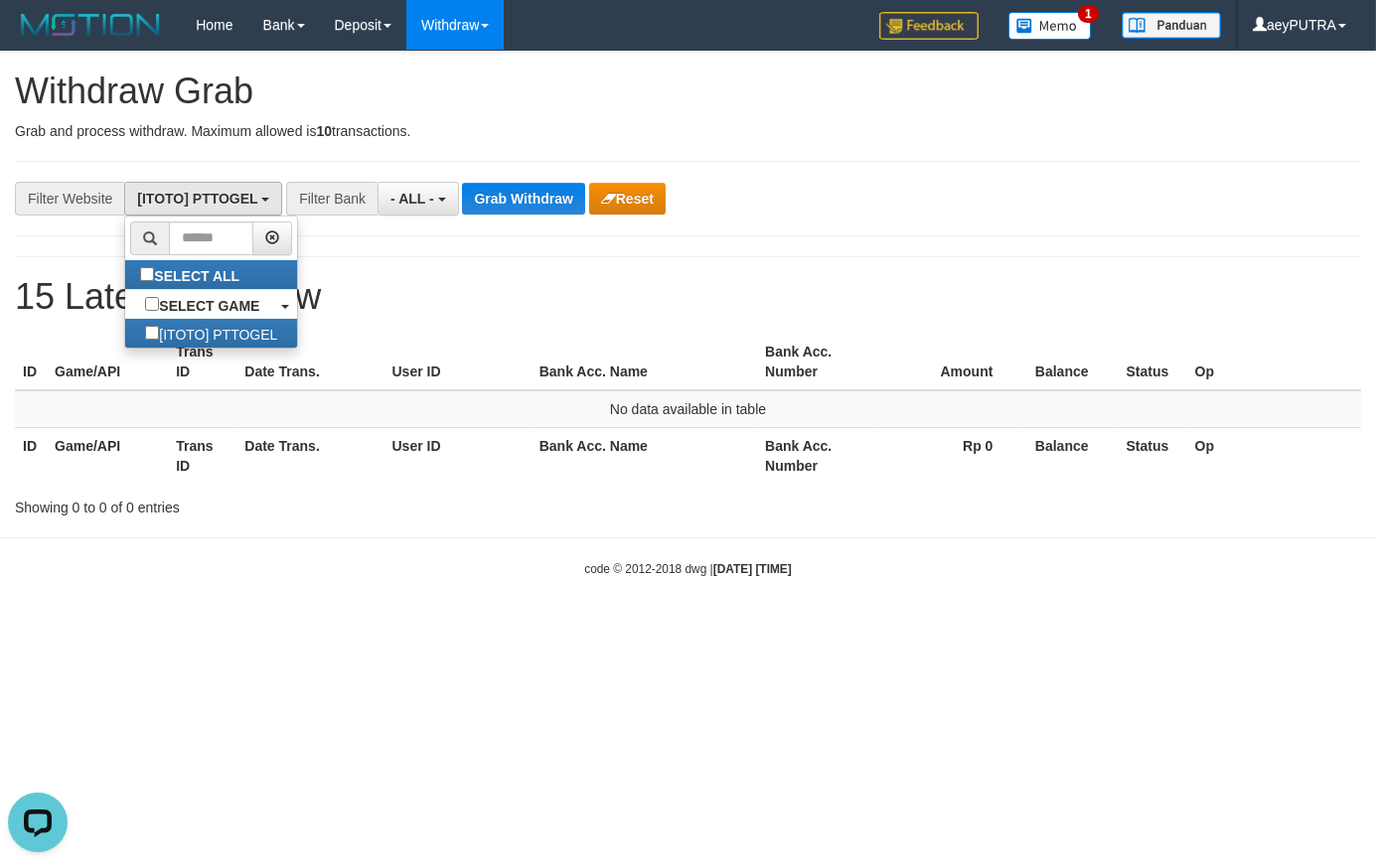 click on "**********" at bounding box center [688, 284] 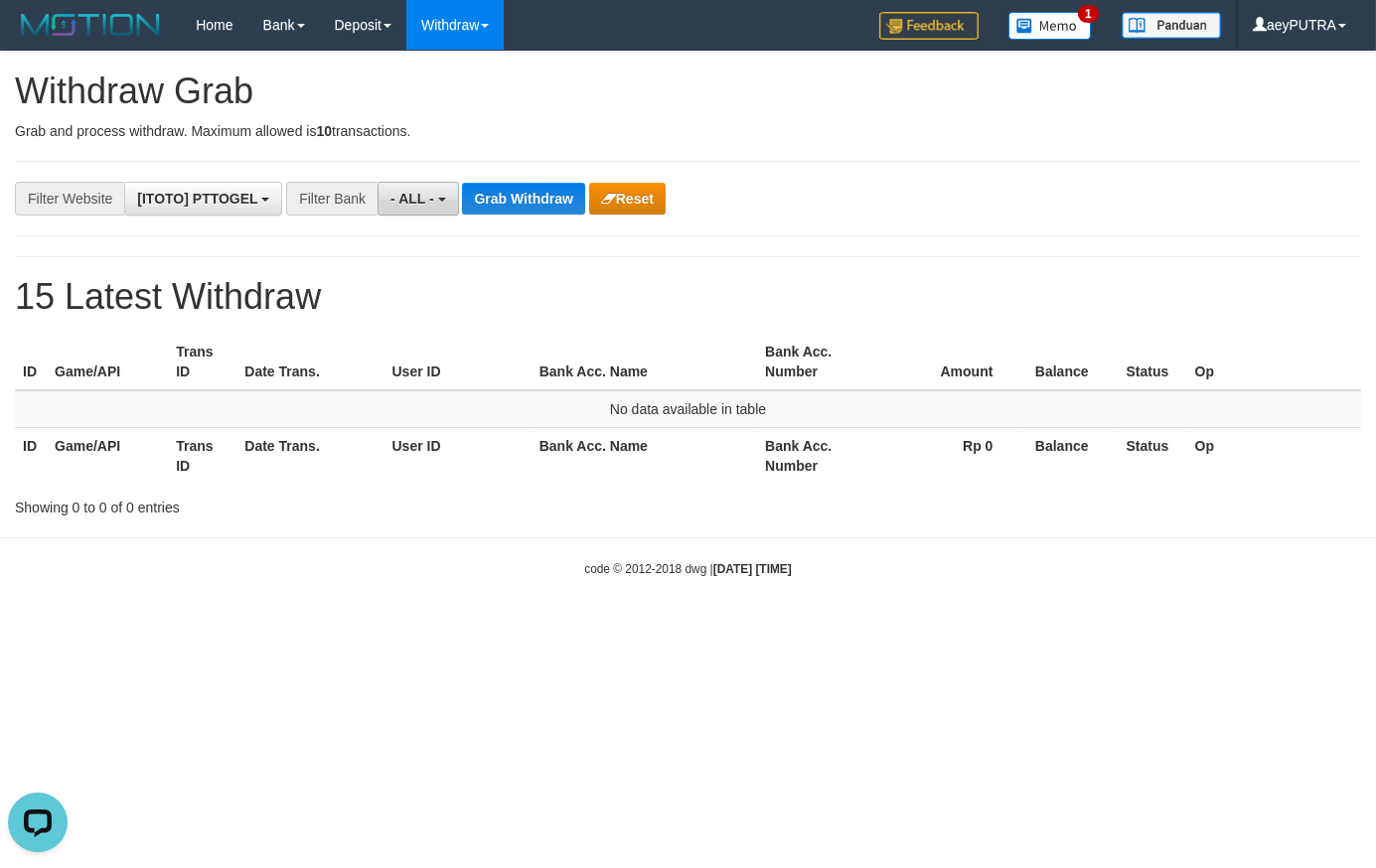 click on "- ALL -" at bounding box center [412, 199] 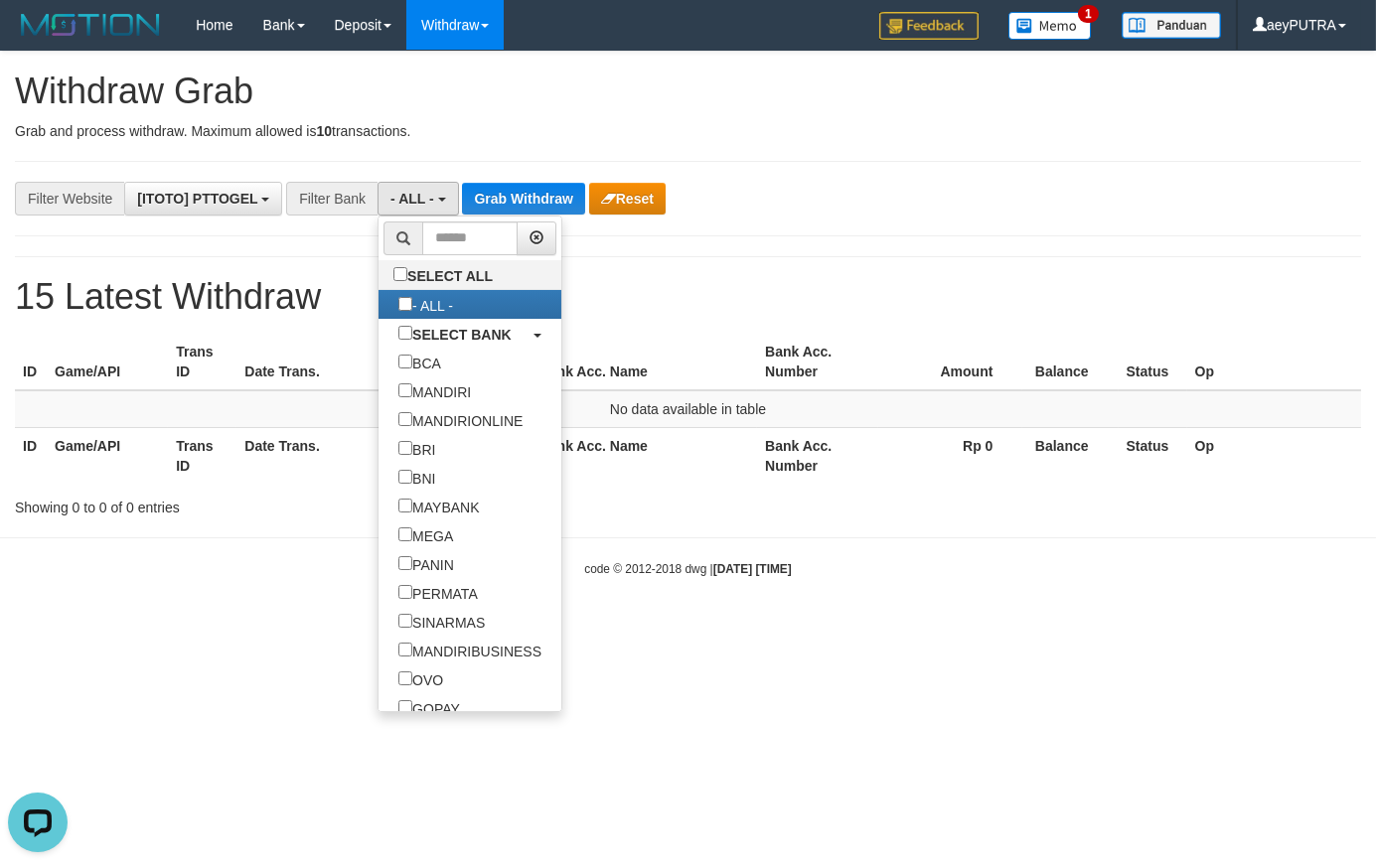 click on "code © 2012-2018 dwg |  2025/08/03 00:03:10" at bounding box center (688, 568) 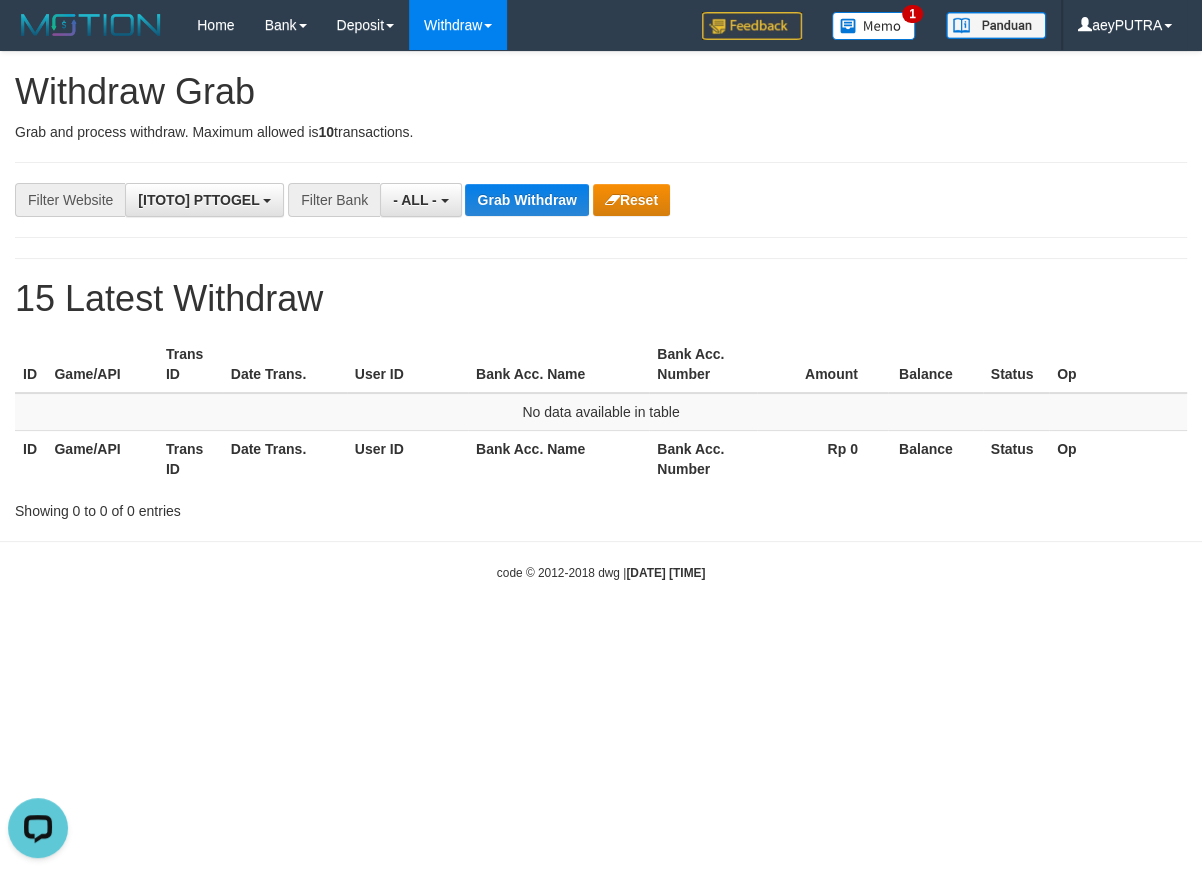 click on "Toggle navigation
Home
Bank
Account List
Load
By Website
Group
[ITOTO]													PTTOGEL
Mutasi Bank
Search
Sync
Note Mutasi
Deposit
DPS Fetch
DPS List
History
PGA History
Note DPS" at bounding box center [601, 316] 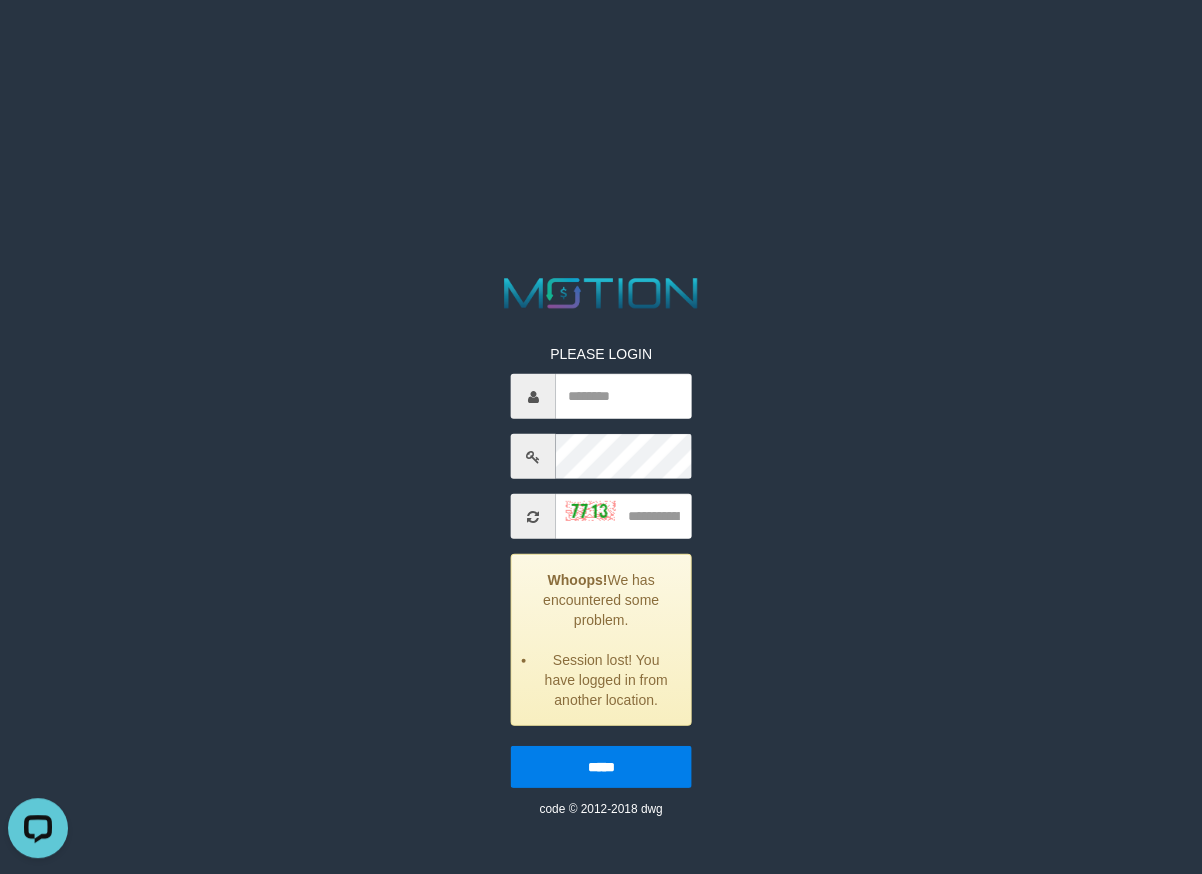 scroll, scrollTop: 0, scrollLeft: 0, axis: both 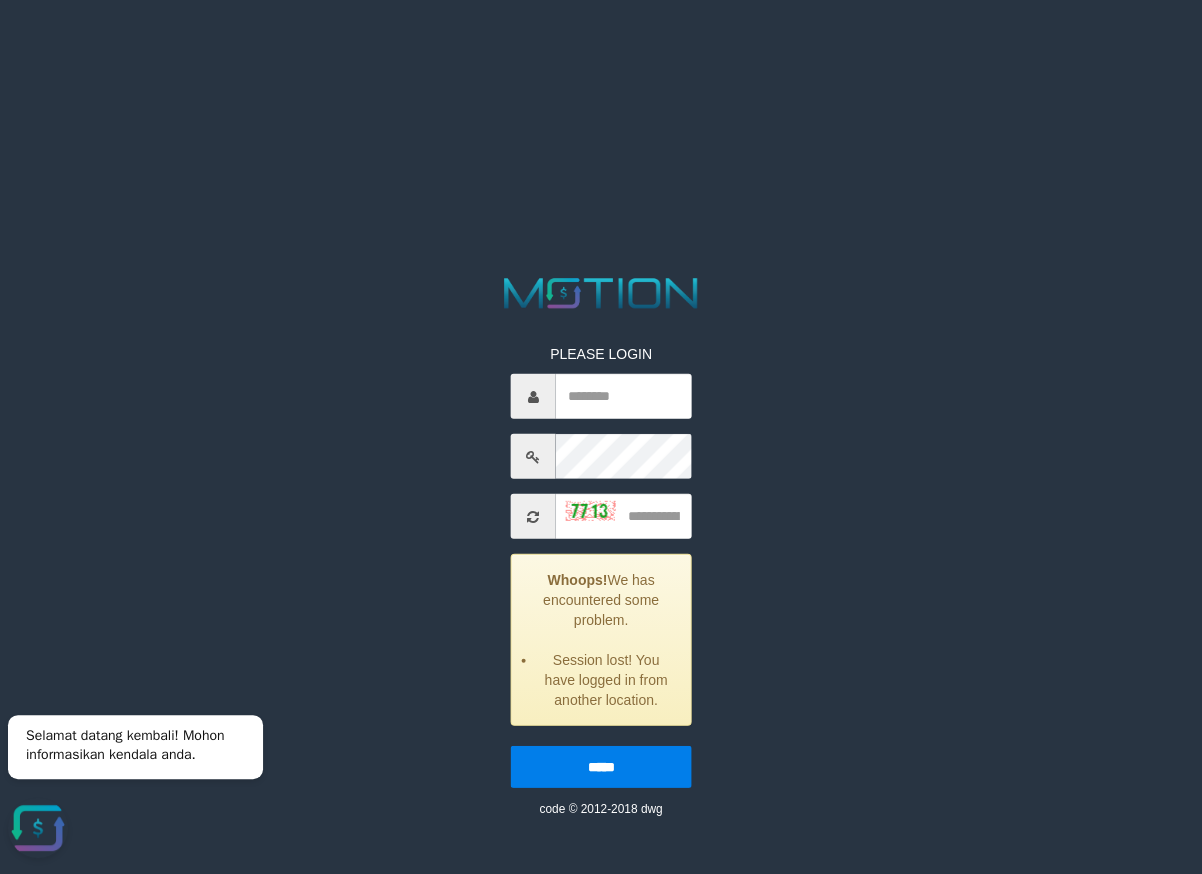 drag, startPoint x: 767, startPoint y: 413, endPoint x: 694, endPoint y: 362, distance: 89.050545 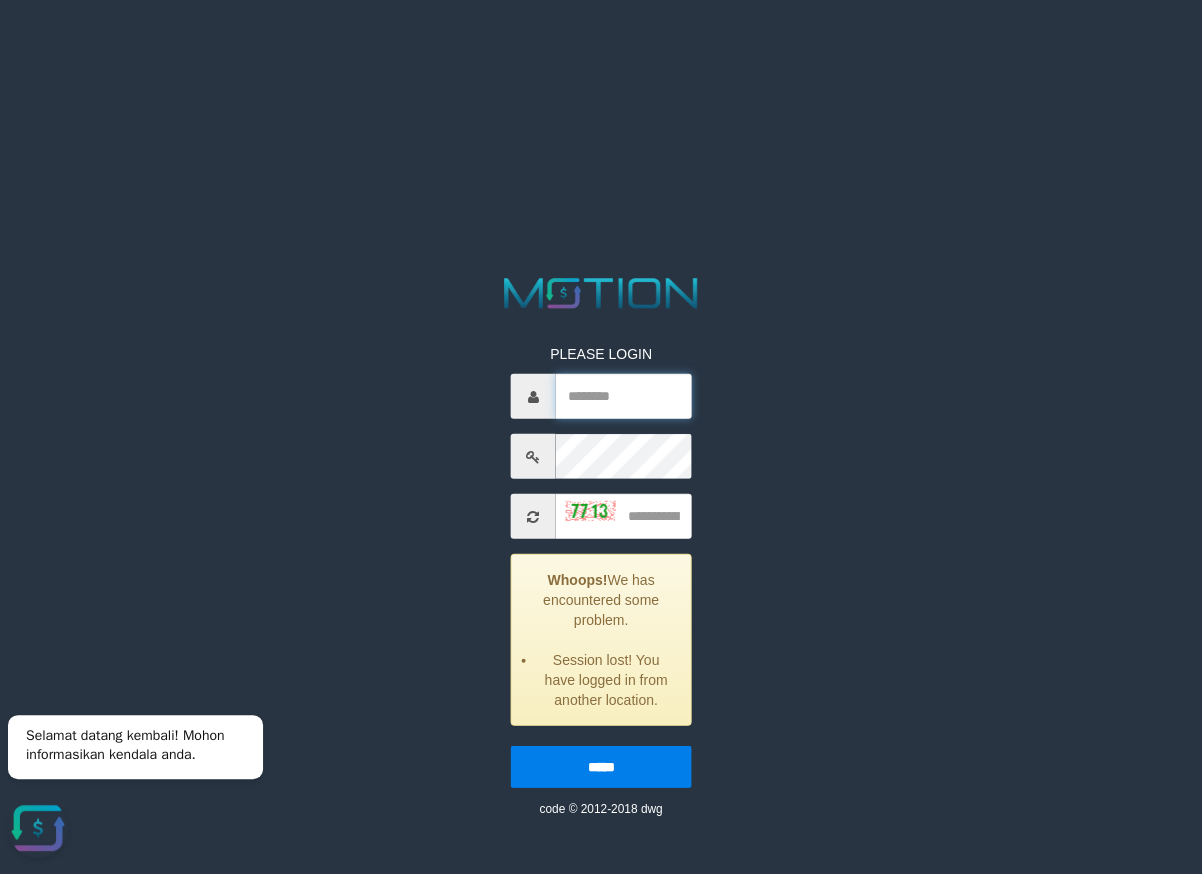 click at bounding box center [623, 396] 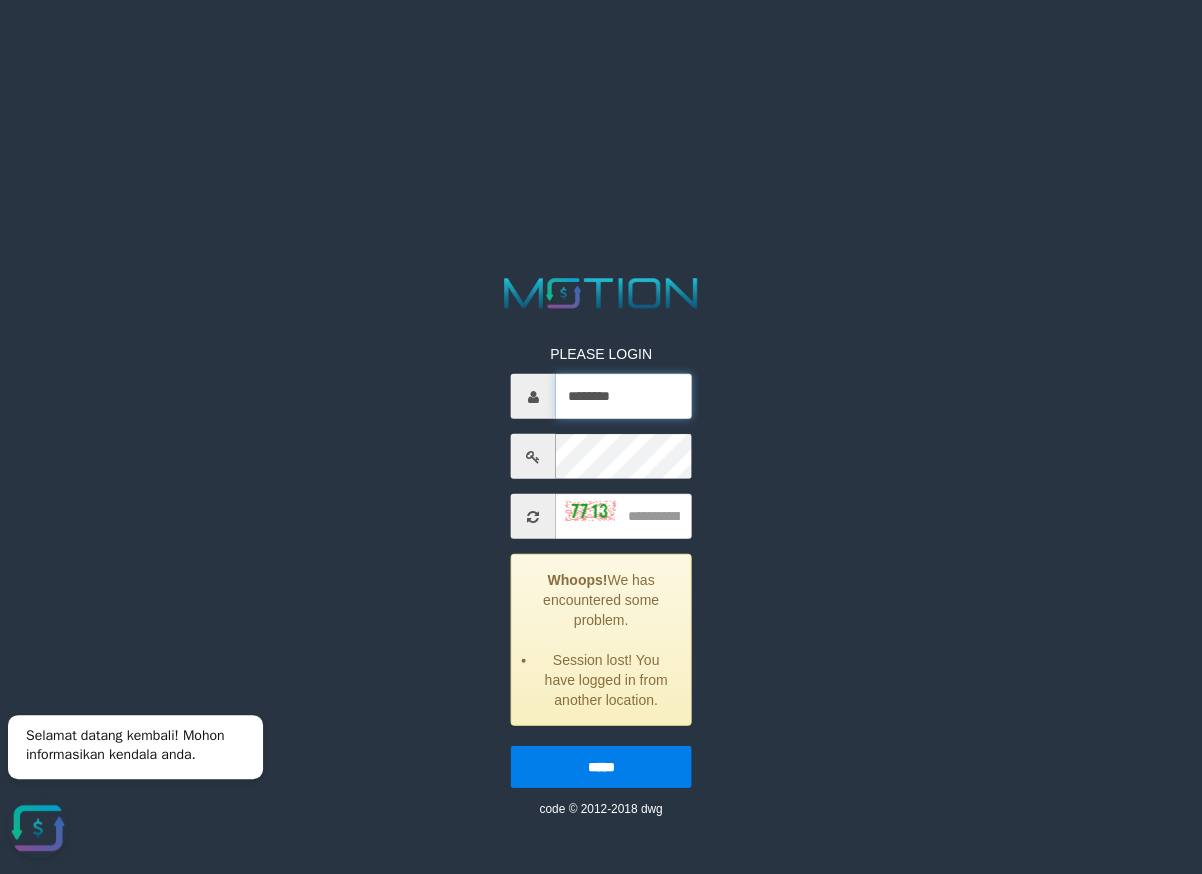 type on "********" 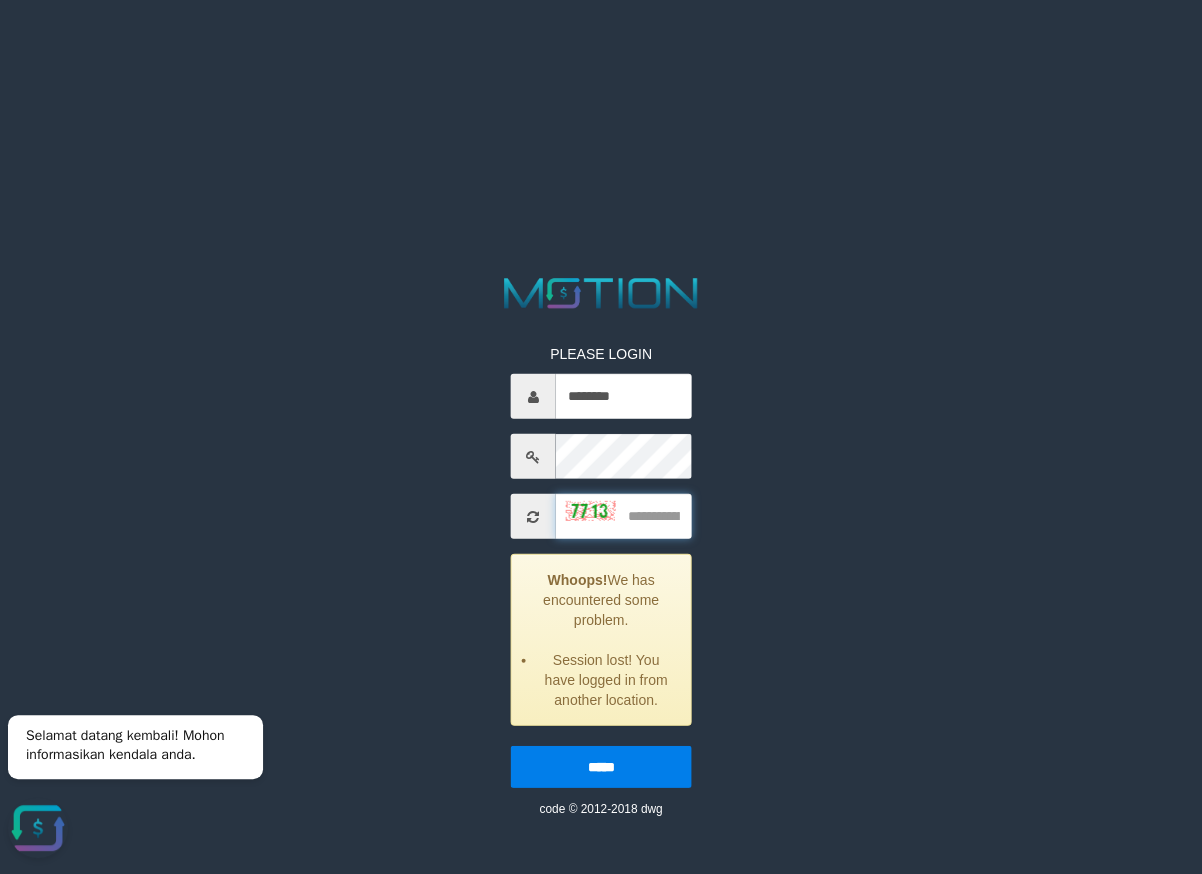 click at bounding box center [623, 516] 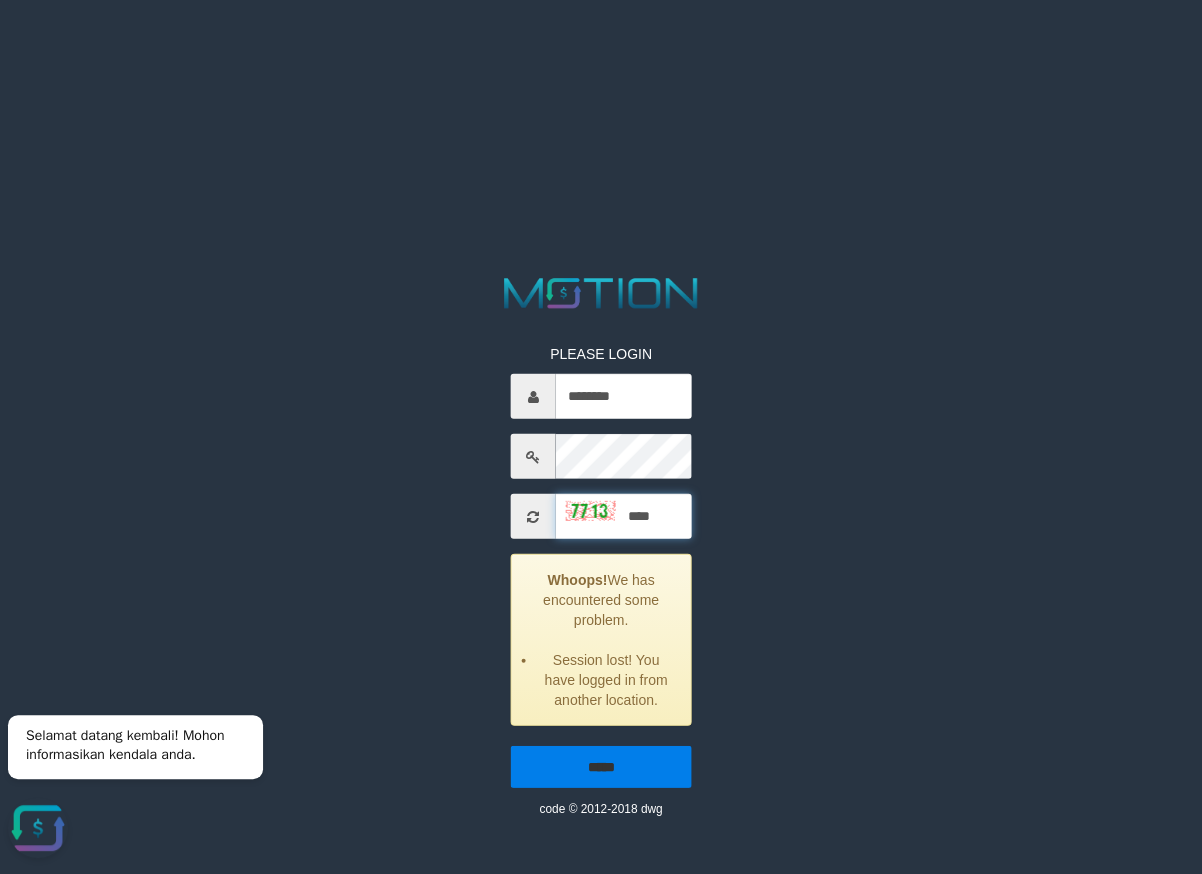 type on "****" 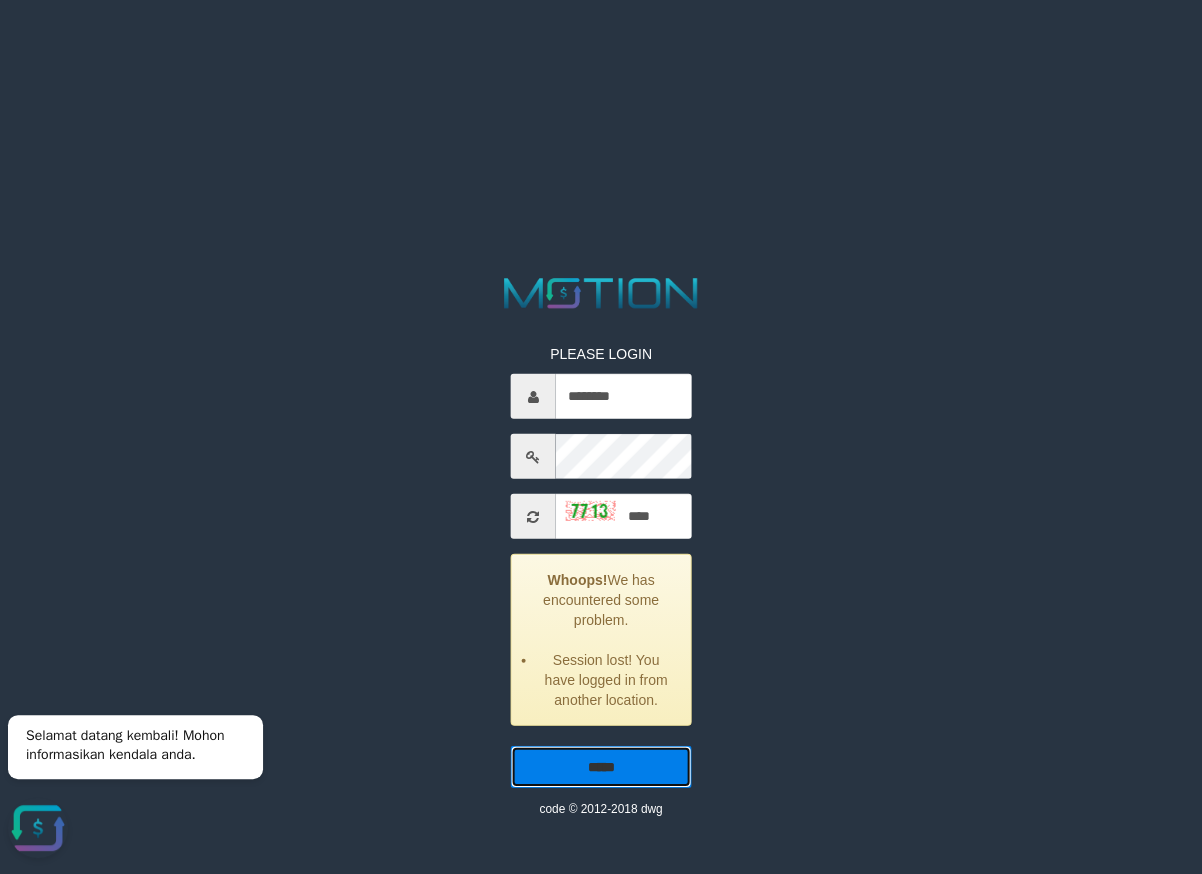 click on "*****" at bounding box center (601, 767) 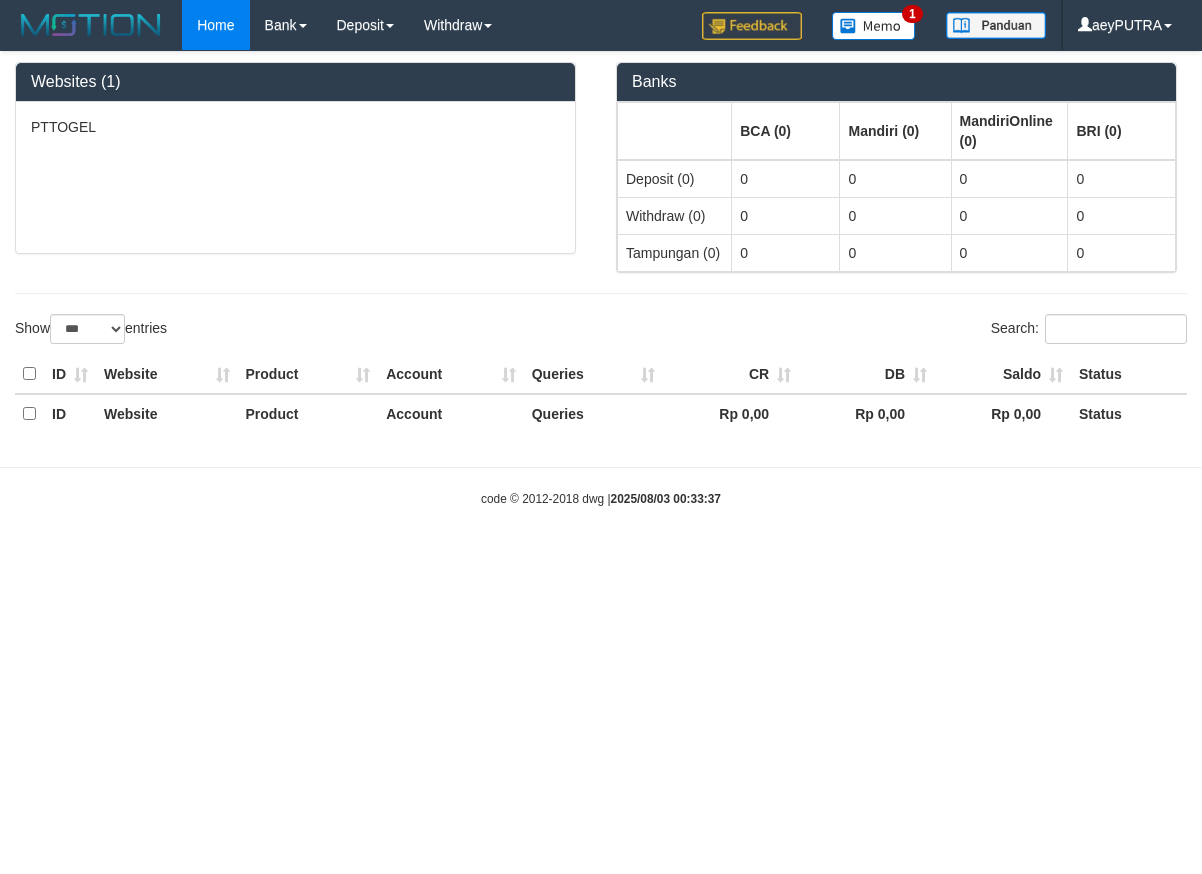 select on "***" 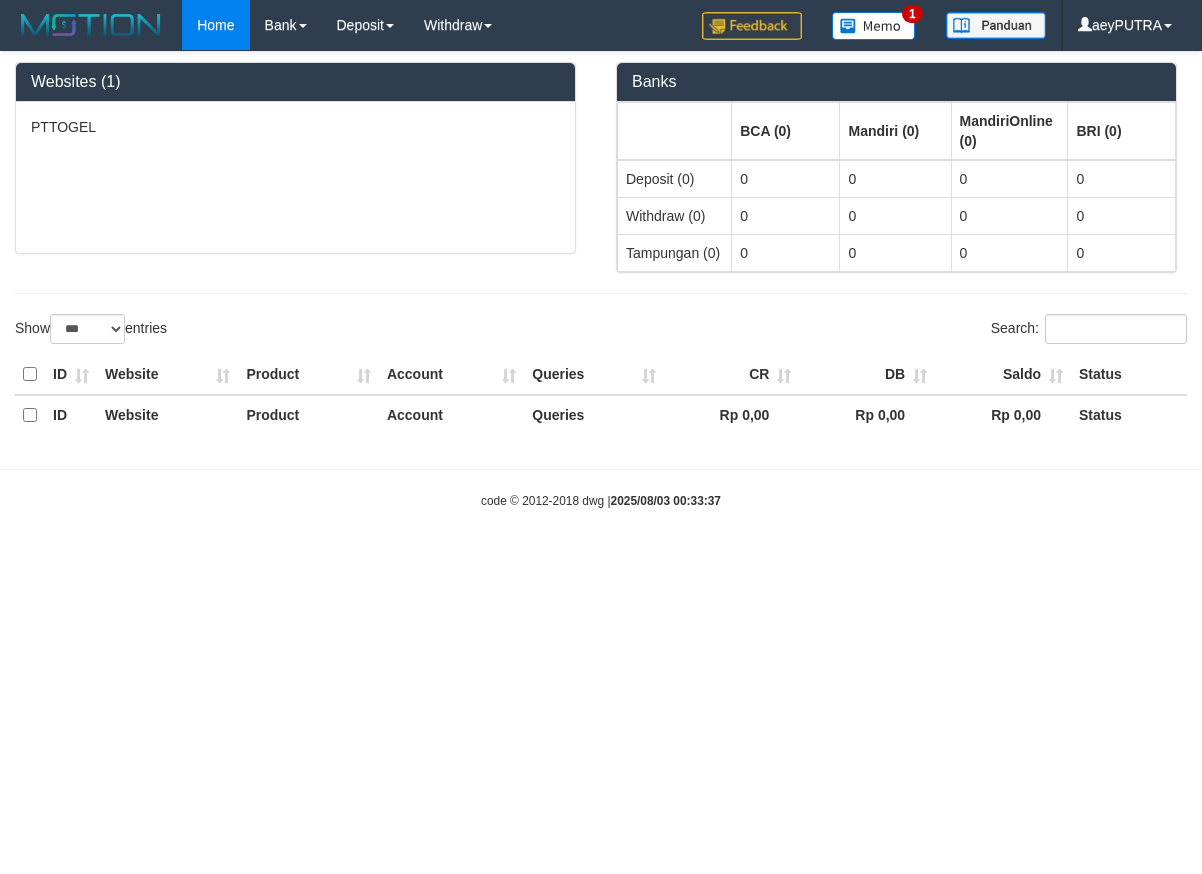 scroll, scrollTop: 0, scrollLeft: 0, axis: both 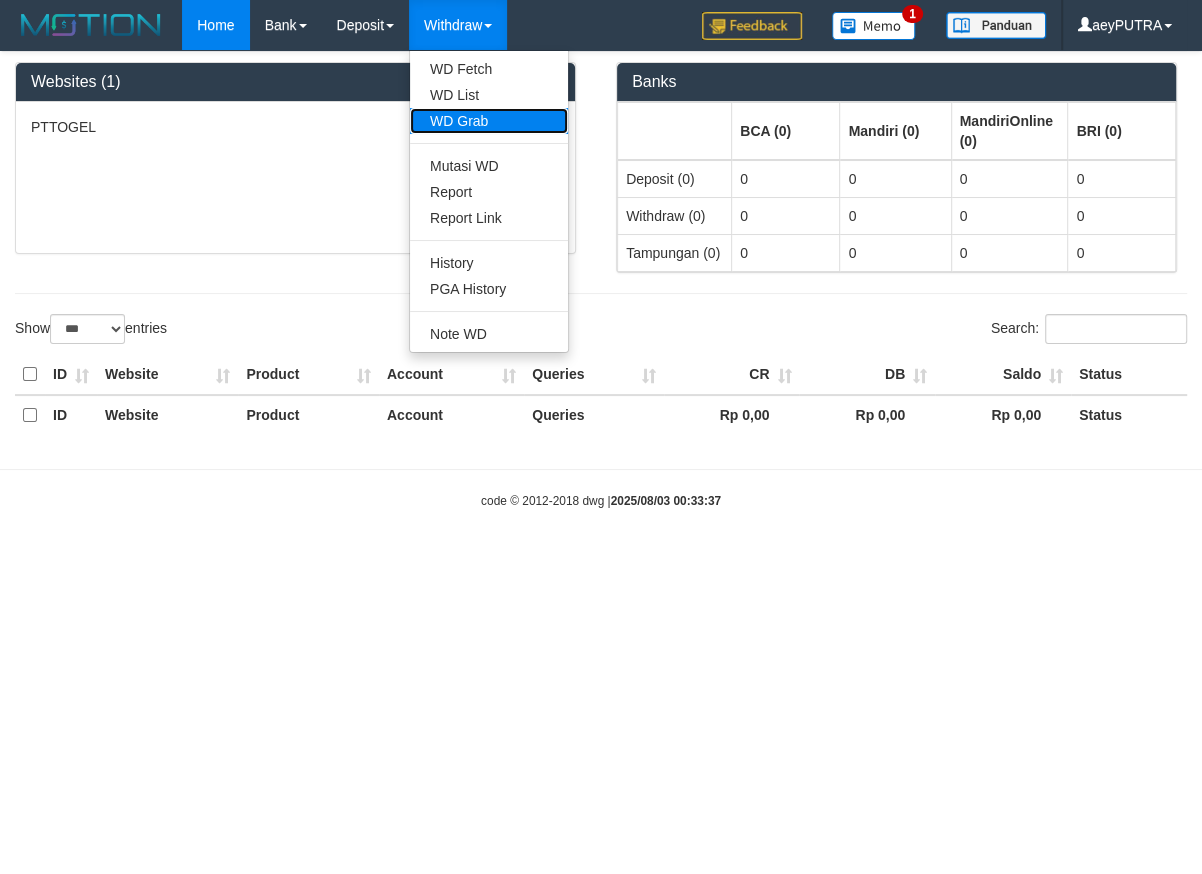 click on "WD Grab" at bounding box center [489, 121] 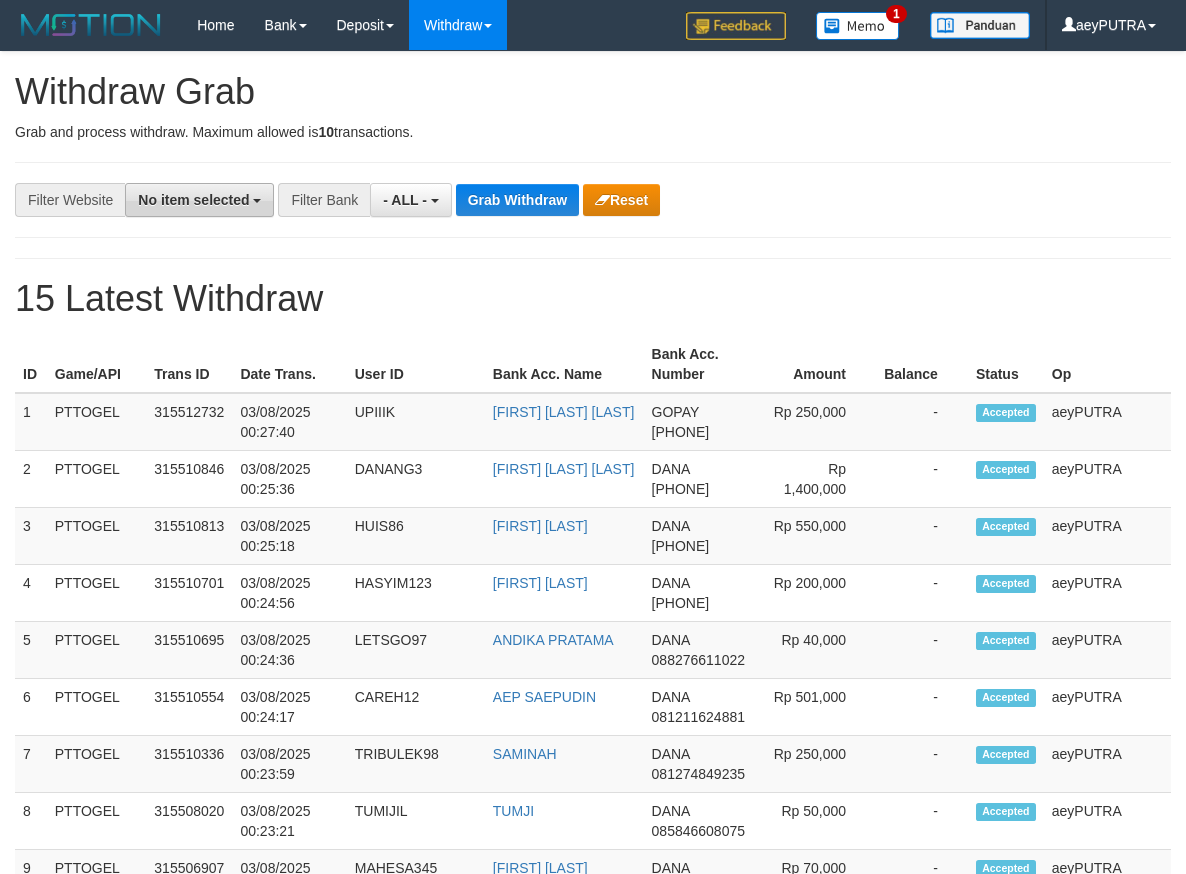 scroll, scrollTop: 0, scrollLeft: 0, axis: both 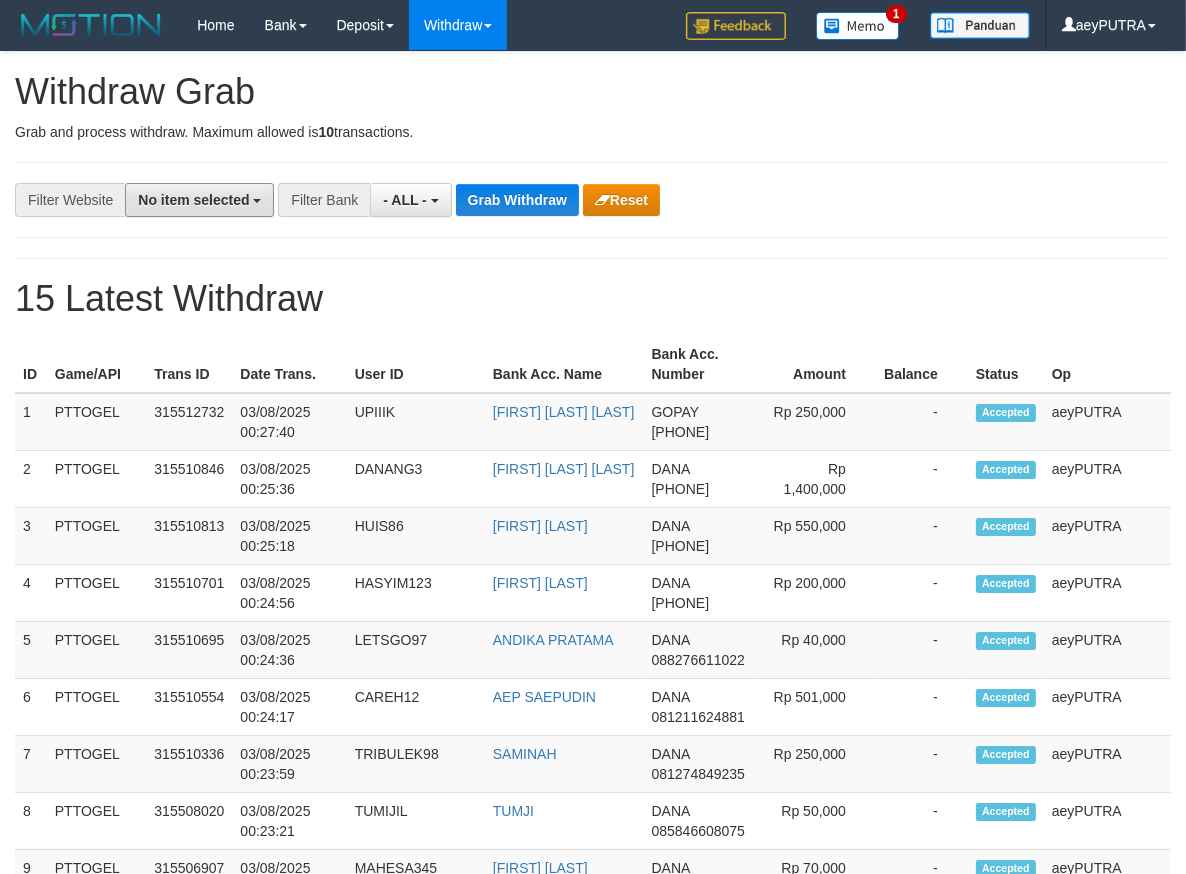 drag, startPoint x: 239, startPoint y: 209, endPoint x: 229, endPoint y: 219, distance: 14.142136 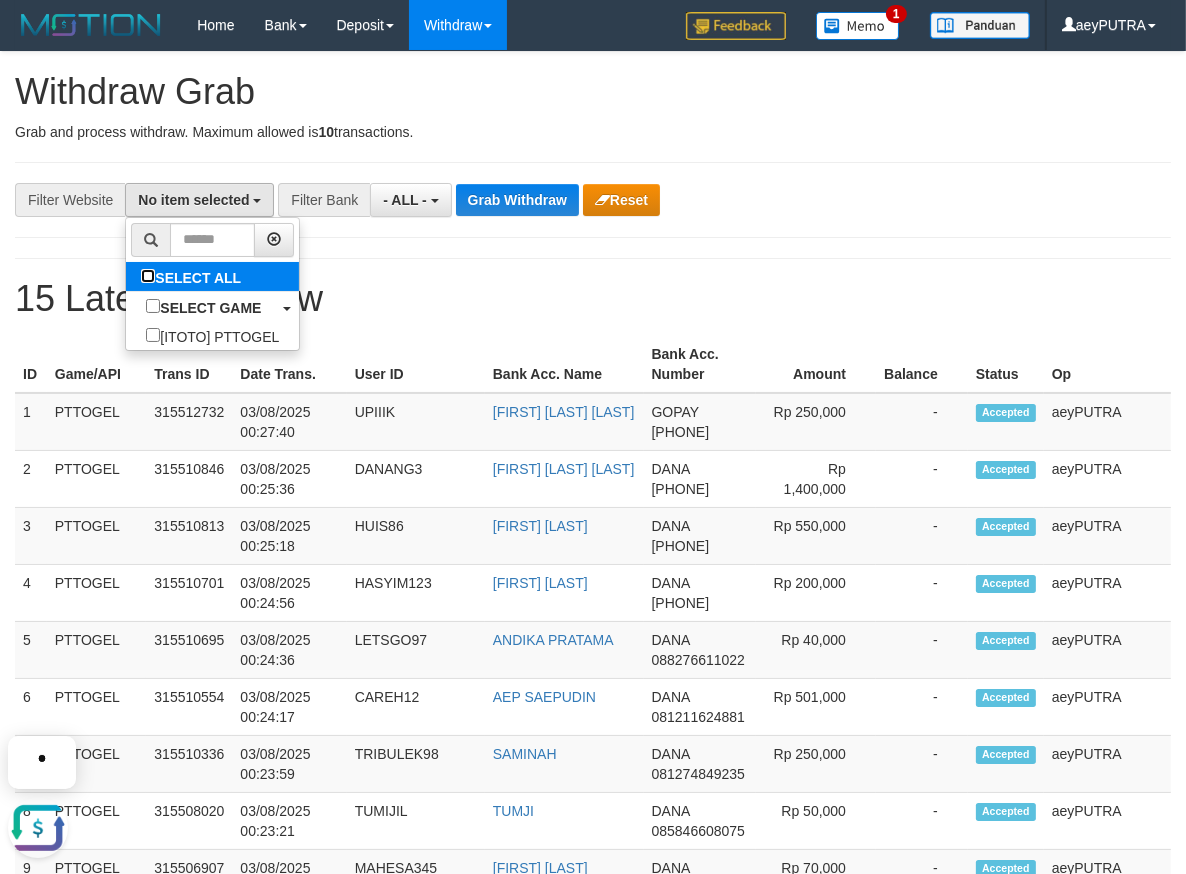 scroll, scrollTop: 0, scrollLeft: 0, axis: both 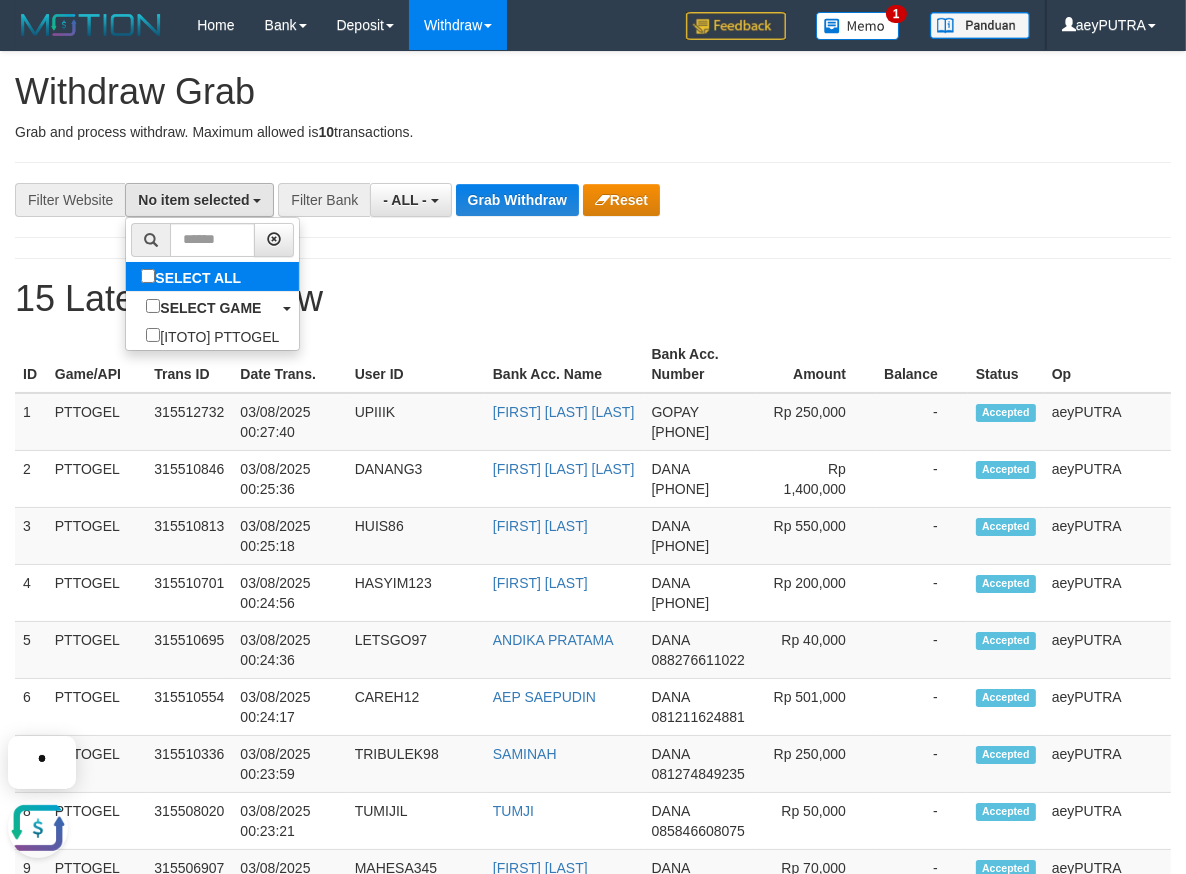select on "***" 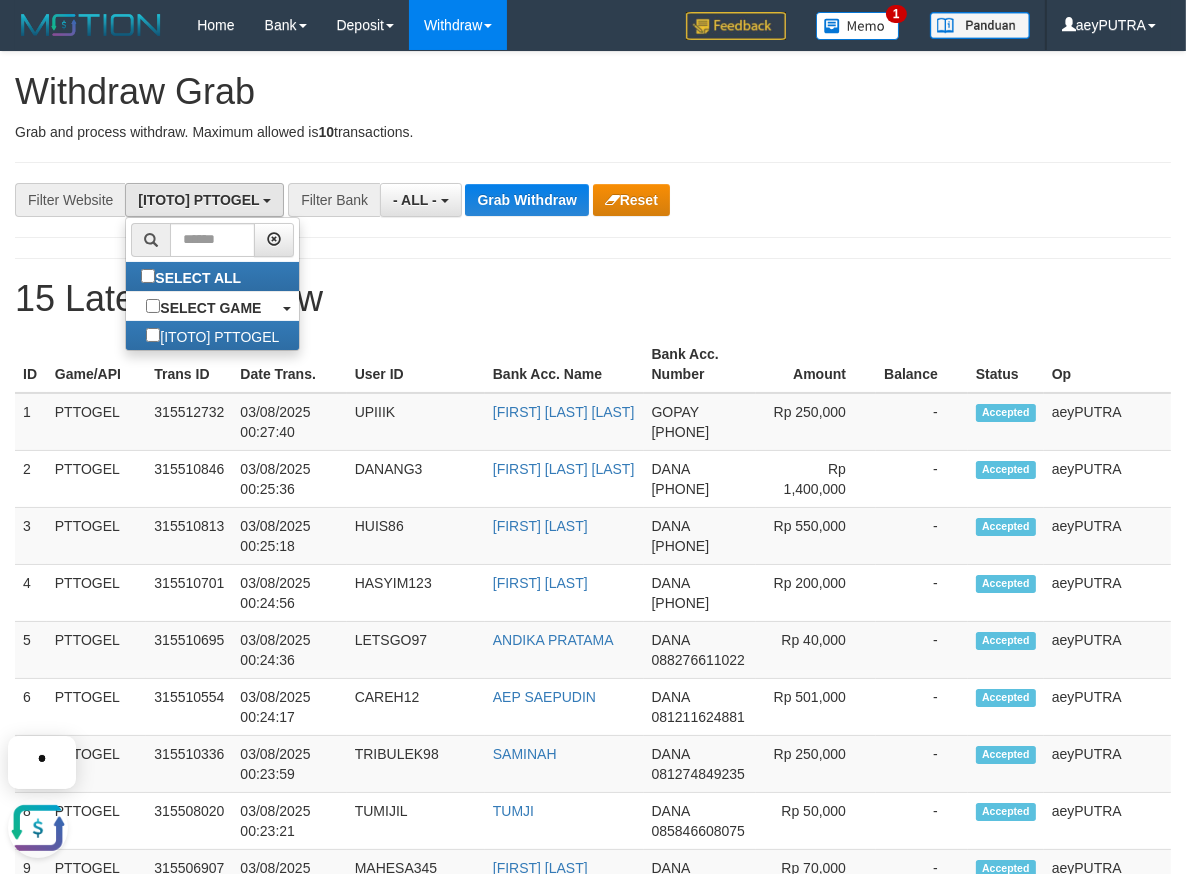 scroll, scrollTop: 17, scrollLeft: 0, axis: vertical 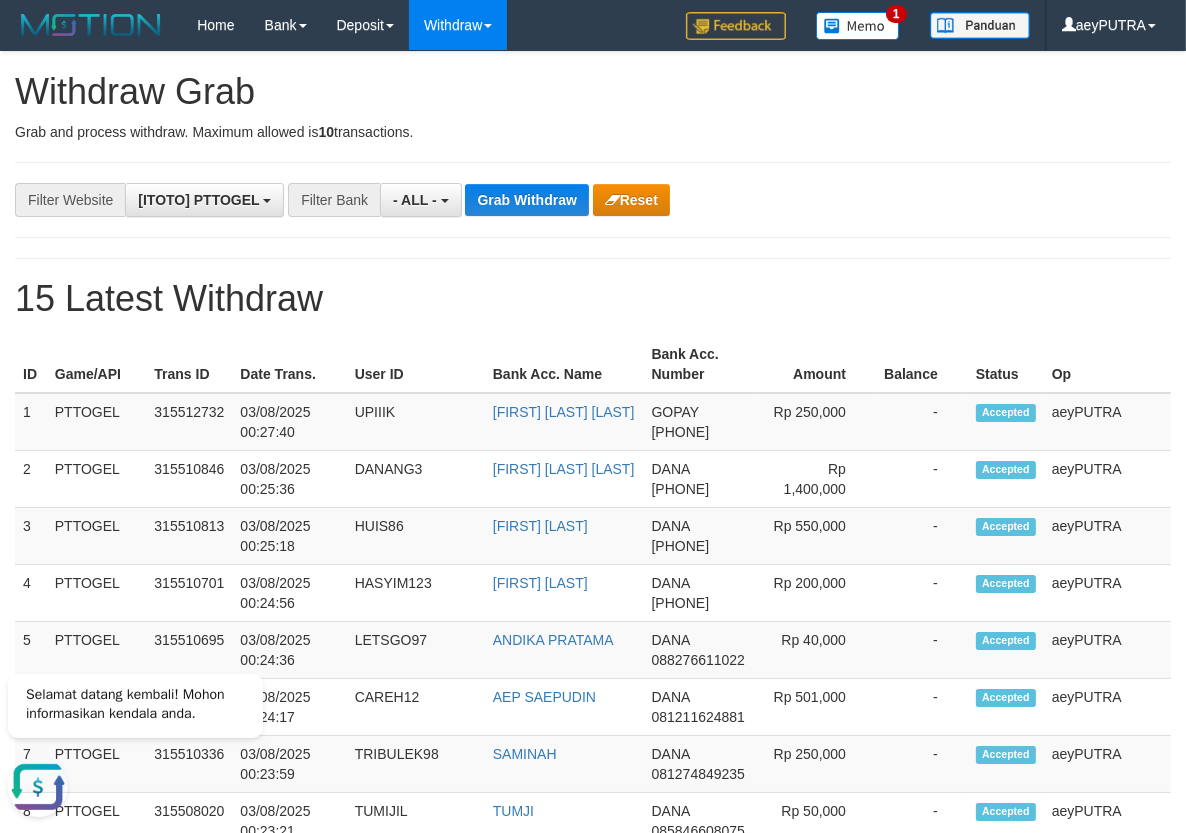 click on "**********" at bounding box center [593, 980] 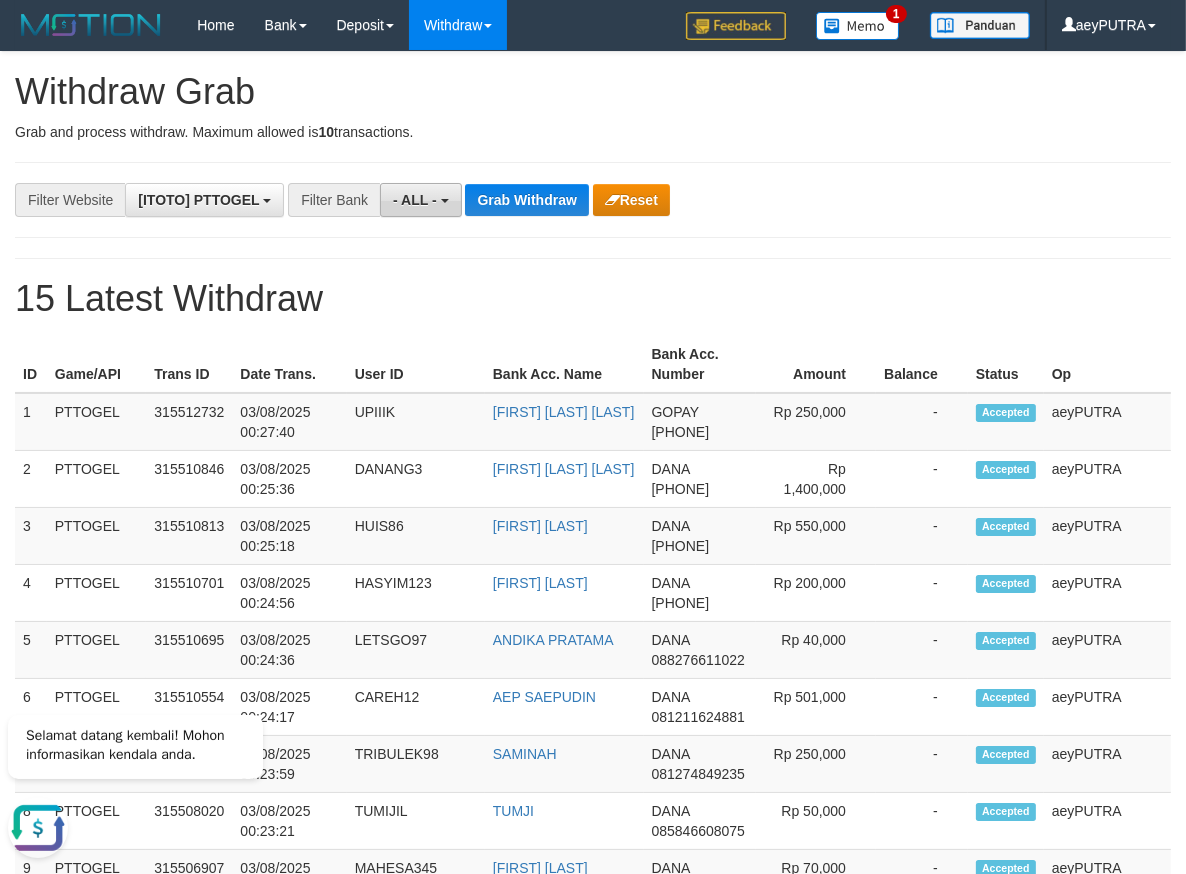 drag, startPoint x: 439, startPoint y: 200, endPoint x: 427, endPoint y: 230, distance: 32.31099 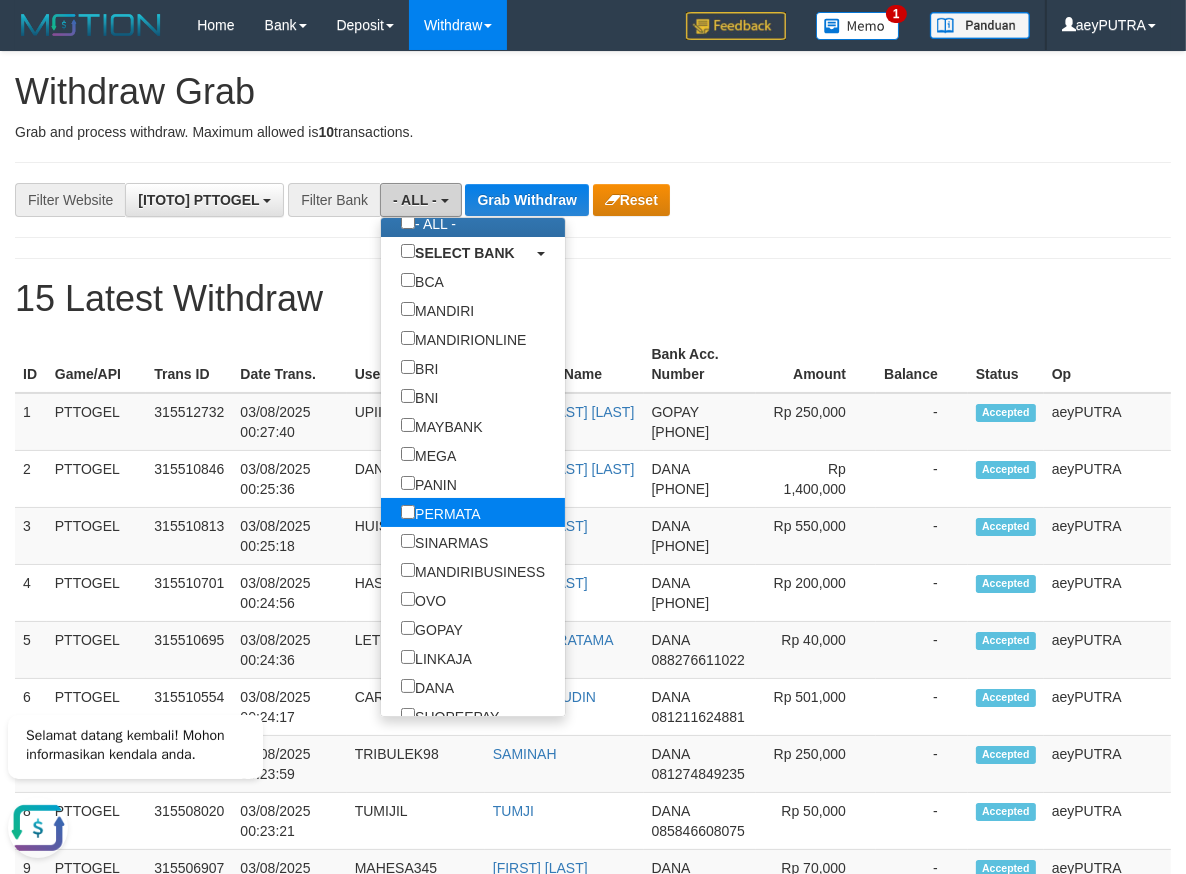 scroll, scrollTop: 125, scrollLeft: 0, axis: vertical 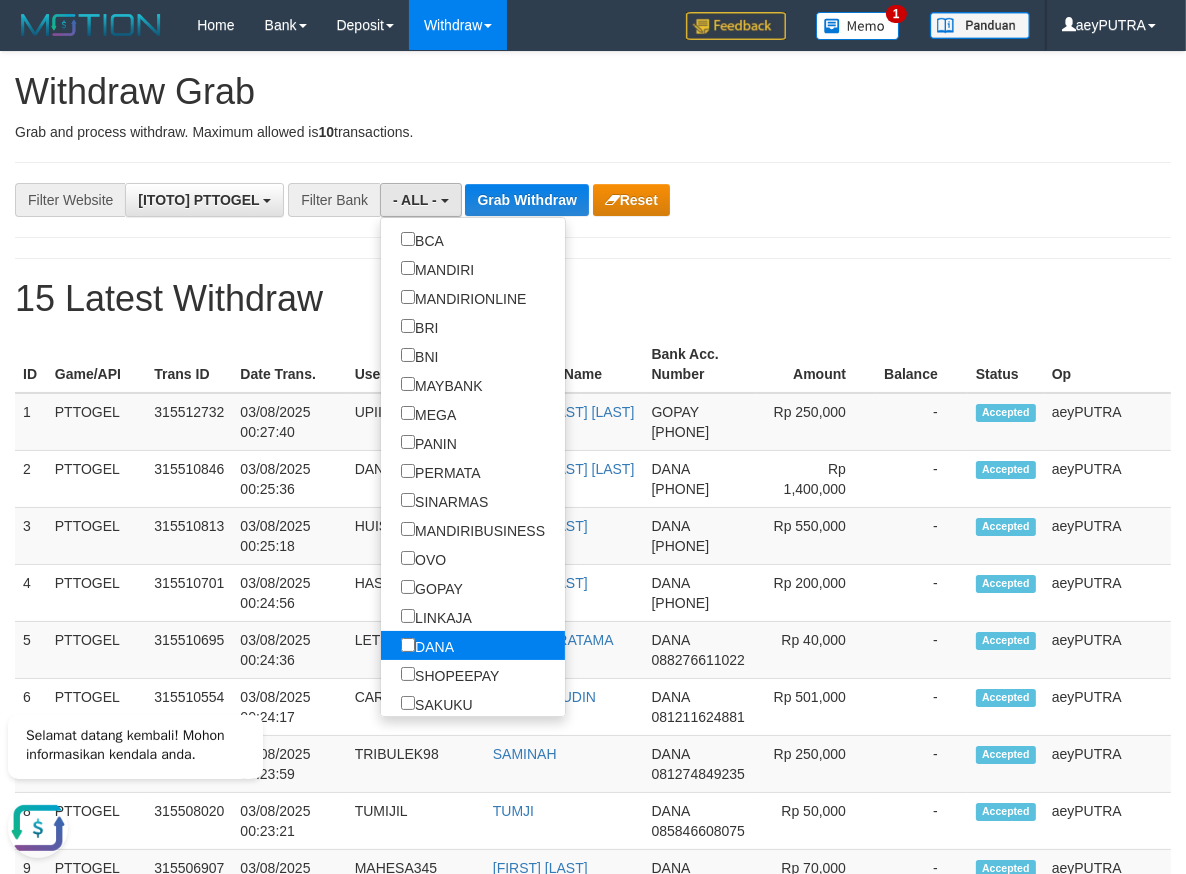 select on "****" 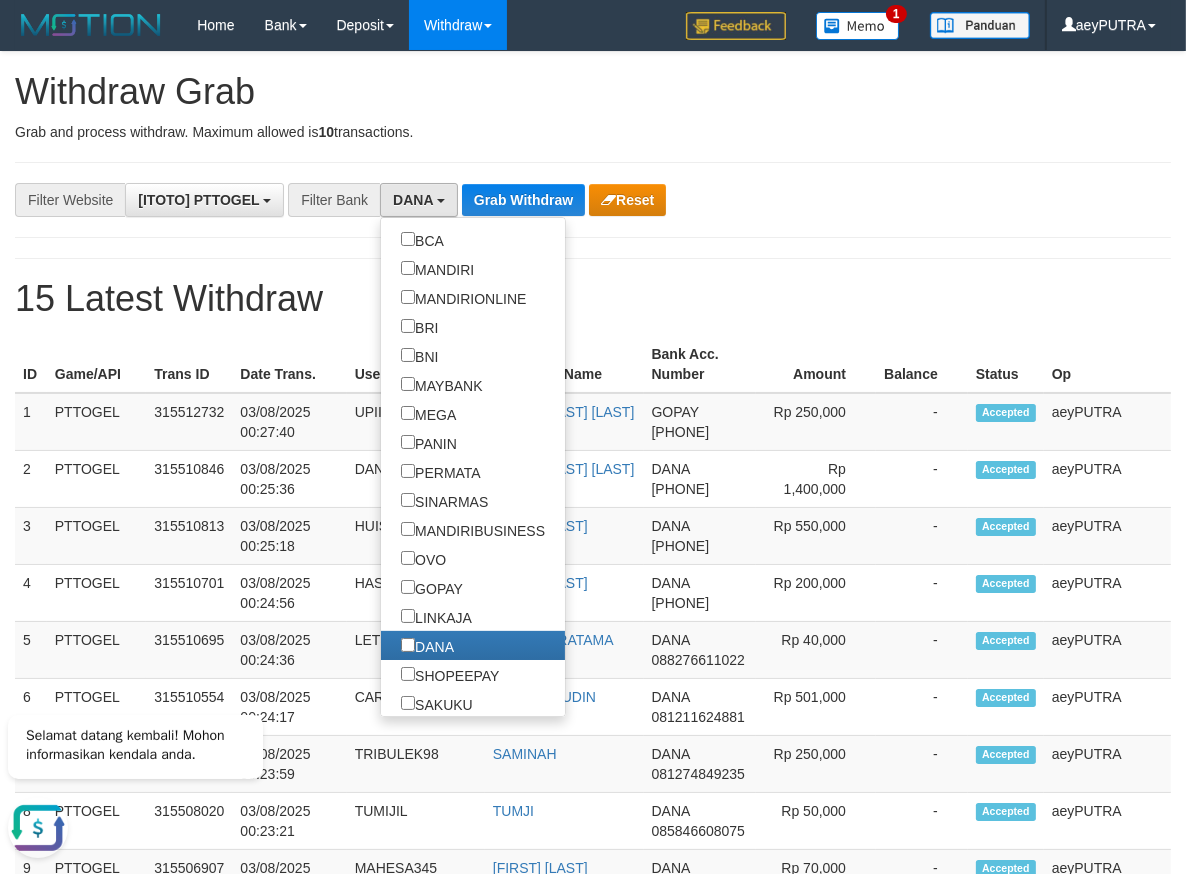 scroll, scrollTop: 324, scrollLeft: 0, axis: vertical 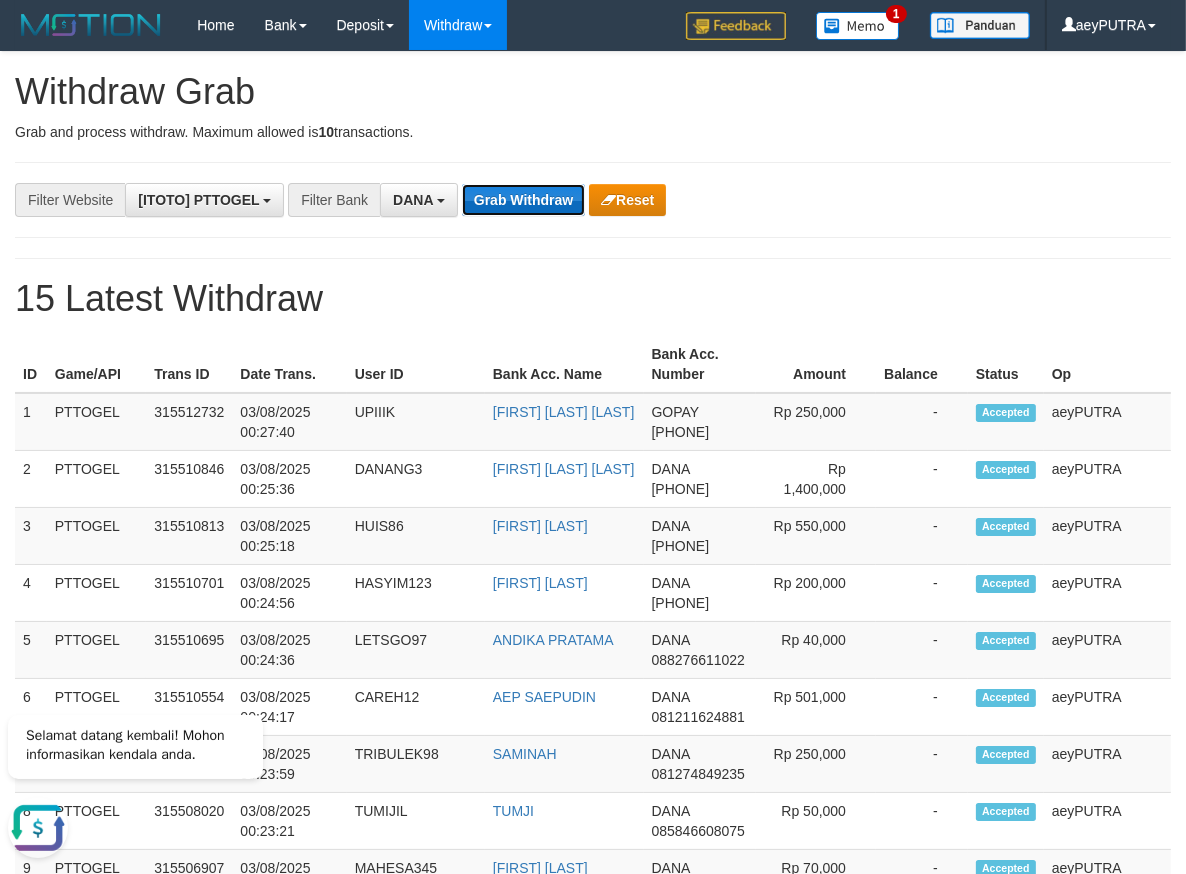 click on "Grab Withdraw" at bounding box center [523, 200] 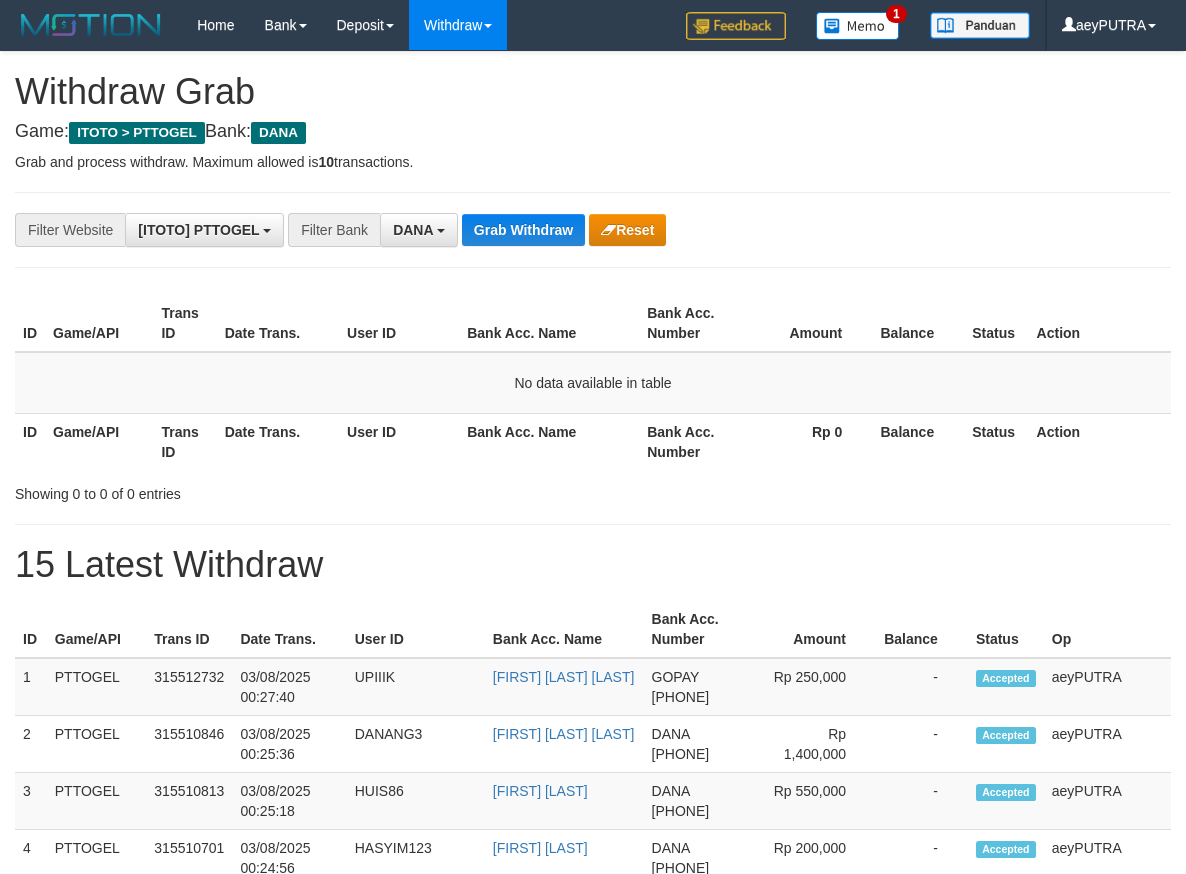 scroll, scrollTop: 0, scrollLeft: 0, axis: both 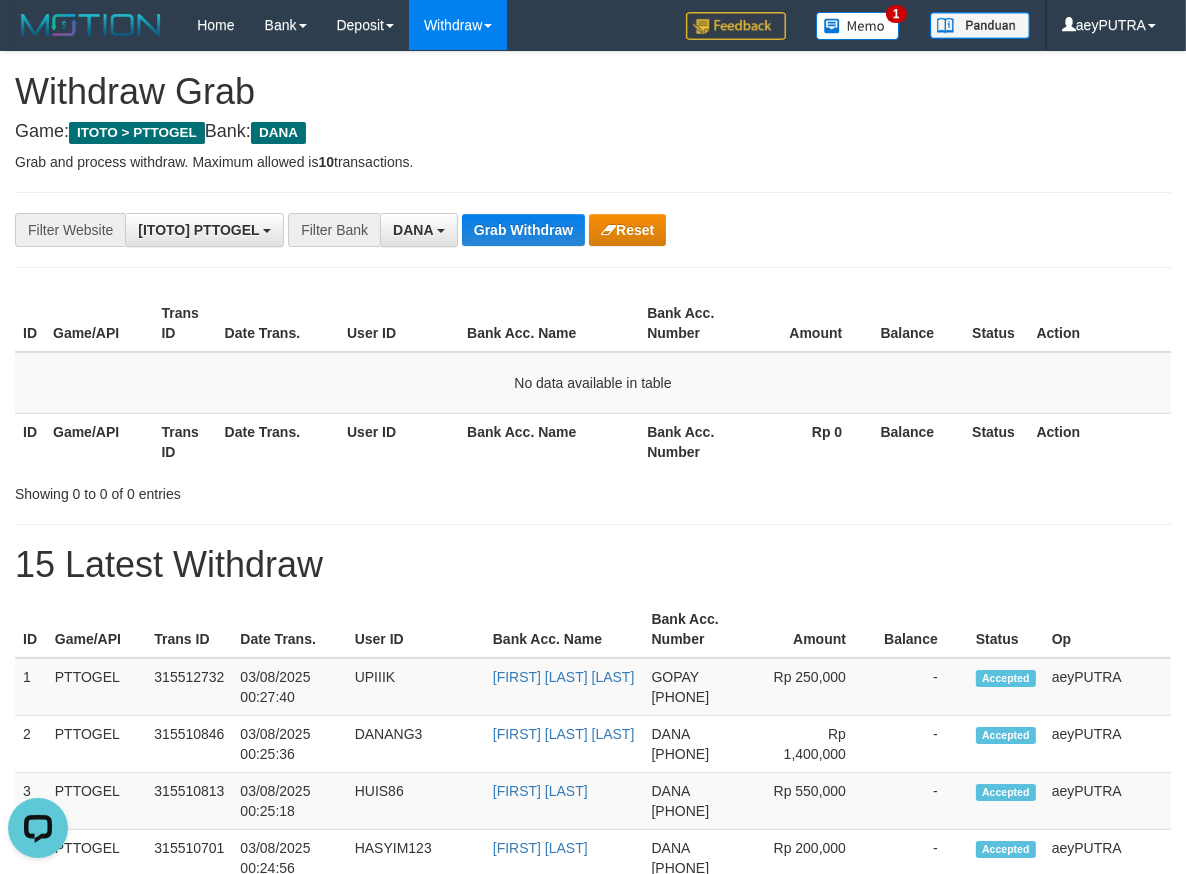 click on "Bank Acc. Name" at bounding box center [549, 441] 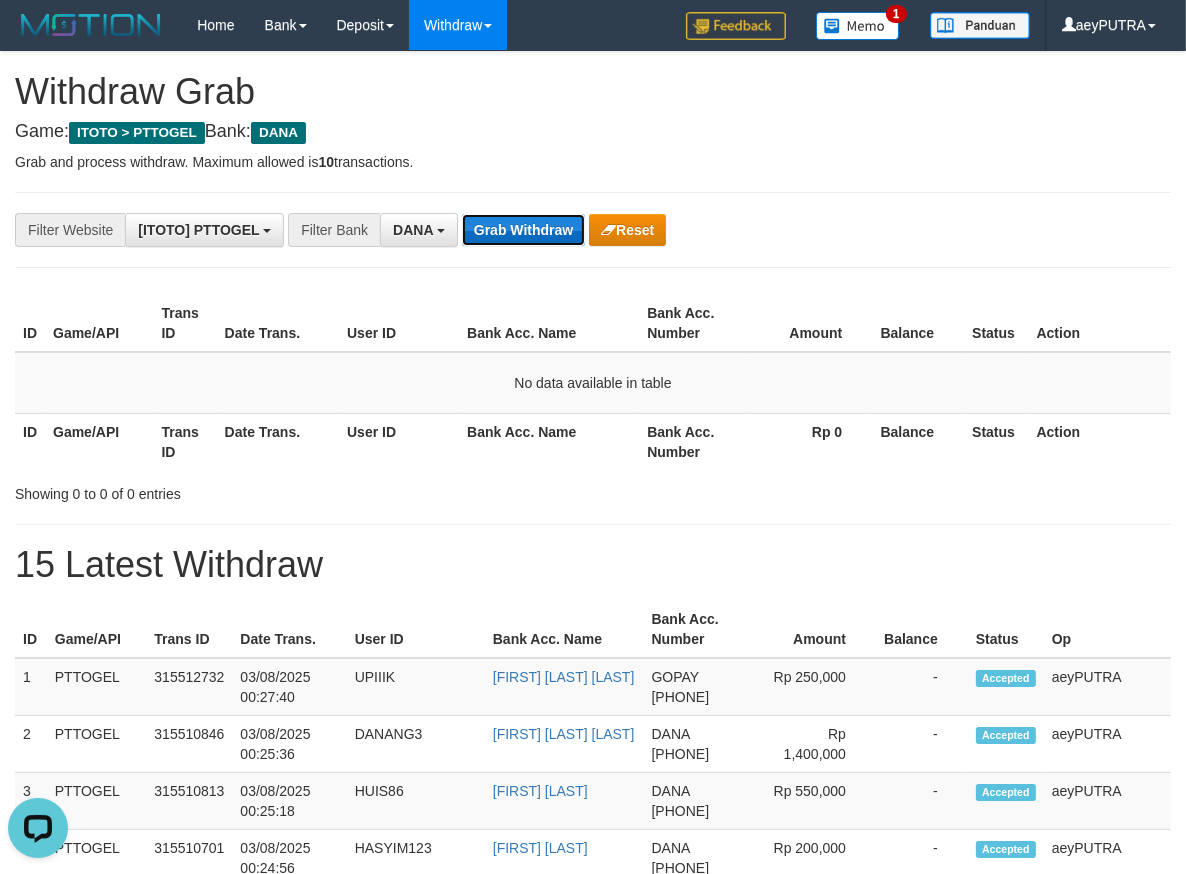click on "Grab Withdraw" at bounding box center [523, 230] 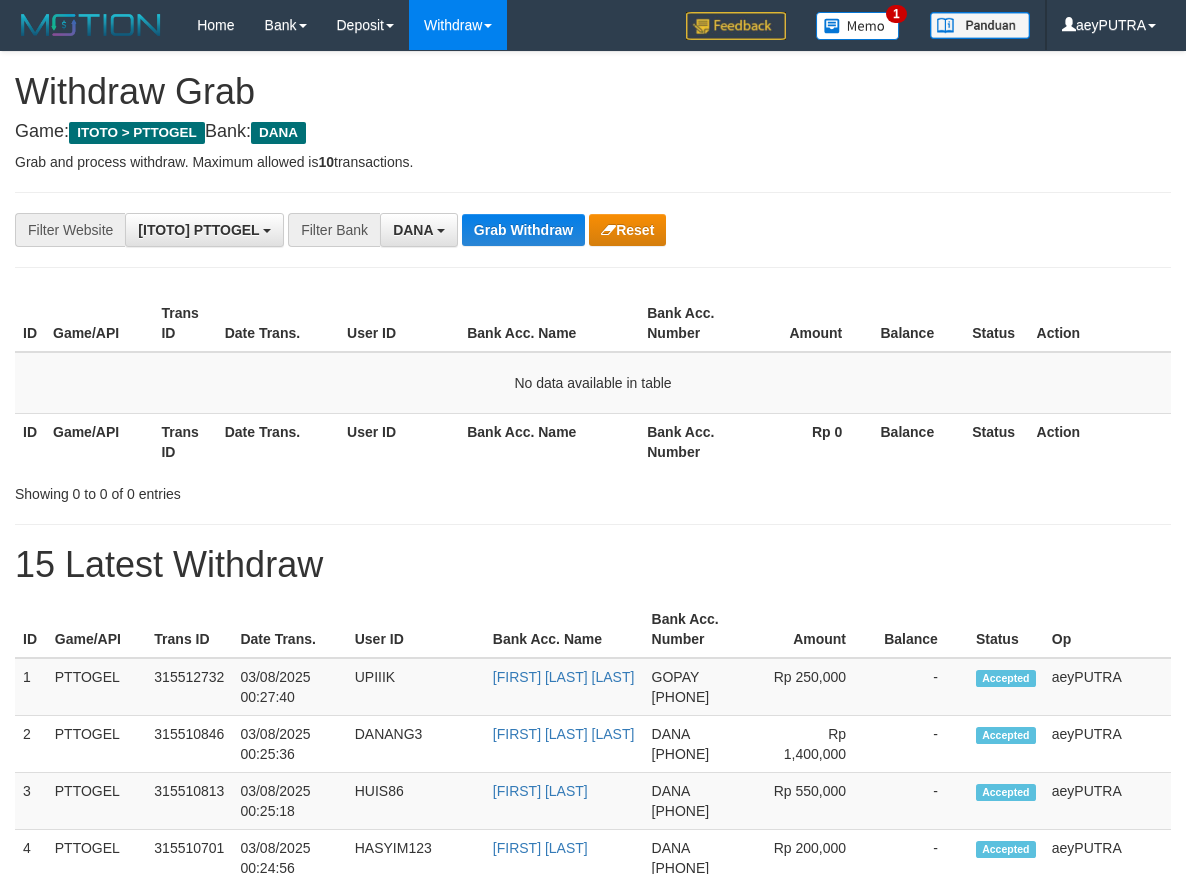 scroll, scrollTop: 0, scrollLeft: 0, axis: both 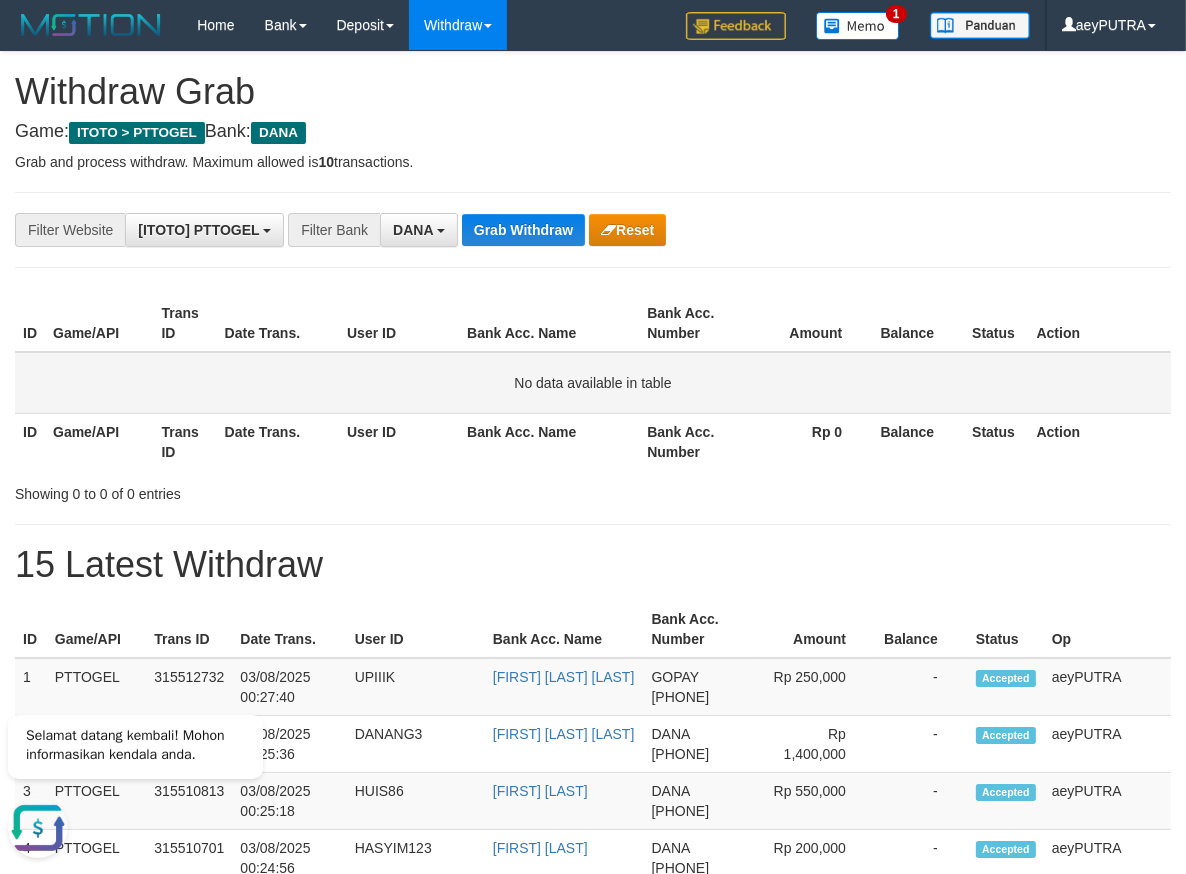 drag, startPoint x: 391, startPoint y: 423, endPoint x: 393, endPoint y: 379, distance: 44.04543 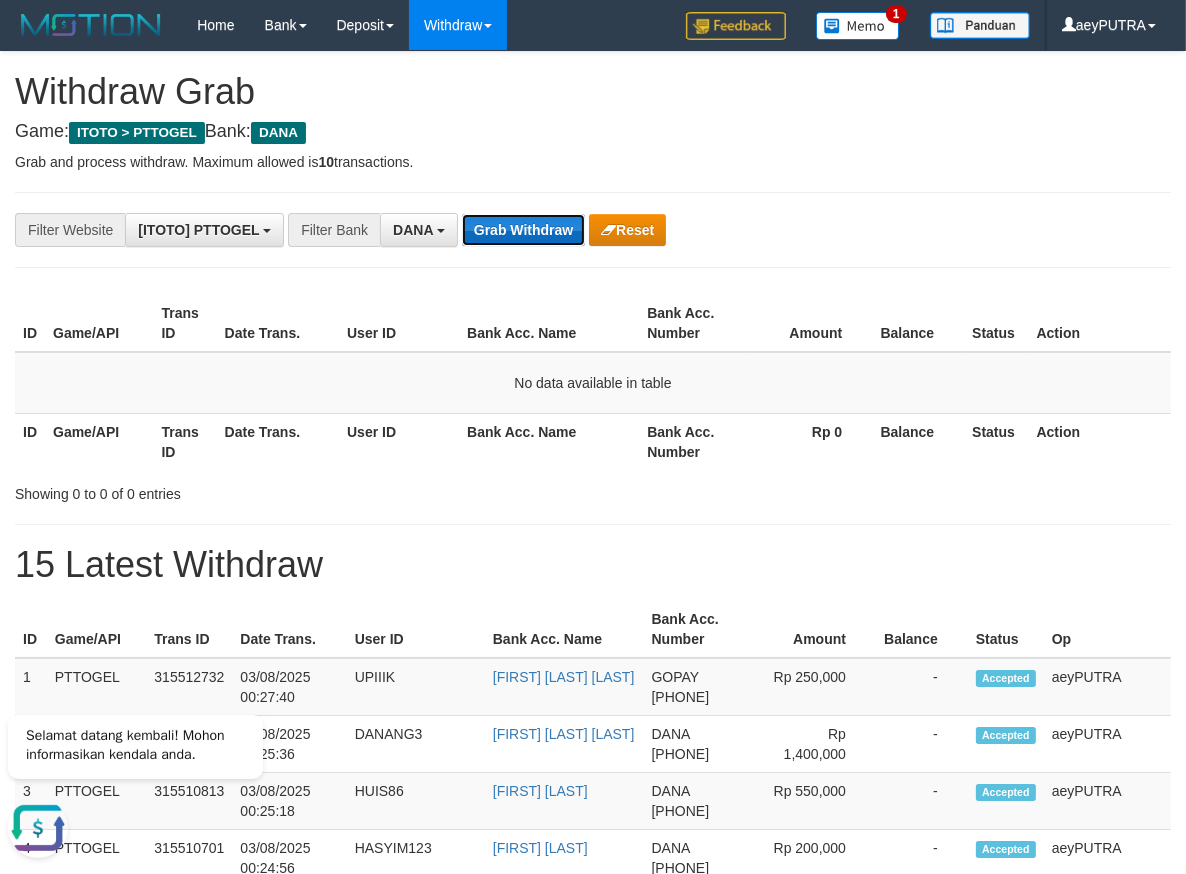 click on "Grab Withdraw" at bounding box center (523, 230) 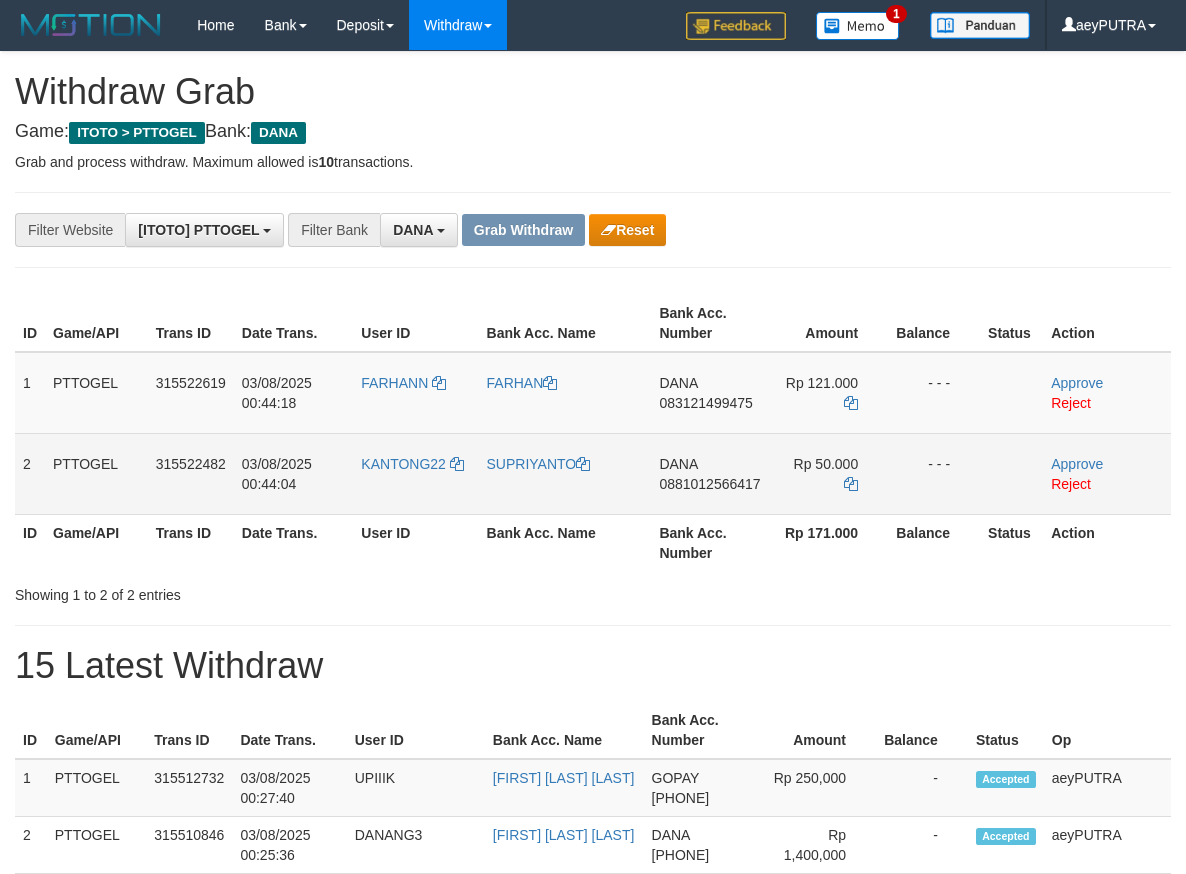 scroll, scrollTop: 0, scrollLeft: 0, axis: both 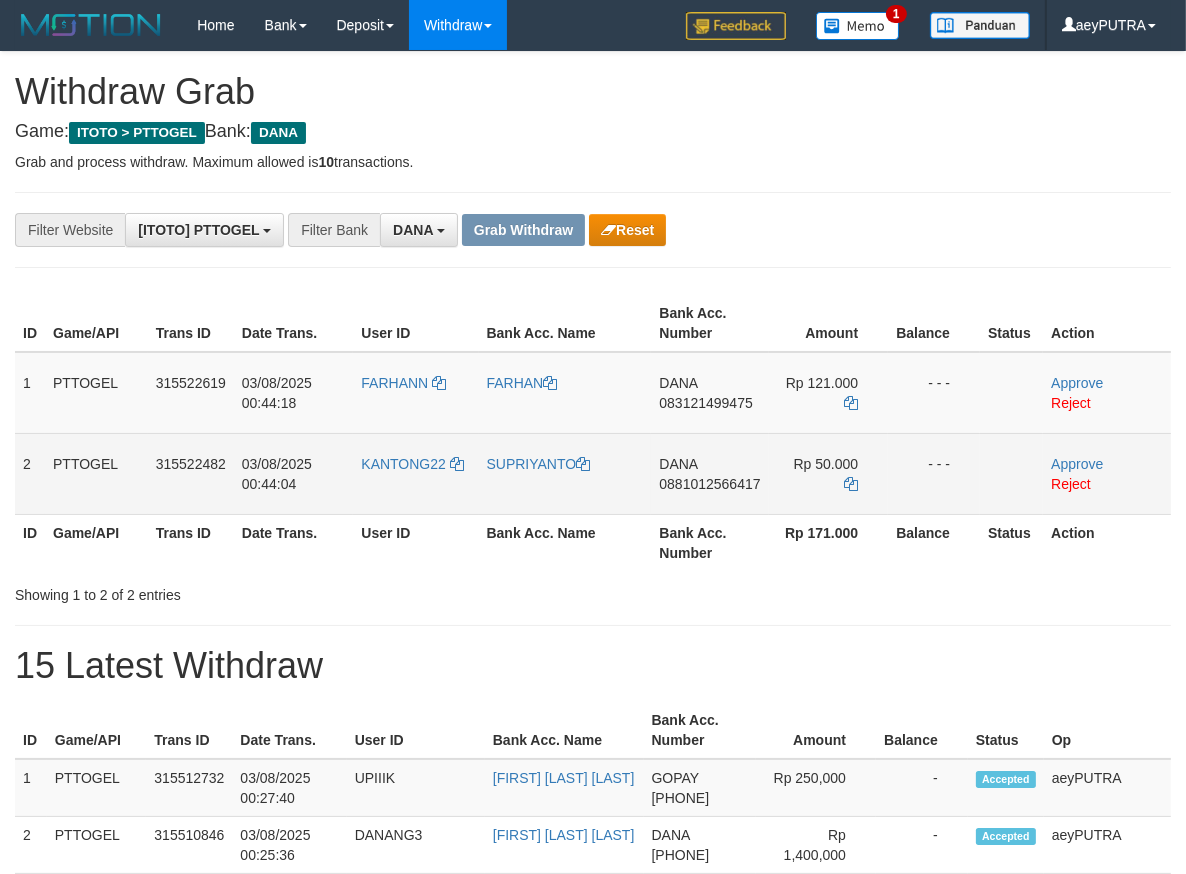 drag, startPoint x: 0, startPoint y: 0, endPoint x: 830, endPoint y: 475, distance: 956.308 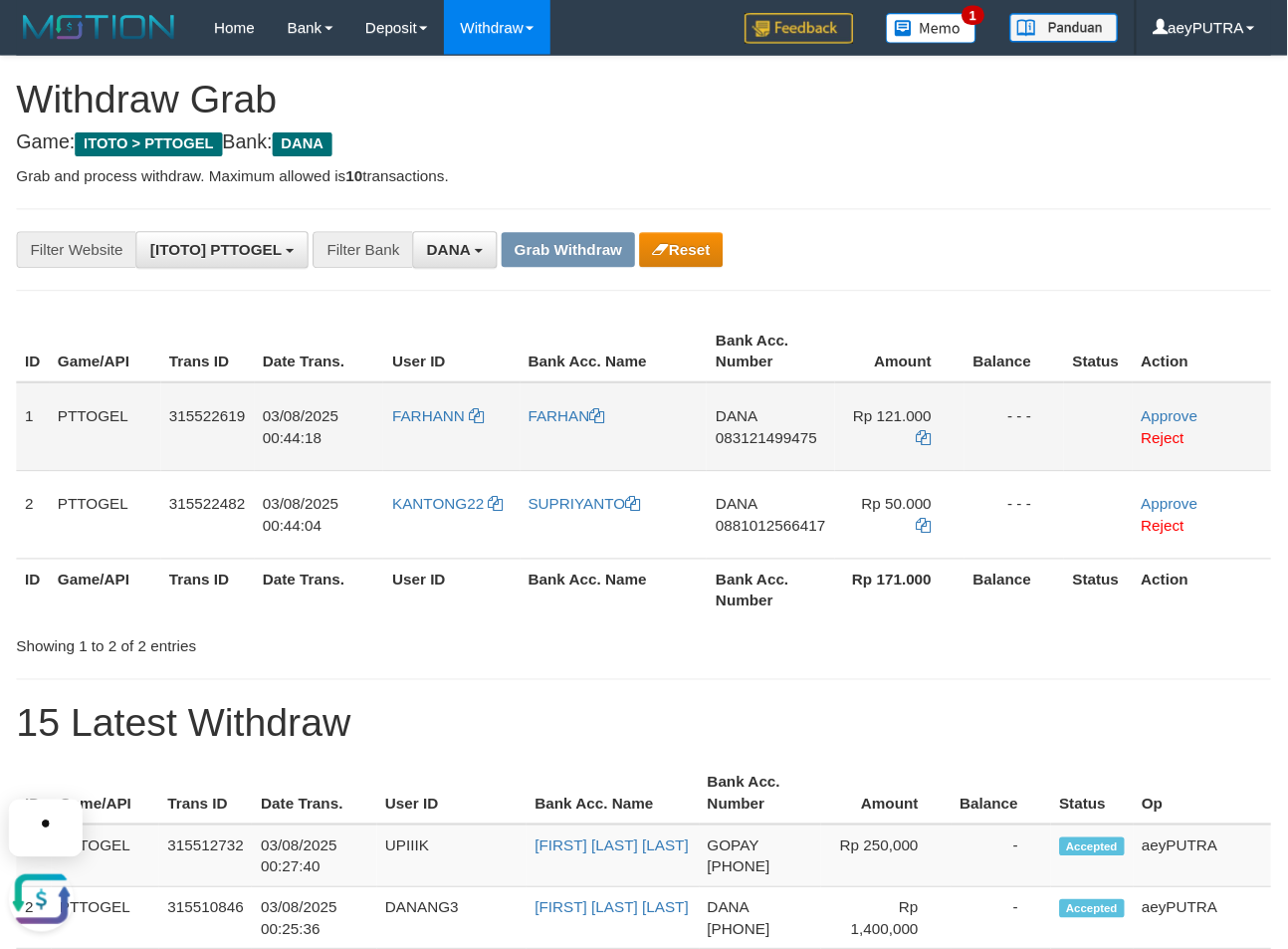 scroll, scrollTop: 0, scrollLeft: 0, axis: both 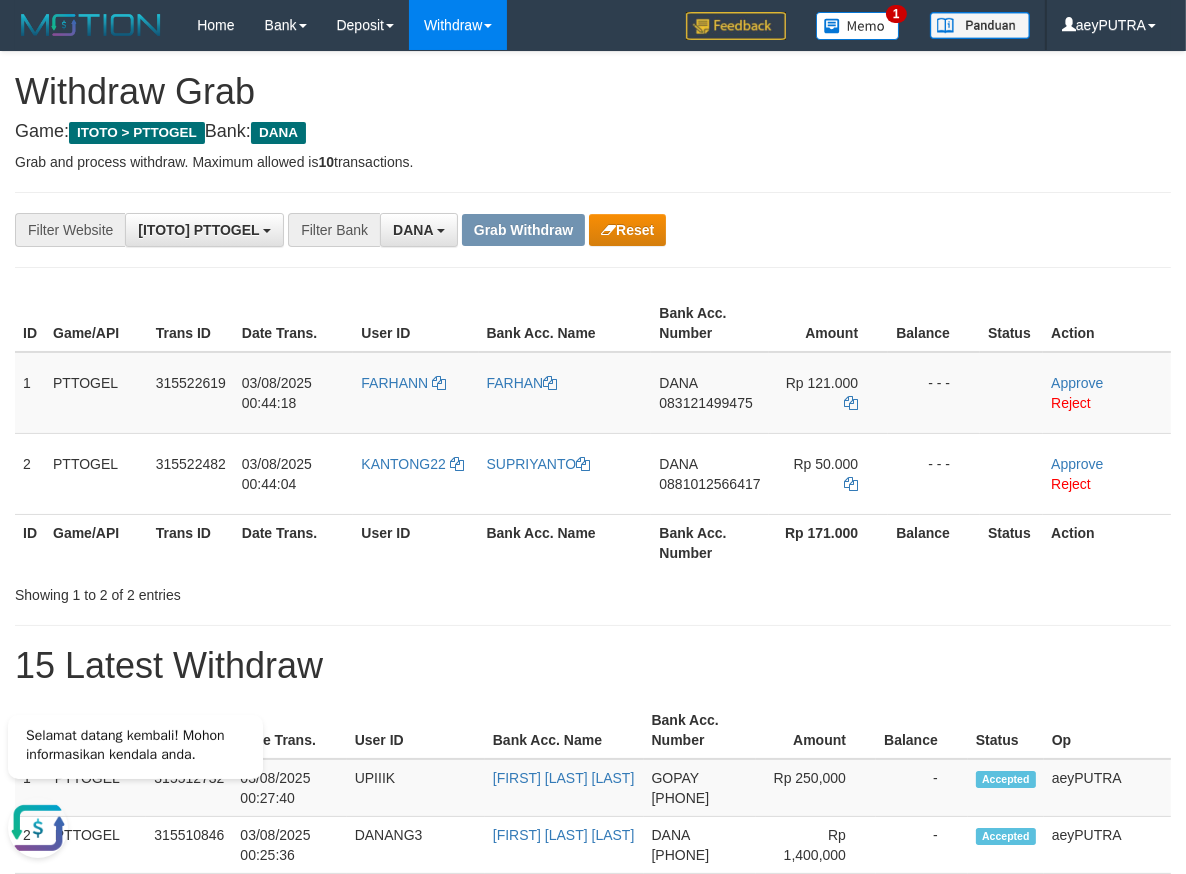 click on "**********" at bounding box center [593, 1163] 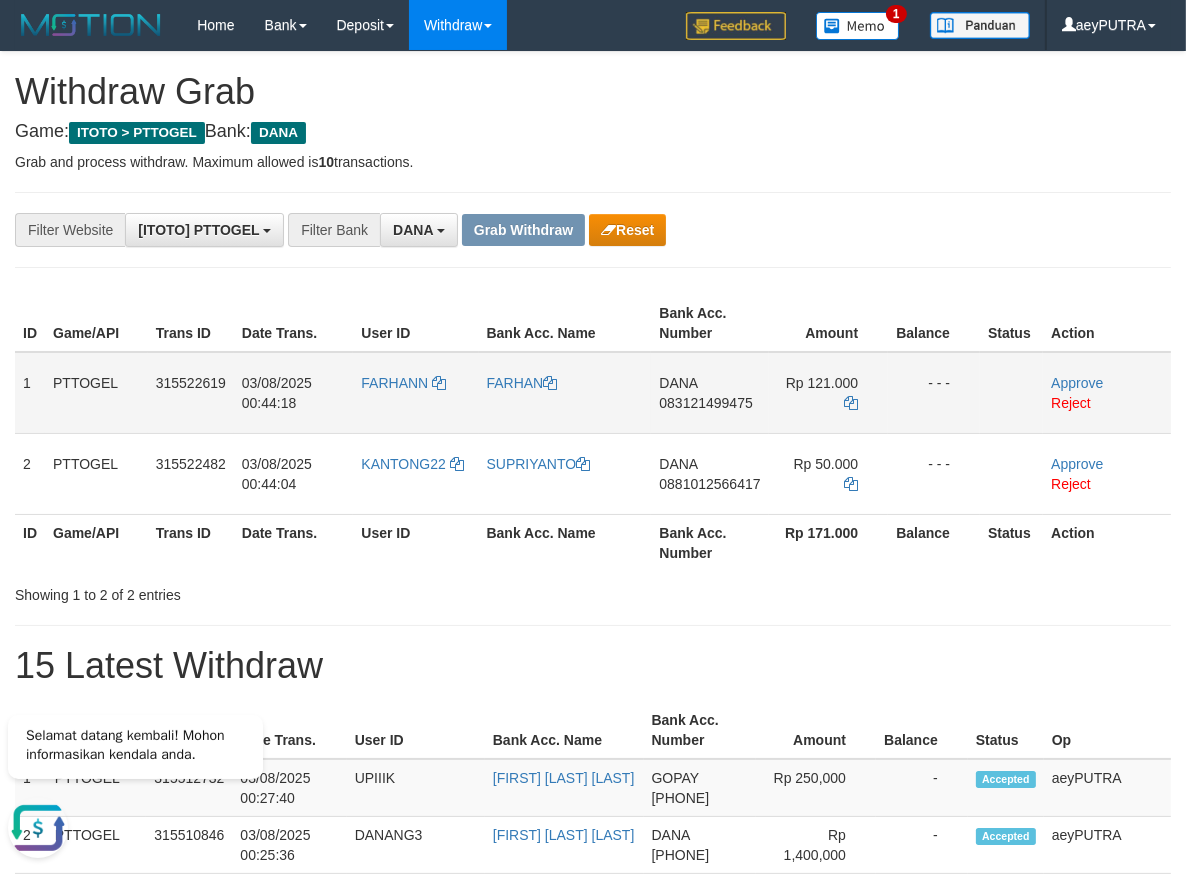 click on "083121499475" at bounding box center [705, 403] 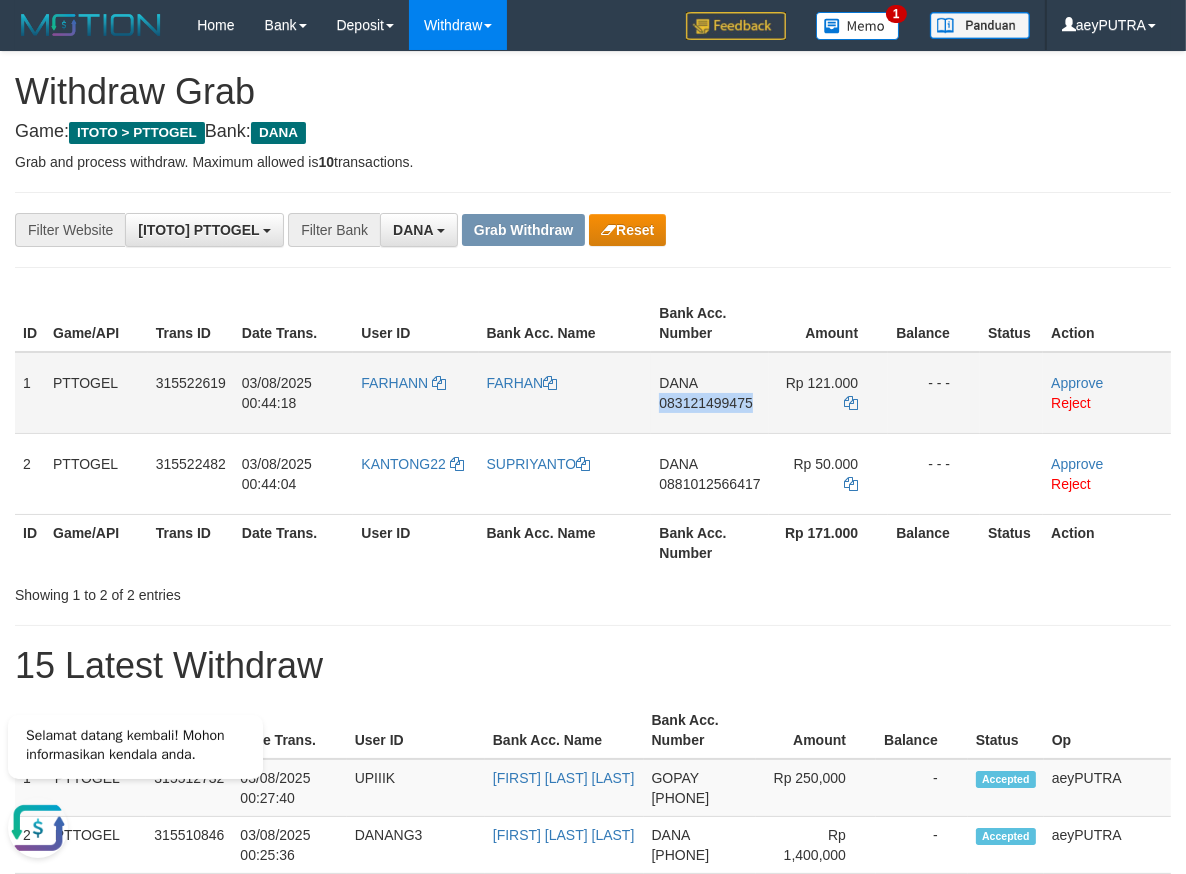 click on "083121499475" at bounding box center [705, 403] 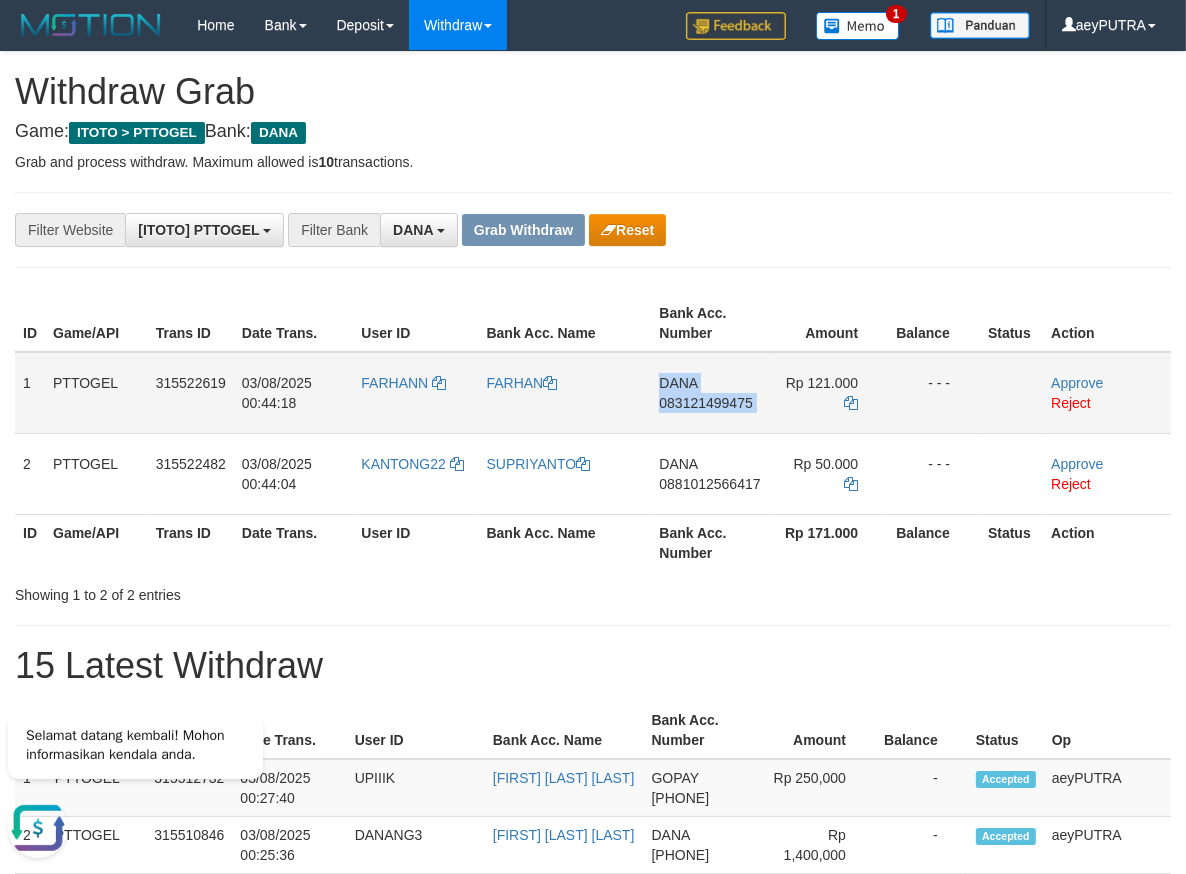 click on "083121499475" at bounding box center [705, 403] 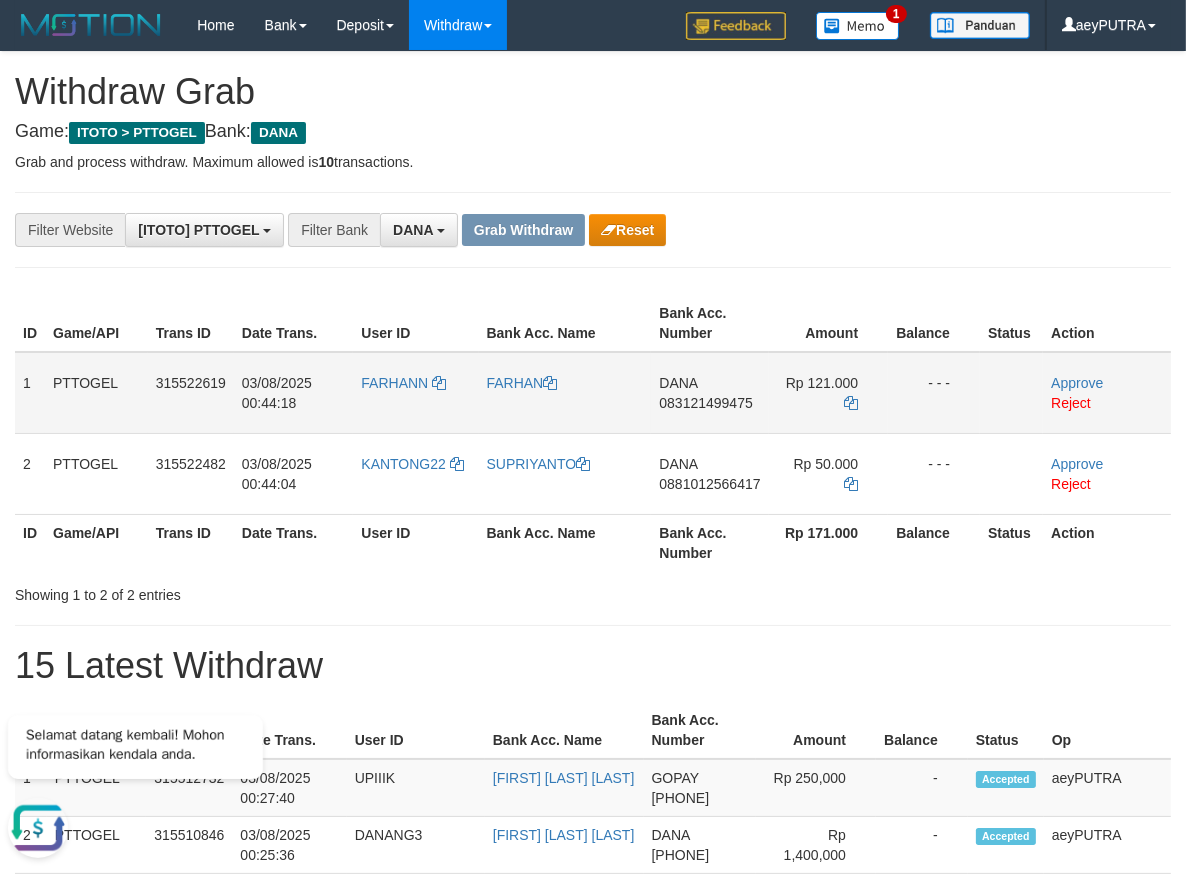 click on "083121499475" at bounding box center [705, 403] 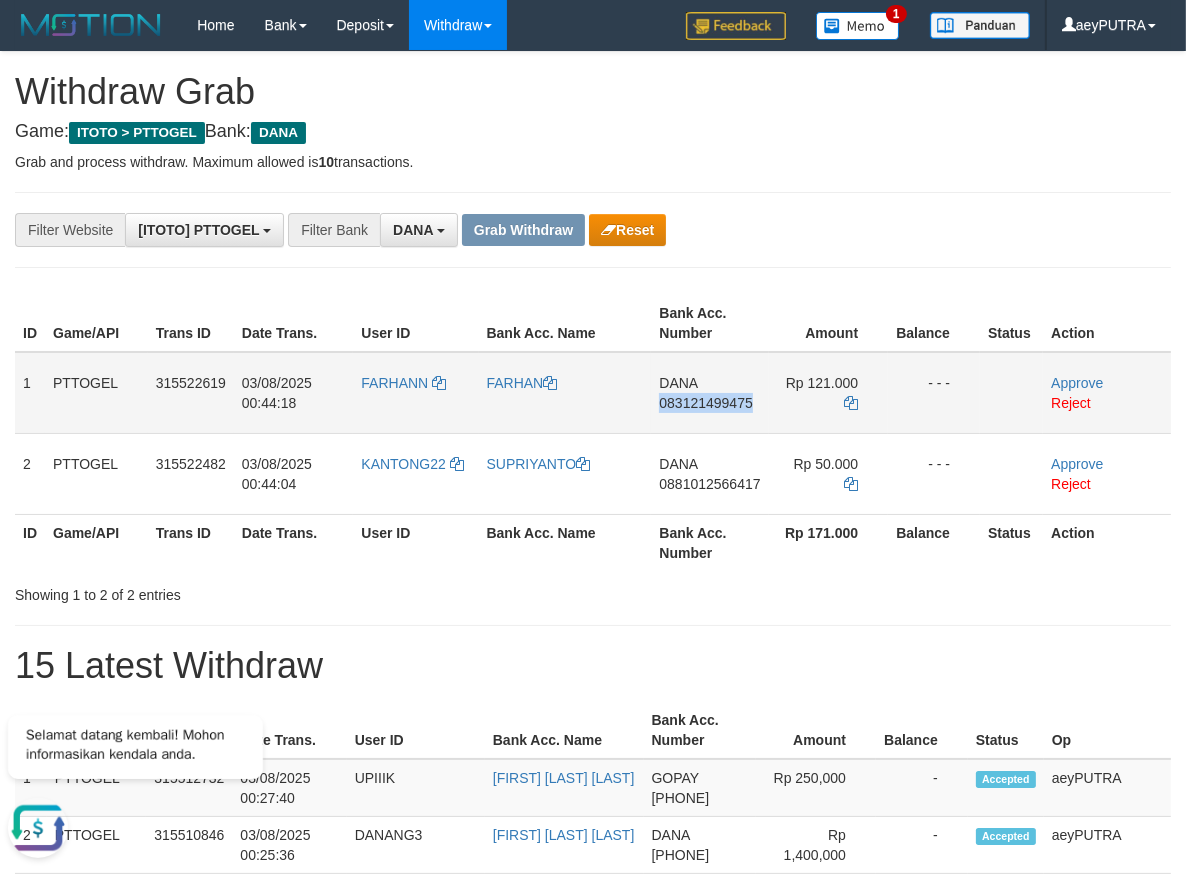 click on "083121499475" at bounding box center [705, 403] 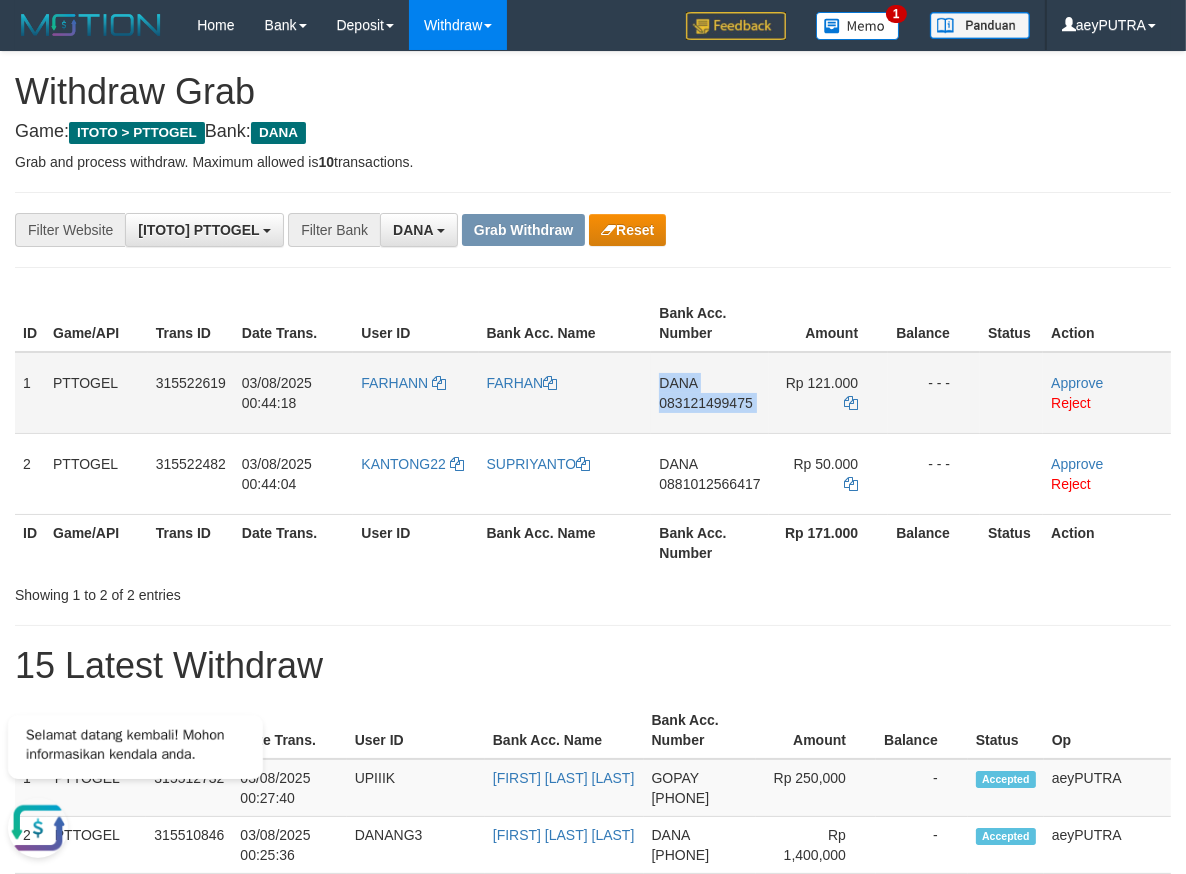 click on "083121499475" at bounding box center (705, 403) 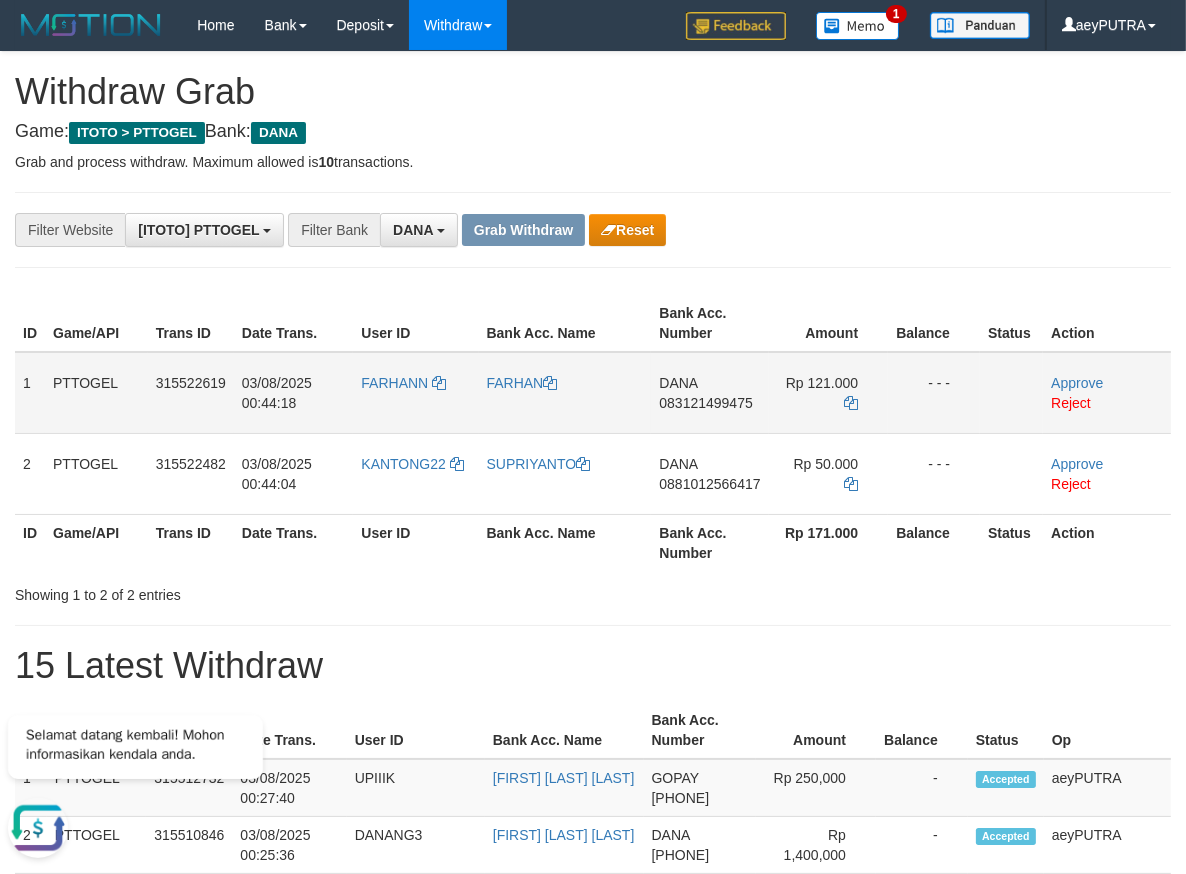 click on "Rp 121.000" at bounding box center [829, 393] 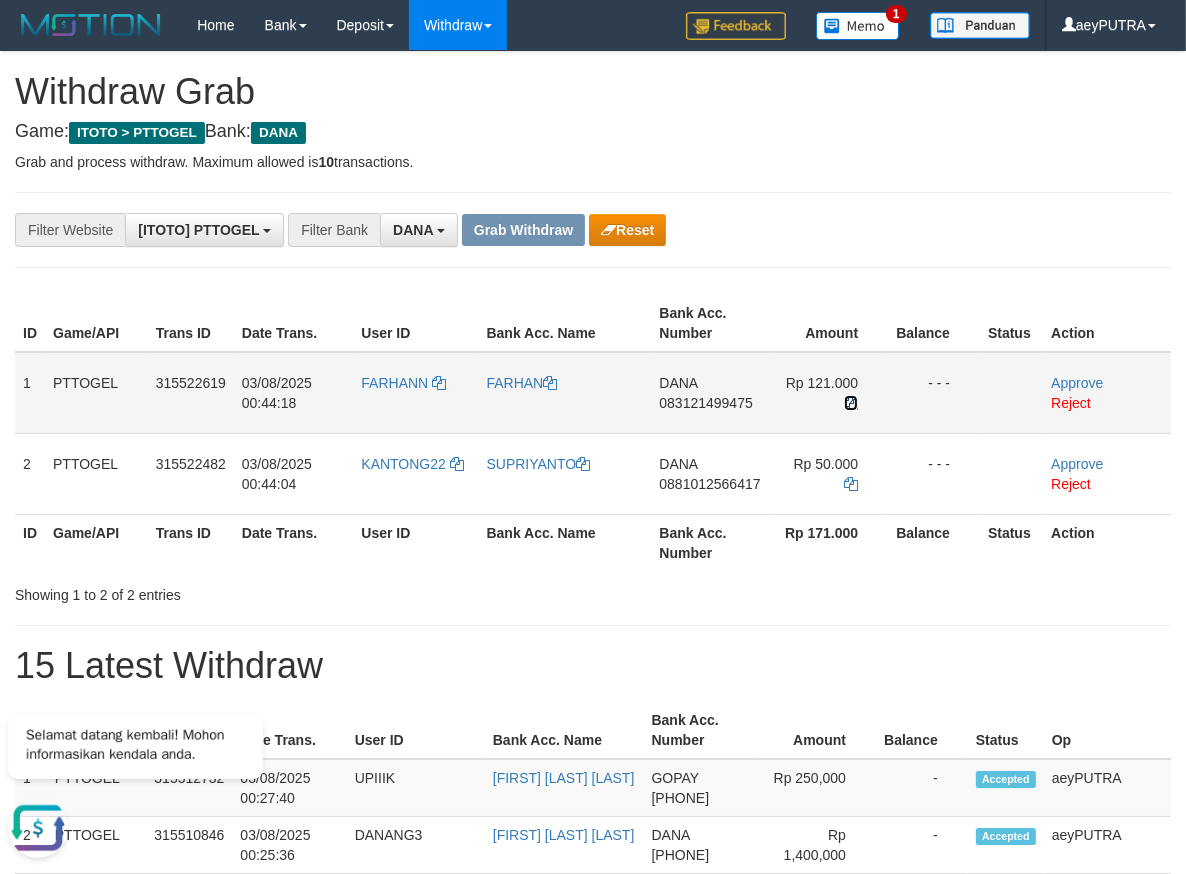 click at bounding box center (851, 403) 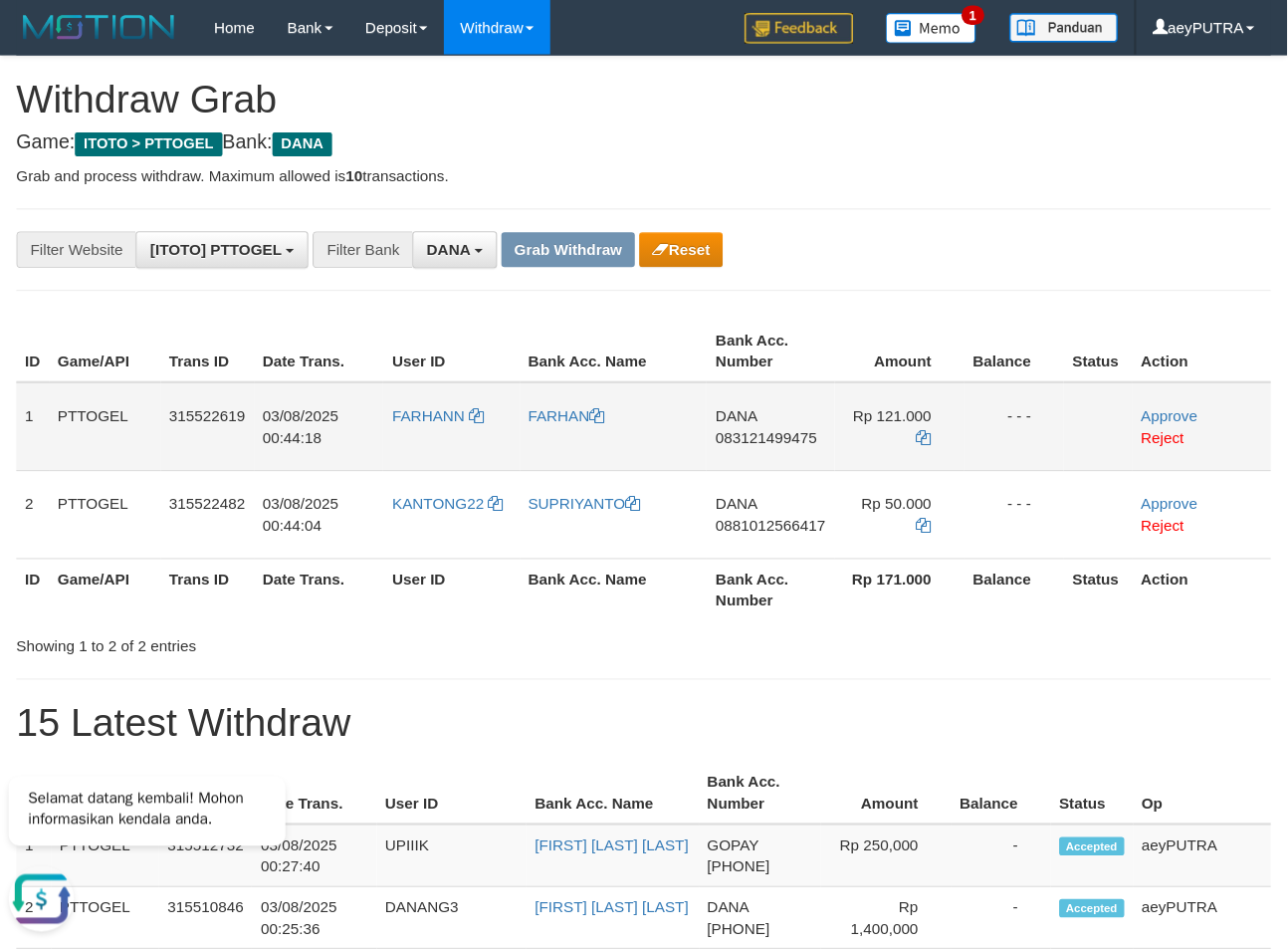 scroll, scrollTop: 331, scrollLeft: 0, axis: vertical 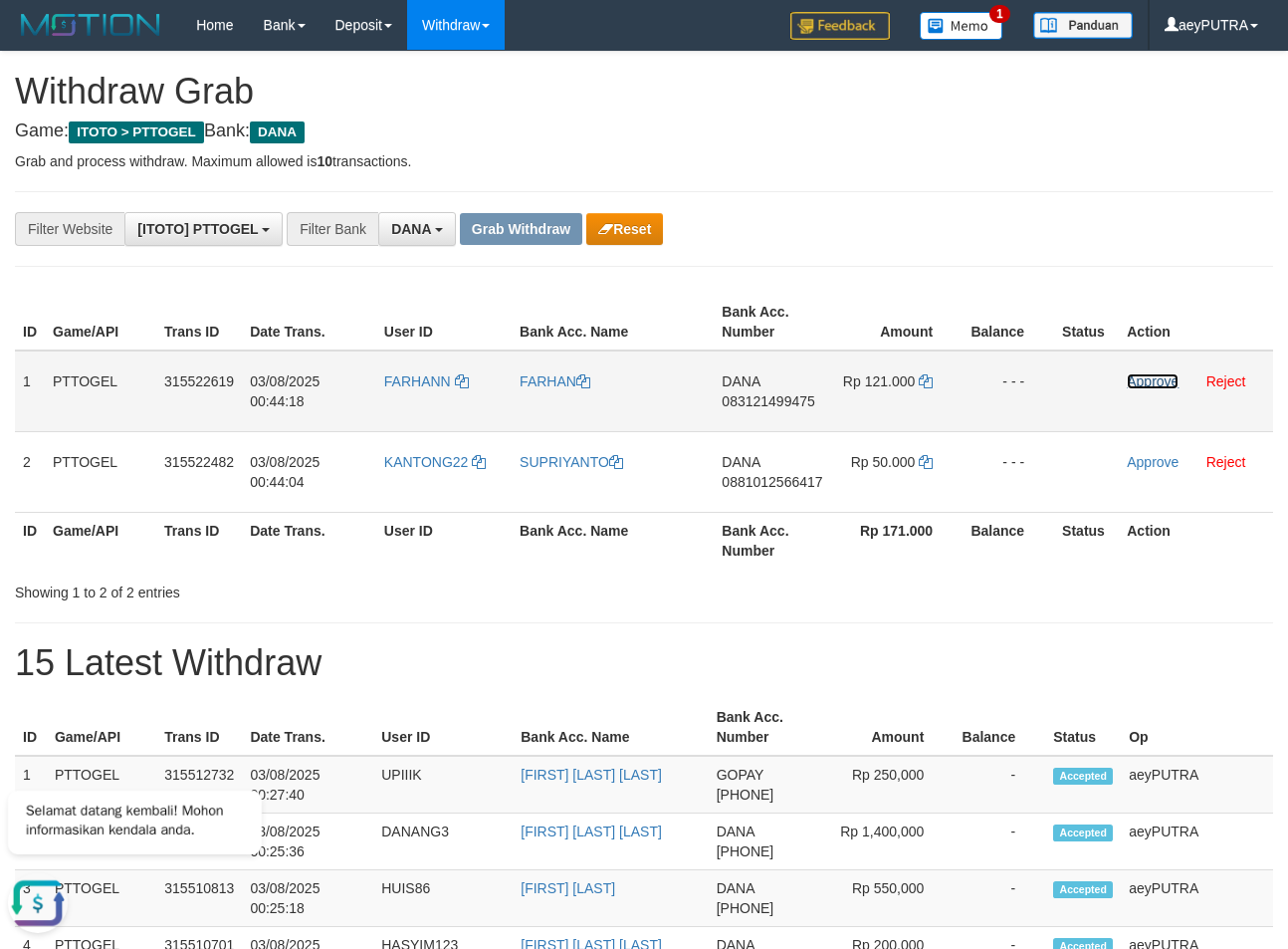 click on "Approve" at bounding box center (1153, 381) 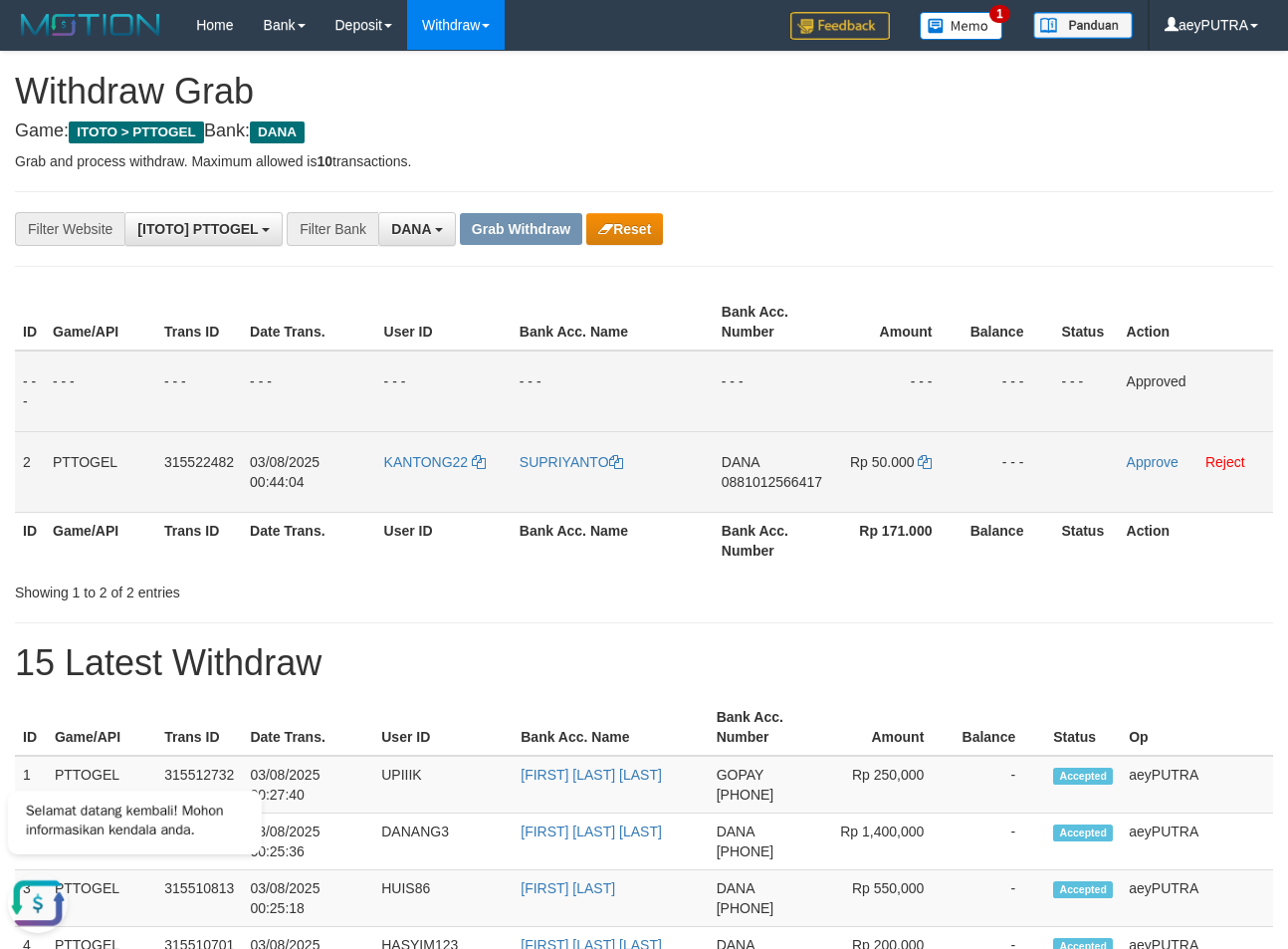 click on "0881012566417" at bounding box center [771, 482] 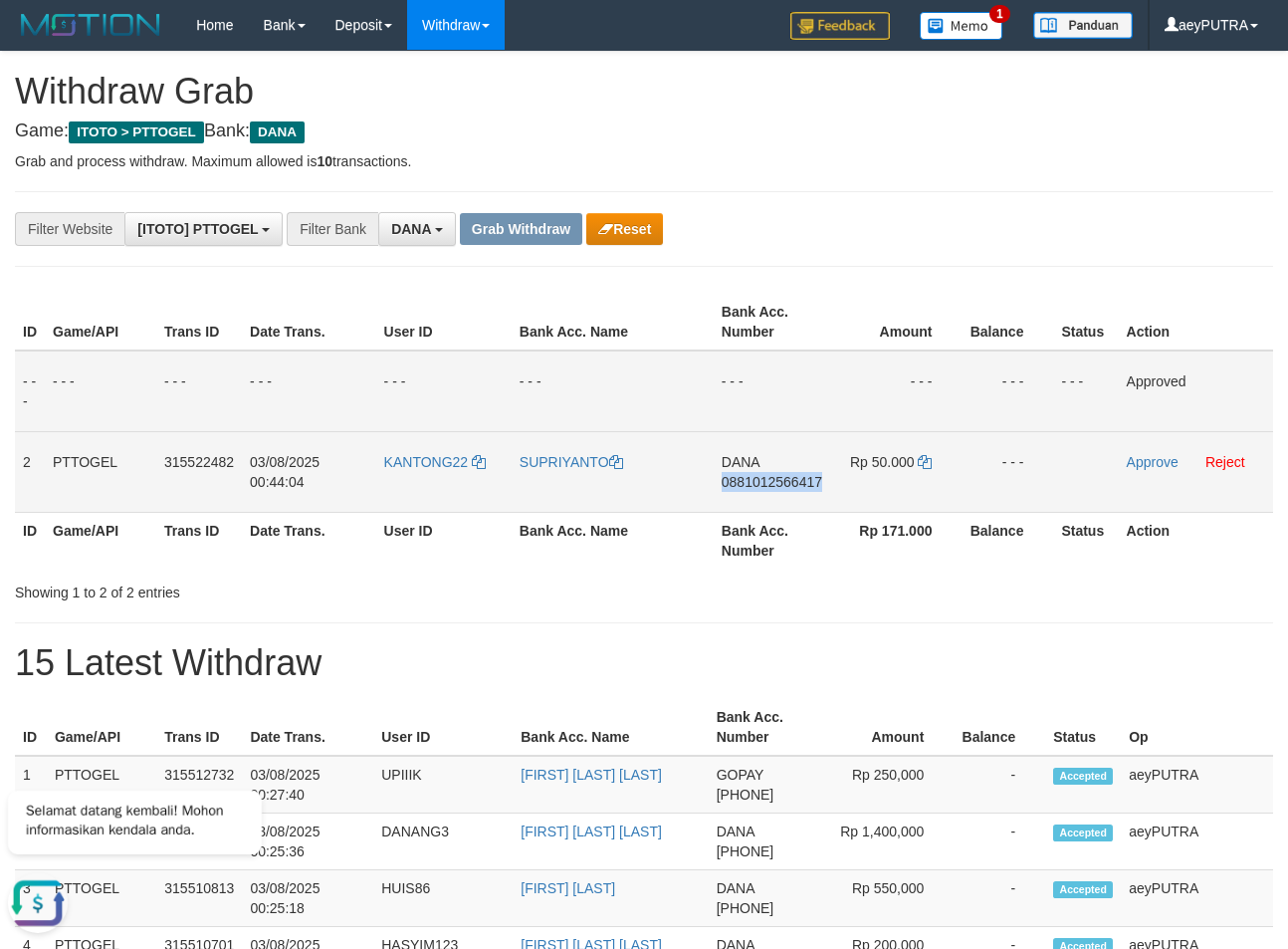 click on "0881012566417" at bounding box center [771, 482] 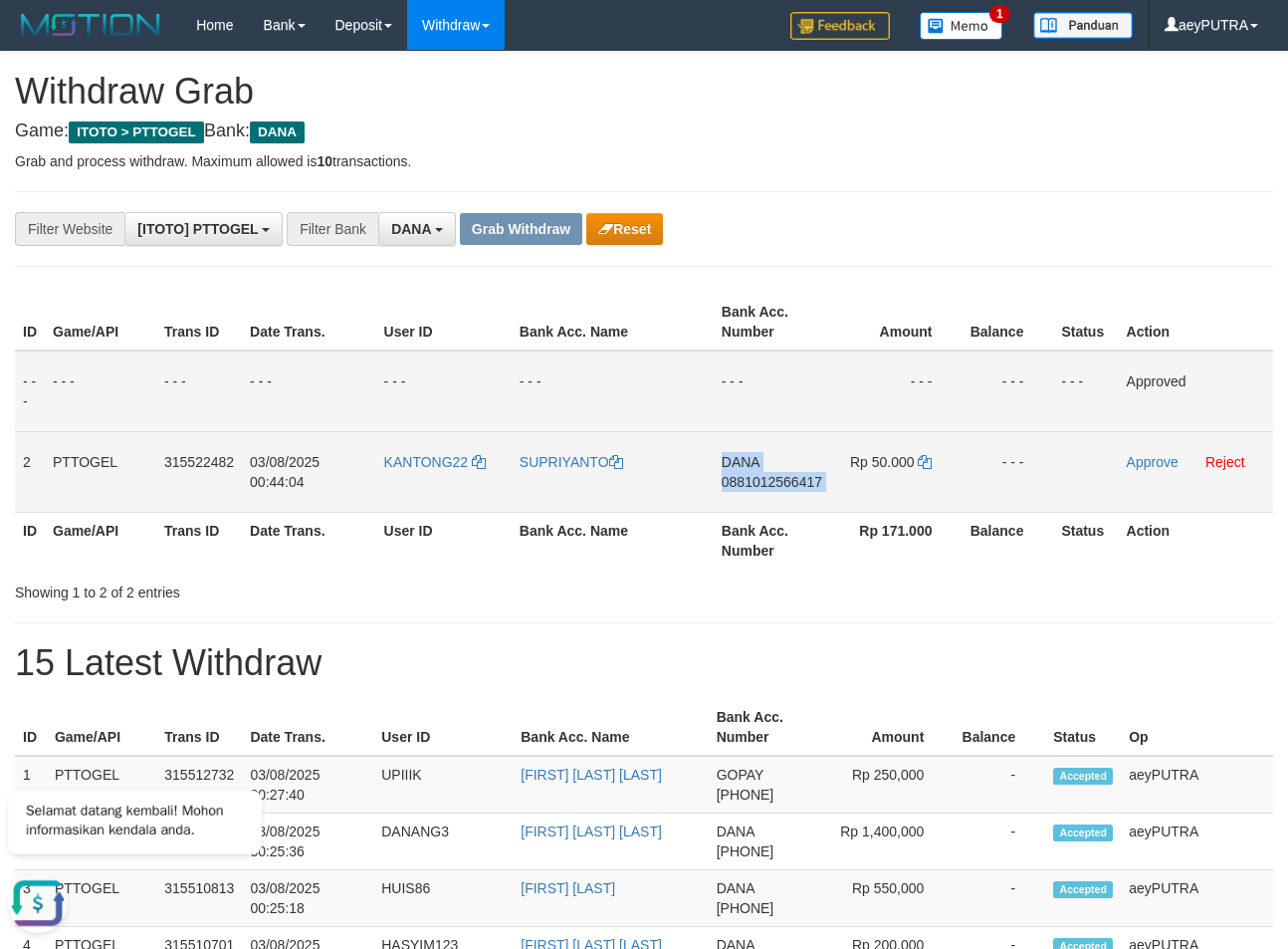 click on "0881012566417" at bounding box center [771, 482] 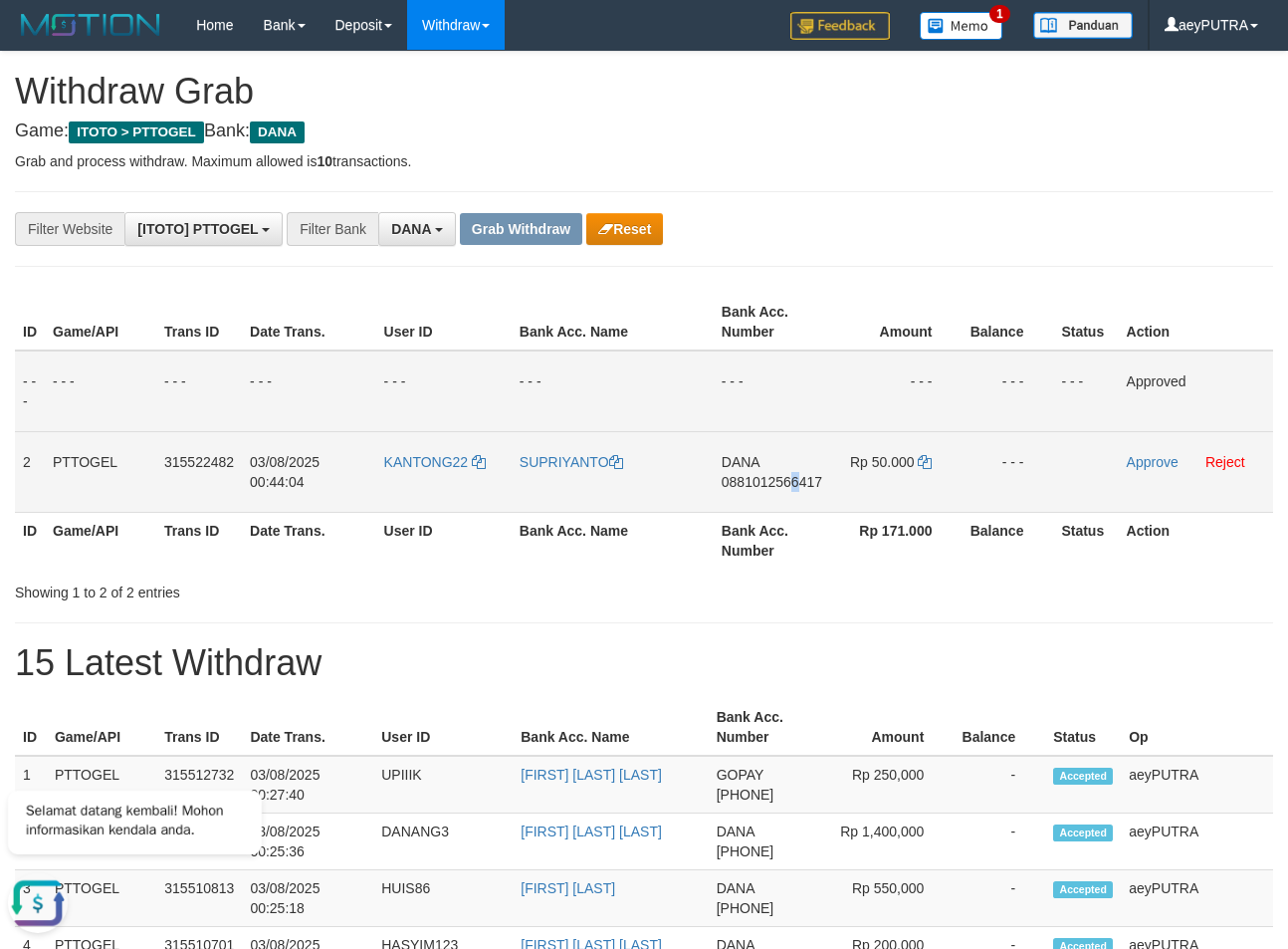 click on "0881012566417" at bounding box center [771, 482] 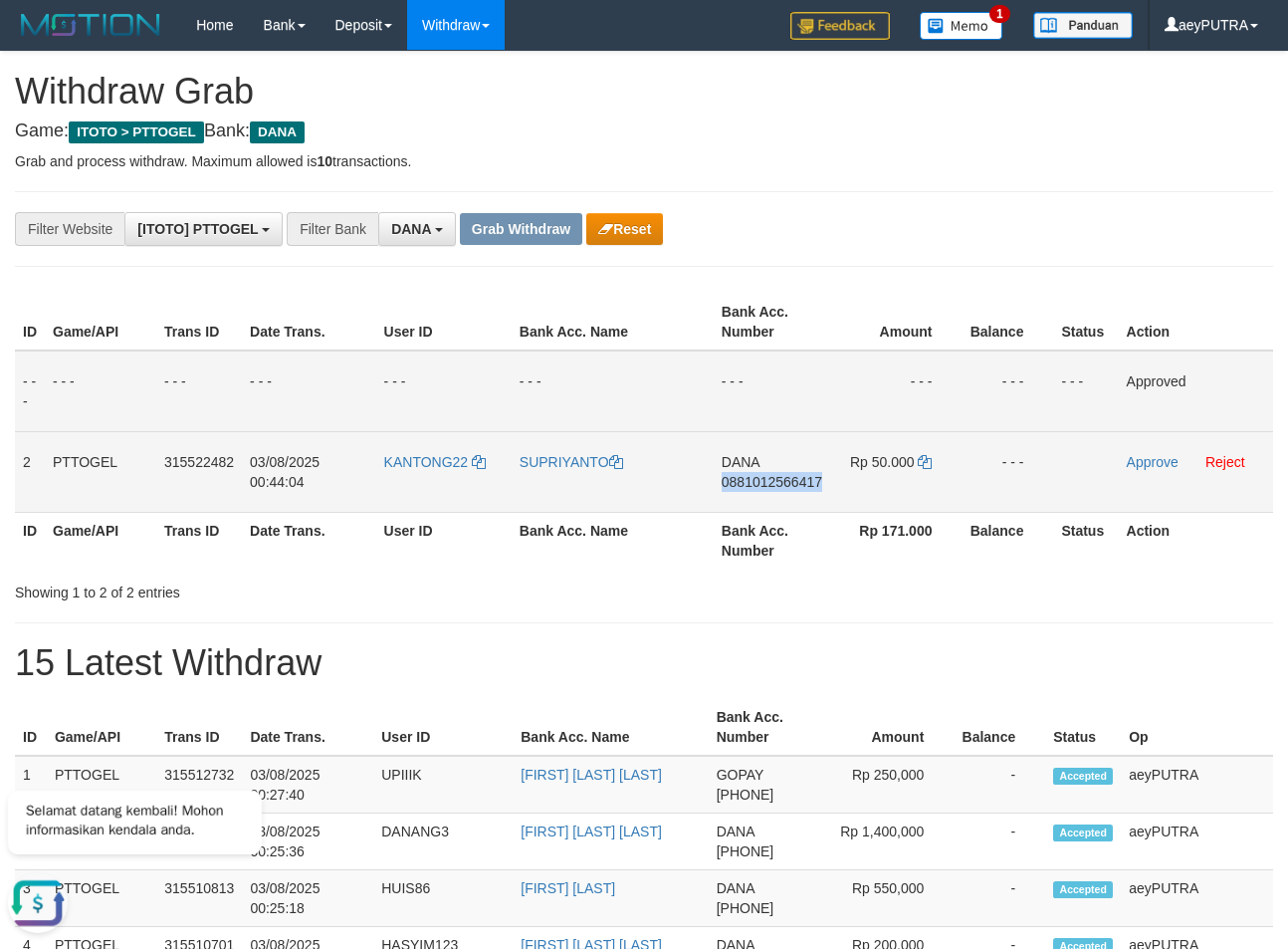 click on "0881012566417" at bounding box center [771, 482] 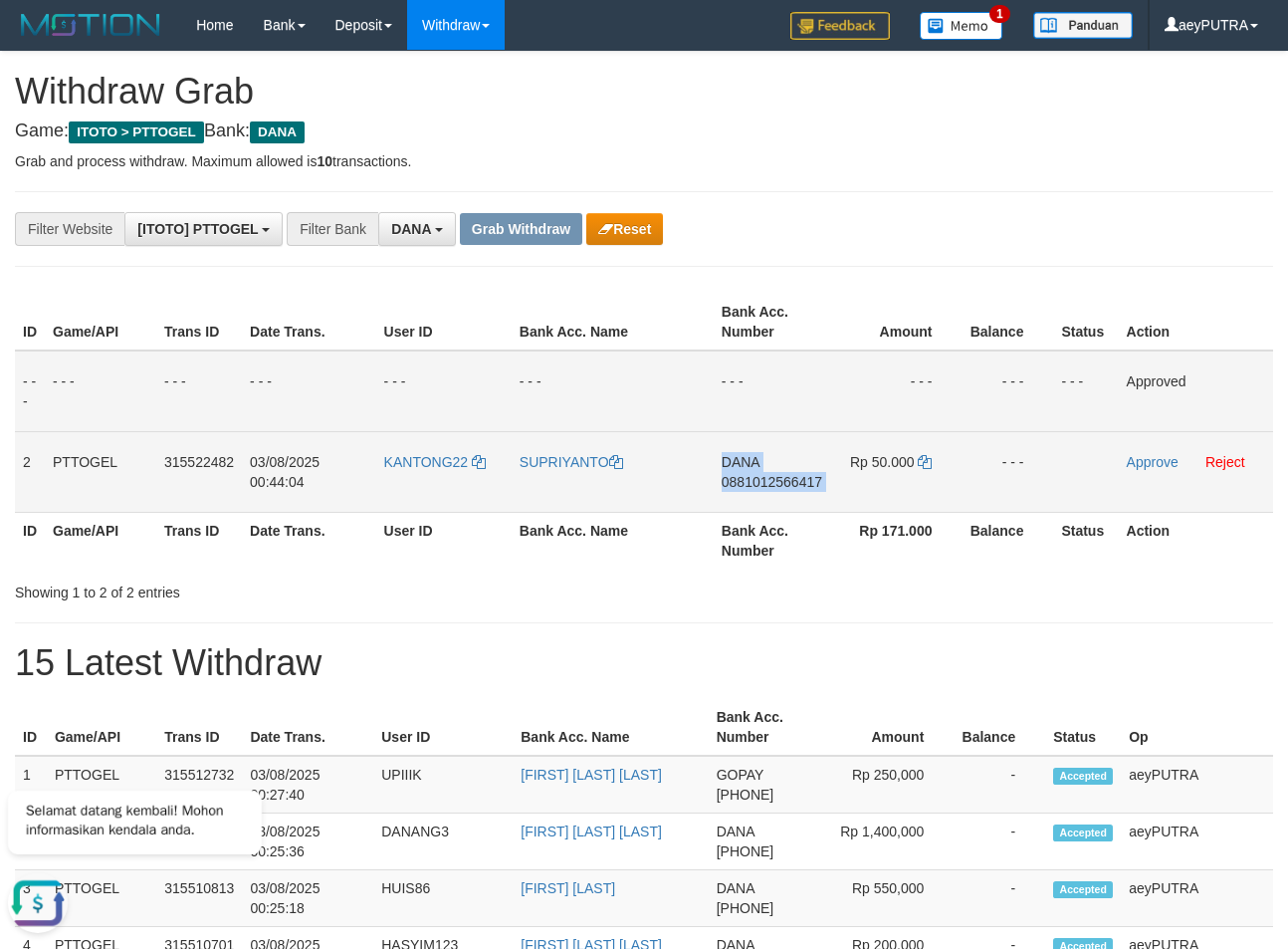 click on "0881012566417" at bounding box center (771, 482) 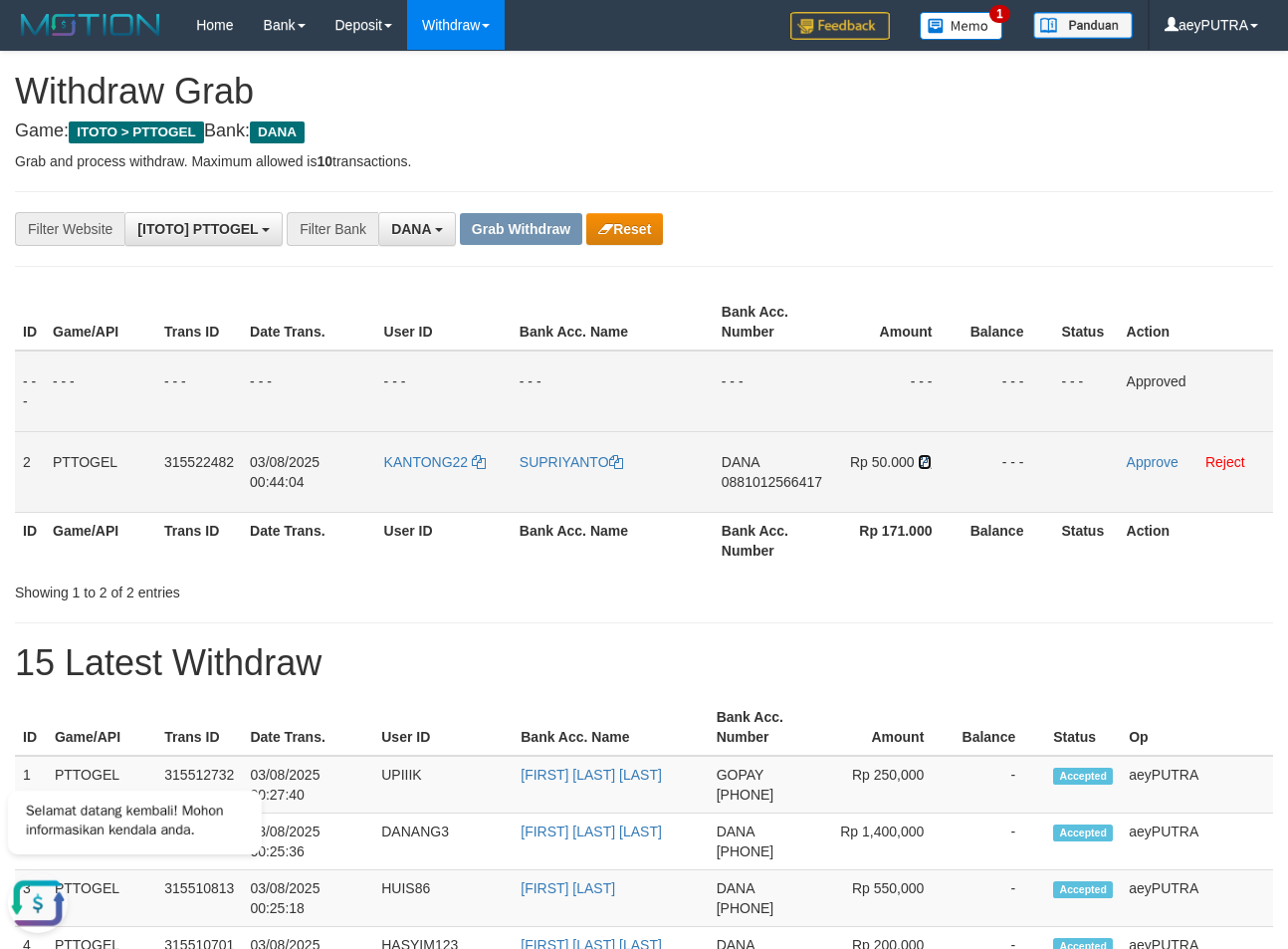 click at bounding box center (925, 462) 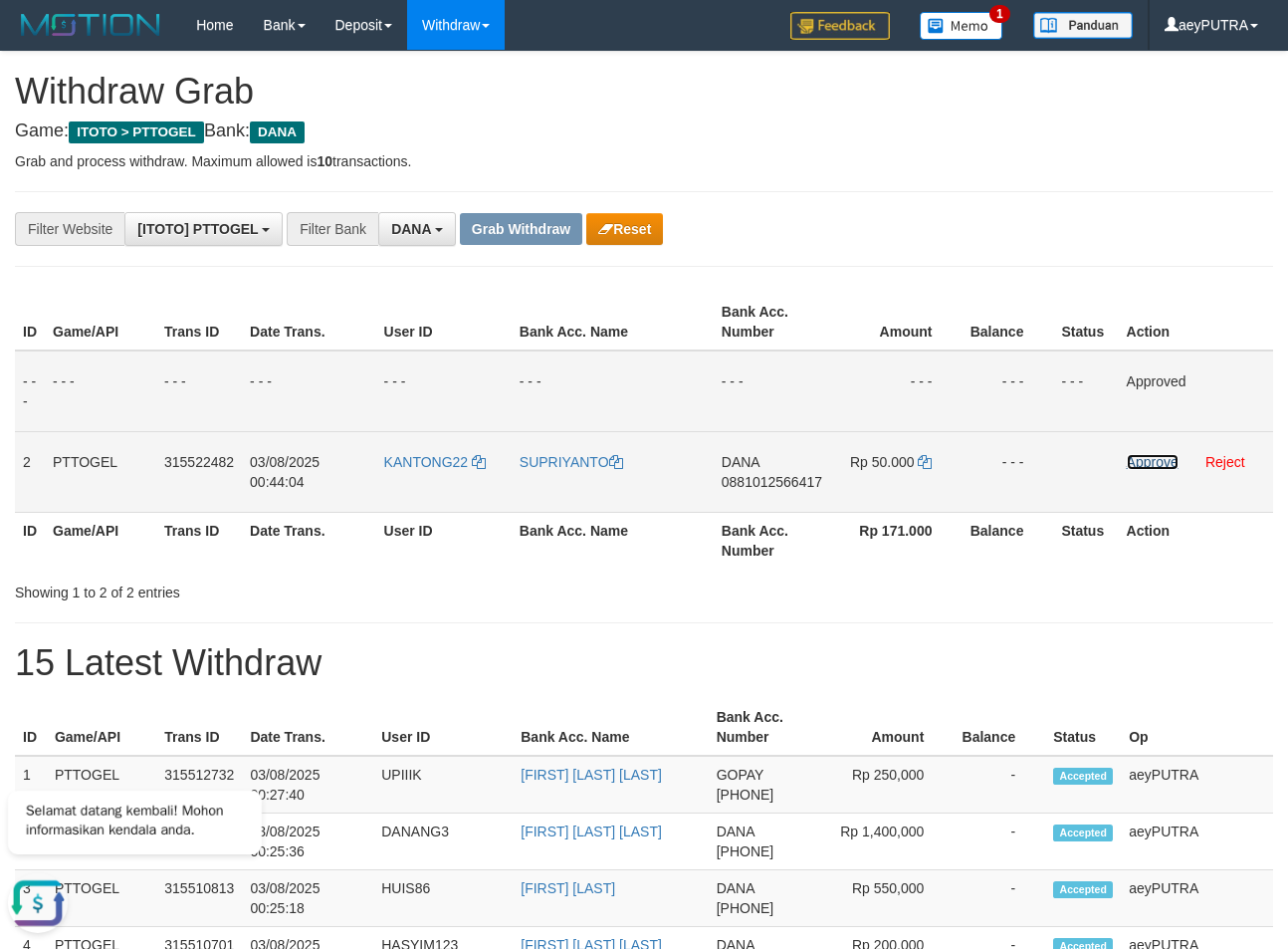 click on "Approve" at bounding box center [1153, 462] 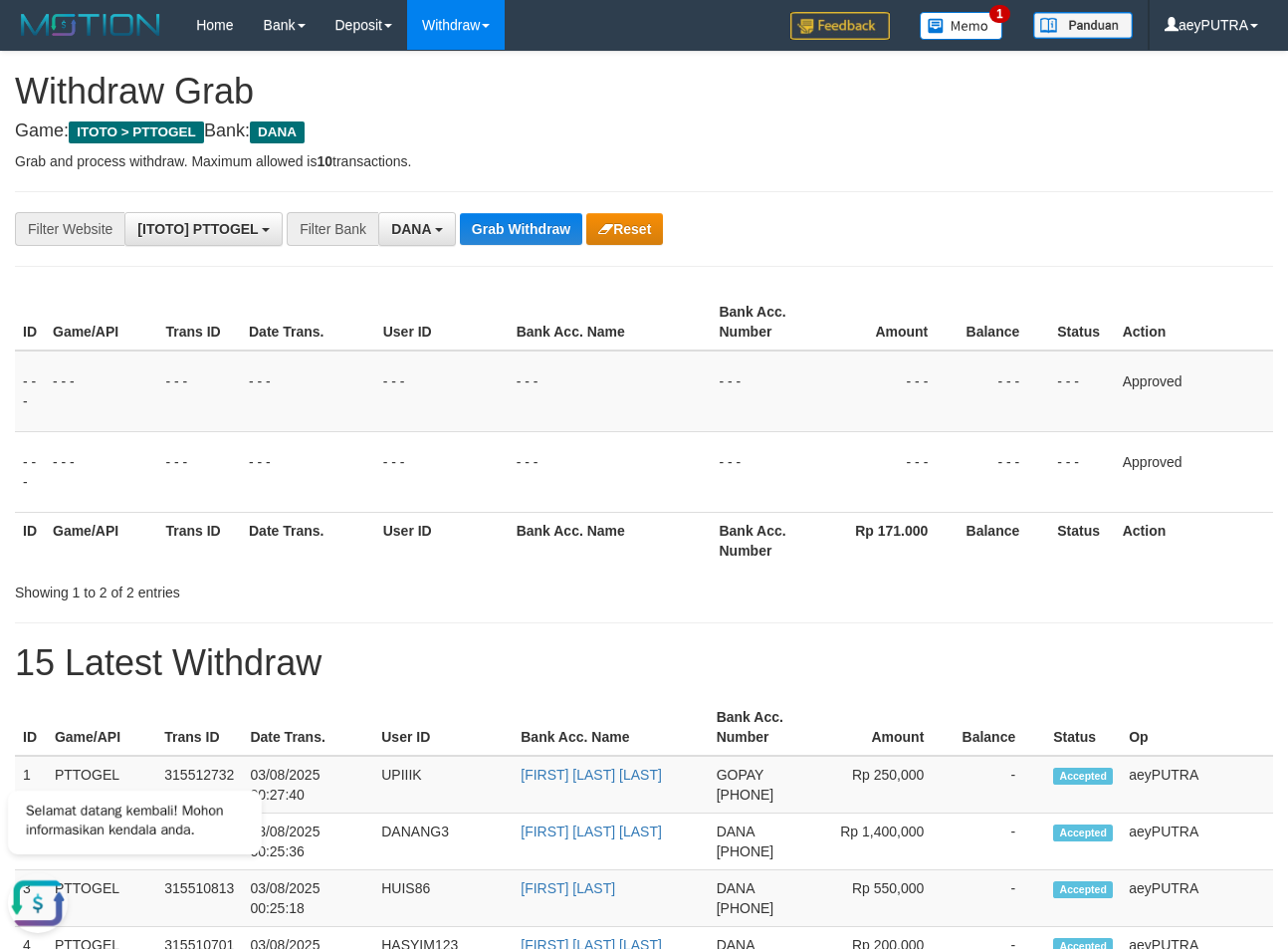 drag, startPoint x: 424, startPoint y: 394, endPoint x: 423, endPoint y: 266, distance: 128.00391 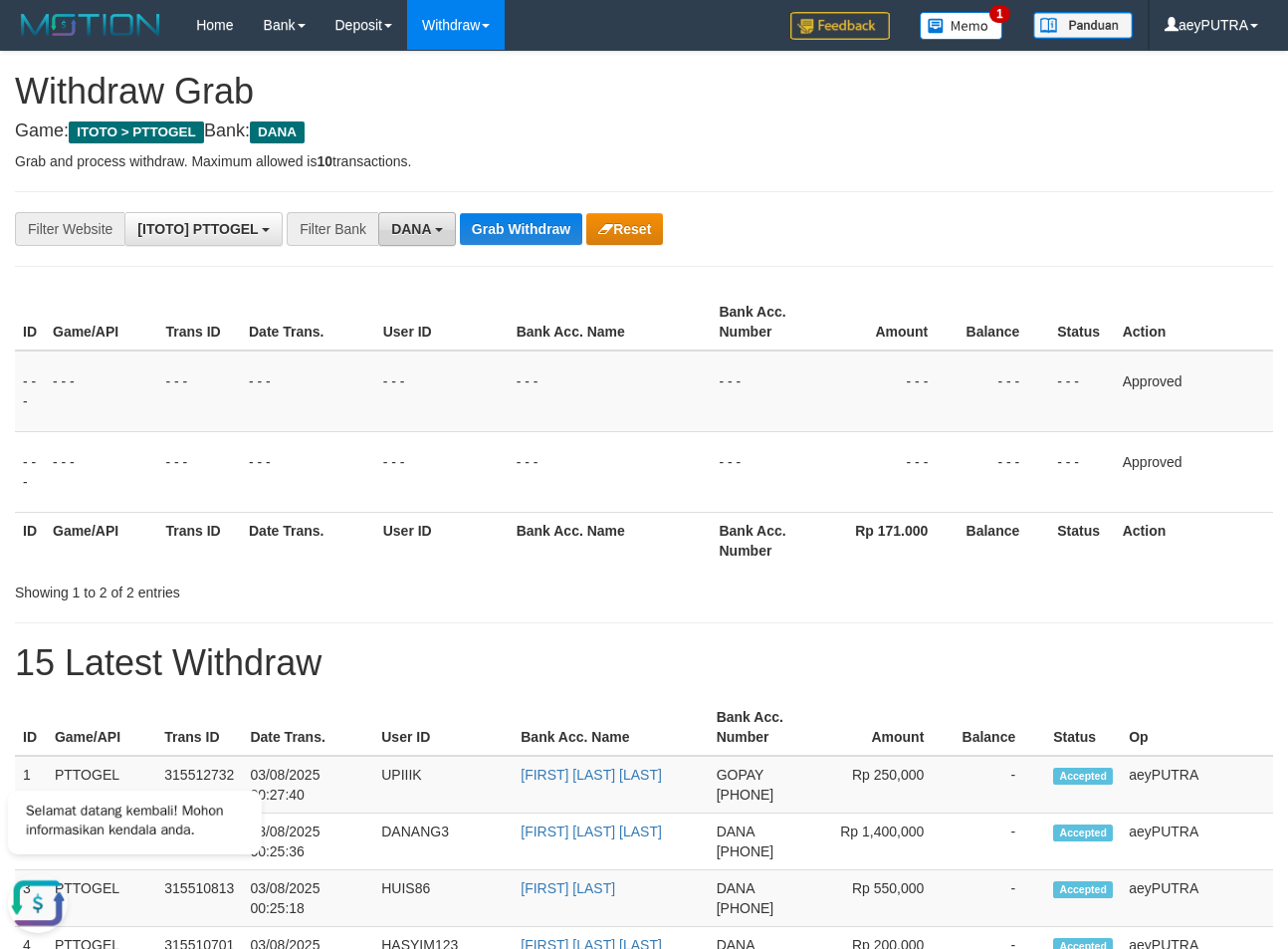 click on "DANA" at bounding box center [417, 229] 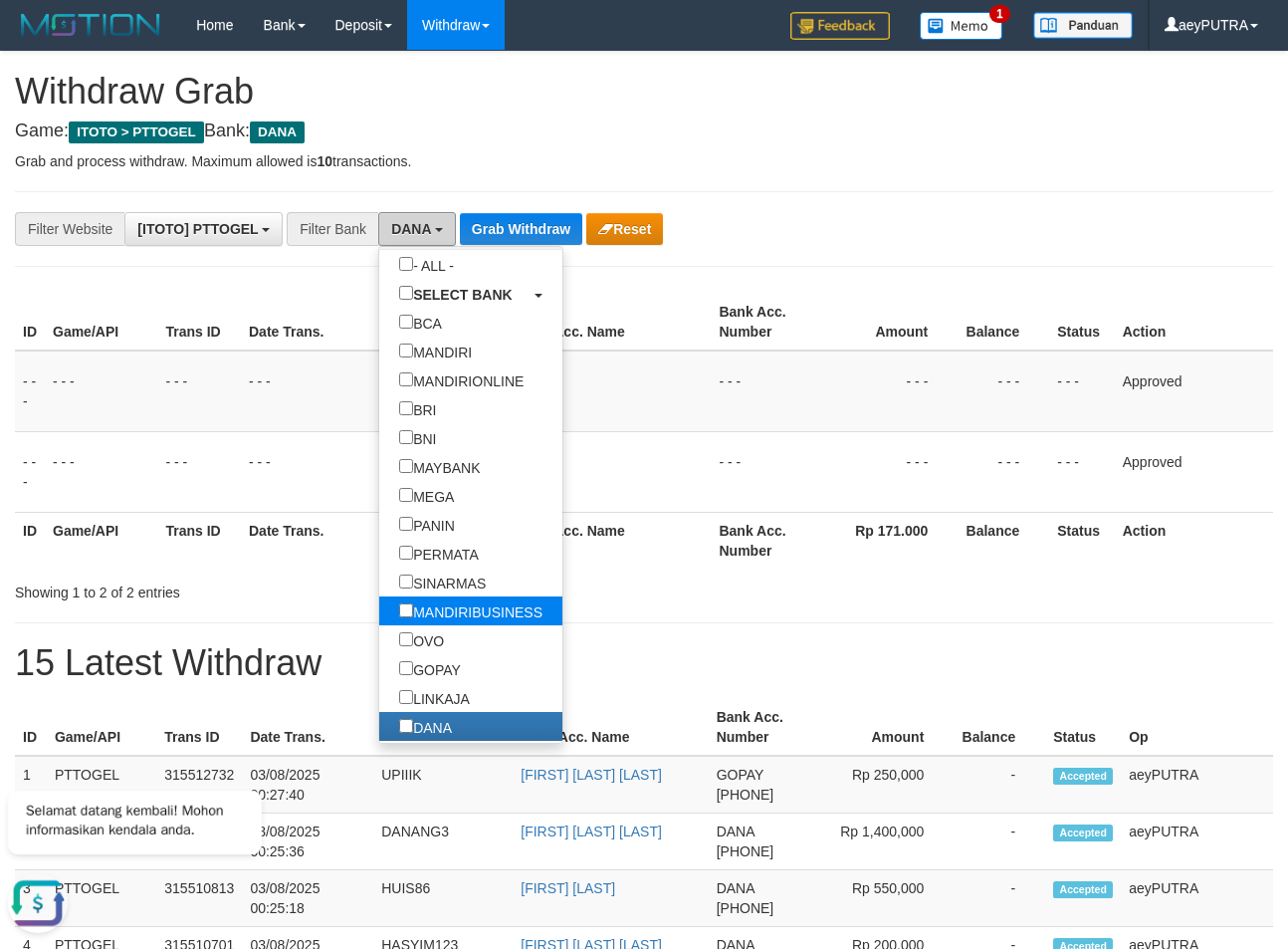 scroll, scrollTop: 127, scrollLeft: 0, axis: vertical 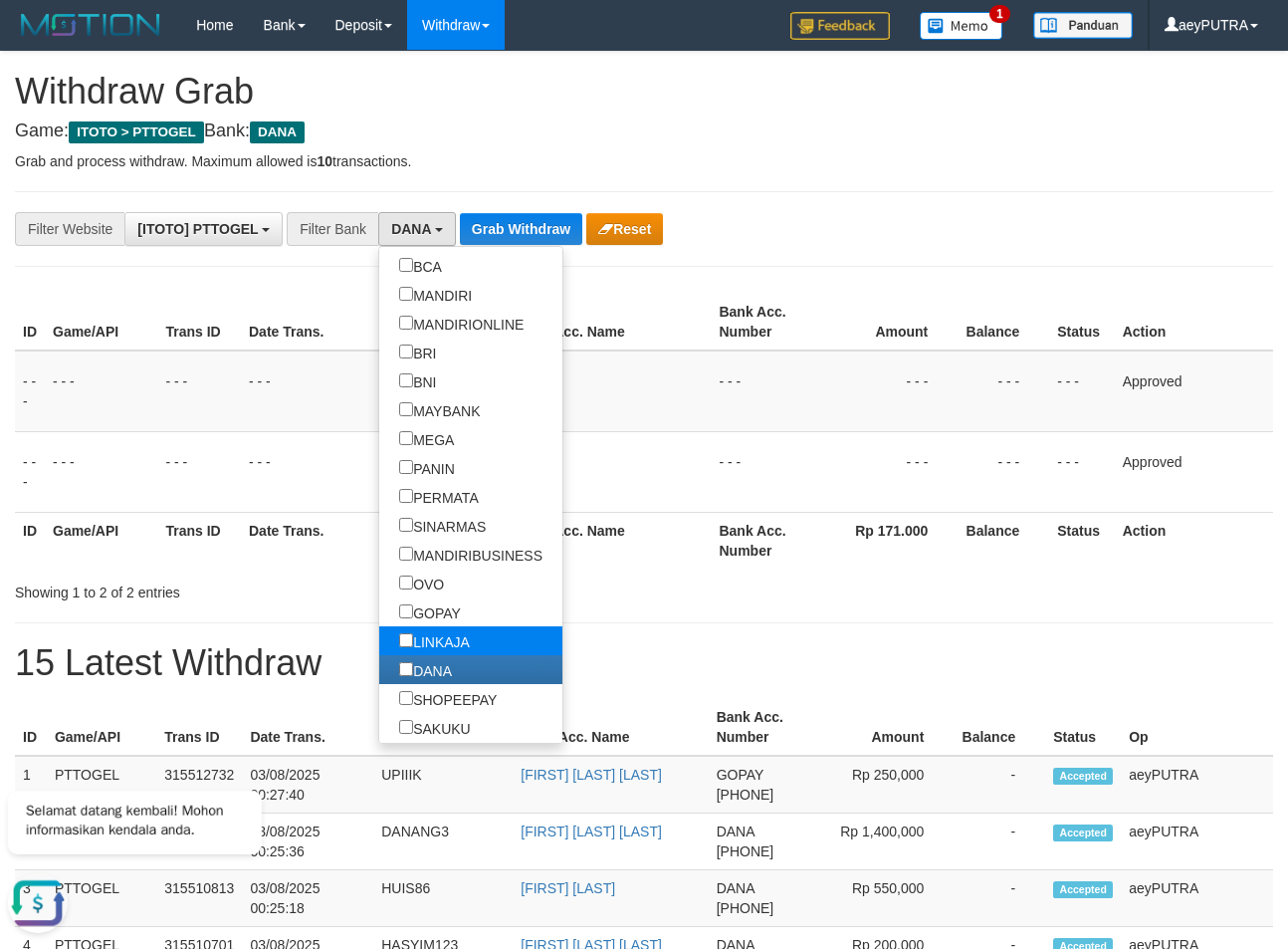 select on "*******" 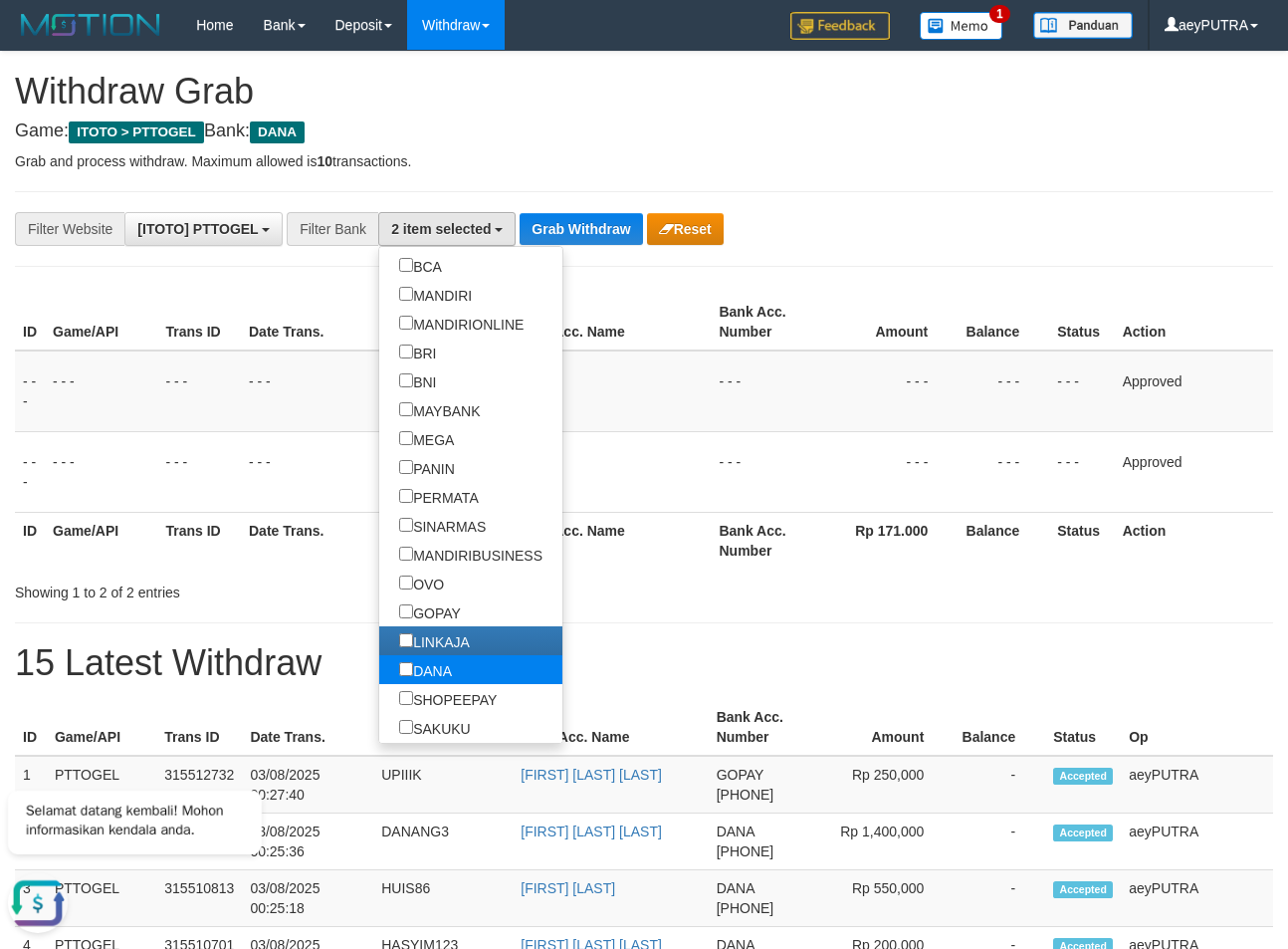 scroll, scrollTop: 330, scrollLeft: 0, axis: vertical 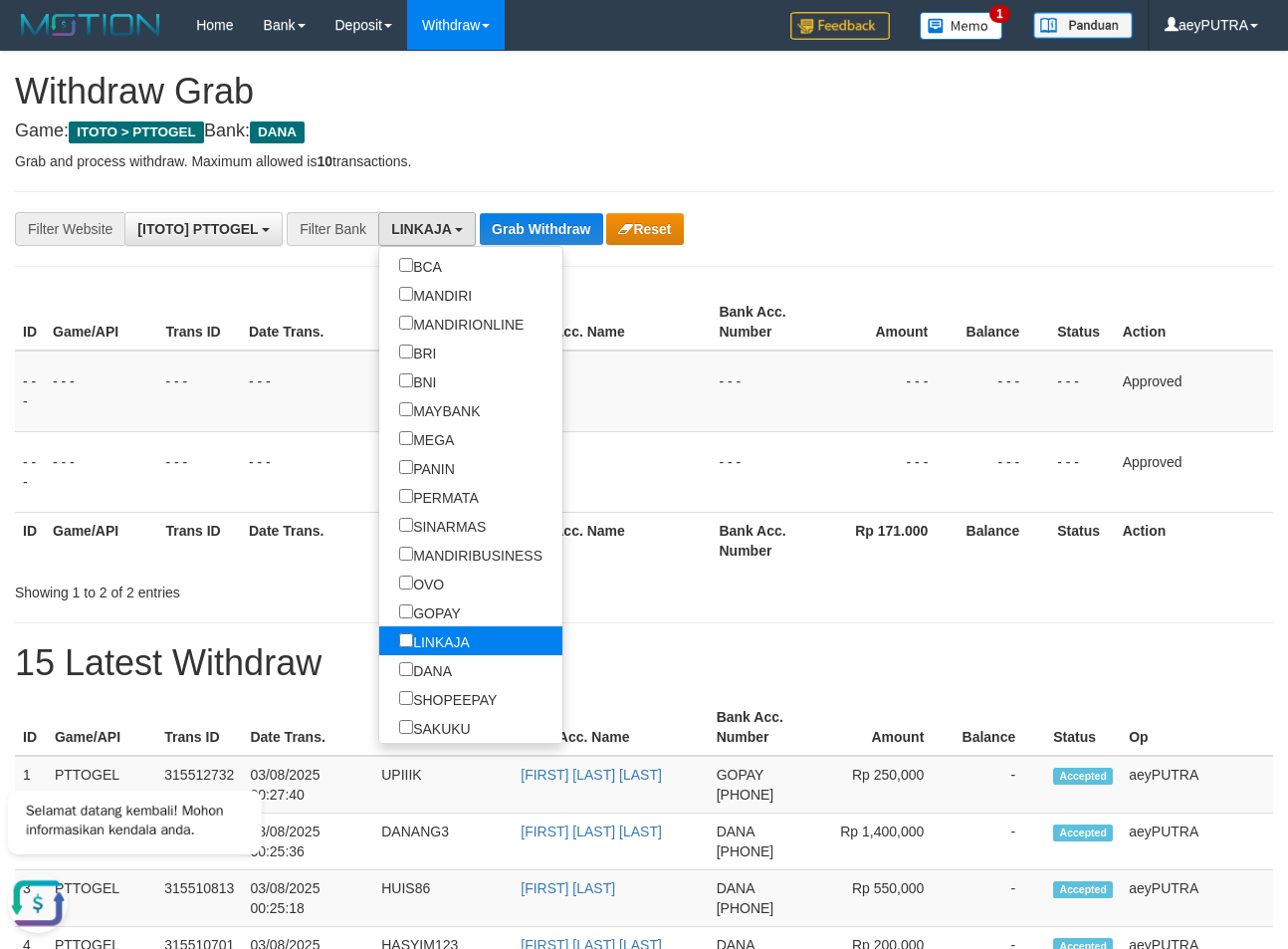 click on "LINKAJA" at bounding box center [434, 640] 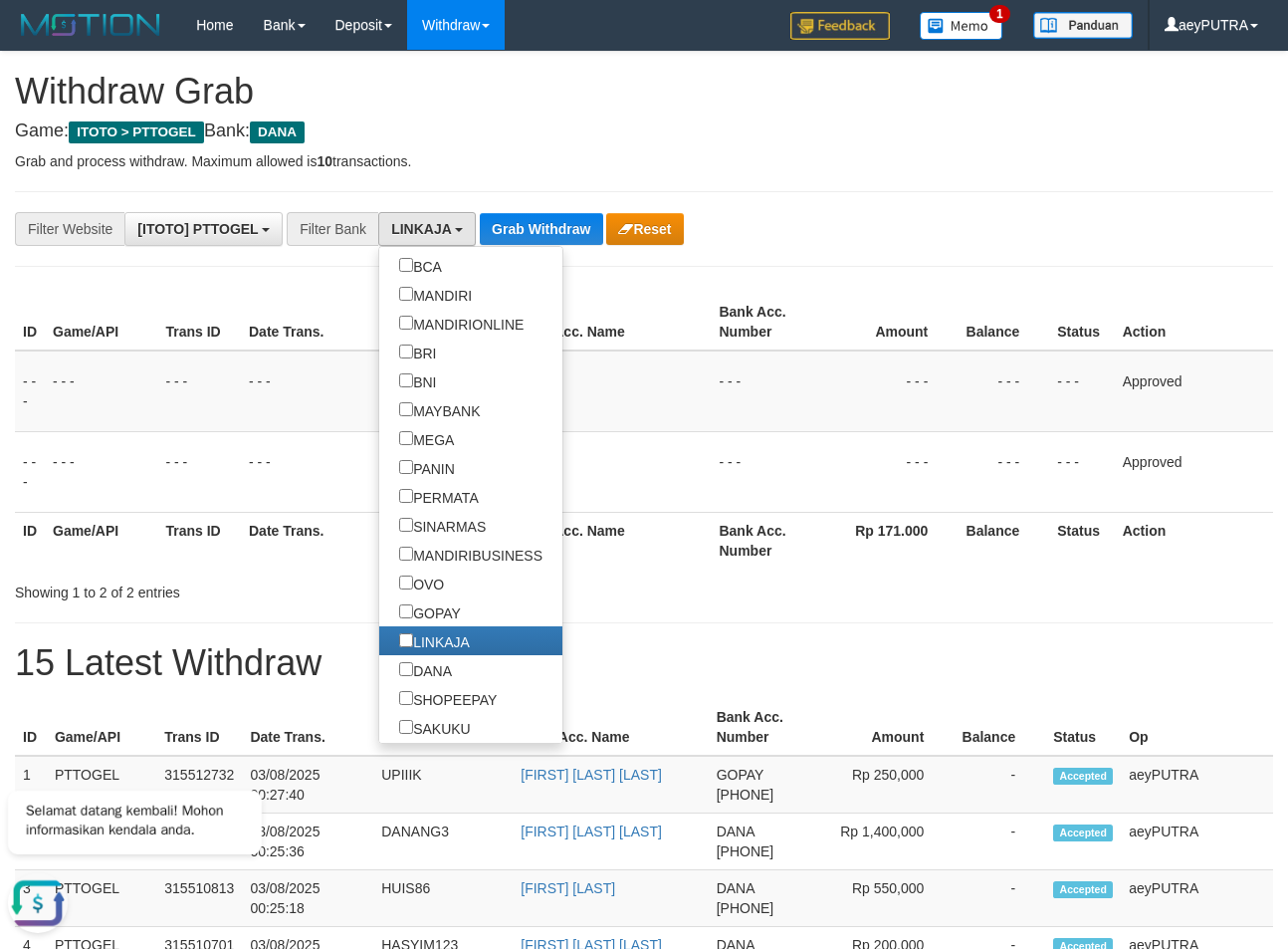 click on "**********" at bounding box center [644, 1158] 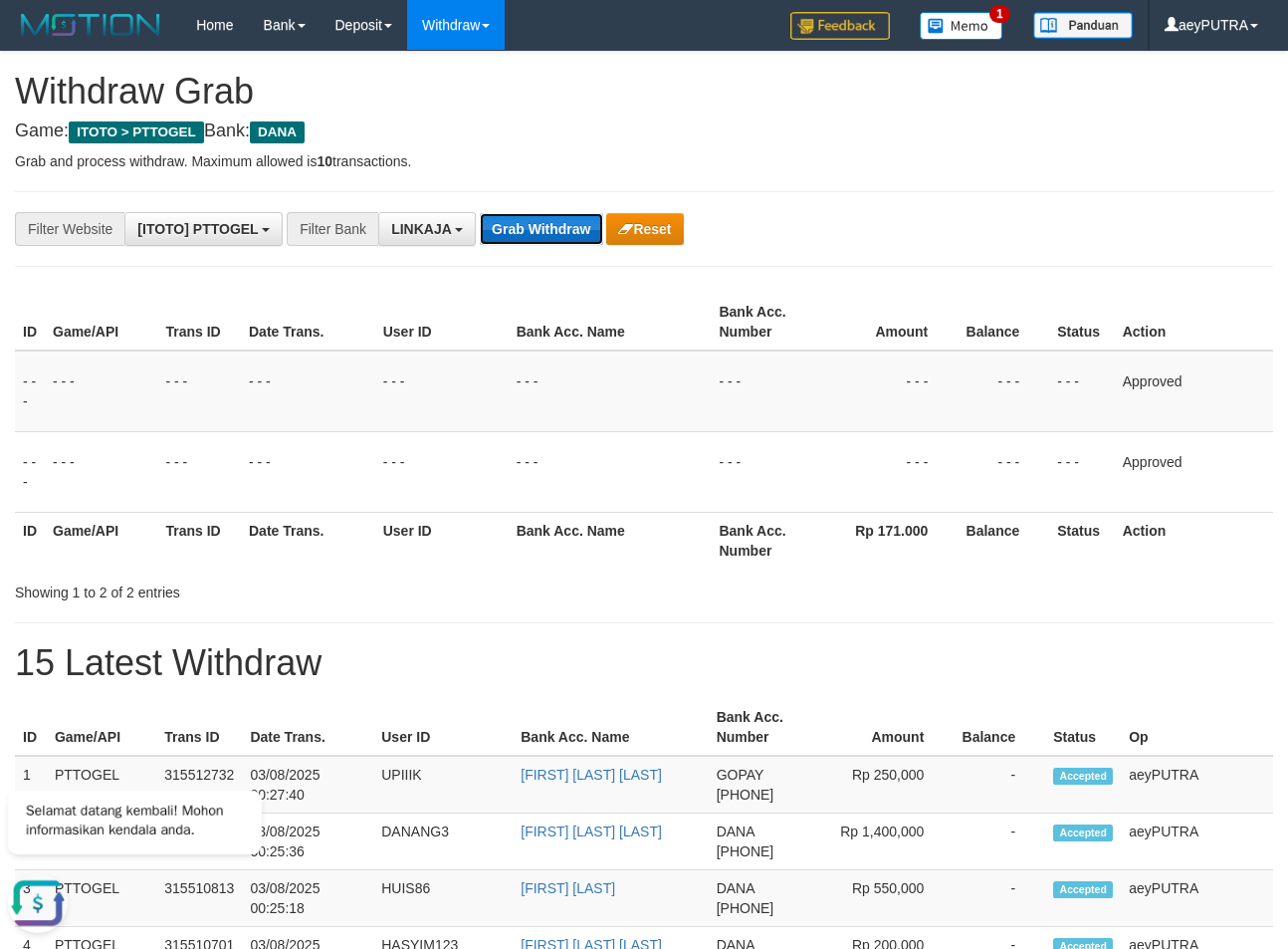 click on "Grab Withdraw" at bounding box center (540, 229) 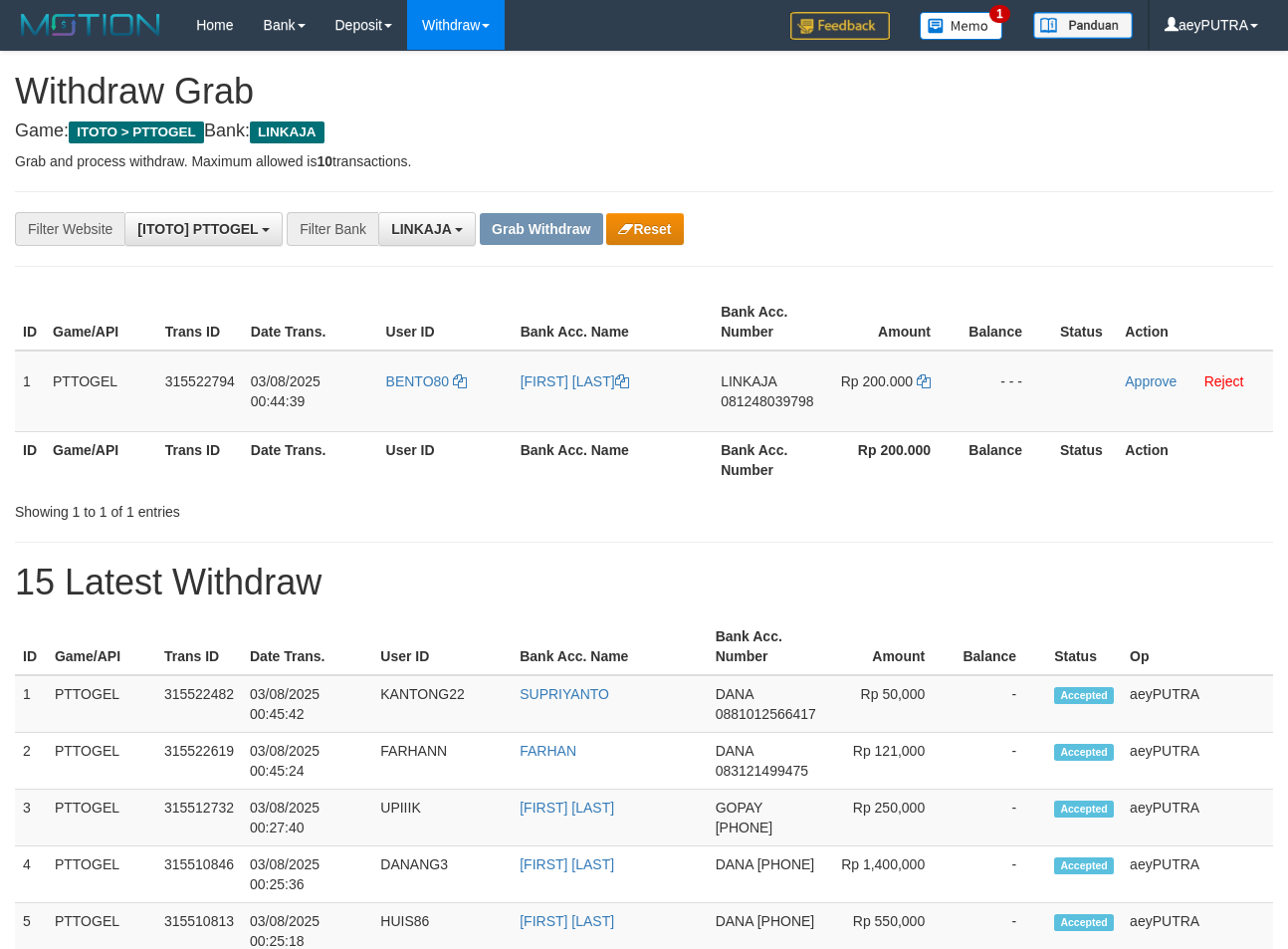 scroll, scrollTop: 0, scrollLeft: 0, axis: both 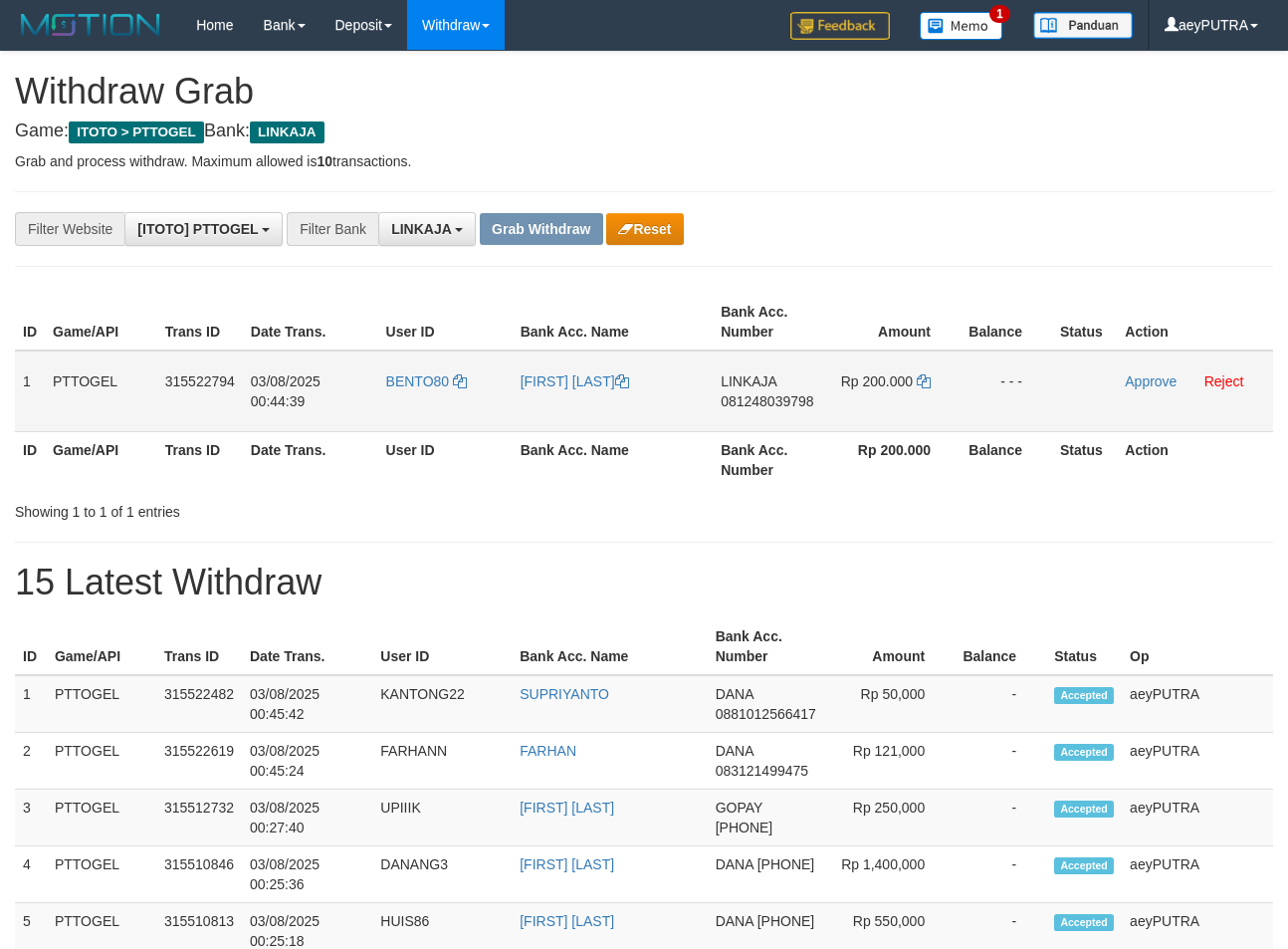 drag, startPoint x: 464, startPoint y: 356, endPoint x: 885, endPoint y: 388, distance: 422.2144 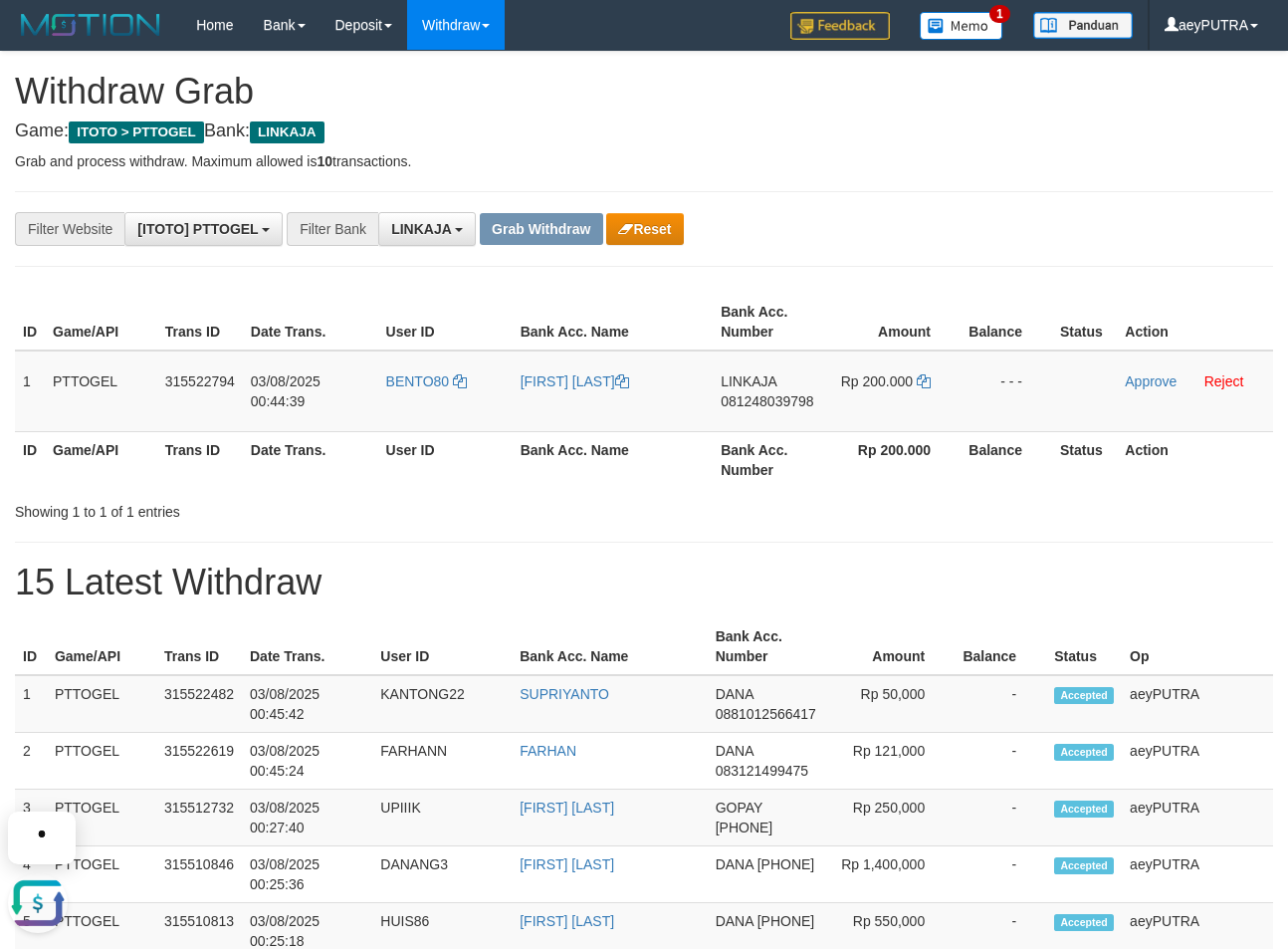 scroll, scrollTop: 0, scrollLeft: 0, axis: both 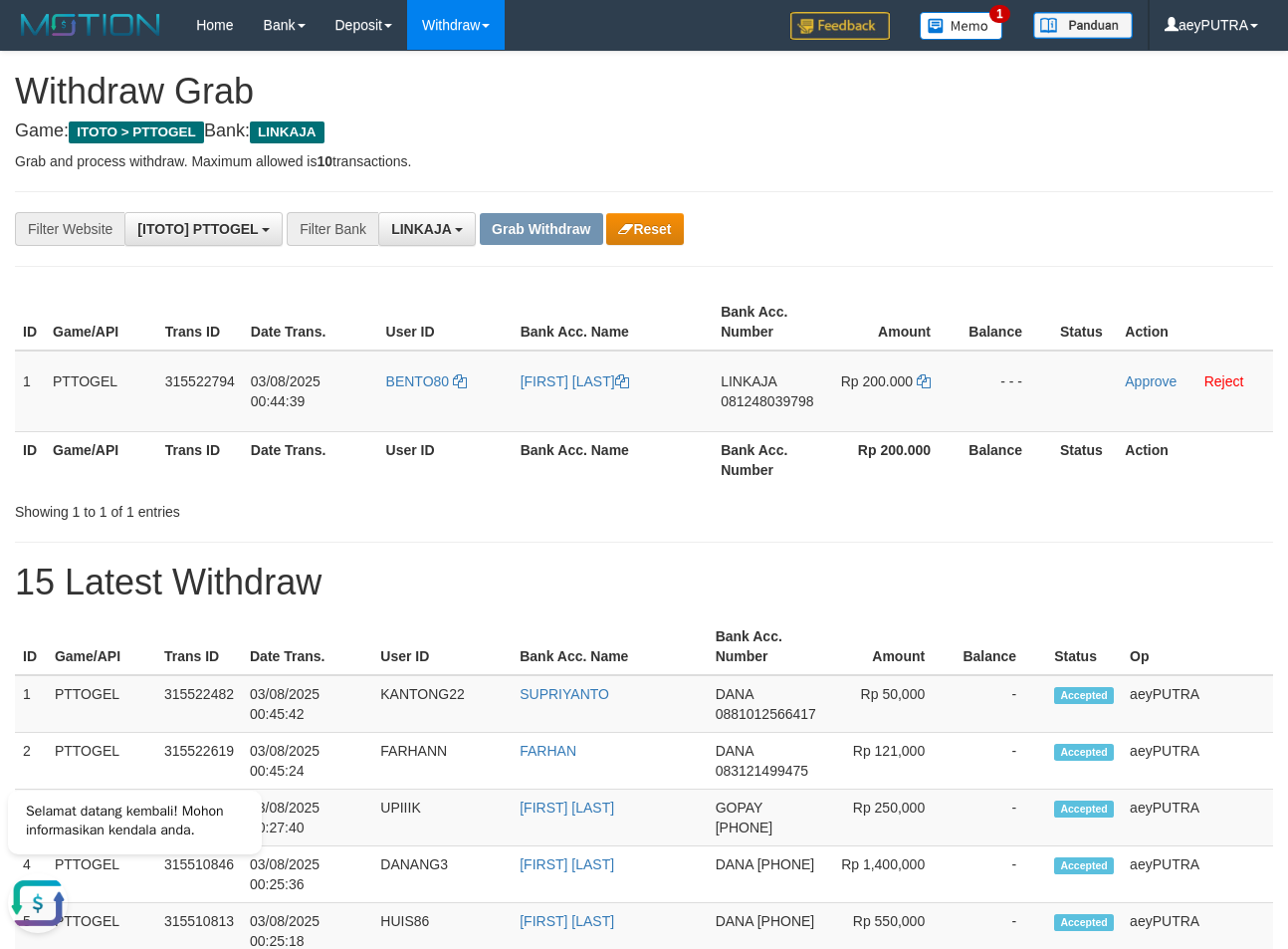 click on "**********" at bounding box center [644, 1108] 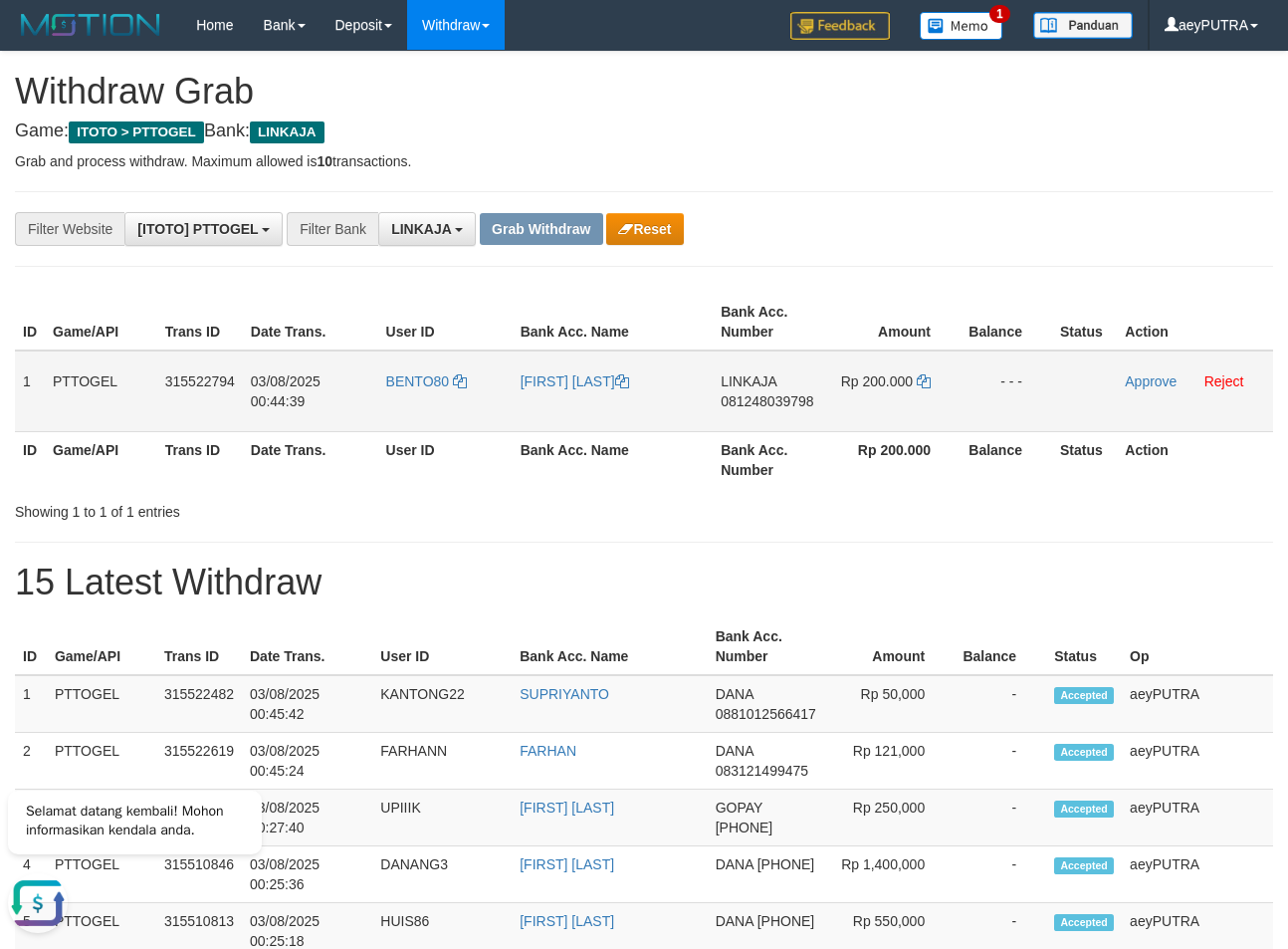 click on "081248039798" at bounding box center [766, 401] 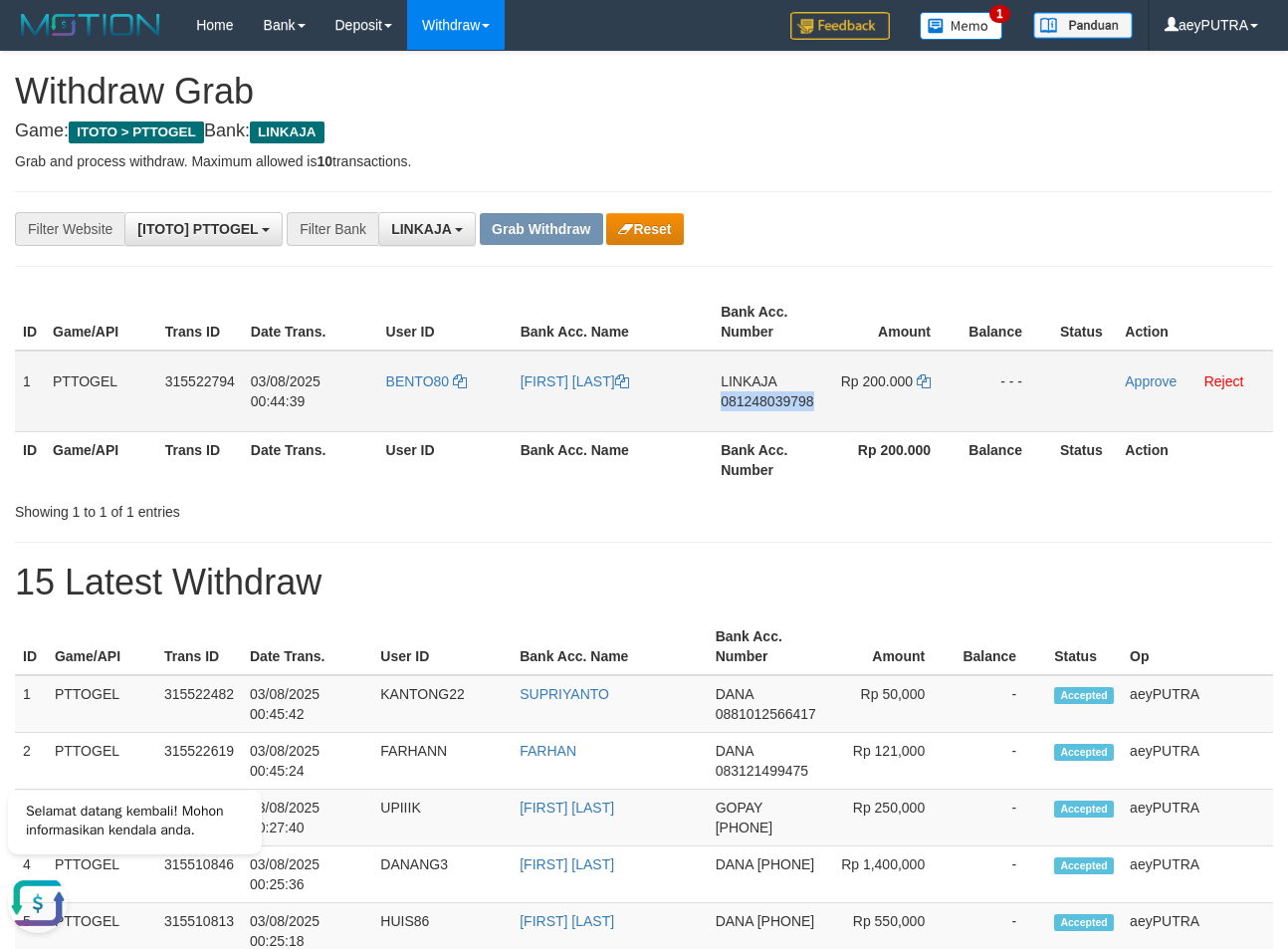 click on "081248039798" at bounding box center (766, 401) 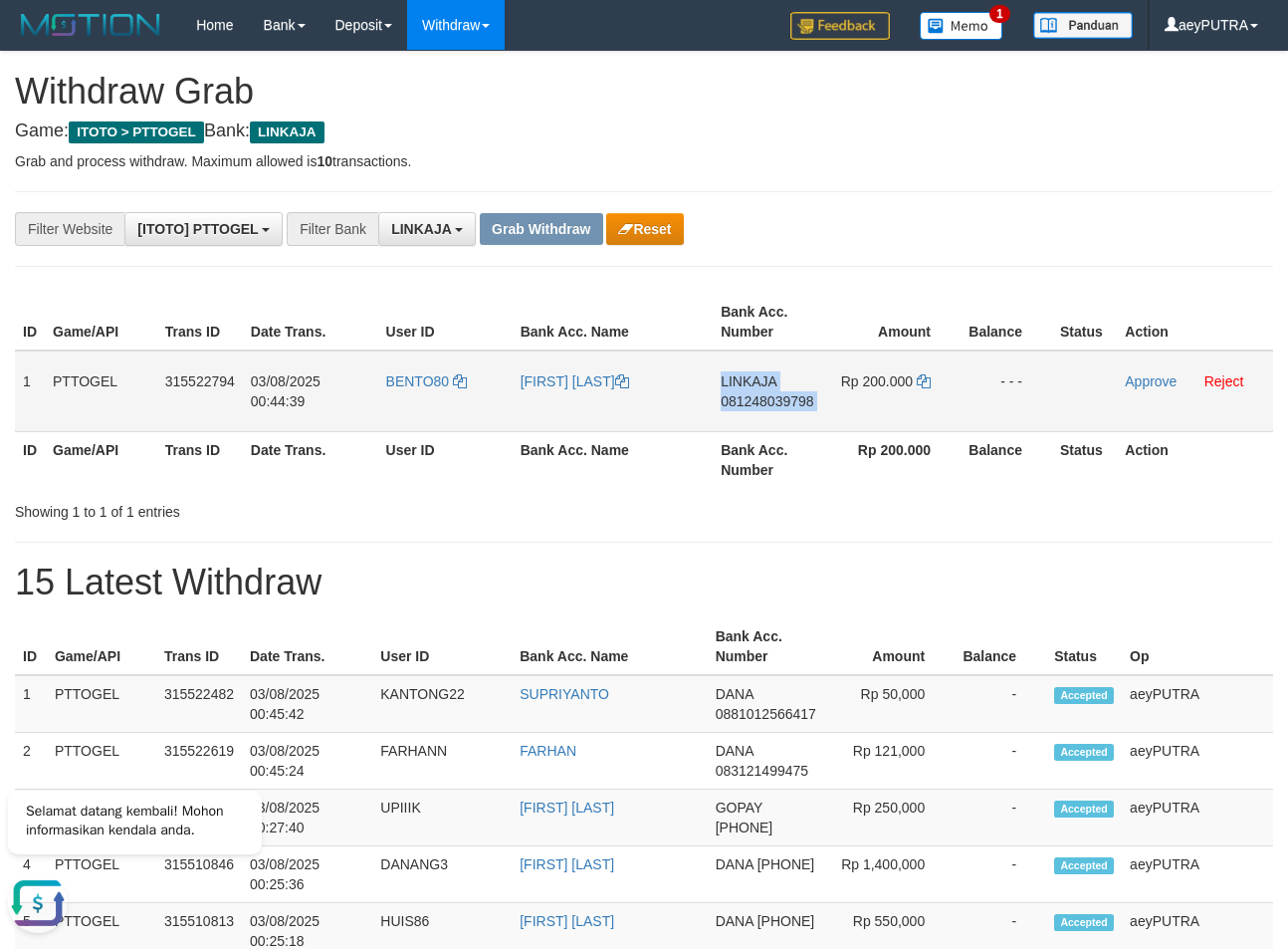 click on "081248039798" at bounding box center [766, 401] 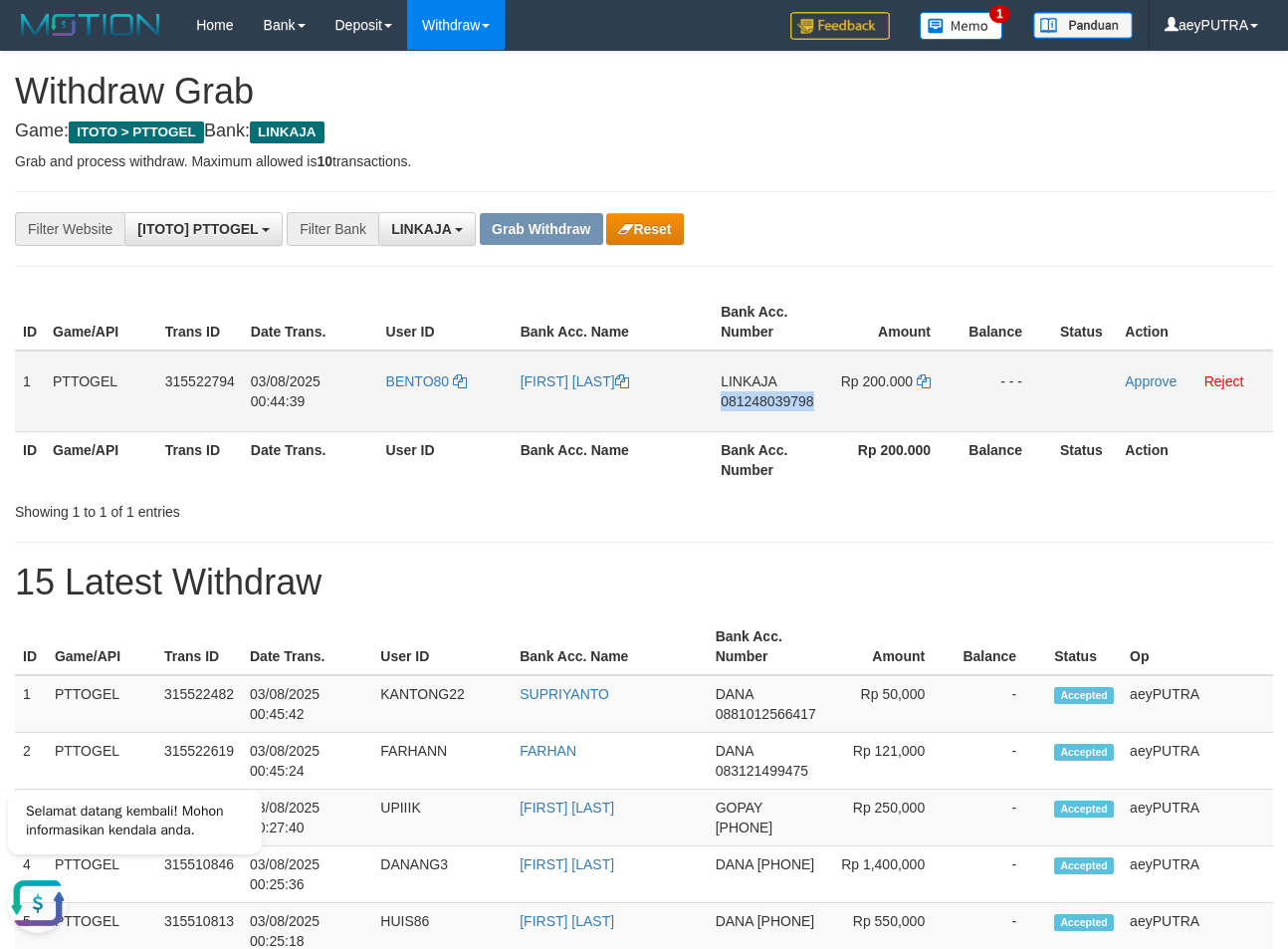 click on "081248039798" at bounding box center (766, 401) 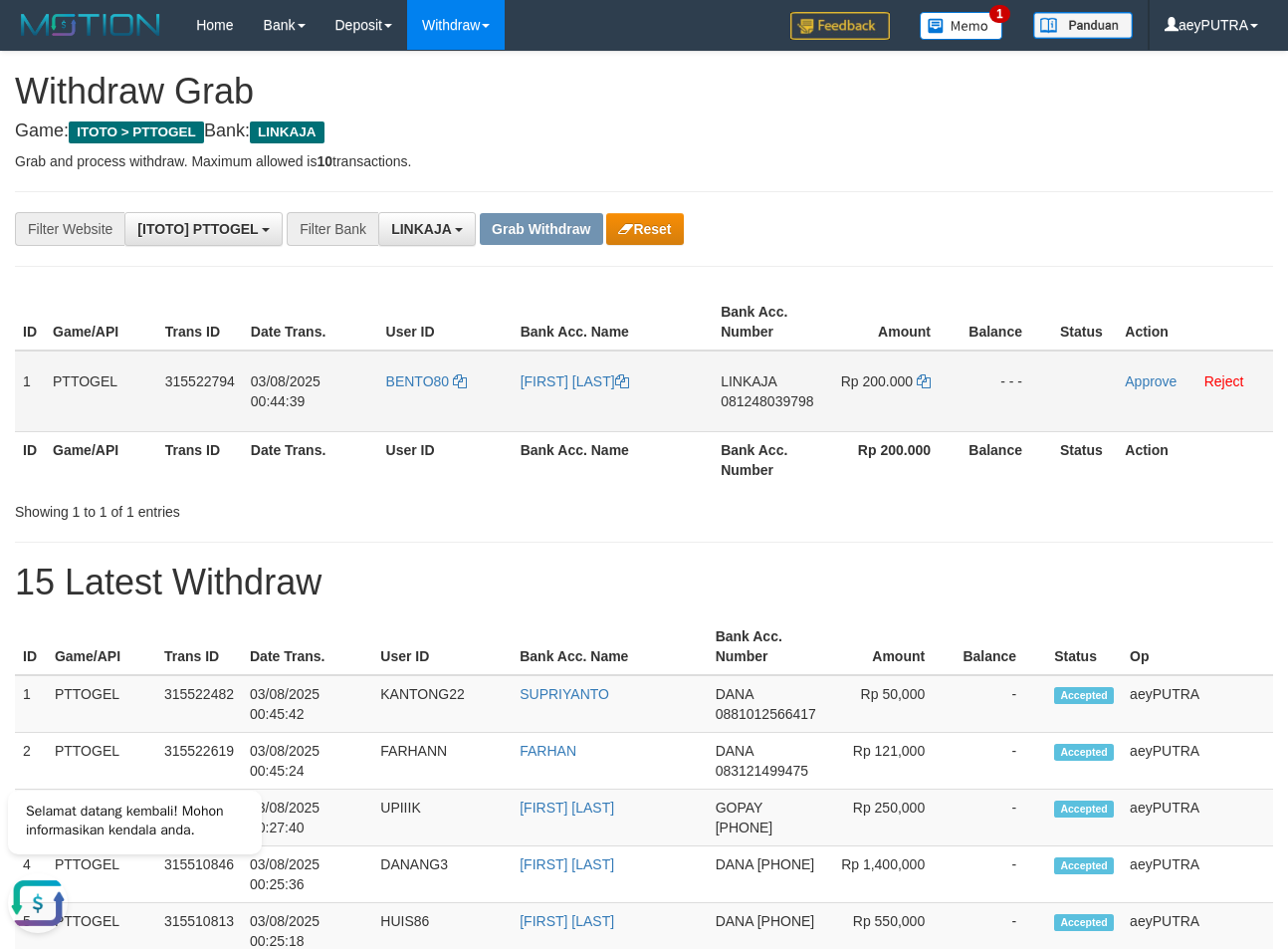 click on "081248039798" at bounding box center [766, 401] 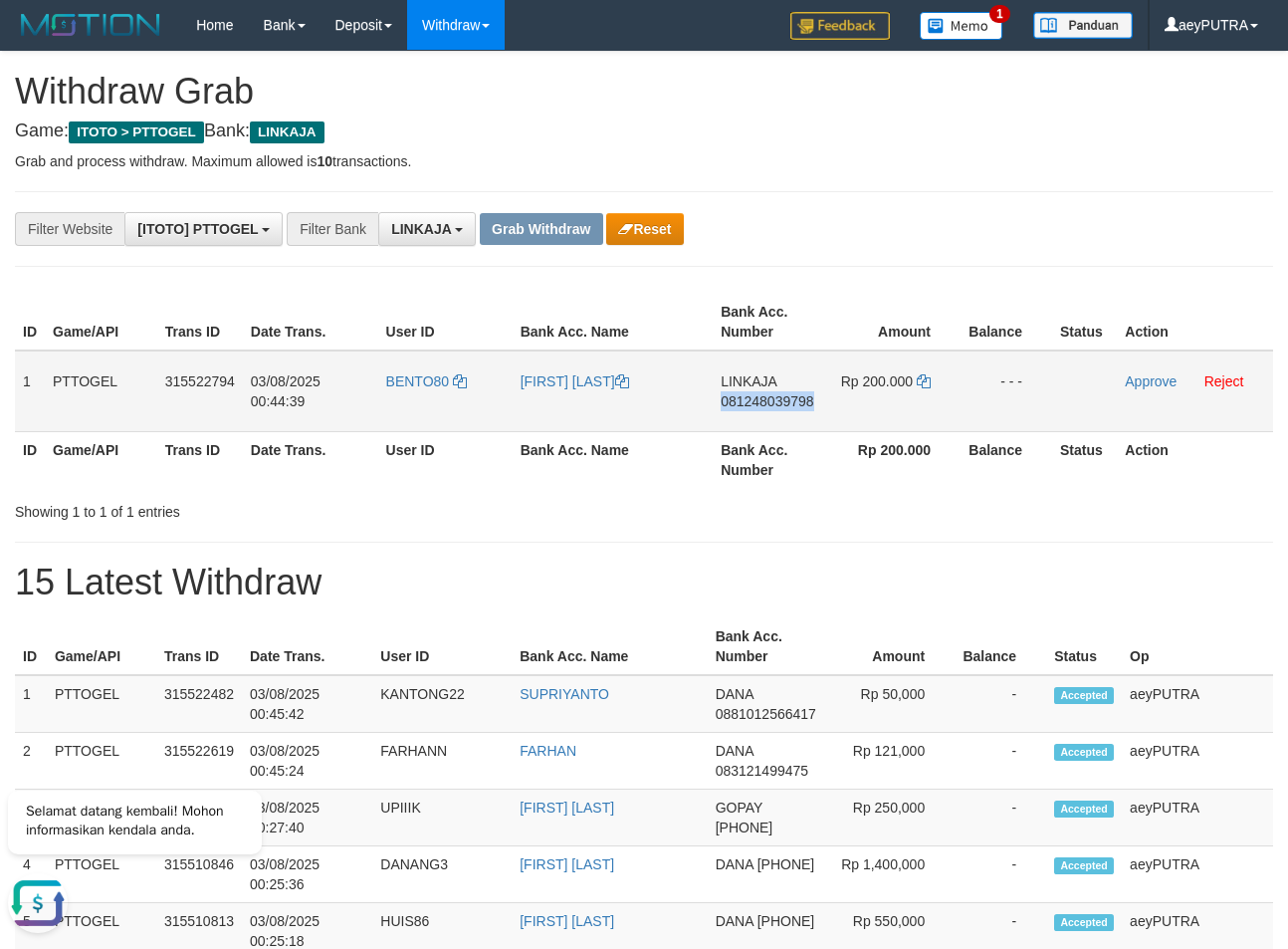 click on "081248039798" at bounding box center (766, 401) 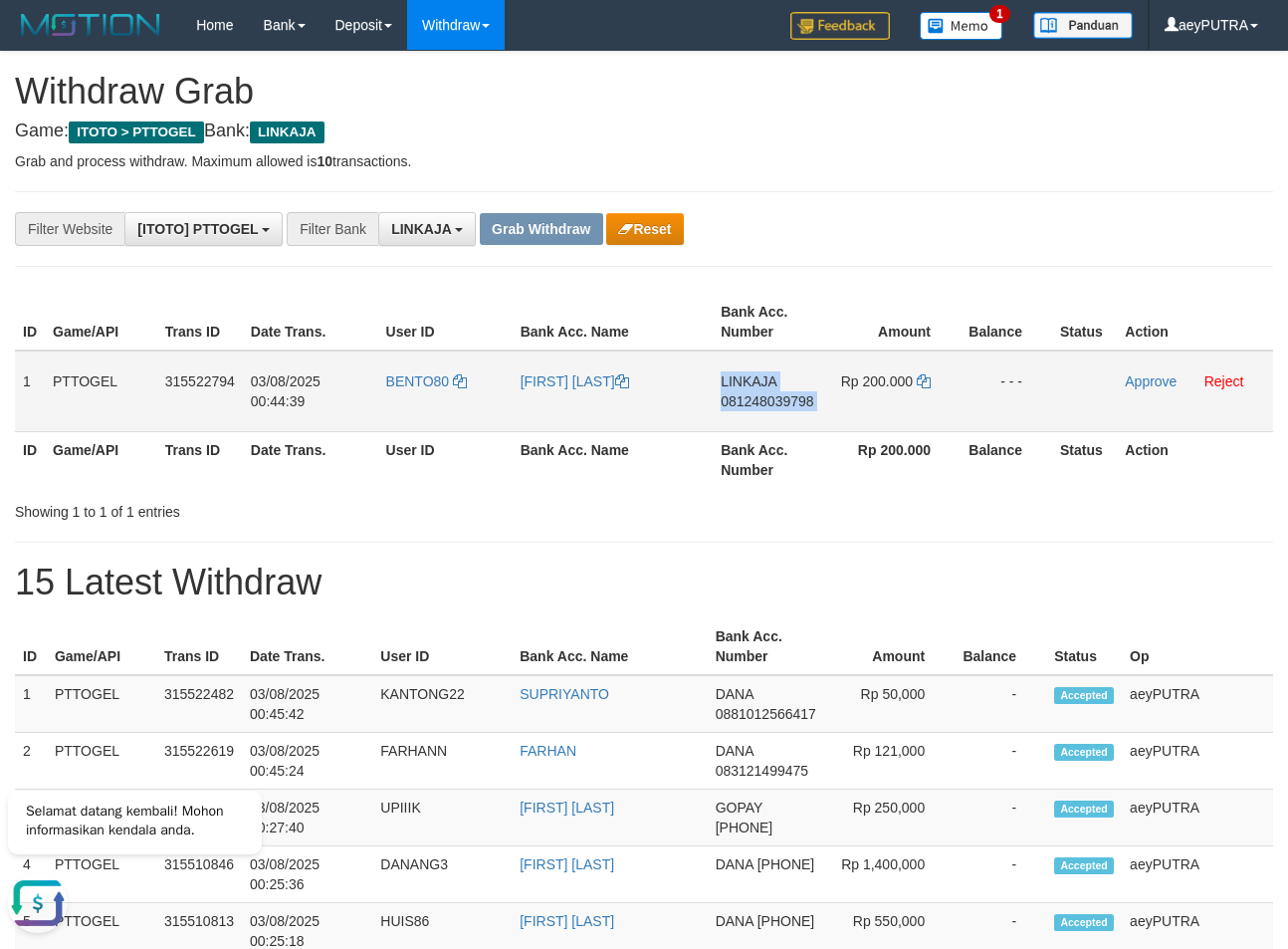 click on "081248039798" at bounding box center [766, 401] 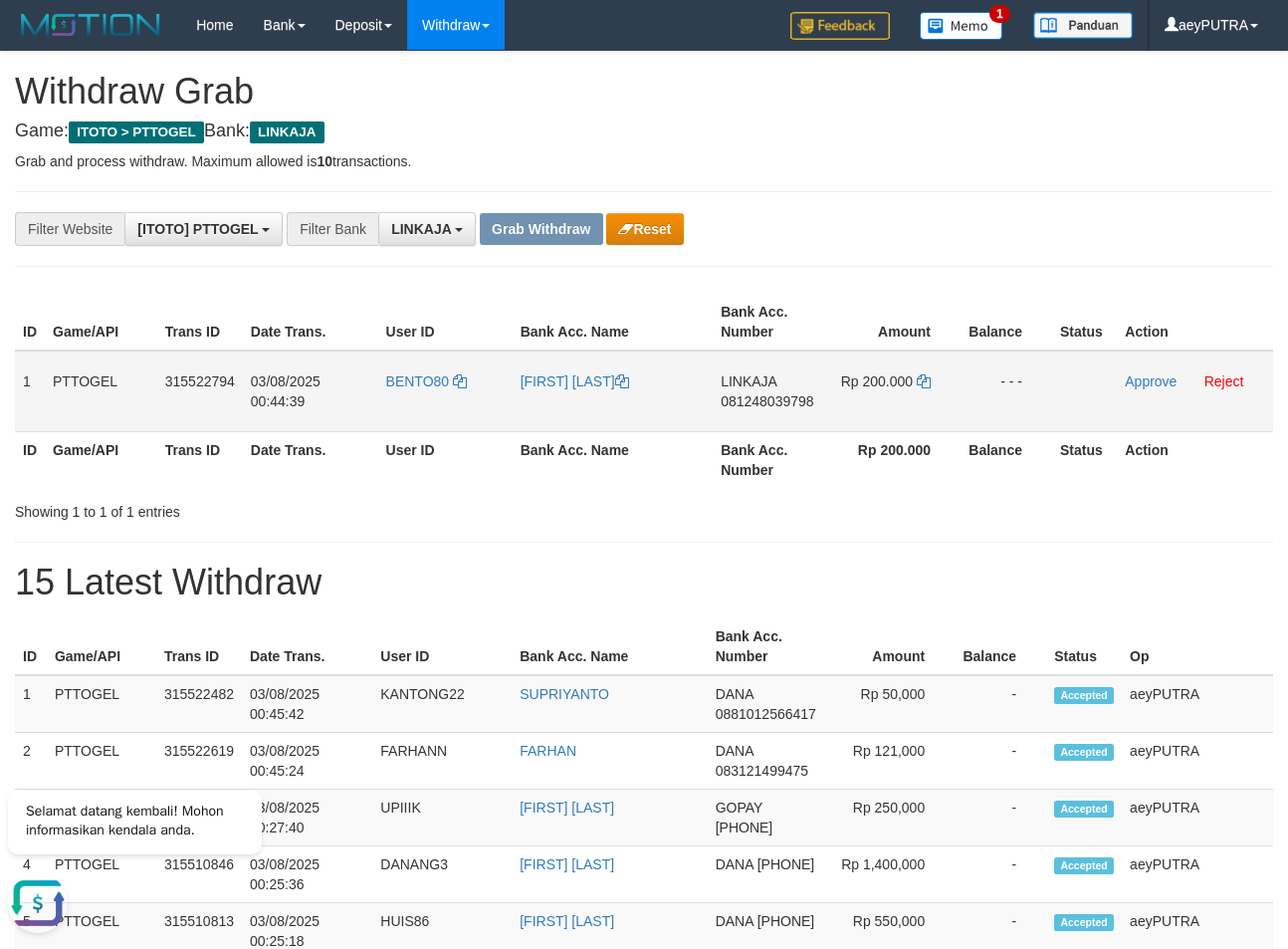 click on "081248039798" at bounding box center (766, 401) 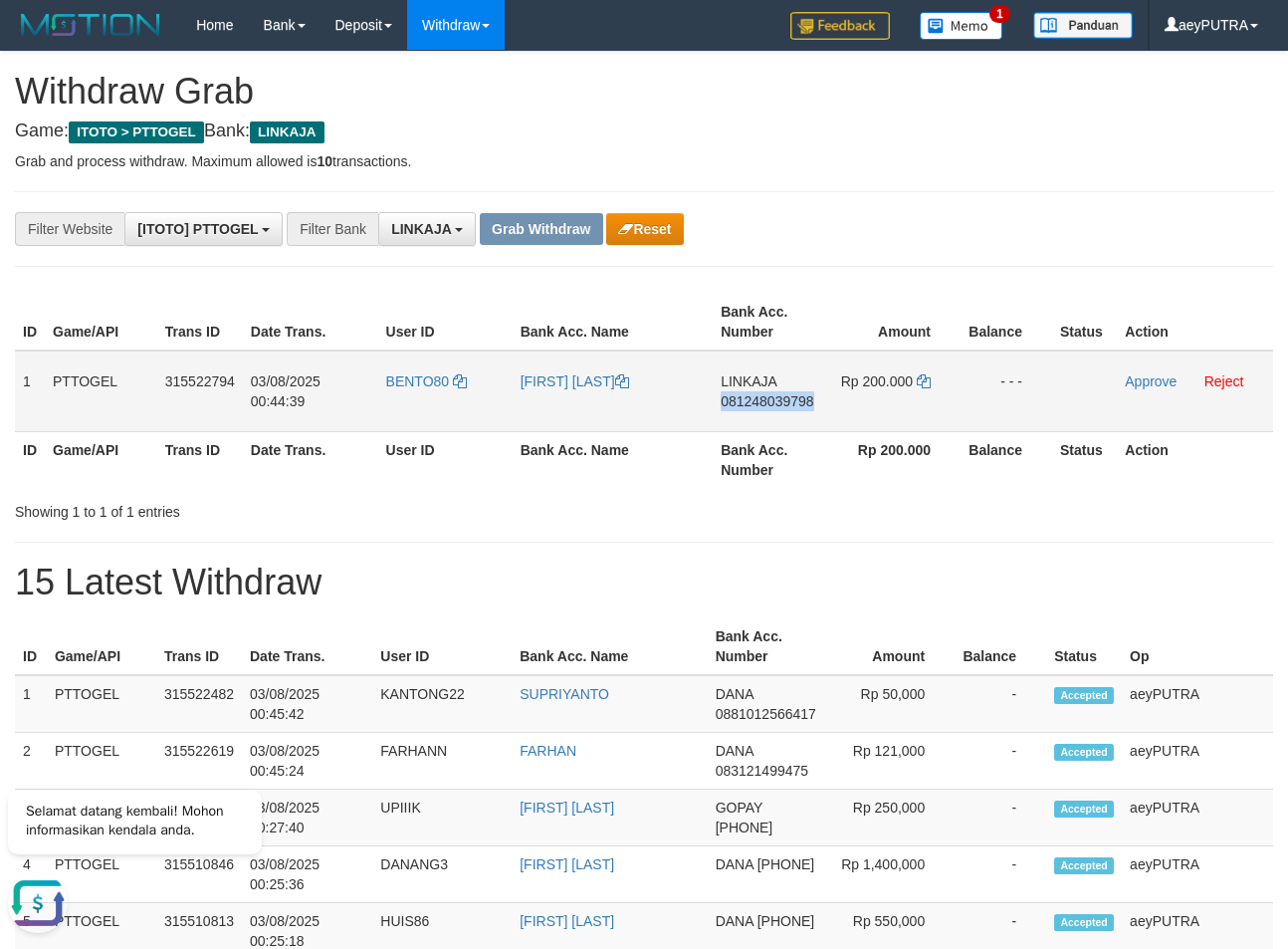 click on "081248039798" at bounding box center (766, 401) 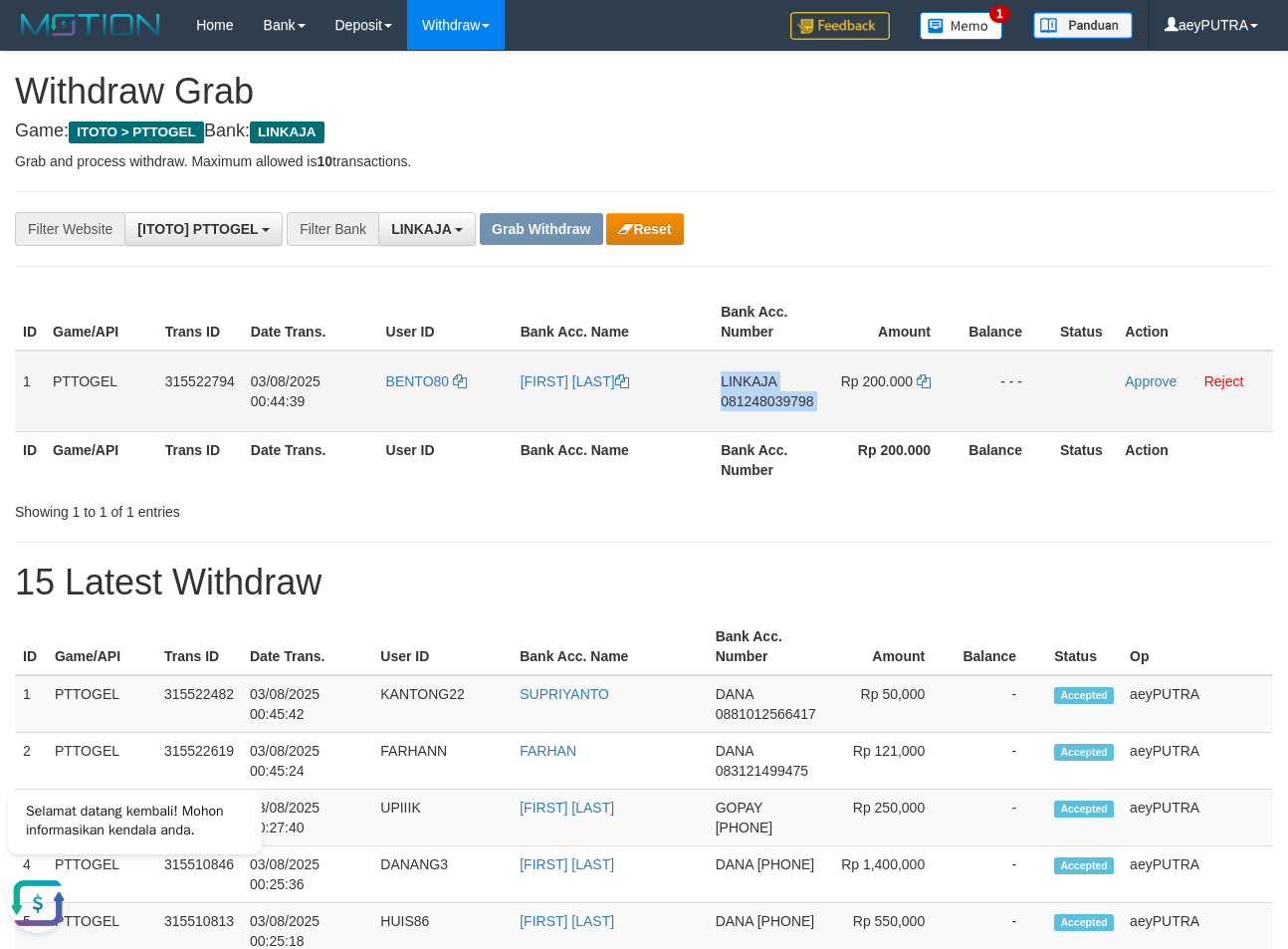 click on "081248039798" at bounding box center (766, 401) 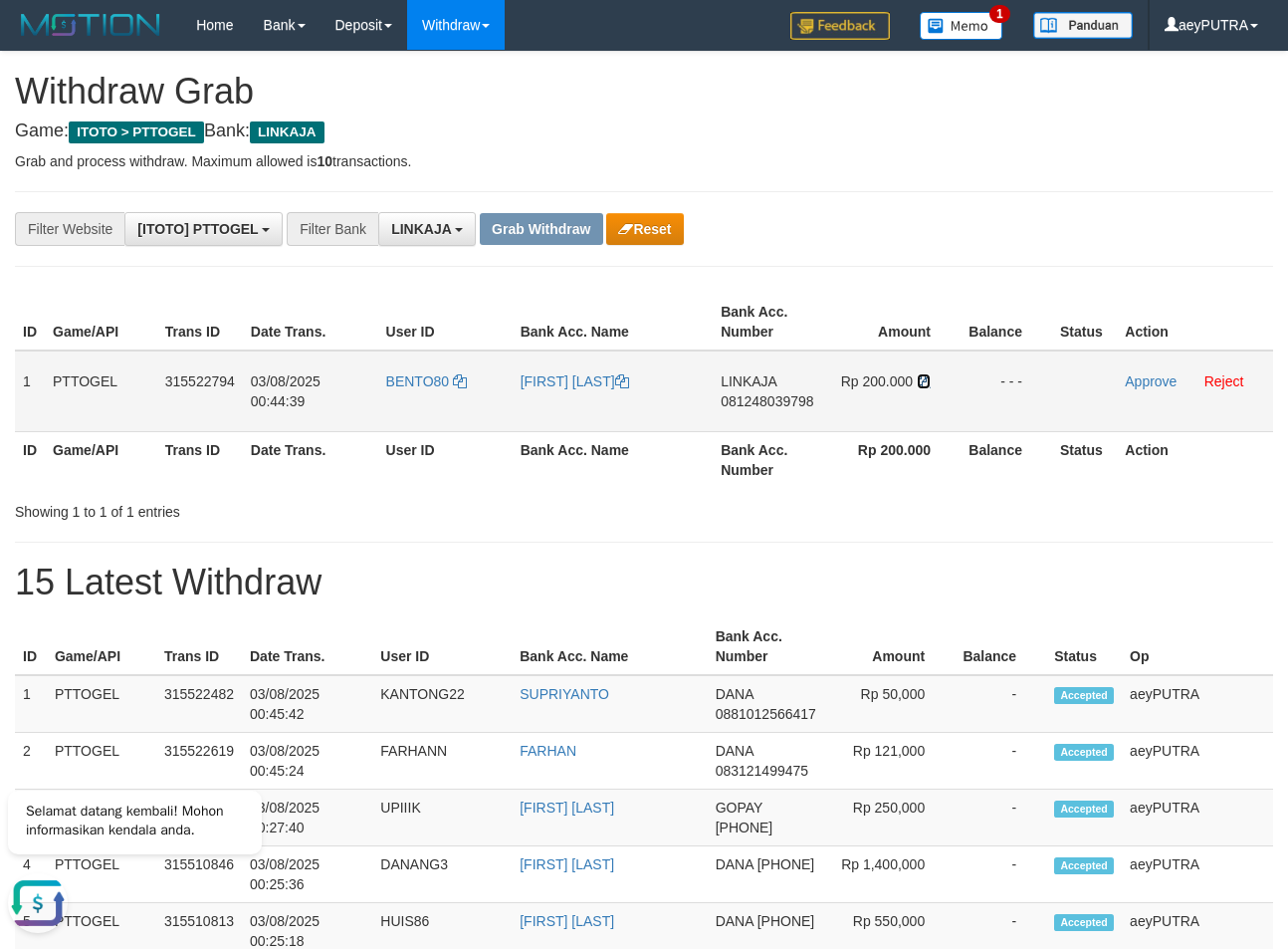 click at bounding box center (924, 381) 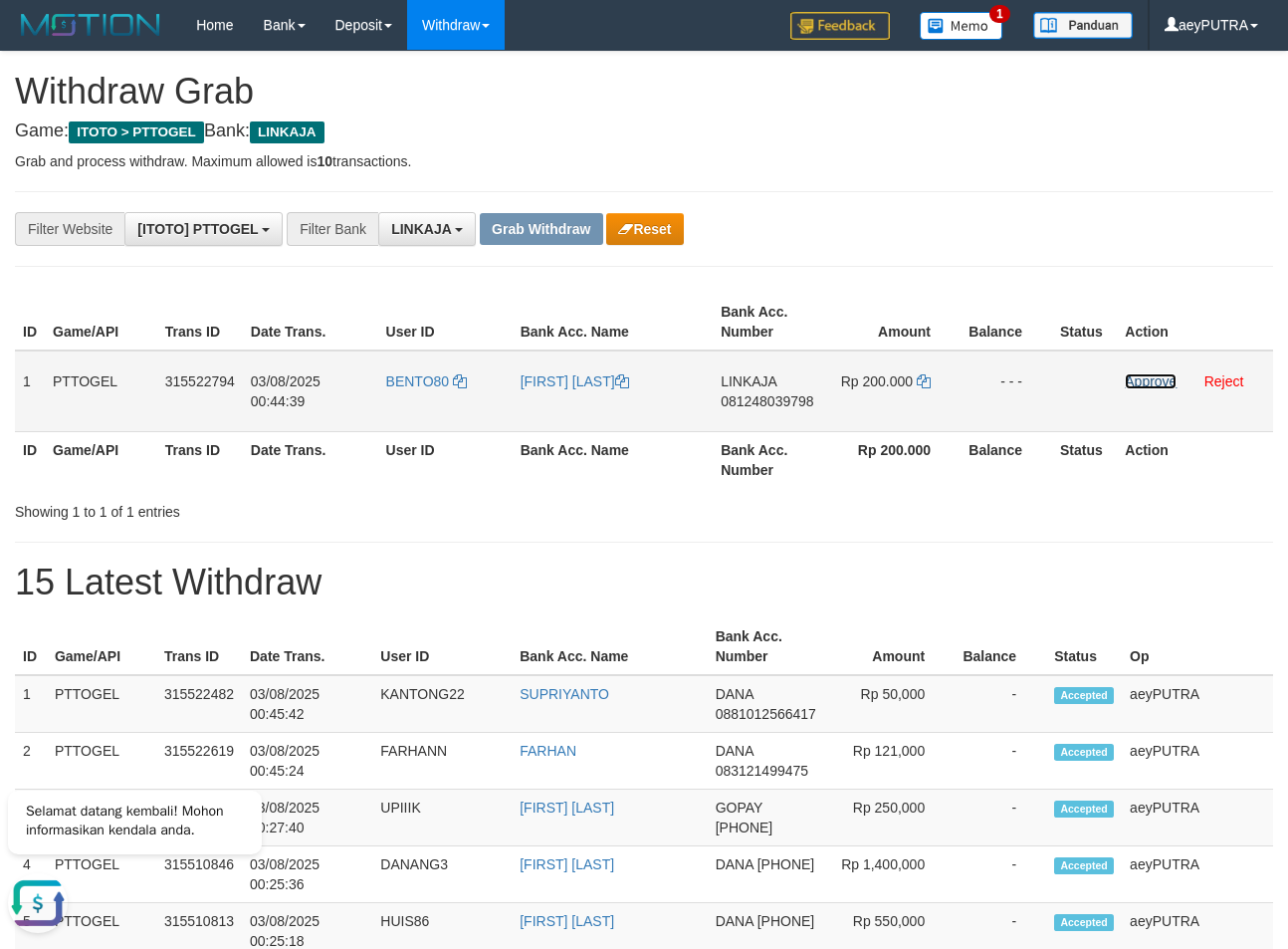 click on "Approve" at bounding box center [1151, 381] 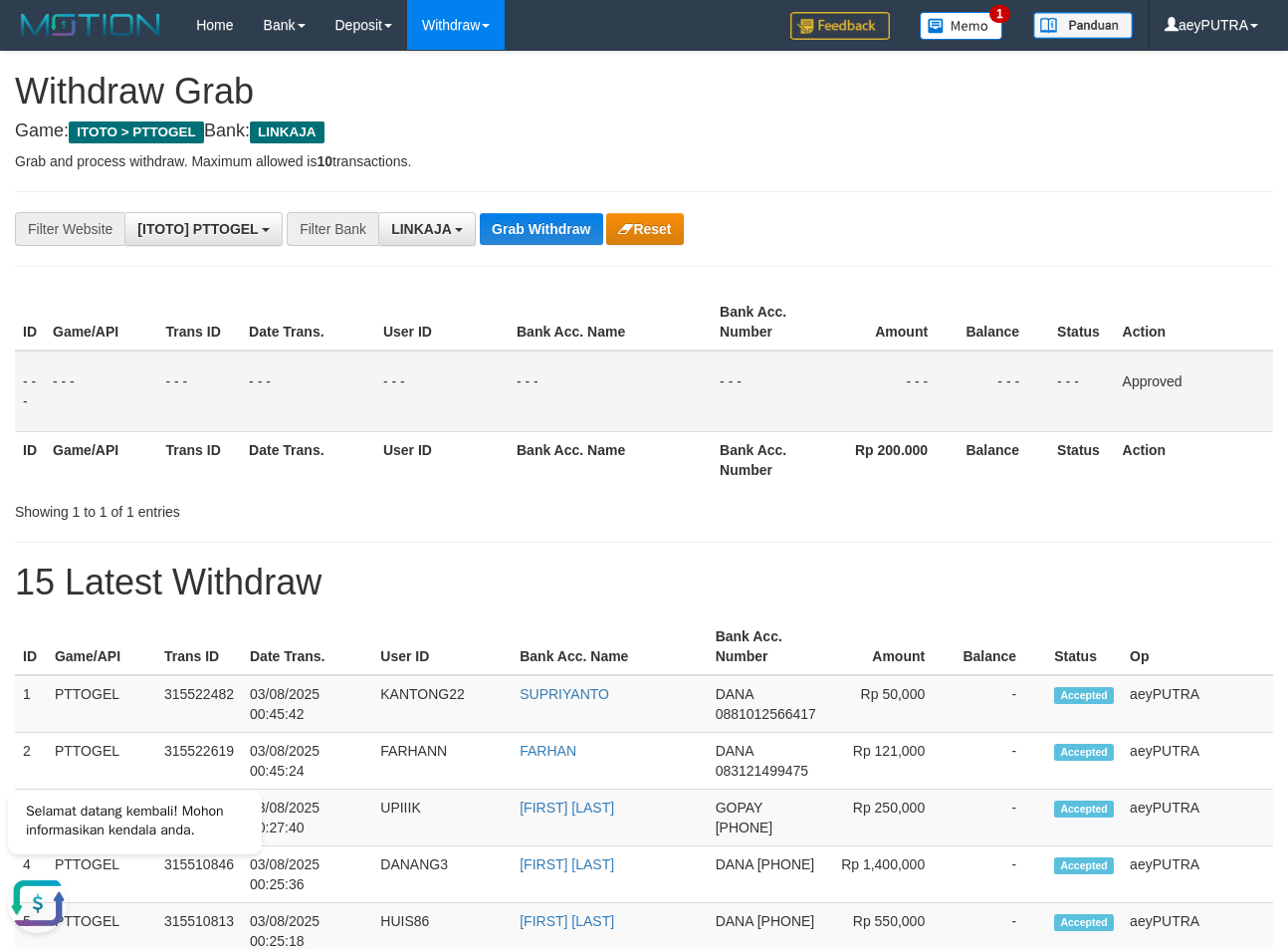click on "Showing 1 to 1 of 1 entries" at bounding box center (644, 508) 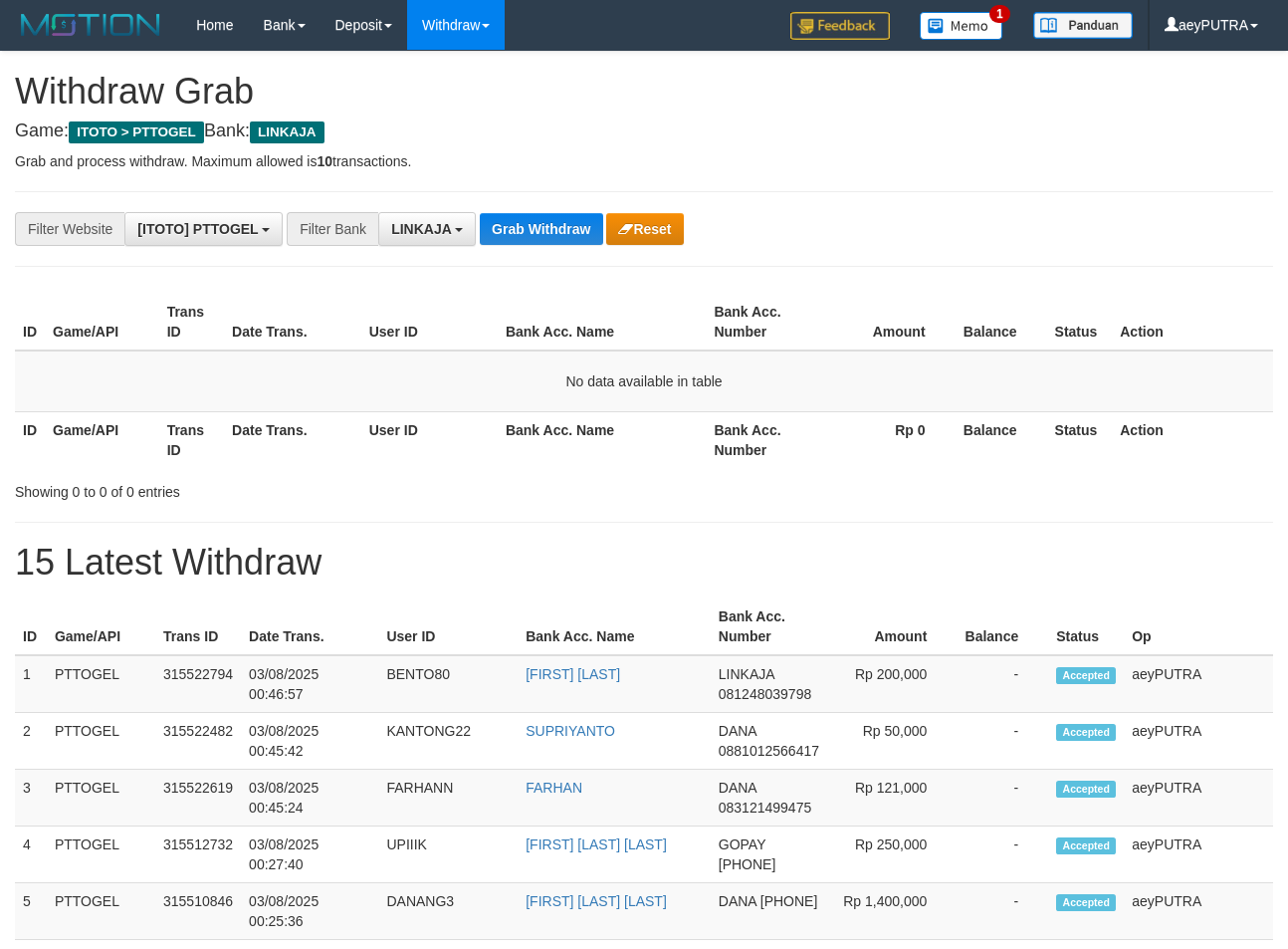 scroll, scrollTop: 0, scrollLeft: 0, axis: both 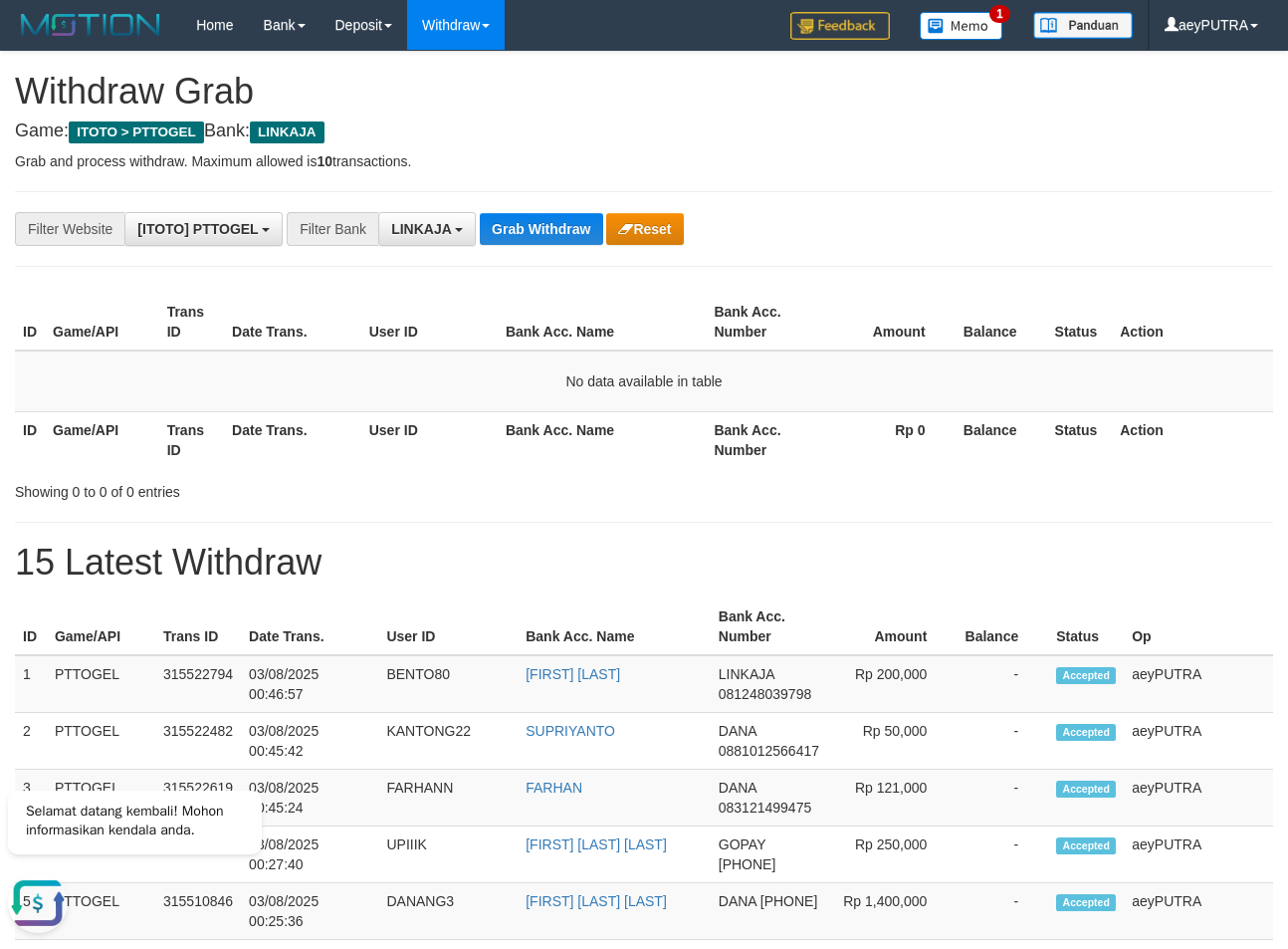 click on "**********" at bounding box center [644, 1108] 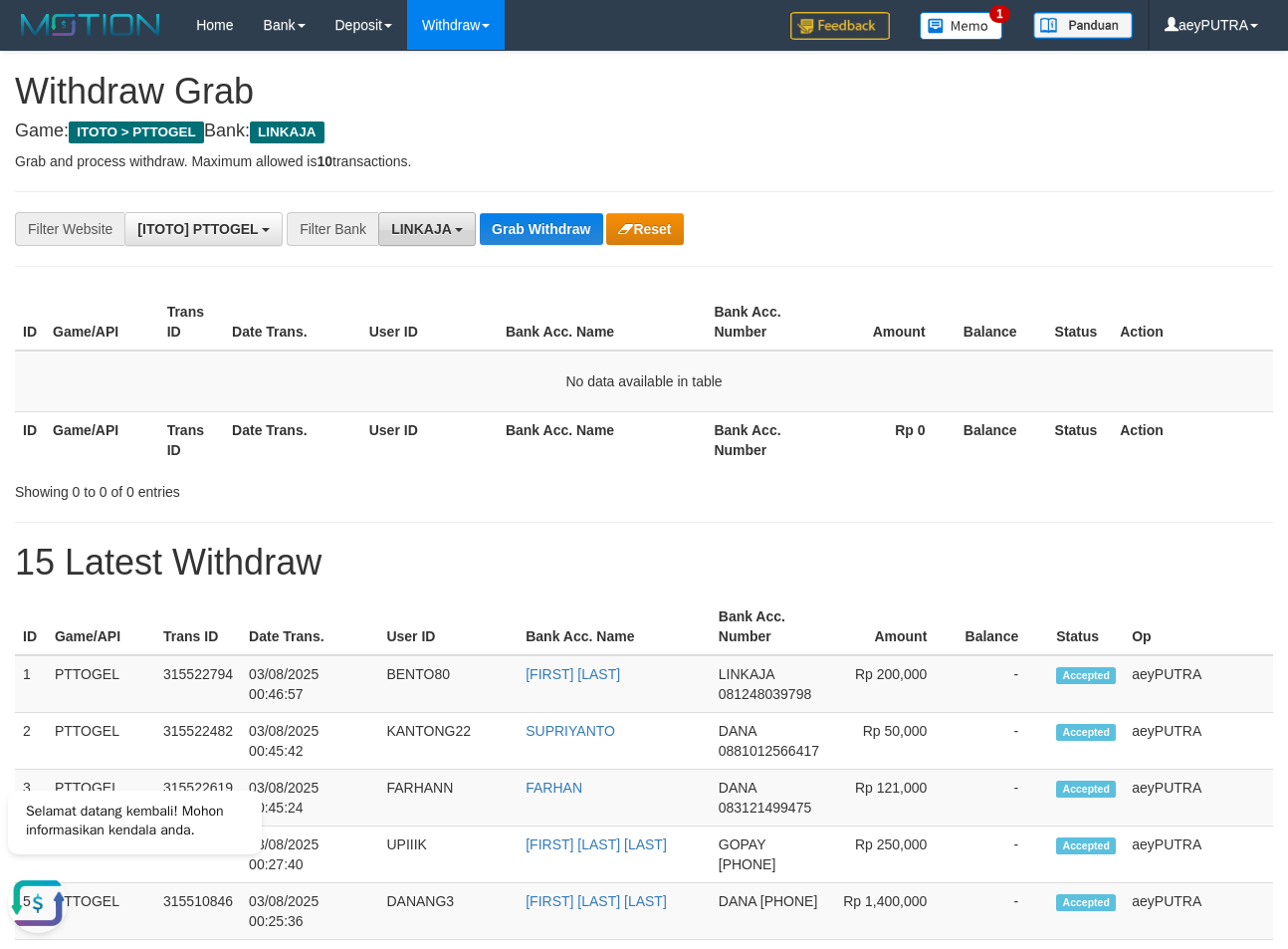click on "LINKAJA" at bounding box center (421, 229) 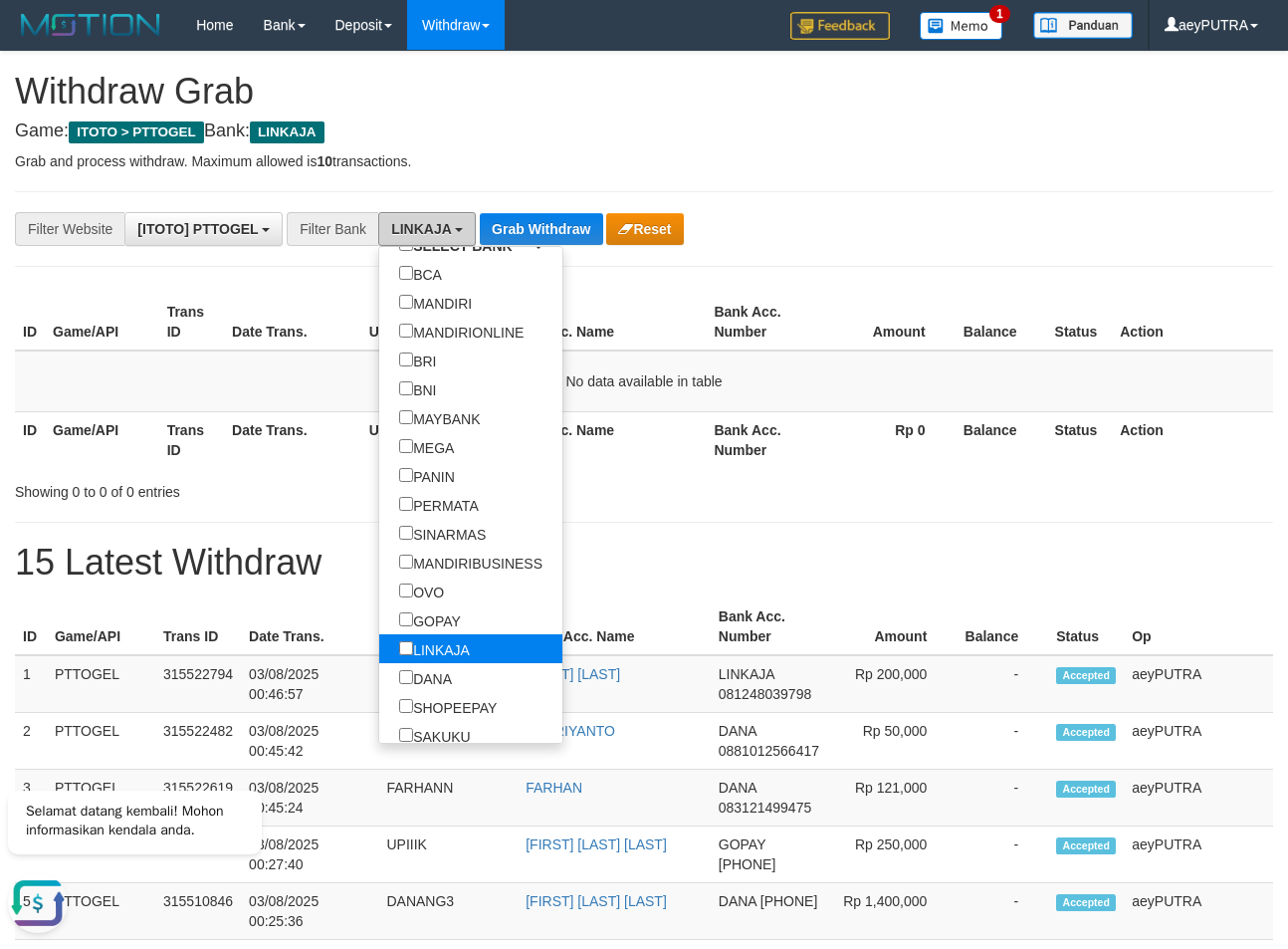 scroll, scrollTop: 127, scrollLeft: 0, axis: vertical 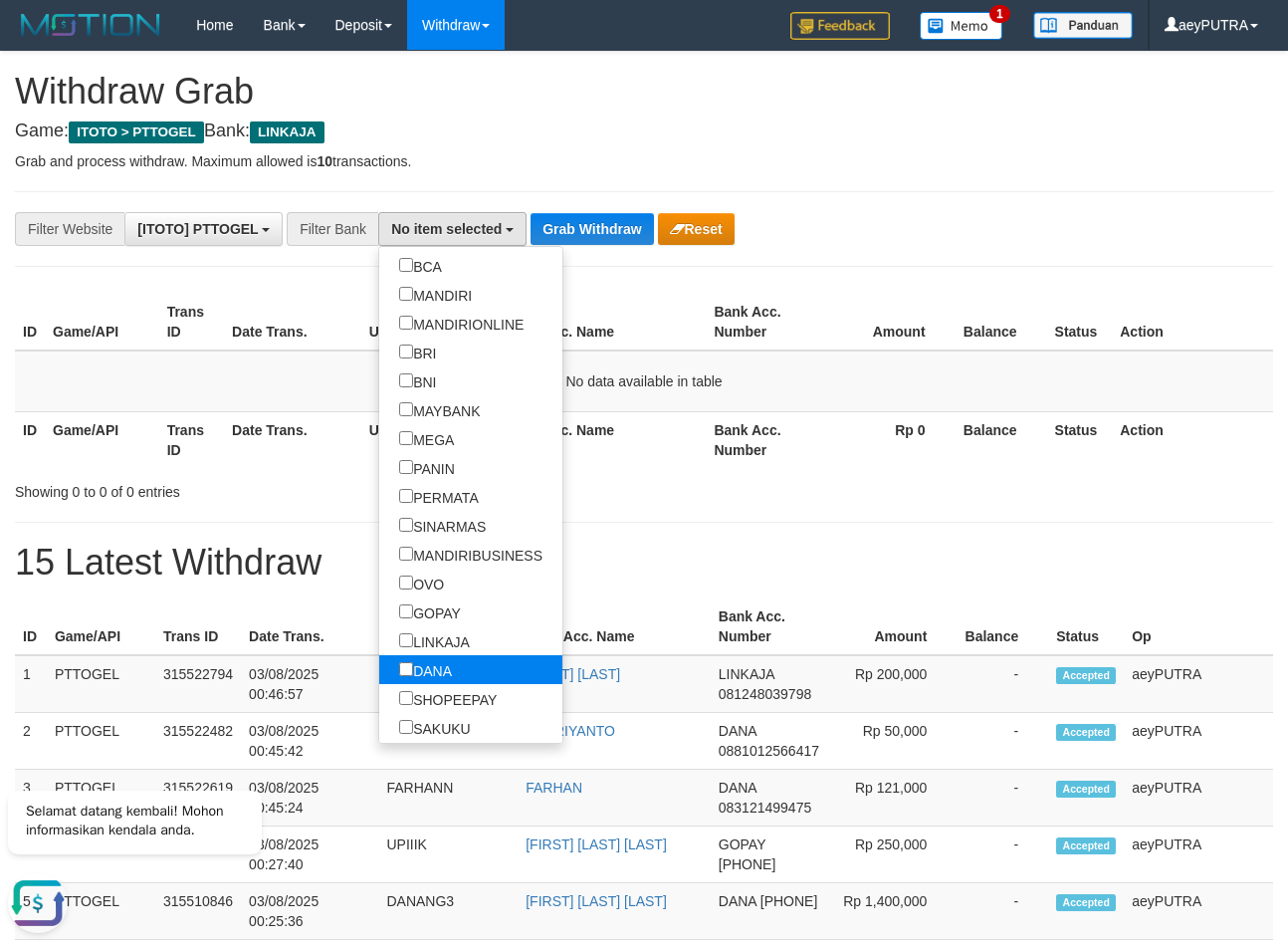 select on "****" 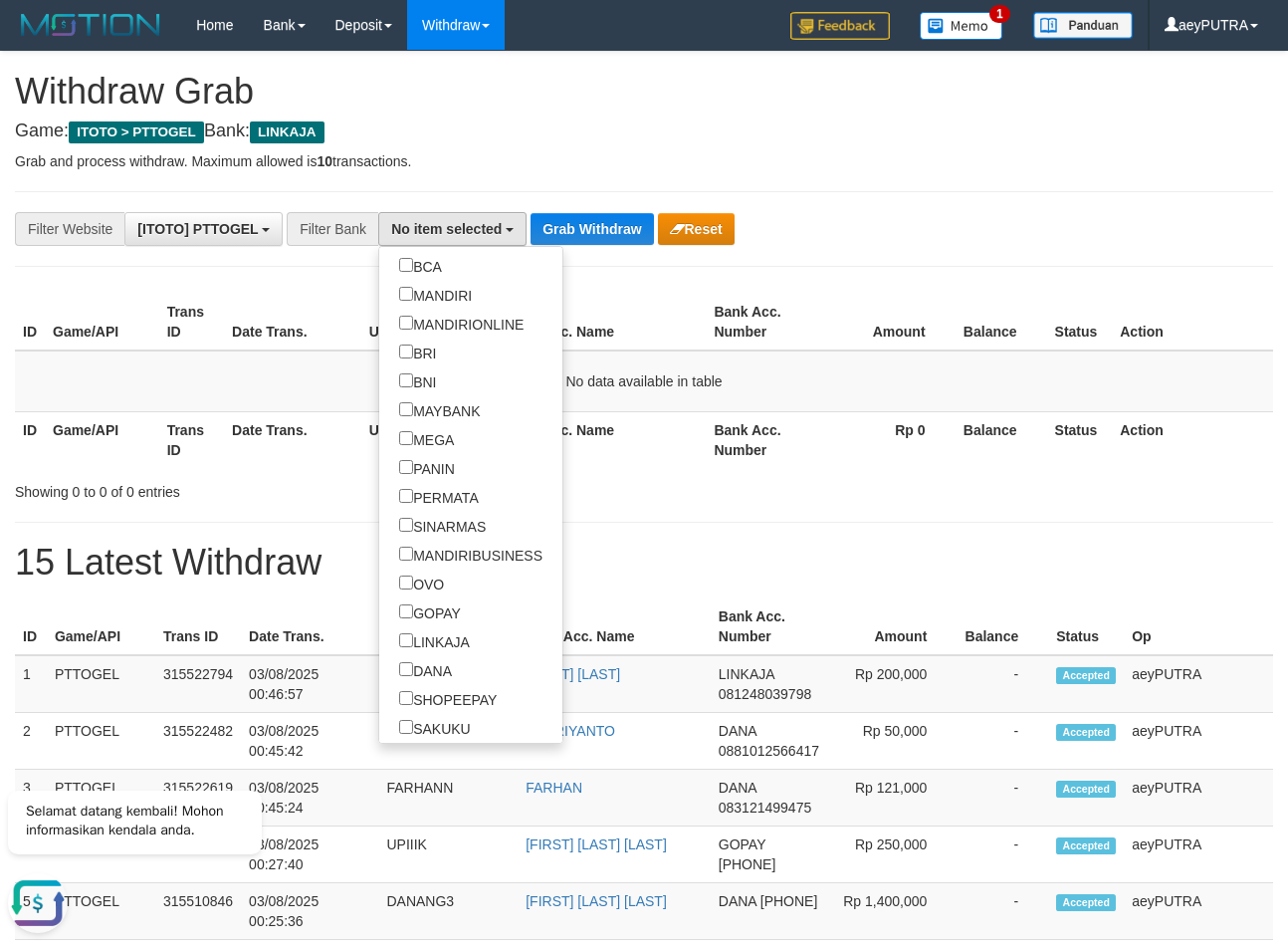 scroll, scrollTop: 331, scrollLeft: 0, axis: vertical 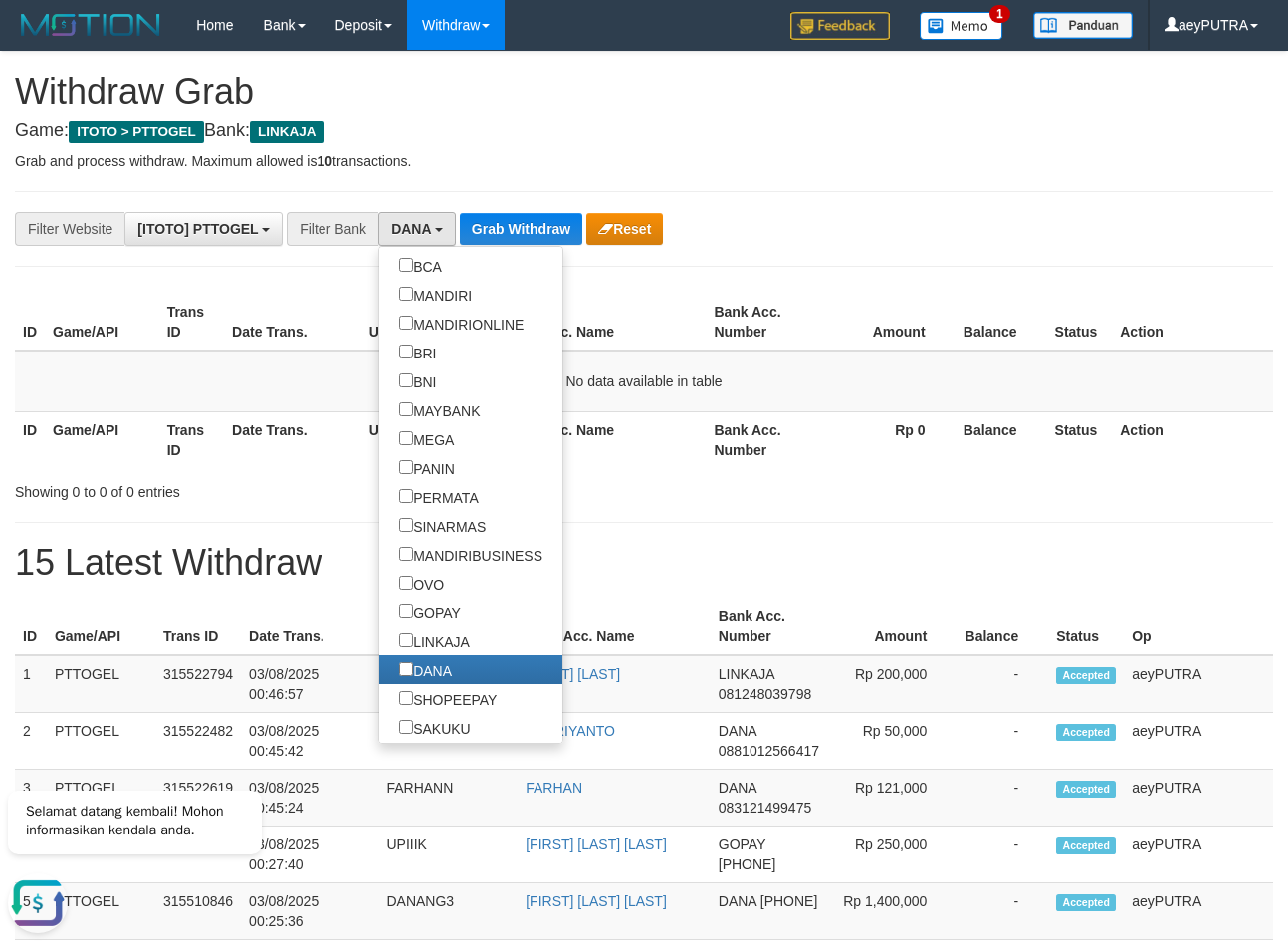 click on "**********" at bounding box center [644, 1108] 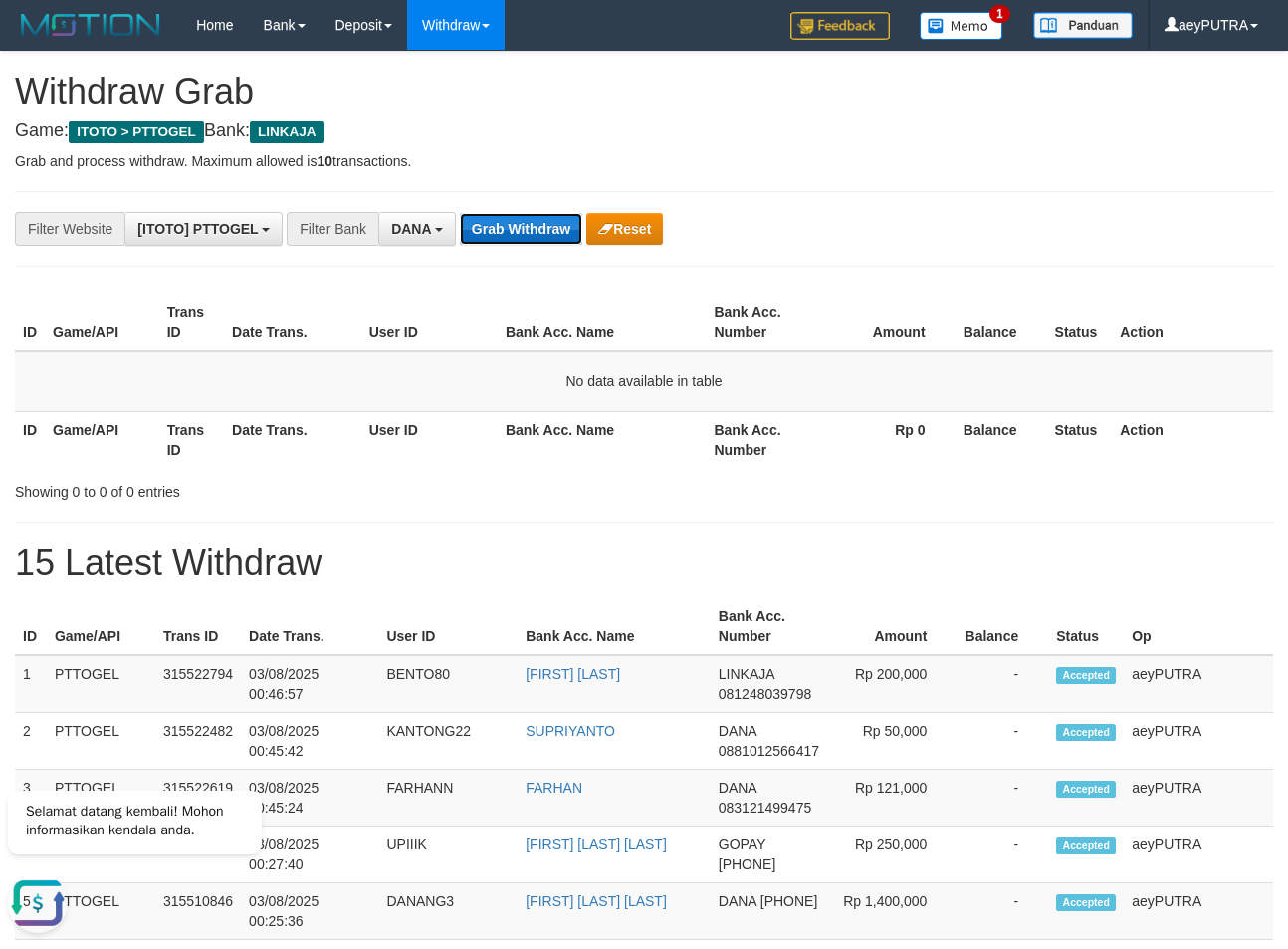 click on "Grab Withdraw" at bounding box center [521, 229] 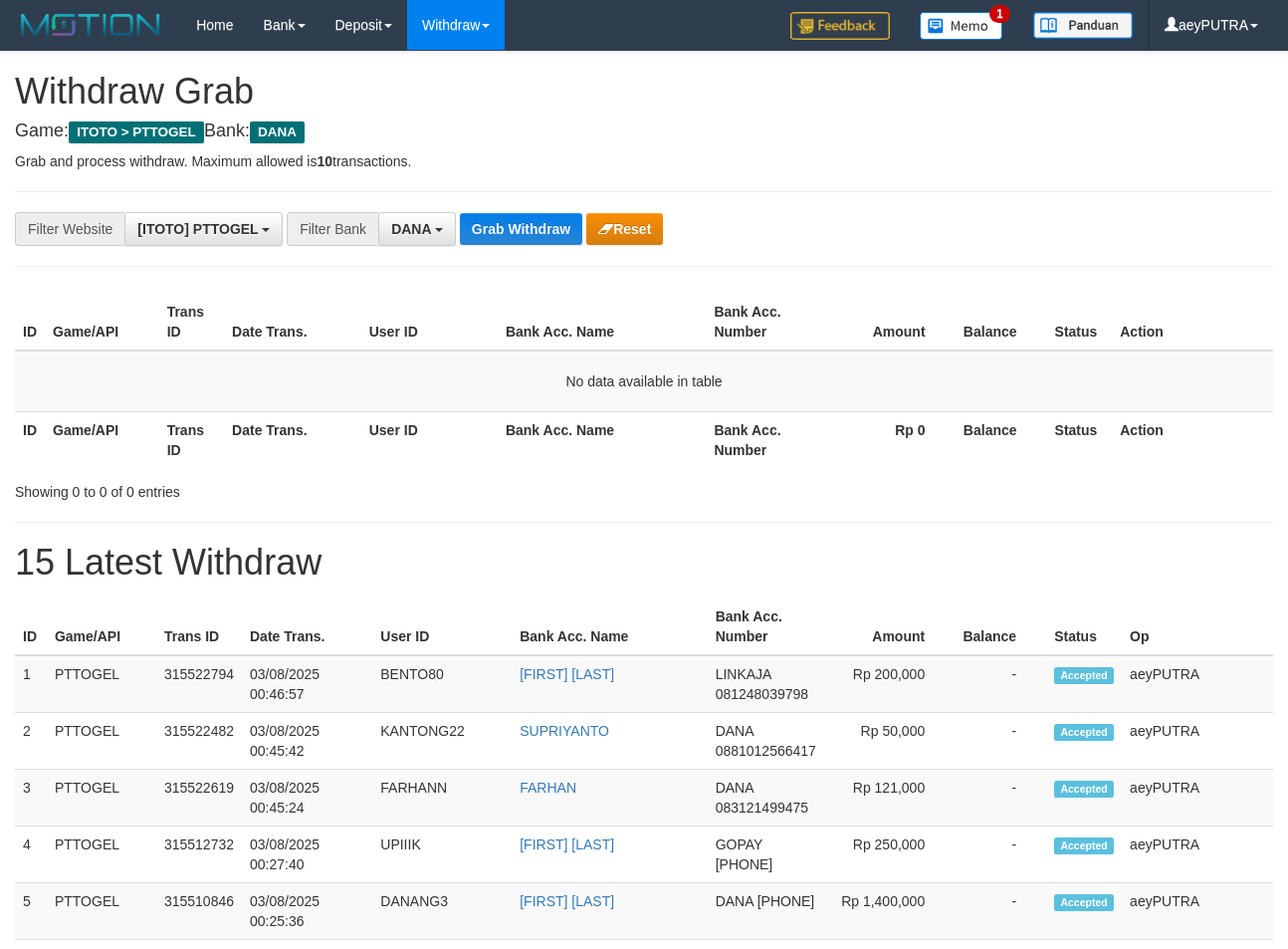 scroll, scrollTop: 0, scrollLeft: 0, axis: both 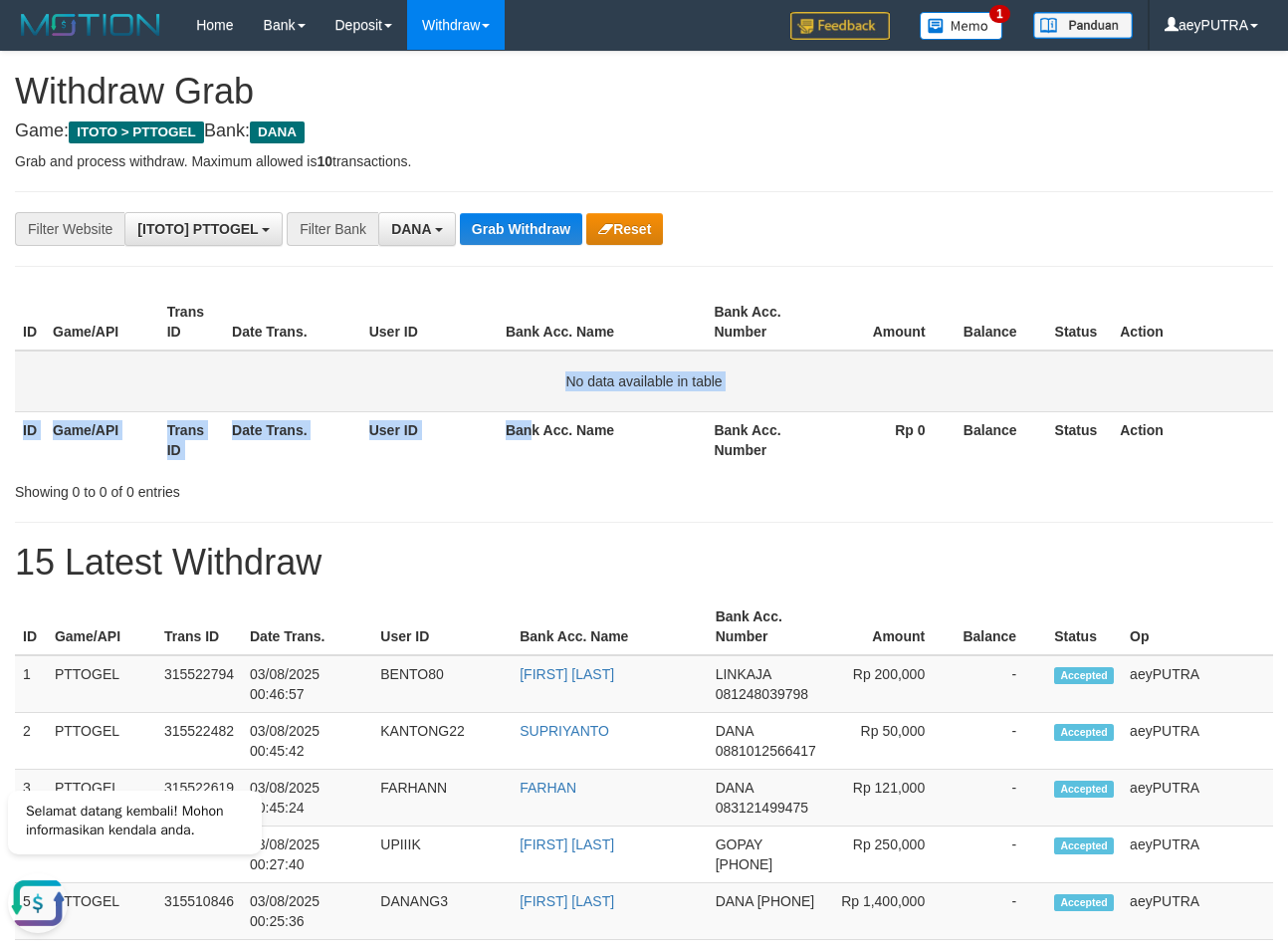 click on "ID Game/API Trans ID Date Trans. User ID Bank Acc. Name Bank Acc. Number Amount Balance Status Action
No data available in table
ID Game/API Trans ID Date Trans. User ID Bank Acc. Name Bank Acc. Number Rp 0 Balance Status Action" at bounding box center (644, 380) 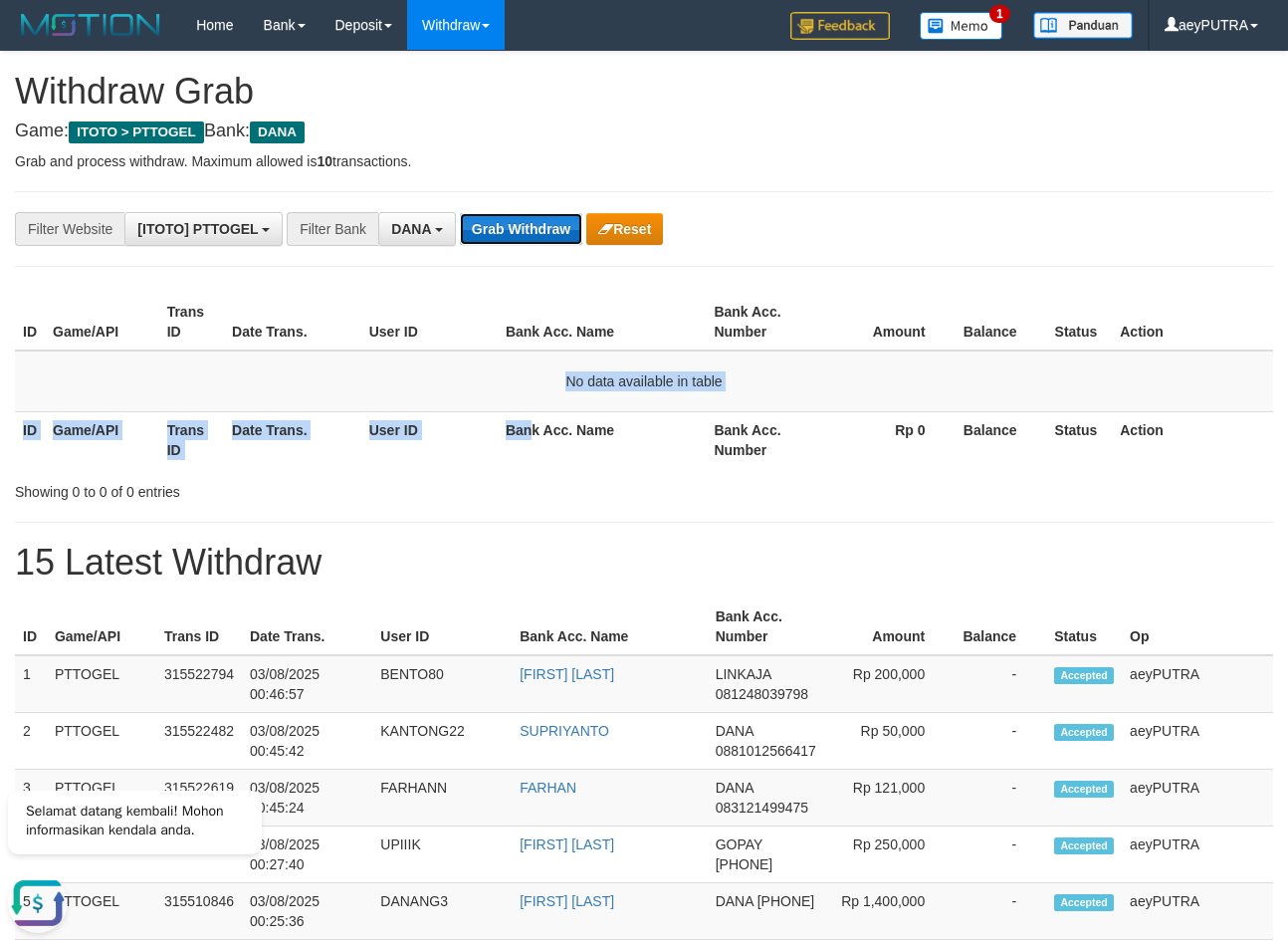 click on "Grab Withdraw" at bounding box center [521, 229] 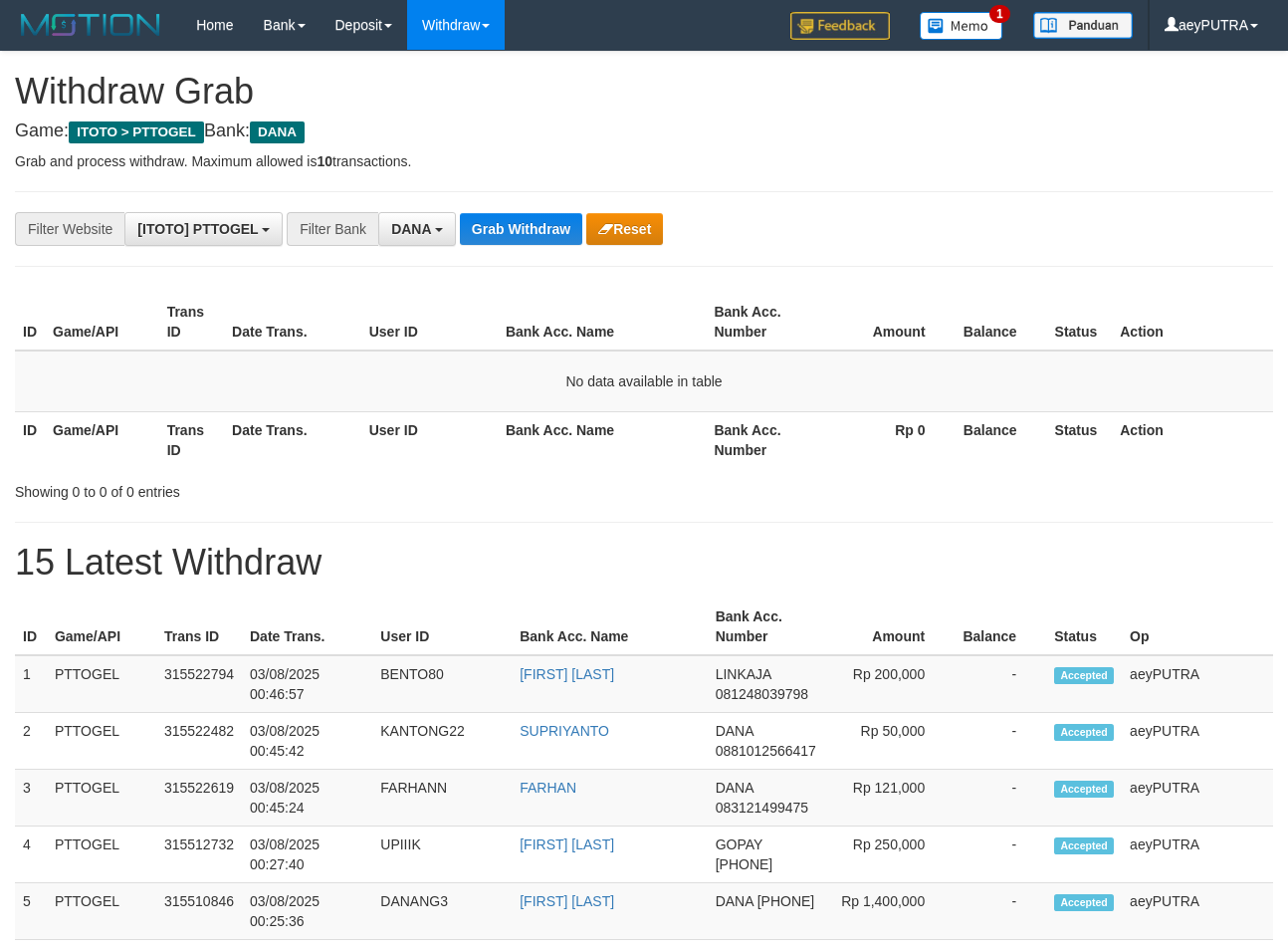 scroll, scrollTop: 0, scrollLeft: 0, axis: both 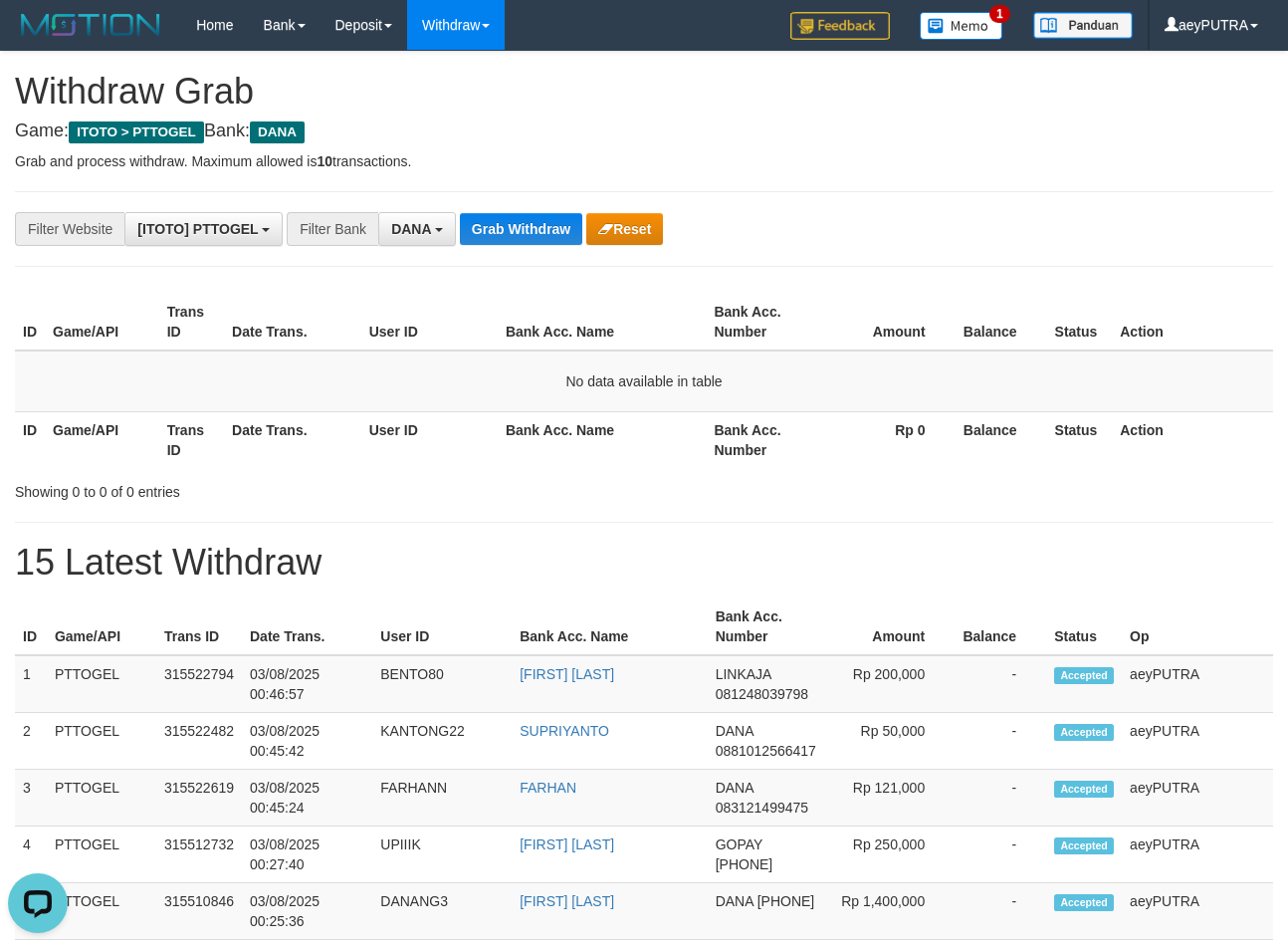 drag, startPoint x: 479, startPoint y: 511, endPoint x: 463, endPoint y: 319, distance: 192.66551 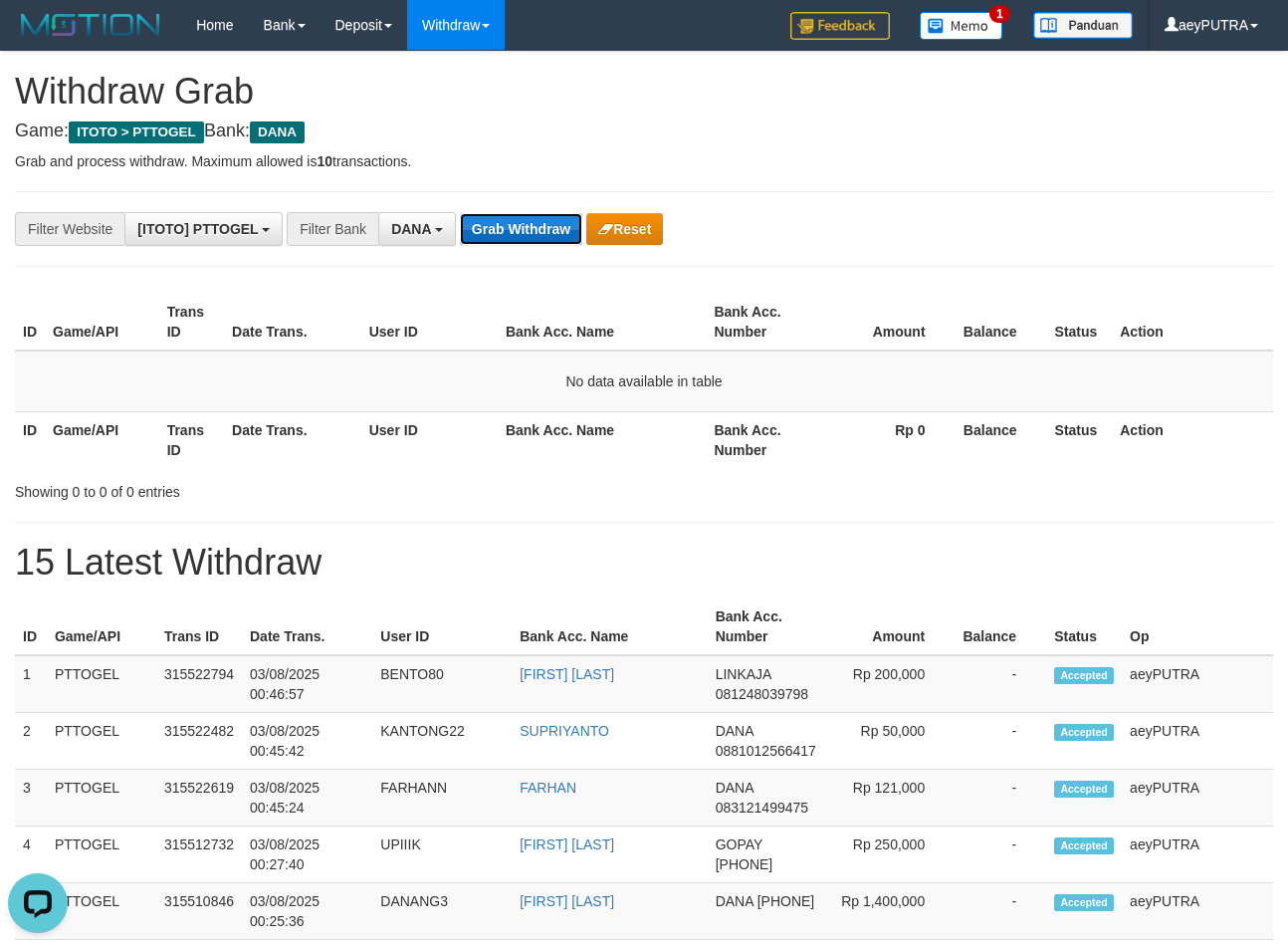 click on "Grab Withdraw" at bounding box center [521, 229] 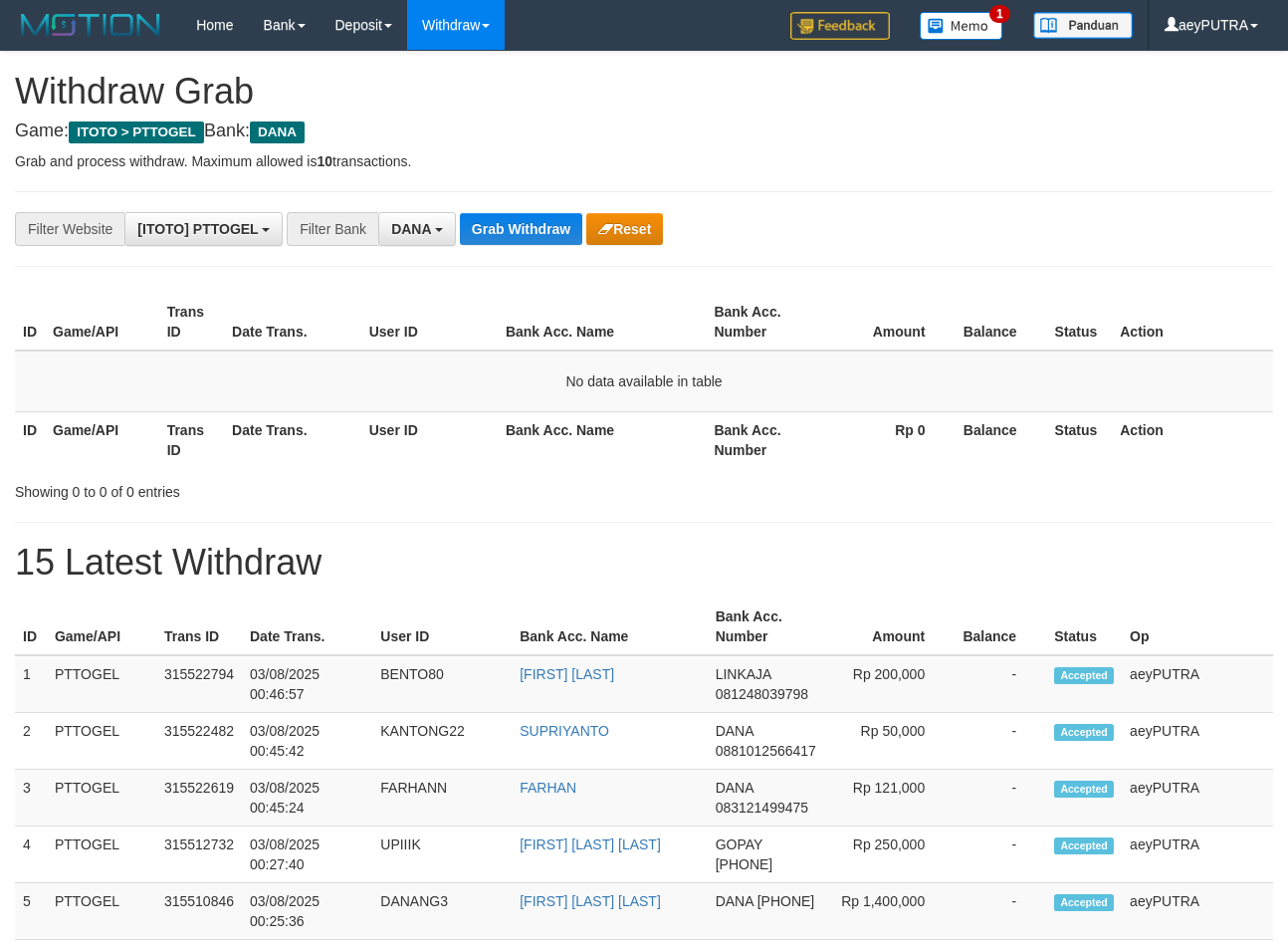 scroll, scrollTop: 0, scrollLeft: 0, axis: both 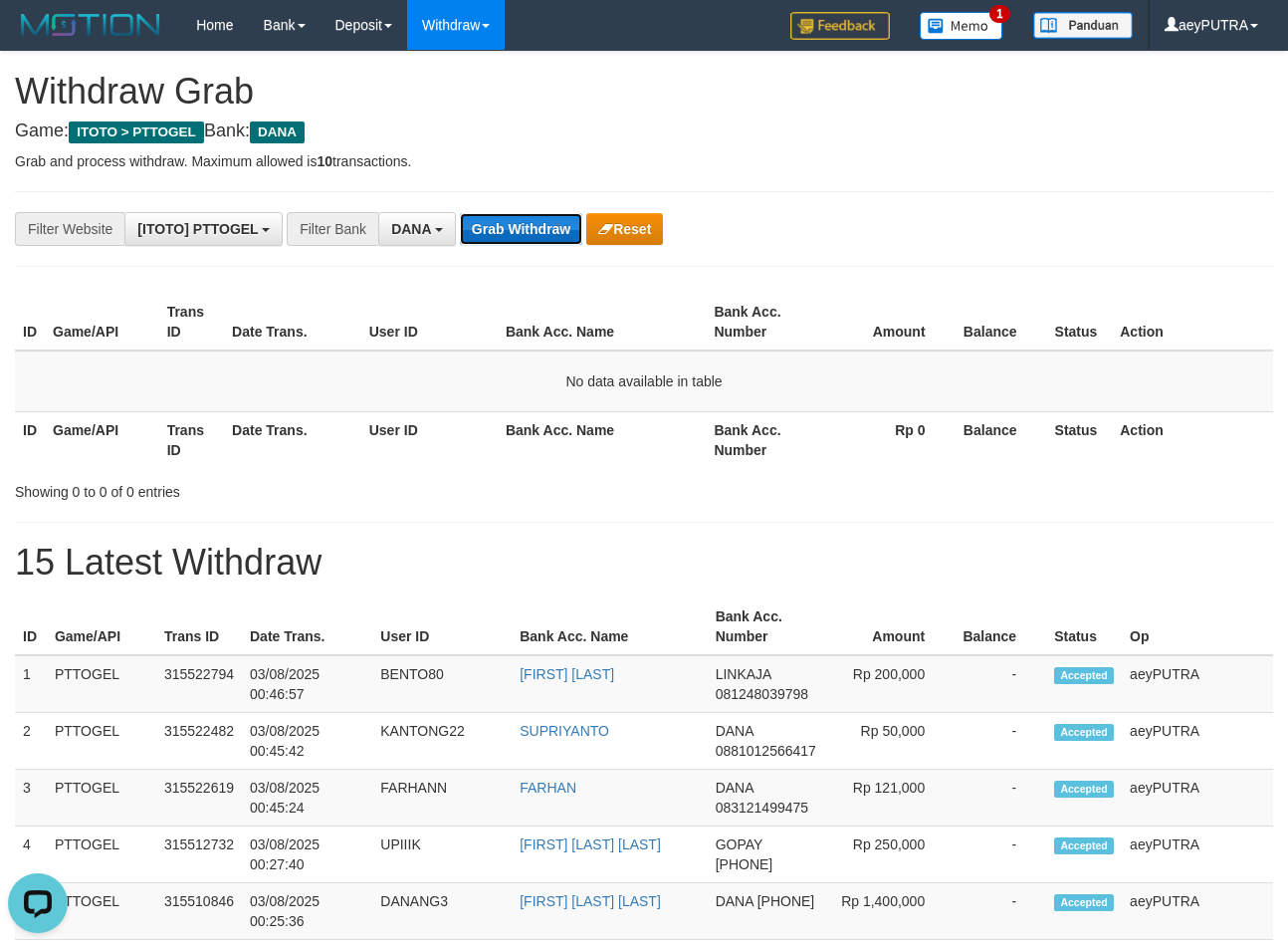 click on "Grab Withdraw" at bounding box center (521, 229) 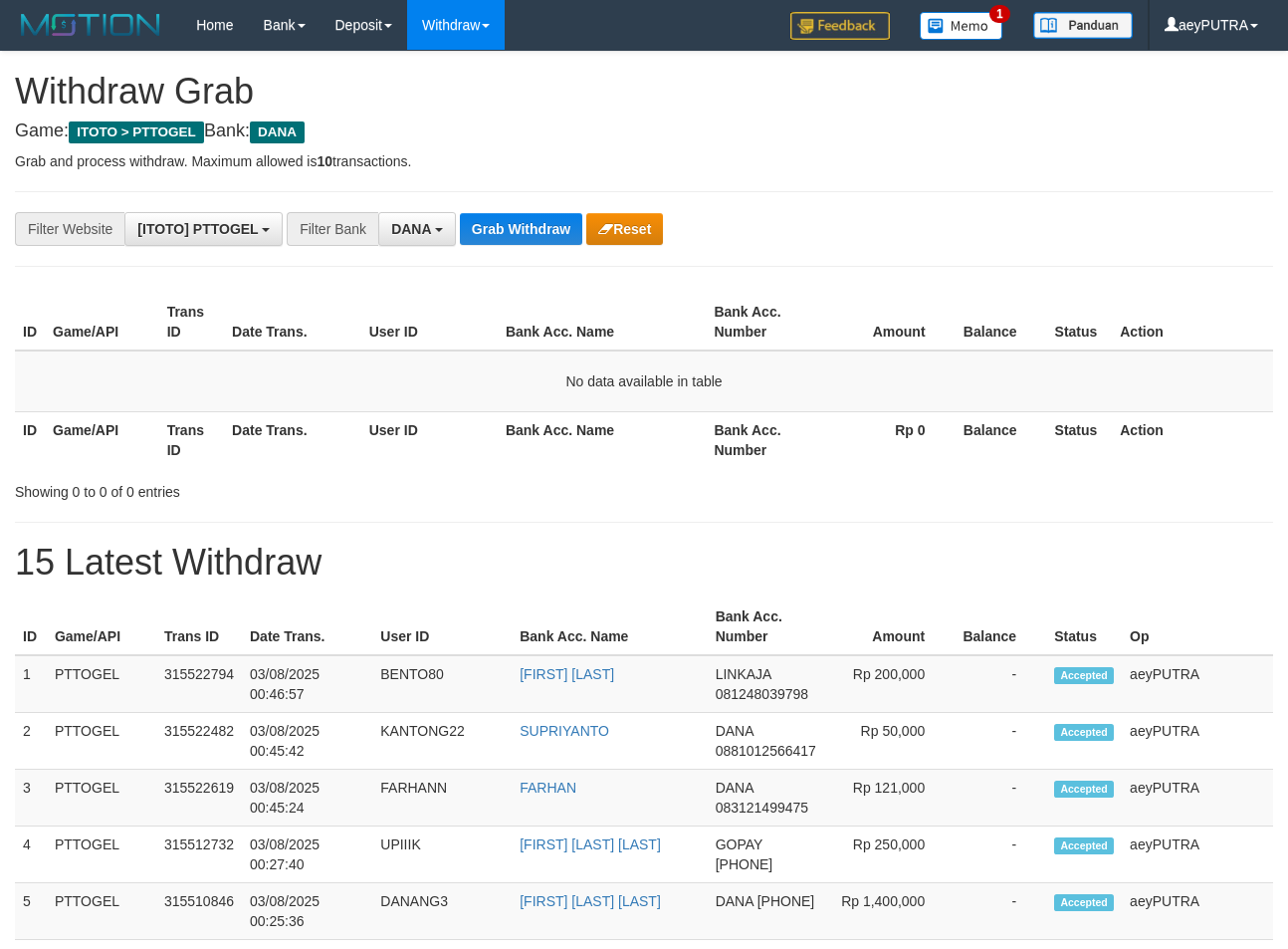 scroll, scrollTop: 0, scrollLeft: 0, axis: both 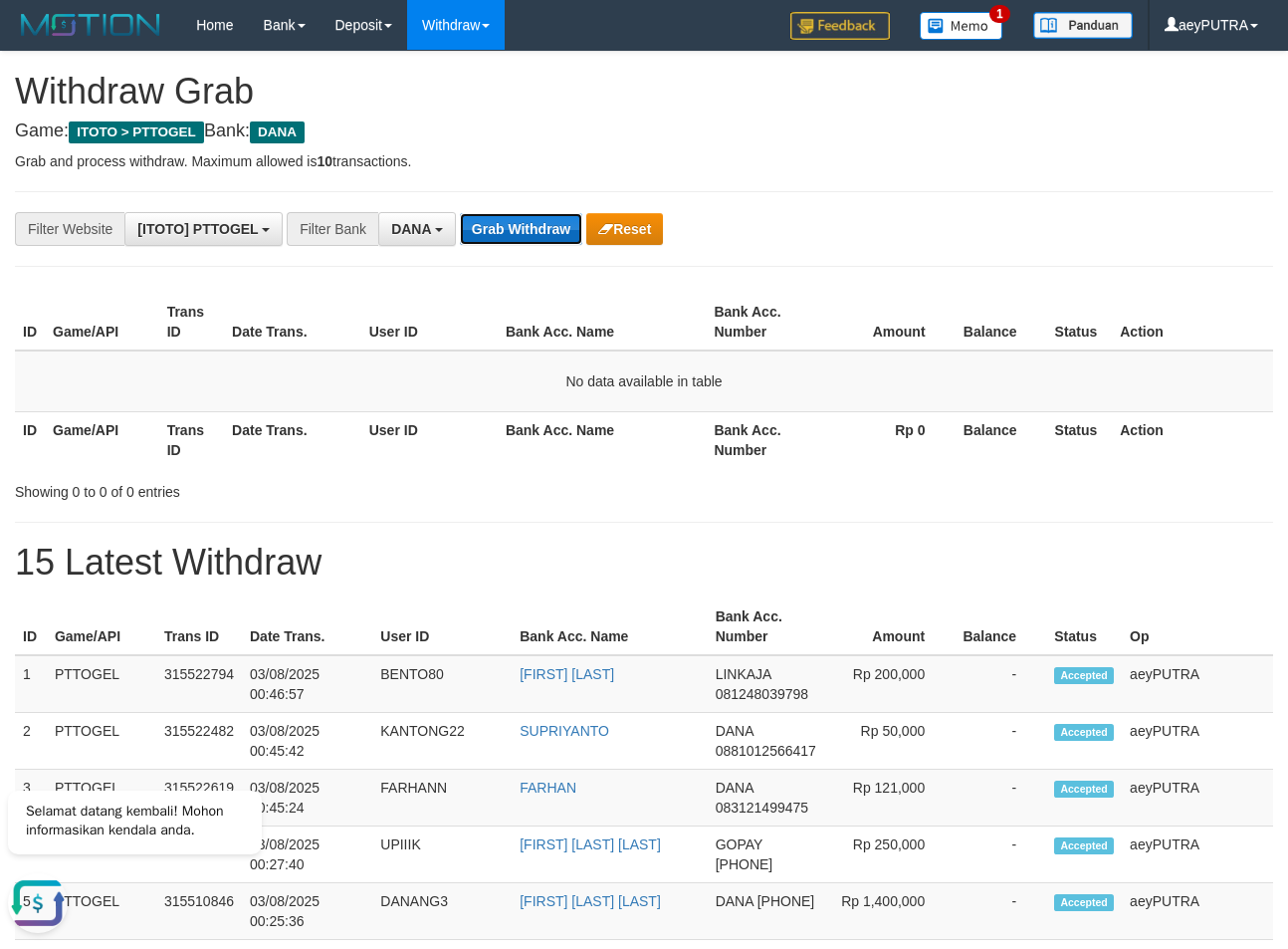 click on "Grab Withdraw" at bounding box center (521, 229) 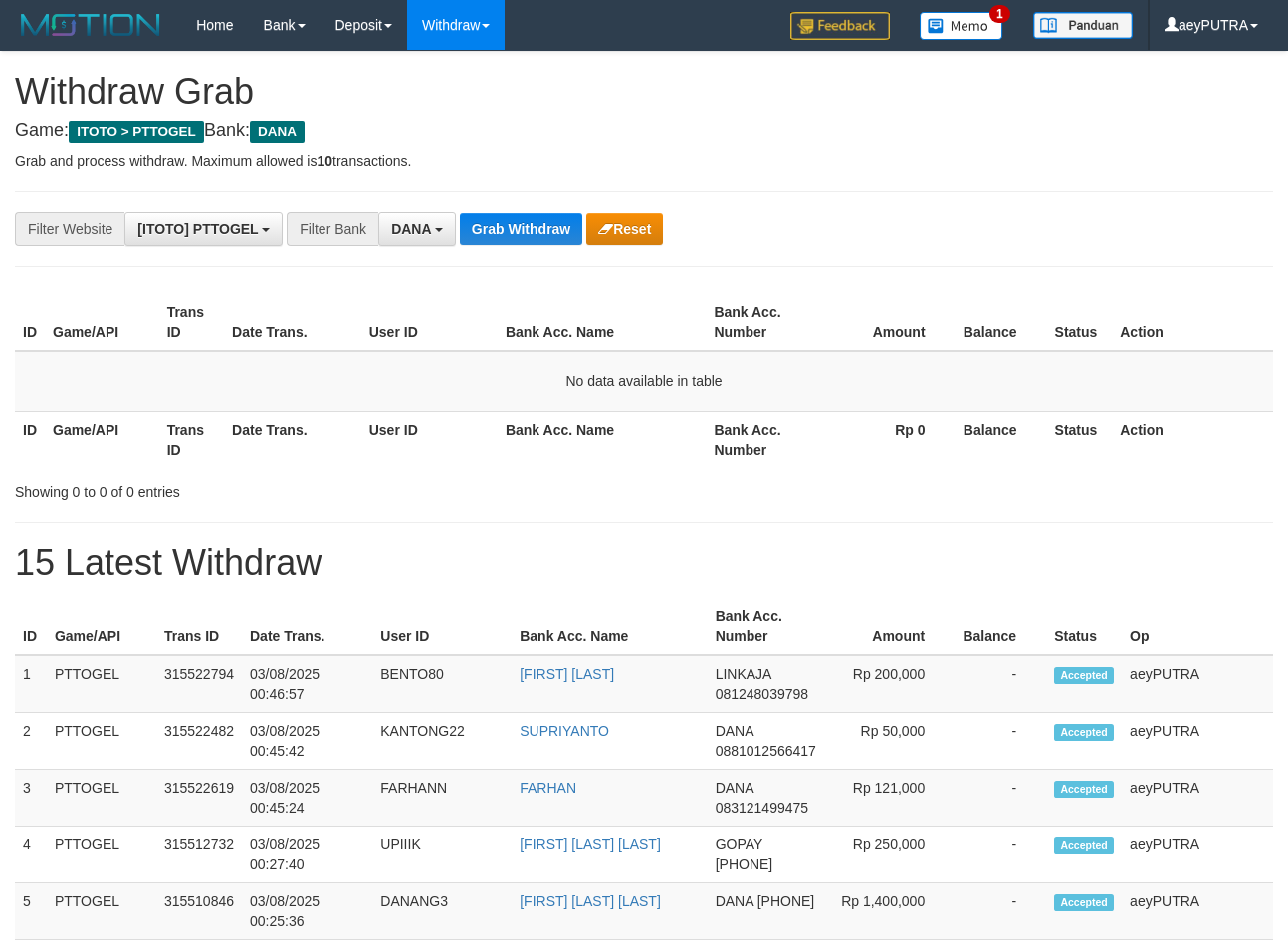 scroll, scrollTop: 0, scrollLeft: 0, axis: both 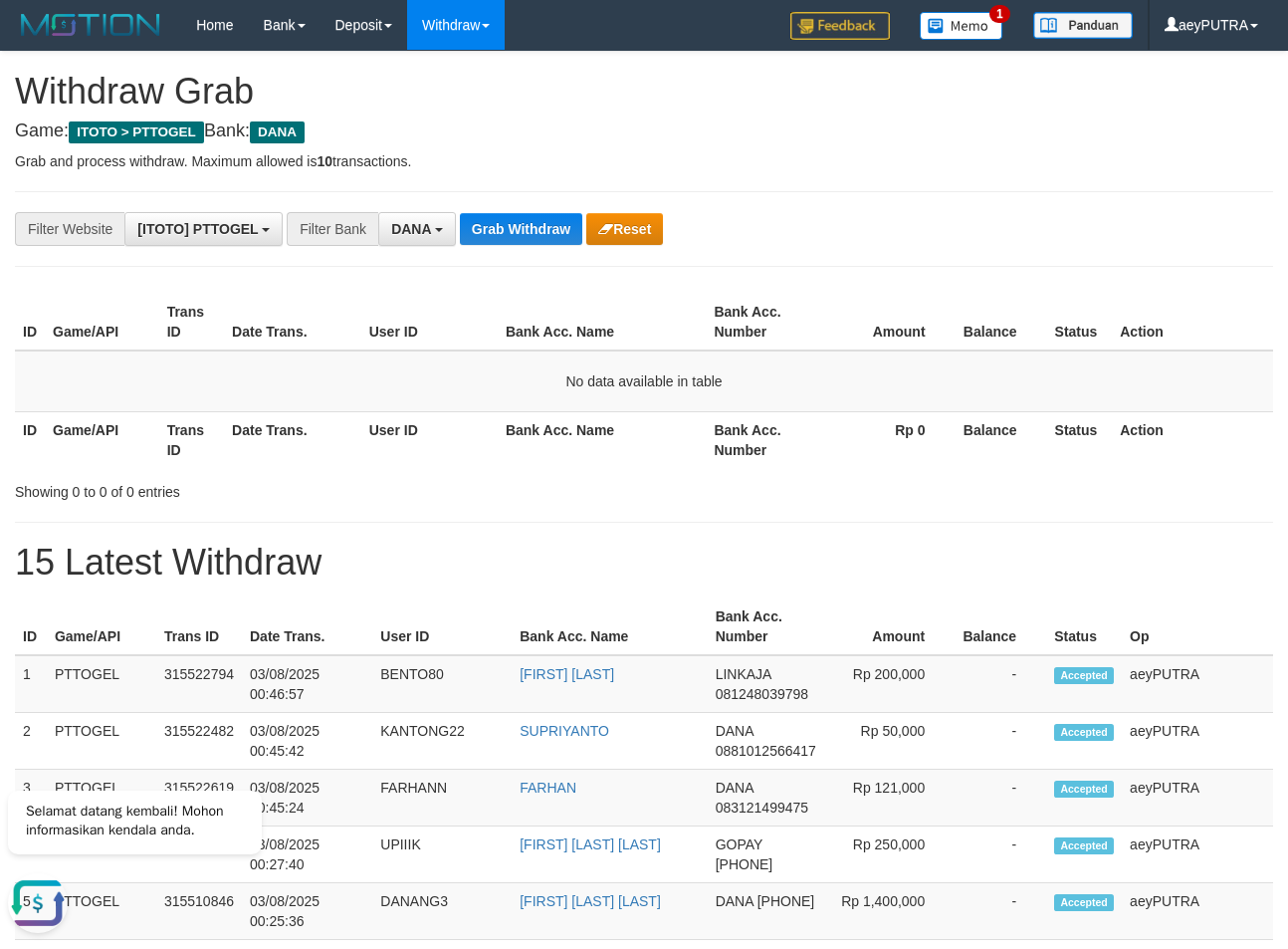 click on "ID Game/API Trans ID Date Trans. User ID Bank Acc. Name Bank Acc. Number Amount Balance Status Action
No data available in table
ID Game/API Trans ID Date Trans. User ID Bank Acc. Name Bank Acc. Number Rp 0 Balance Status Action" at bounding box center [644, 380] 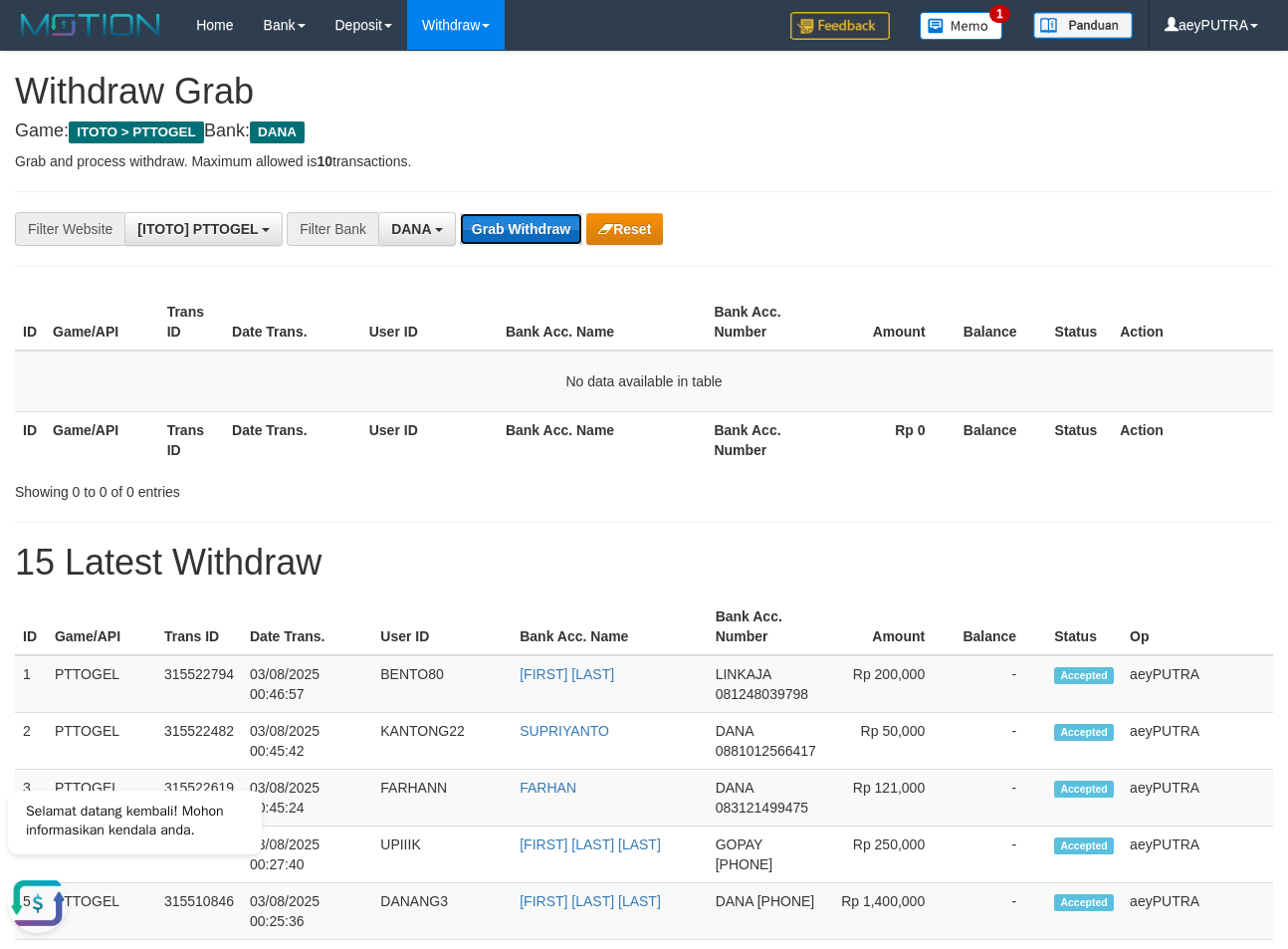 click on "Grab Withdraw" at bounding box center (521, 229) 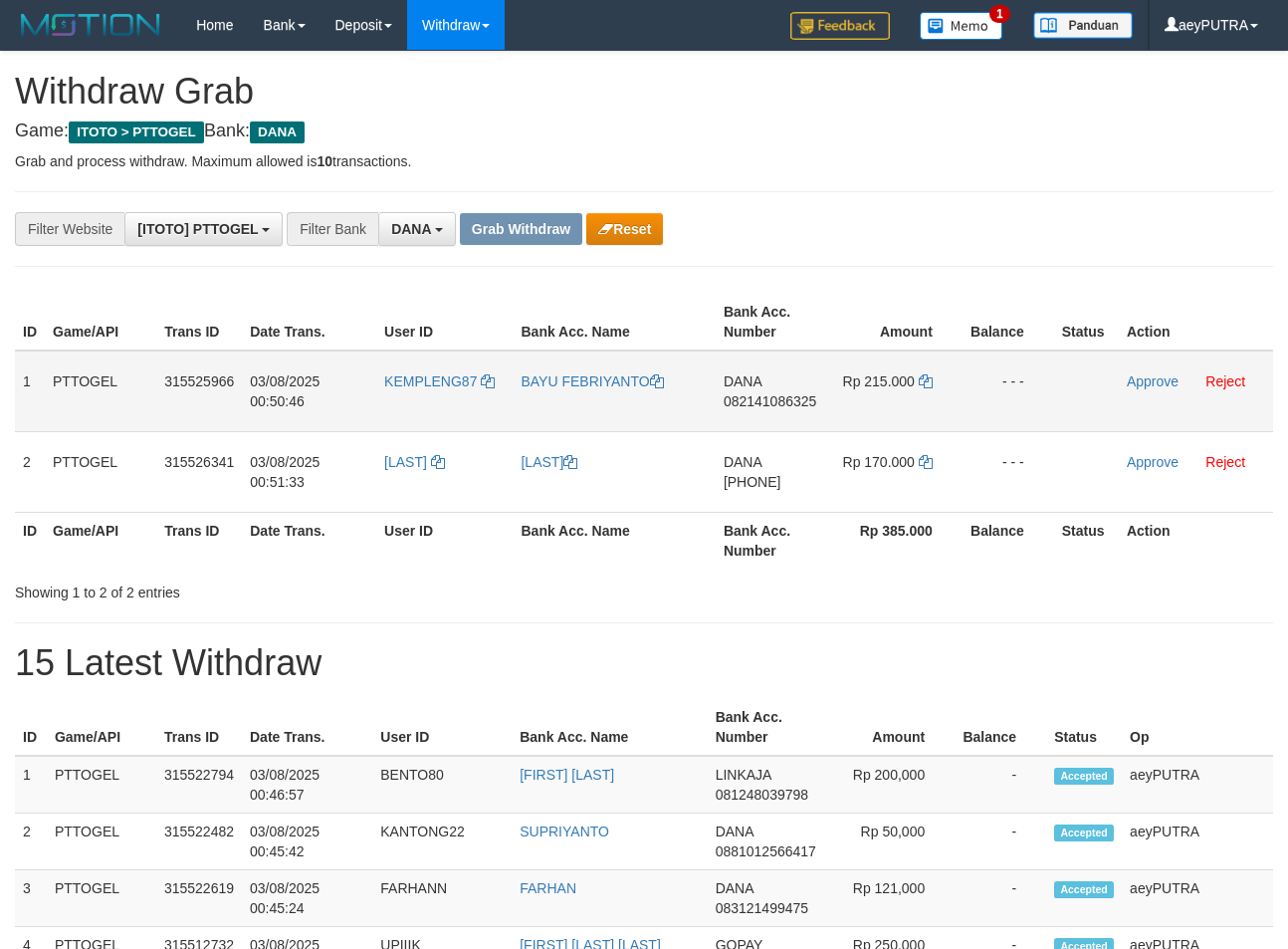 scroll, scrollTop: 0, scrollLeft: 0, axis: both 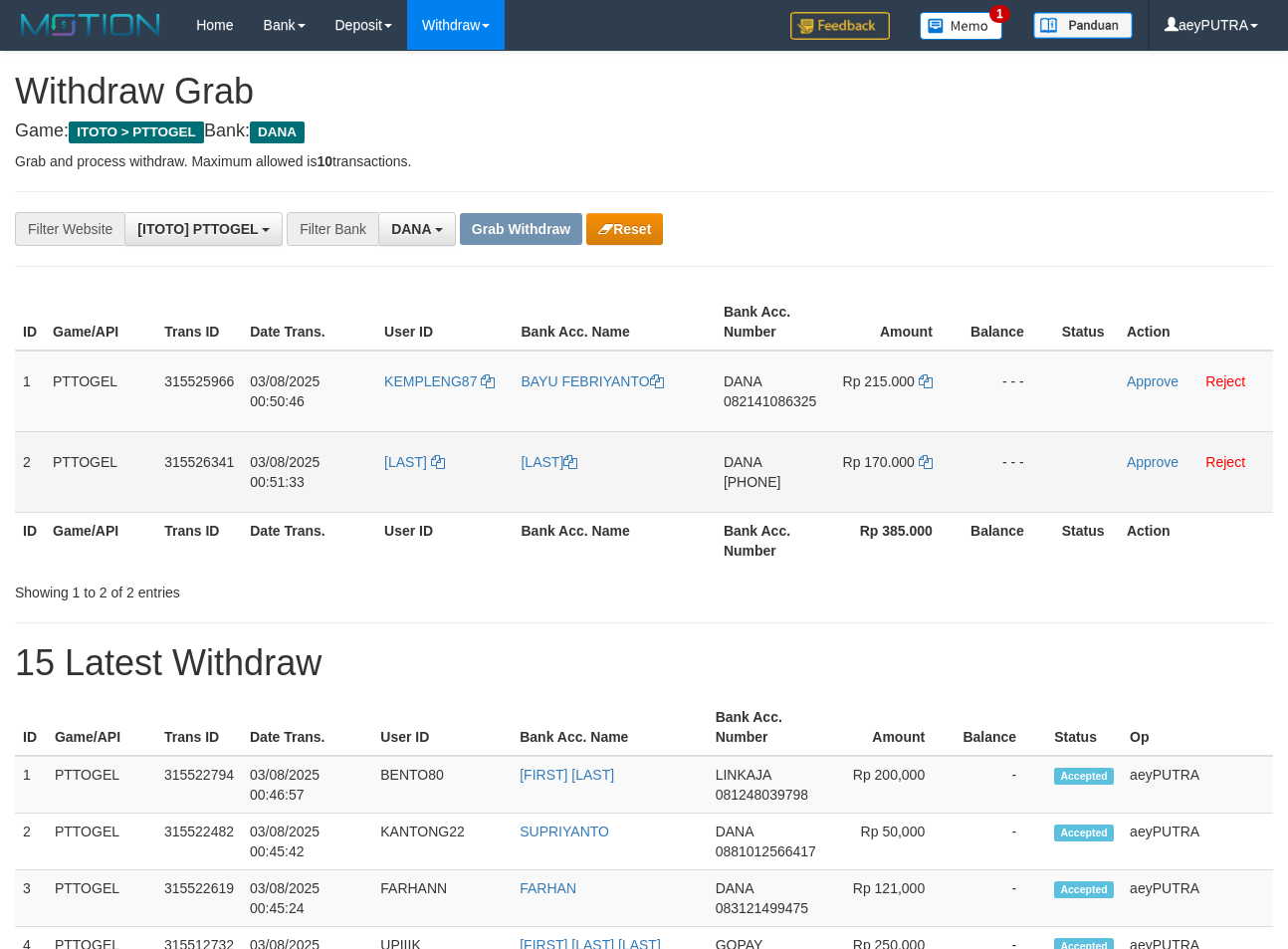 click on "1
PTTOGEL
[PHONE]
[DATE] [TIME]
KEMPLENG87
[FIRST] [LAST]
DANA
[PHONE]
Rp 215.000
- - -
Approve
Reject
2
PTTOGEL
[PHONE]
[DATE] [TIME]
DODIRIYANTO
DODIRIYANTO
DANA
[PHONE]
Rp 170.000
- - -
Approve
Reject" at bounding box center [644, 431] 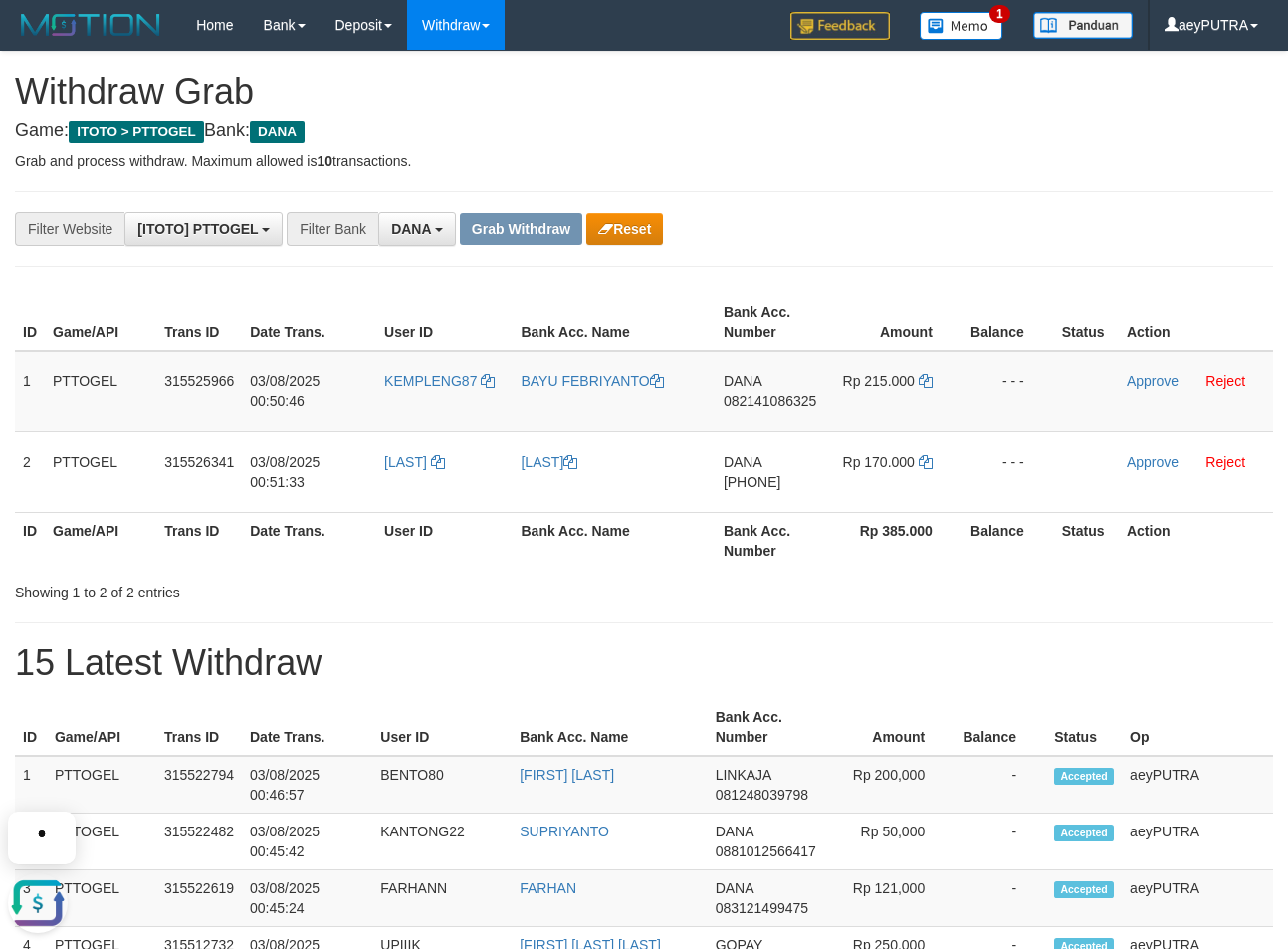 scroll, scrollTop: 0, scrollLeft: 0, axis: both 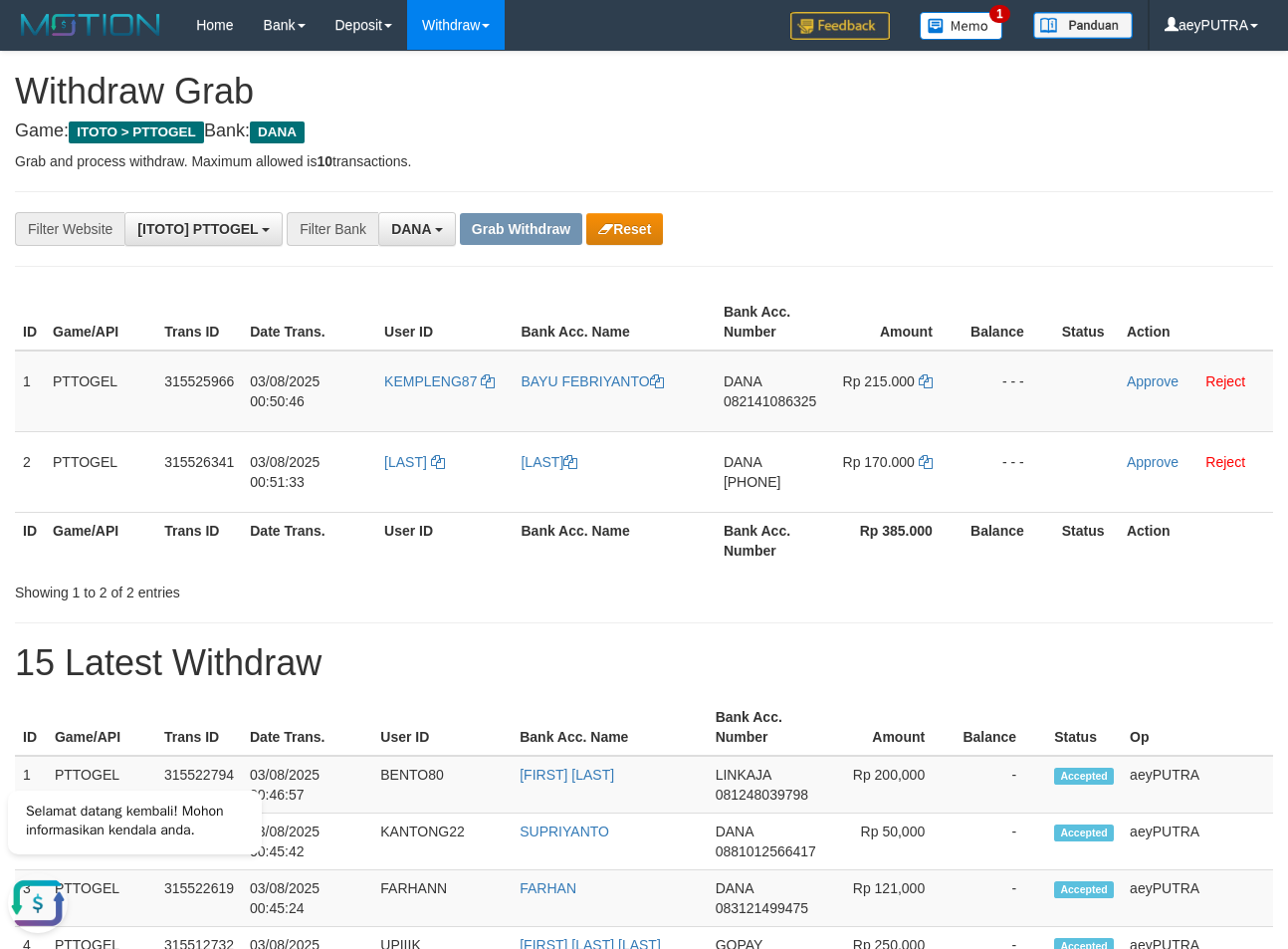 drag, startPoint x: 937, startPoint y: 621, endPoint x: 874, endPoint y: 542, distance: 101.044545 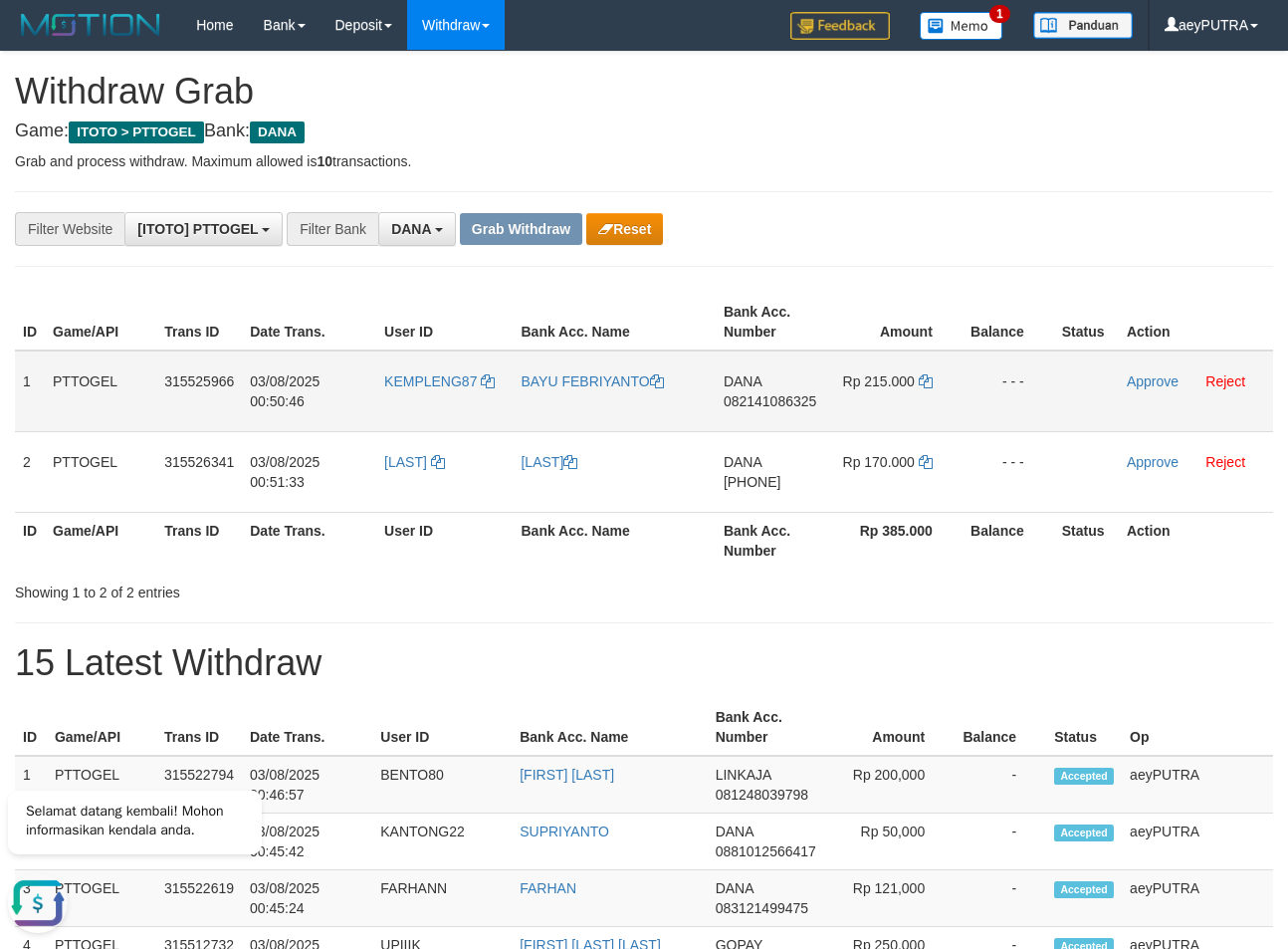click on "082141086325" at bounding box center (769, 401) 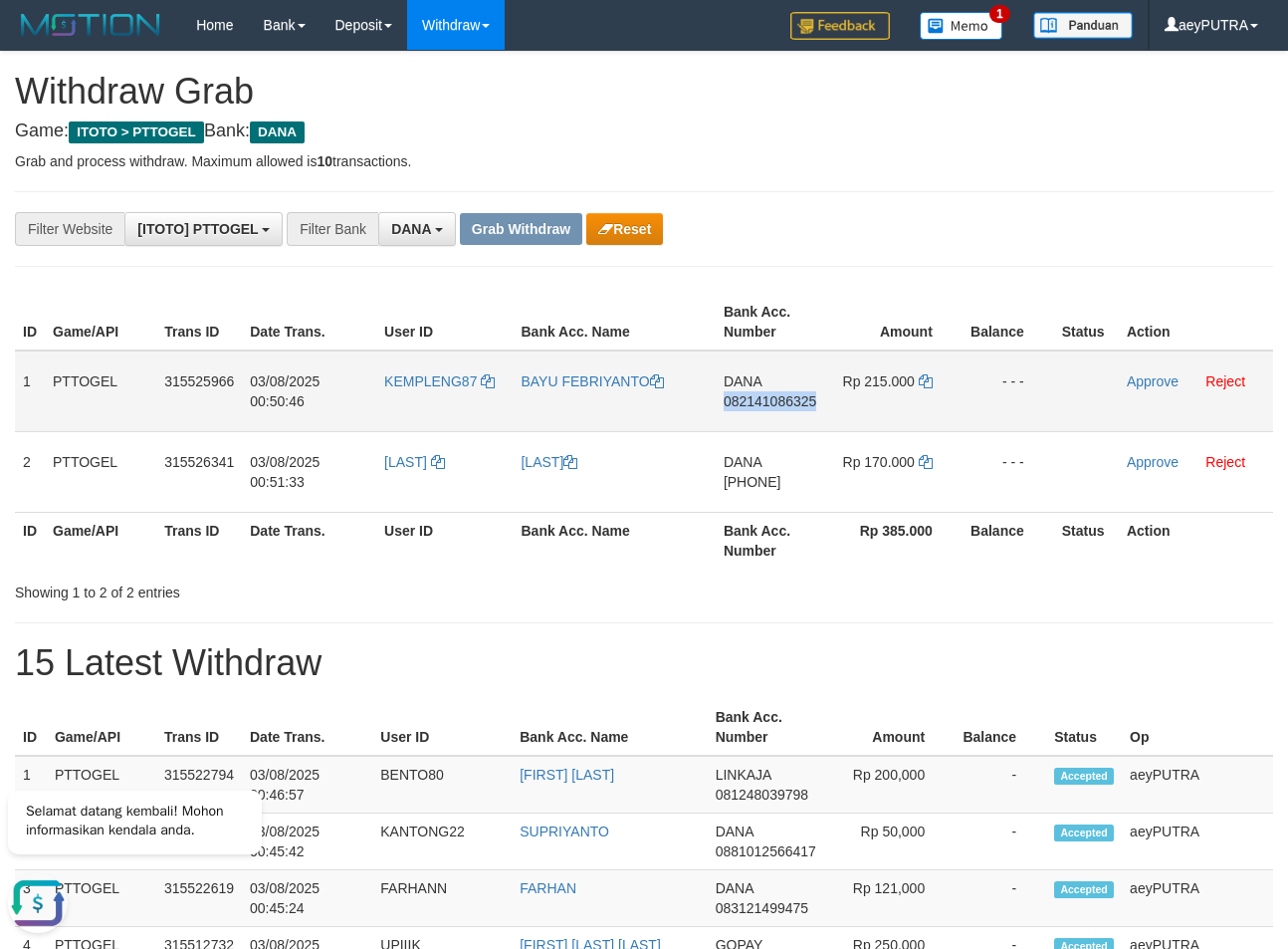 click on "082141086325" at bounding box center (769, 401) 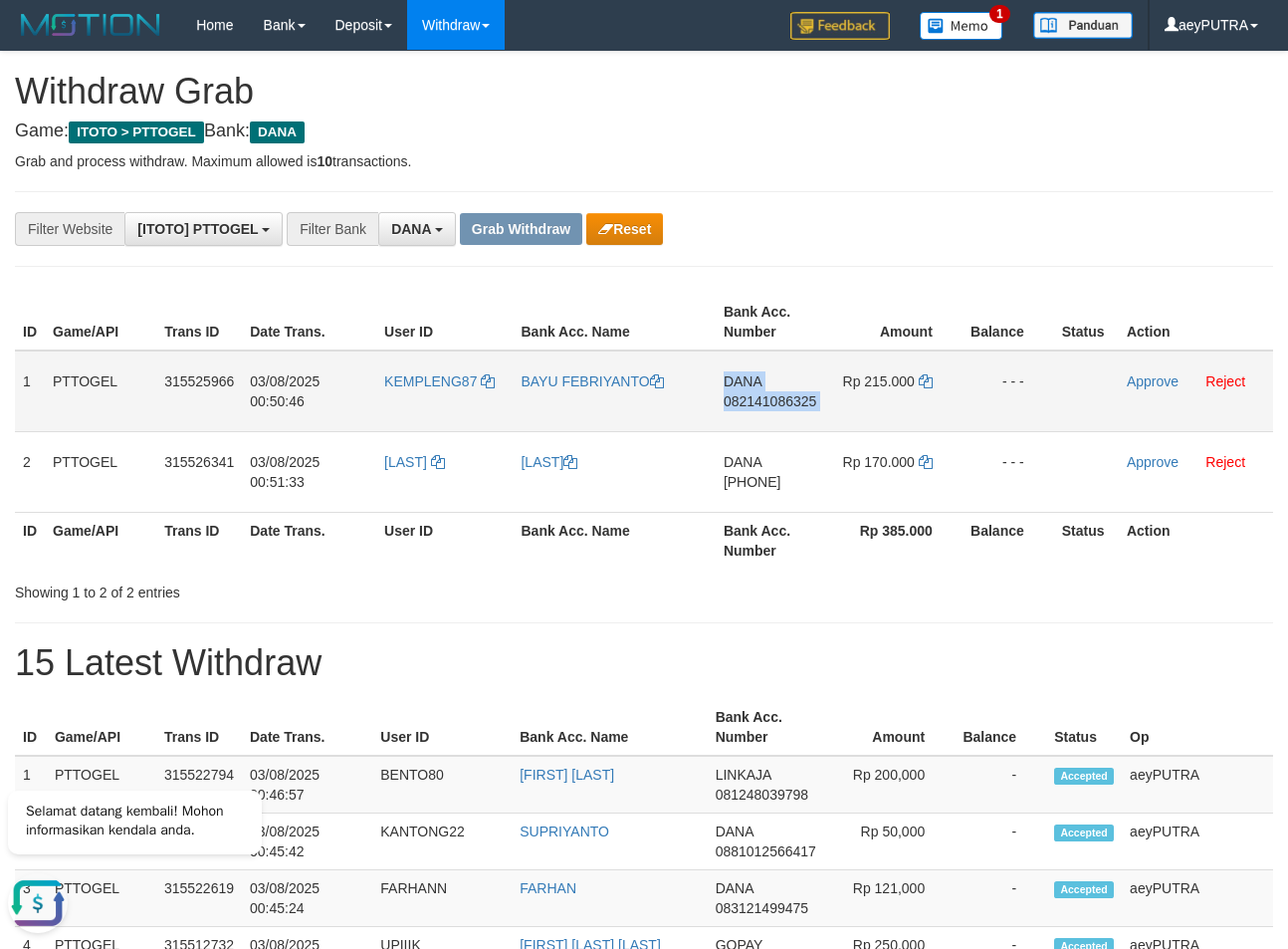 click on "082141086325" at bounding box center [769, 401] 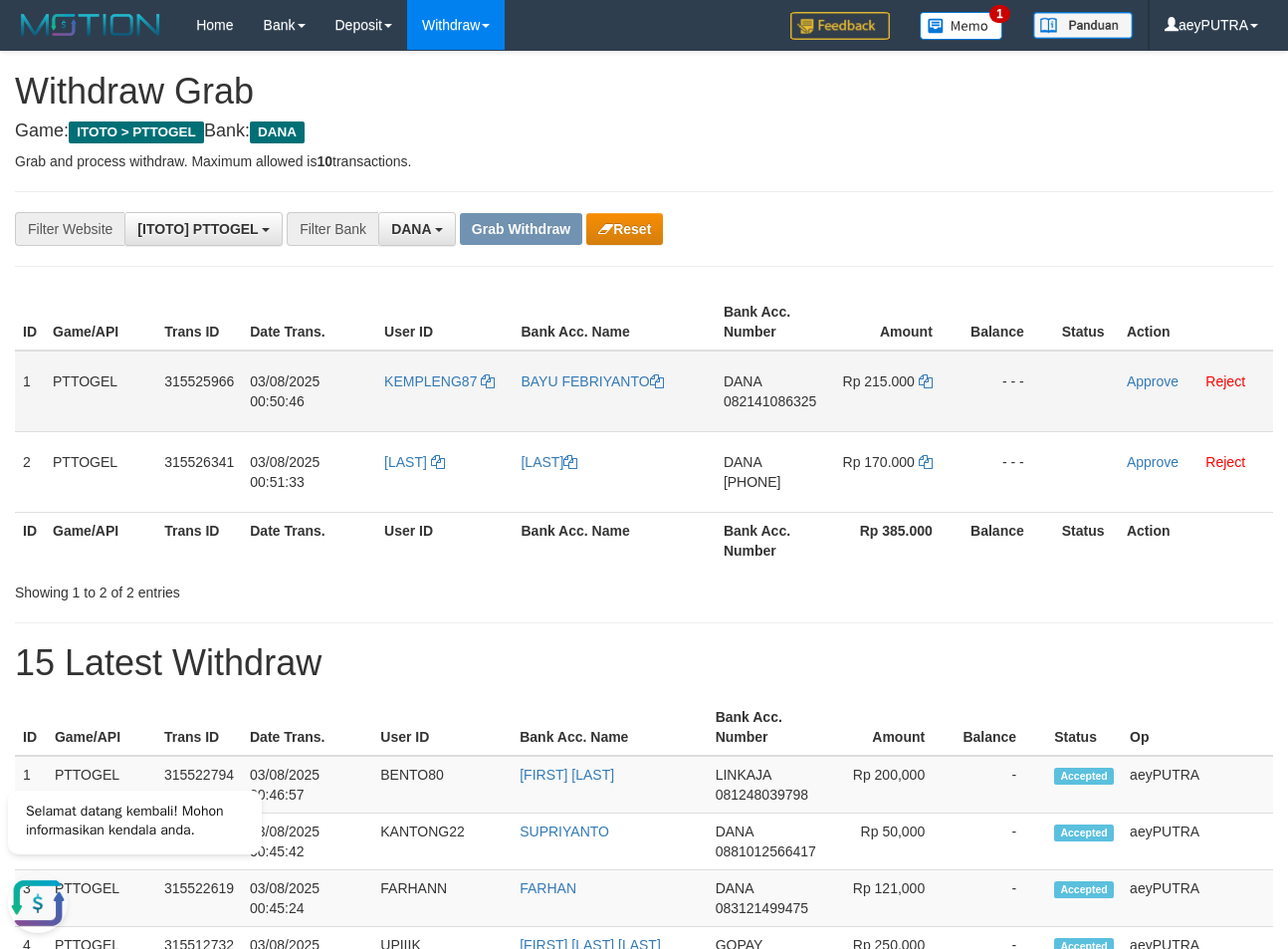 click on "082141086325" at bounding box center (769, 401) 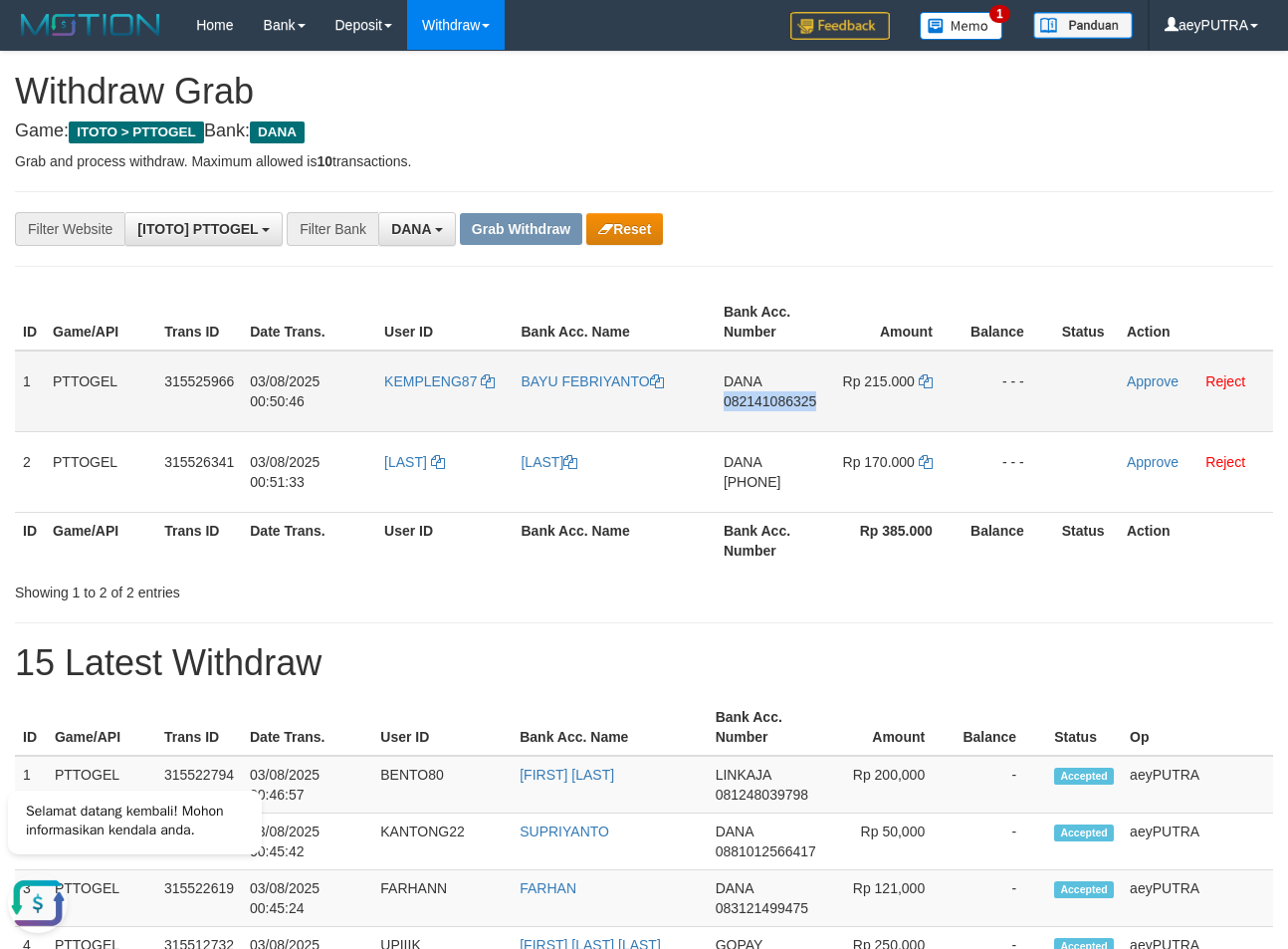 click on "082141086325" at bounding box center (769, 401) 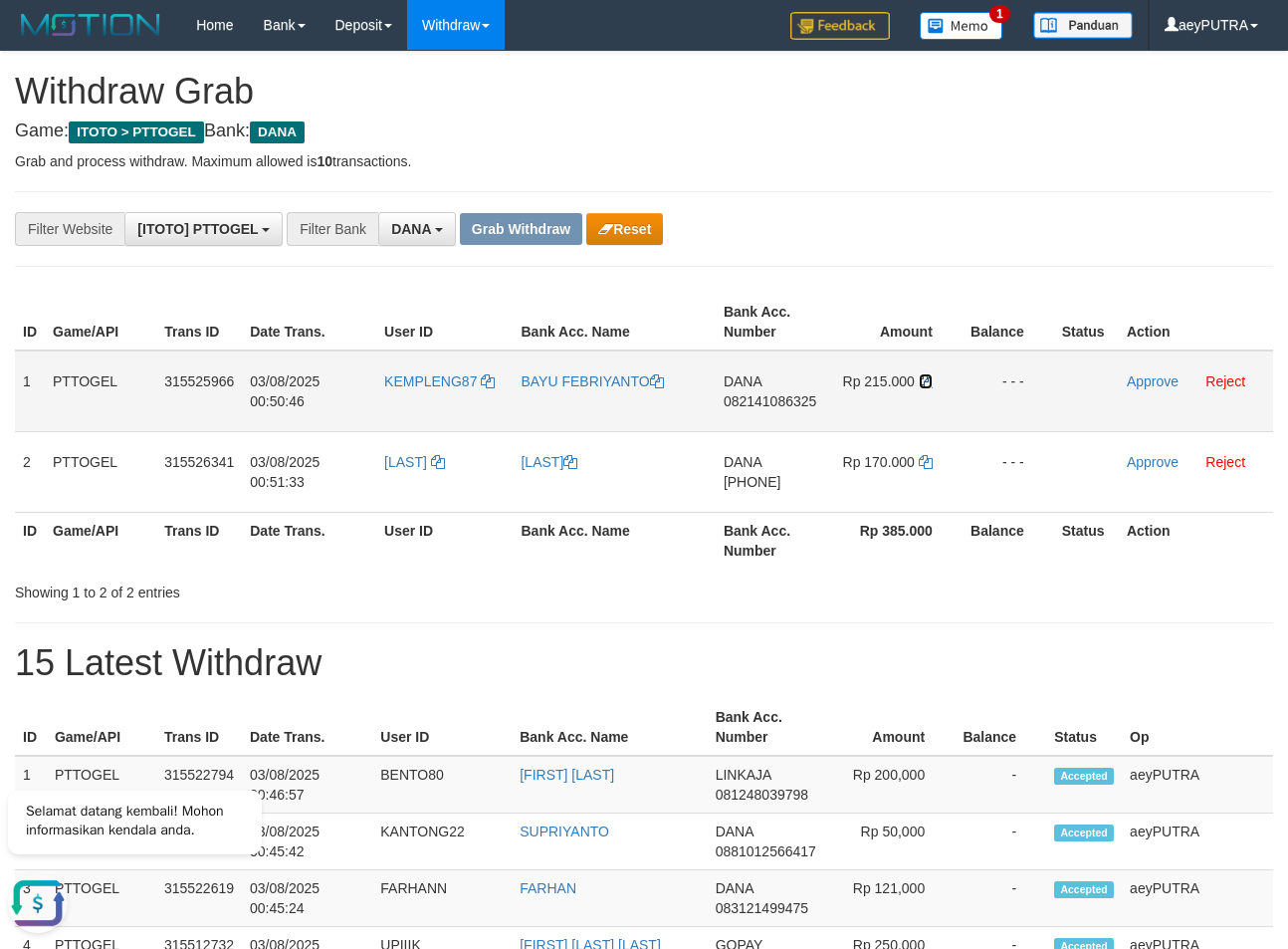 click at bounding box center (926, 381) 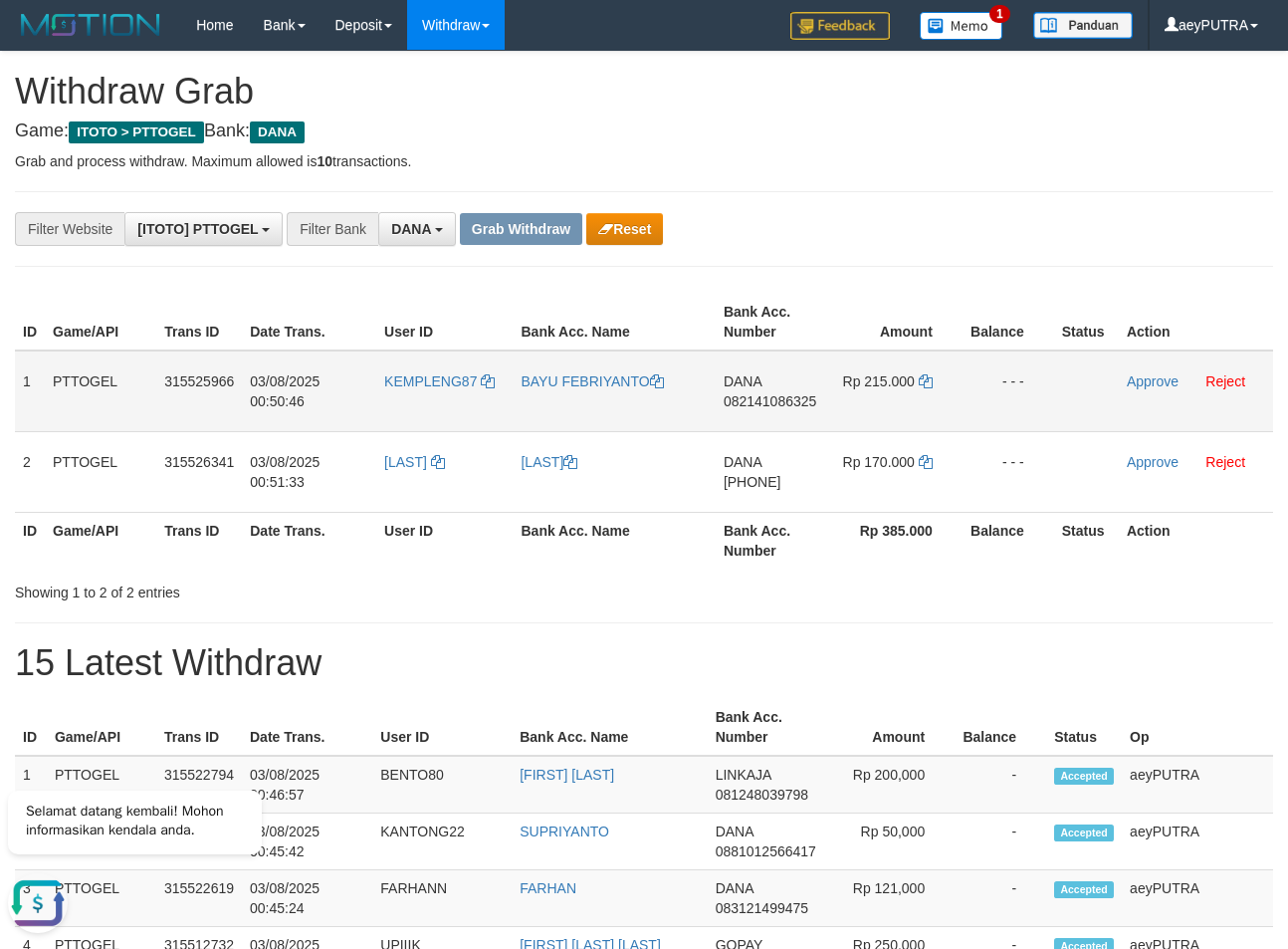 click on "Rp 215.000" at bounding box center (896, 391) 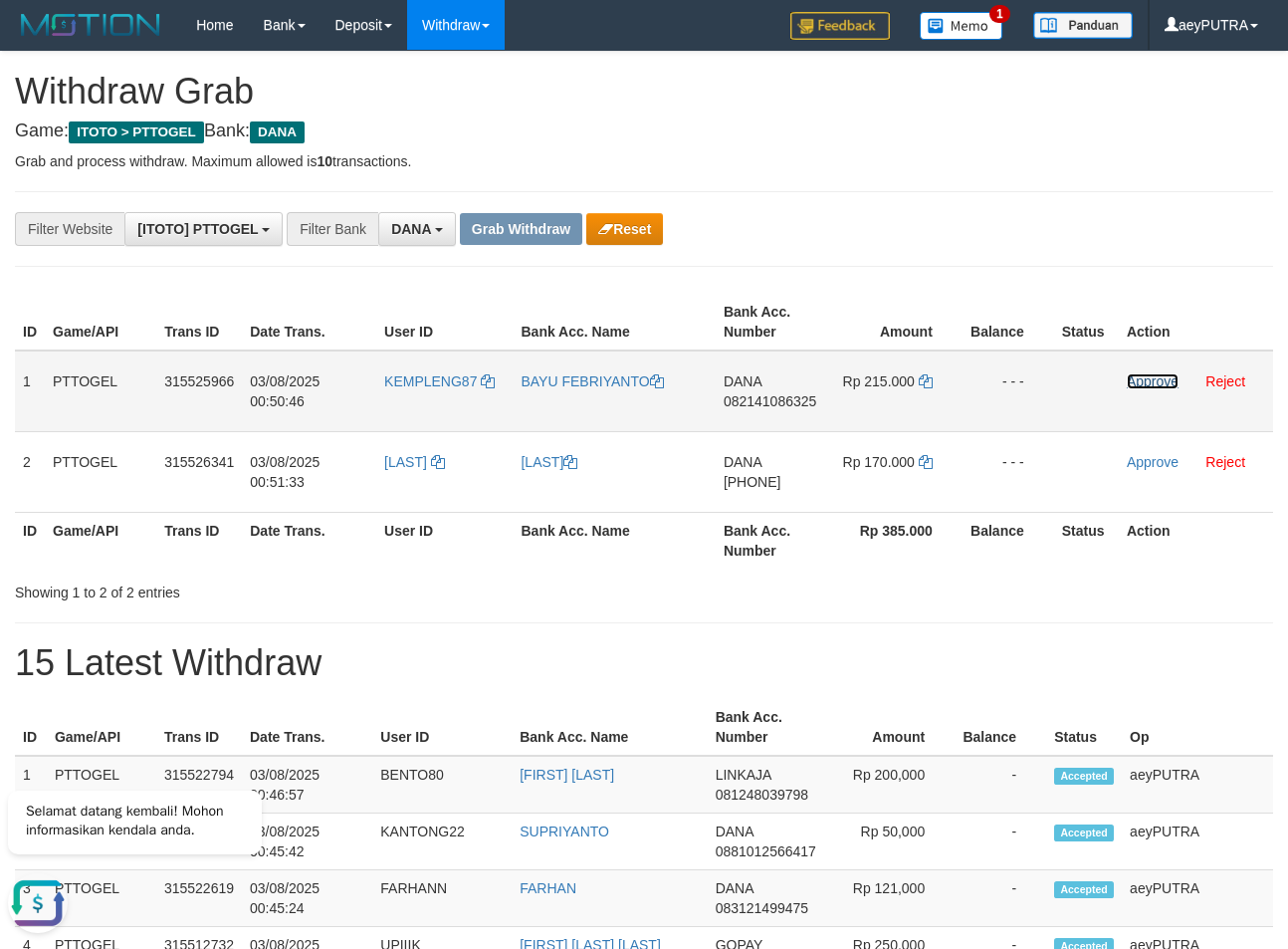click on "Approve" at bounding box center (1153, 381) 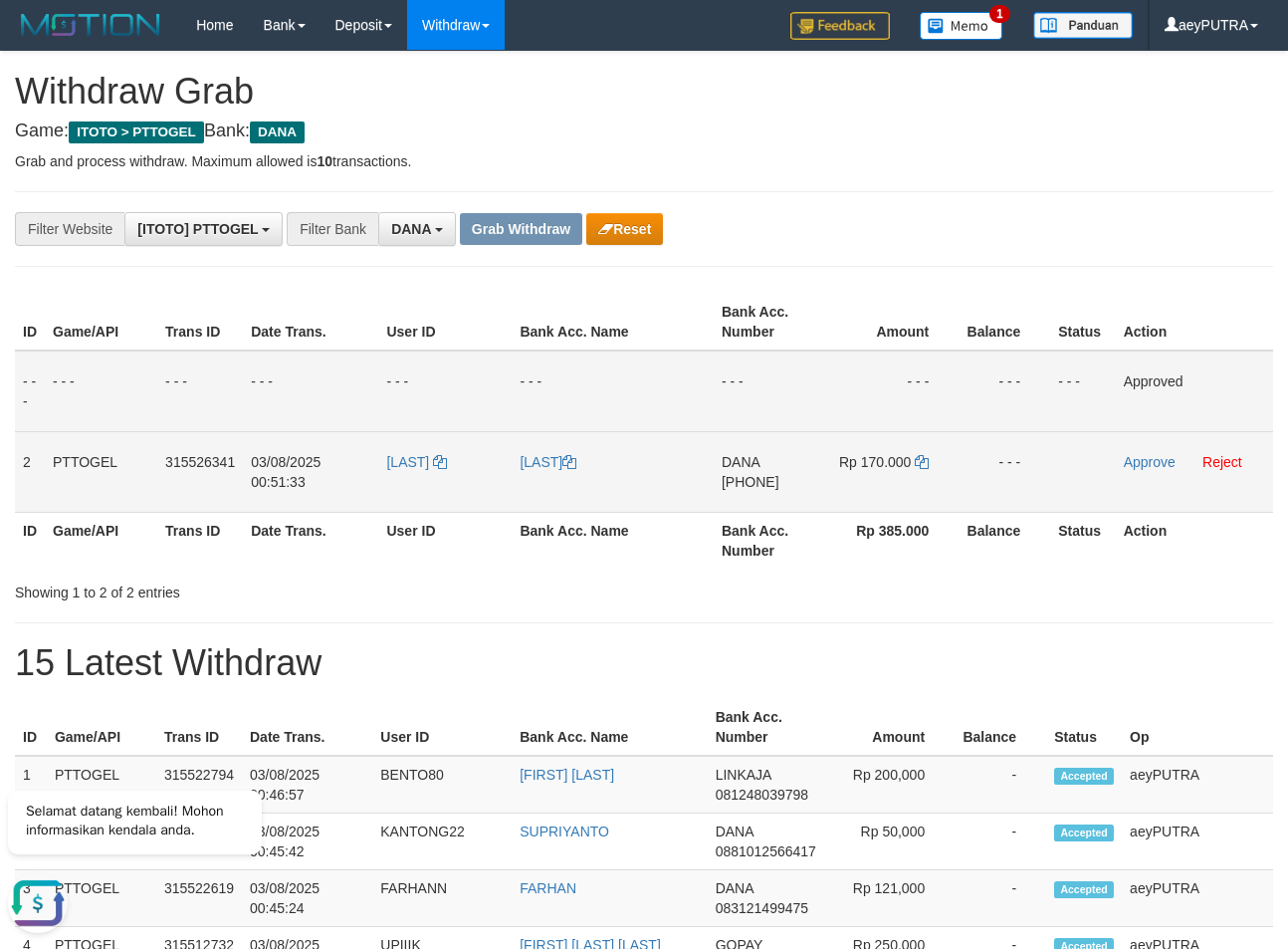 click on "[PHONE]" at bounding box center (751, 482) 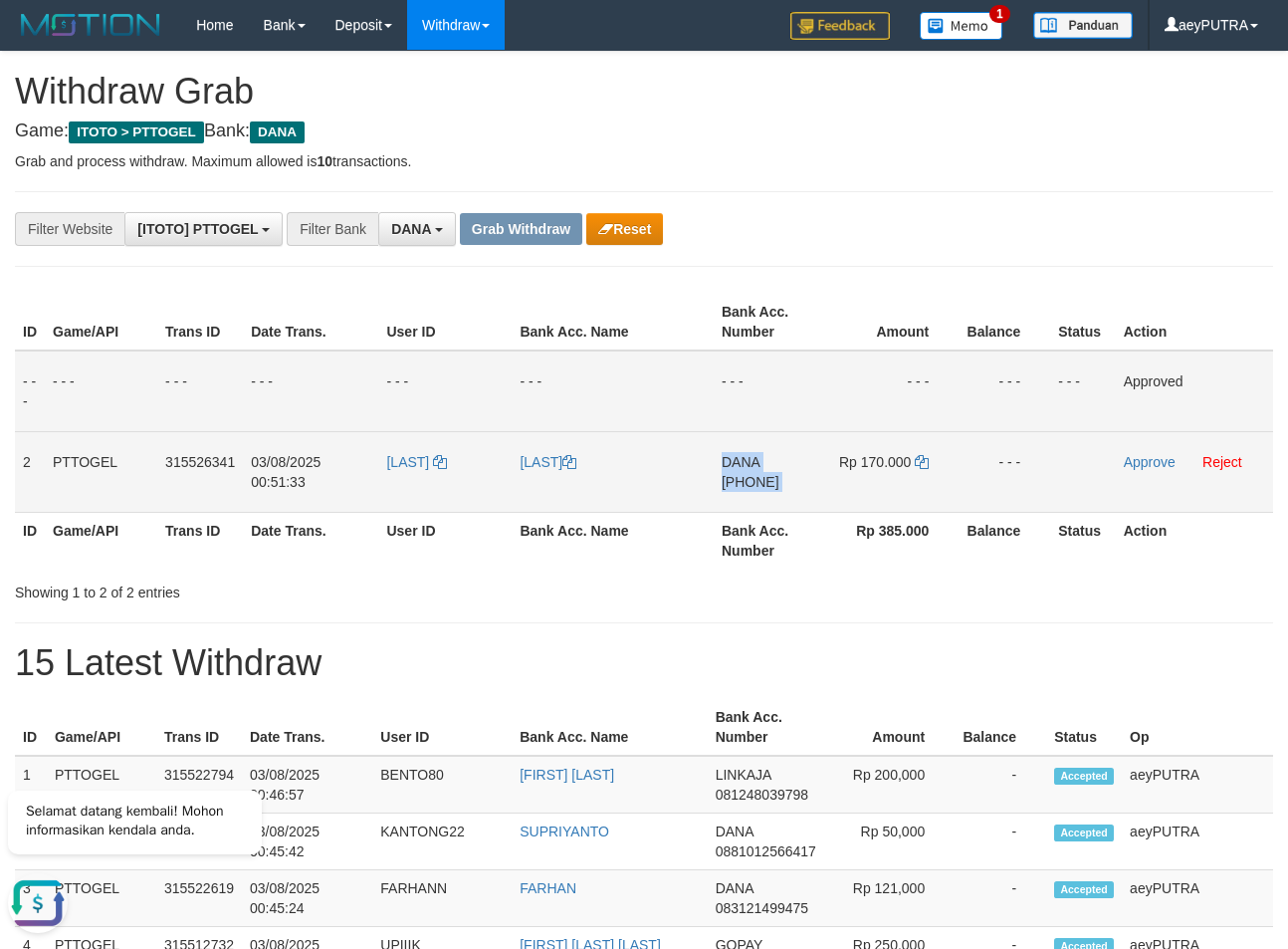 click on "[PHONE]" at bounding box center (751, 482) 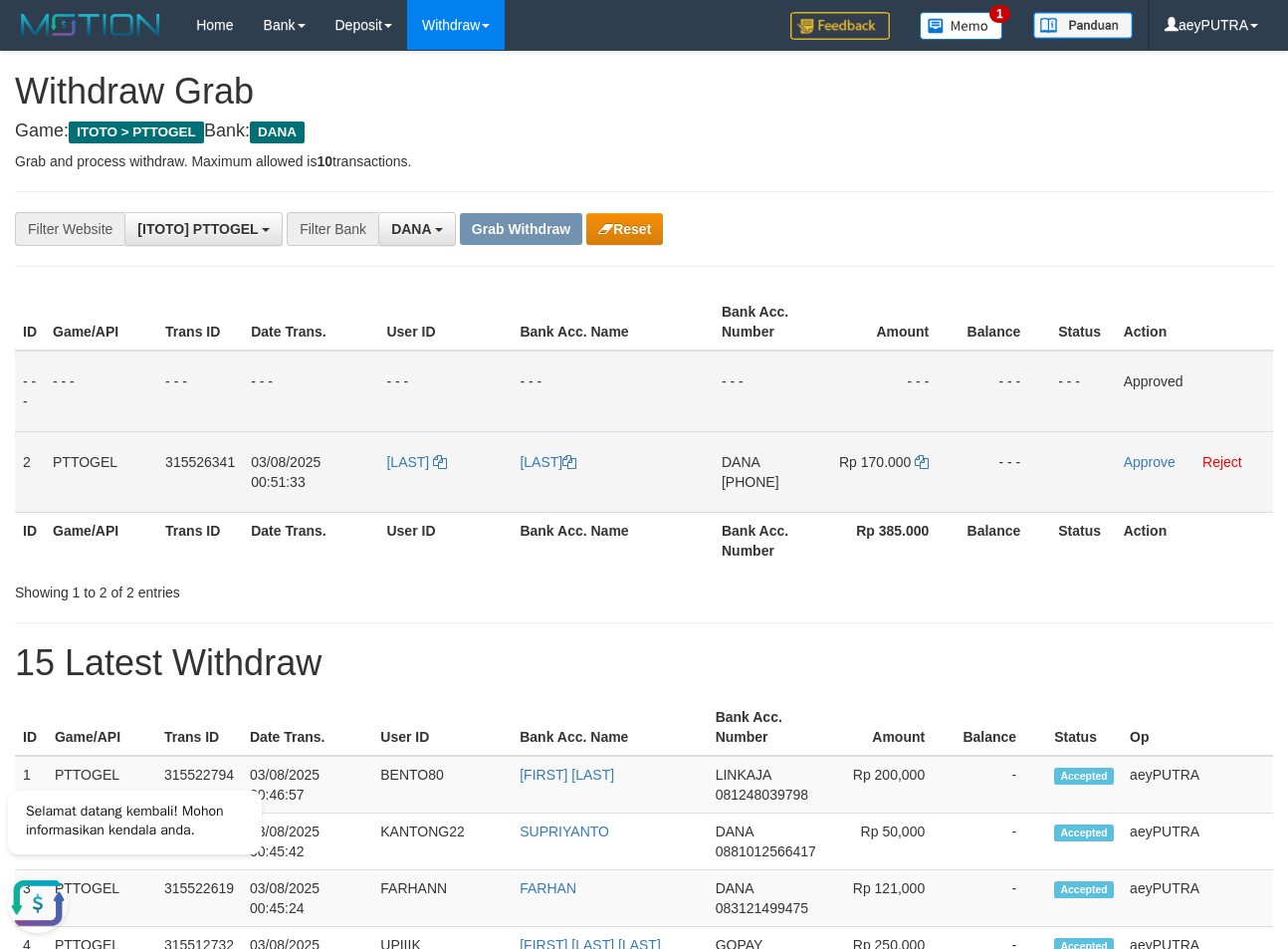 click on "[PHONE]" at bounding box center [751, 482] 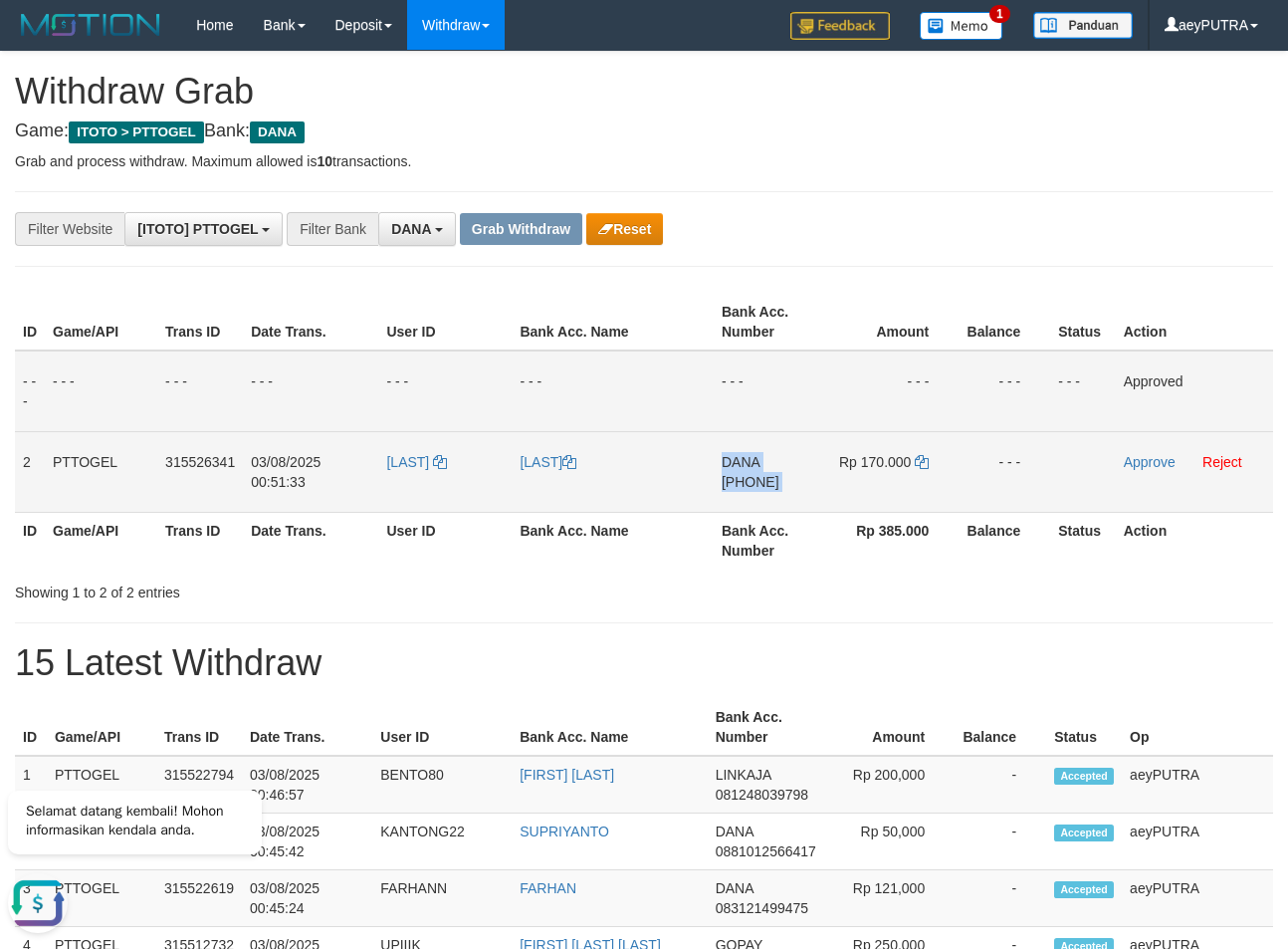 click on "[PHONE]" at bounding box center [751, 482] 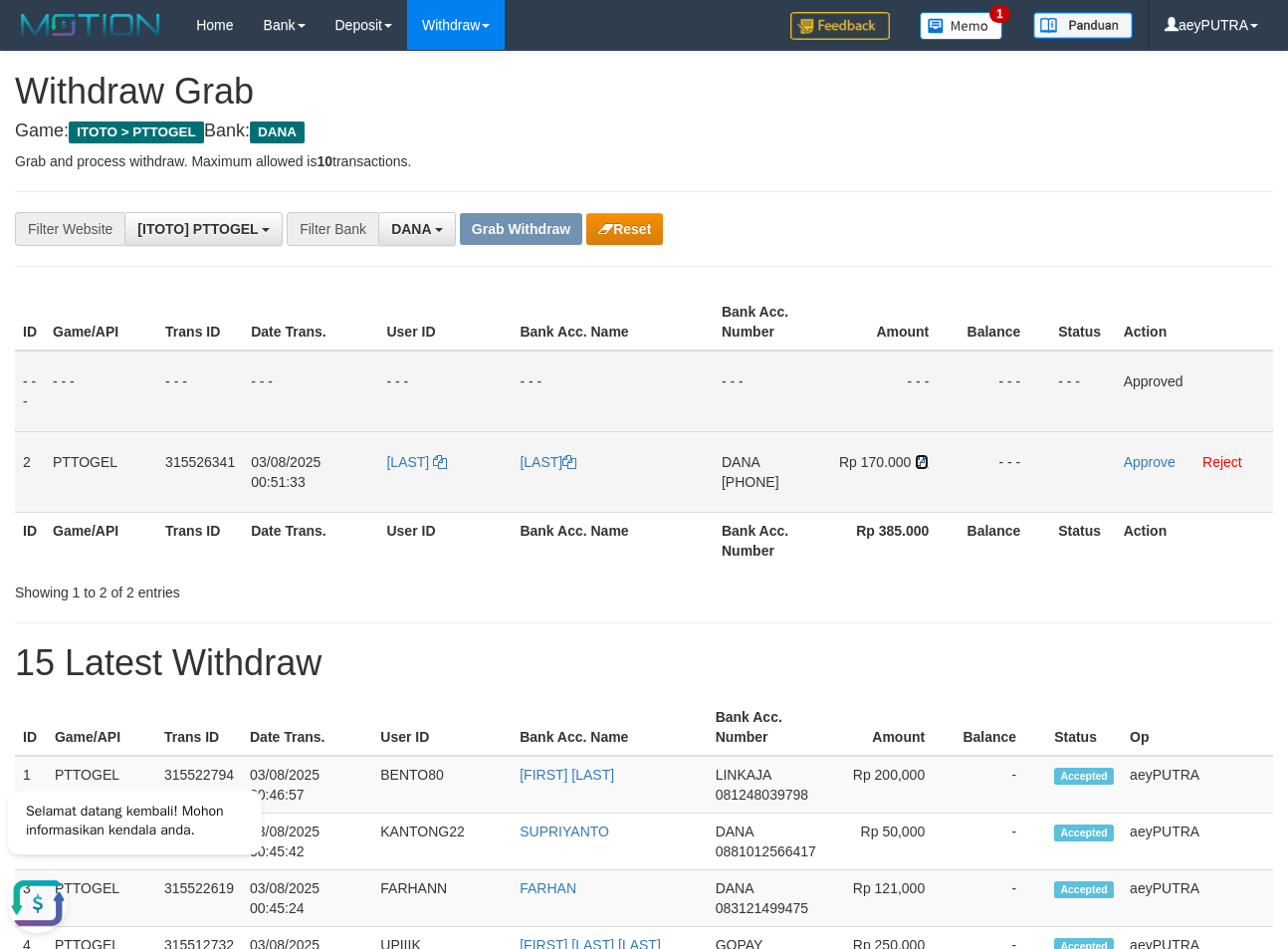 click at bounding box center (922, 462) 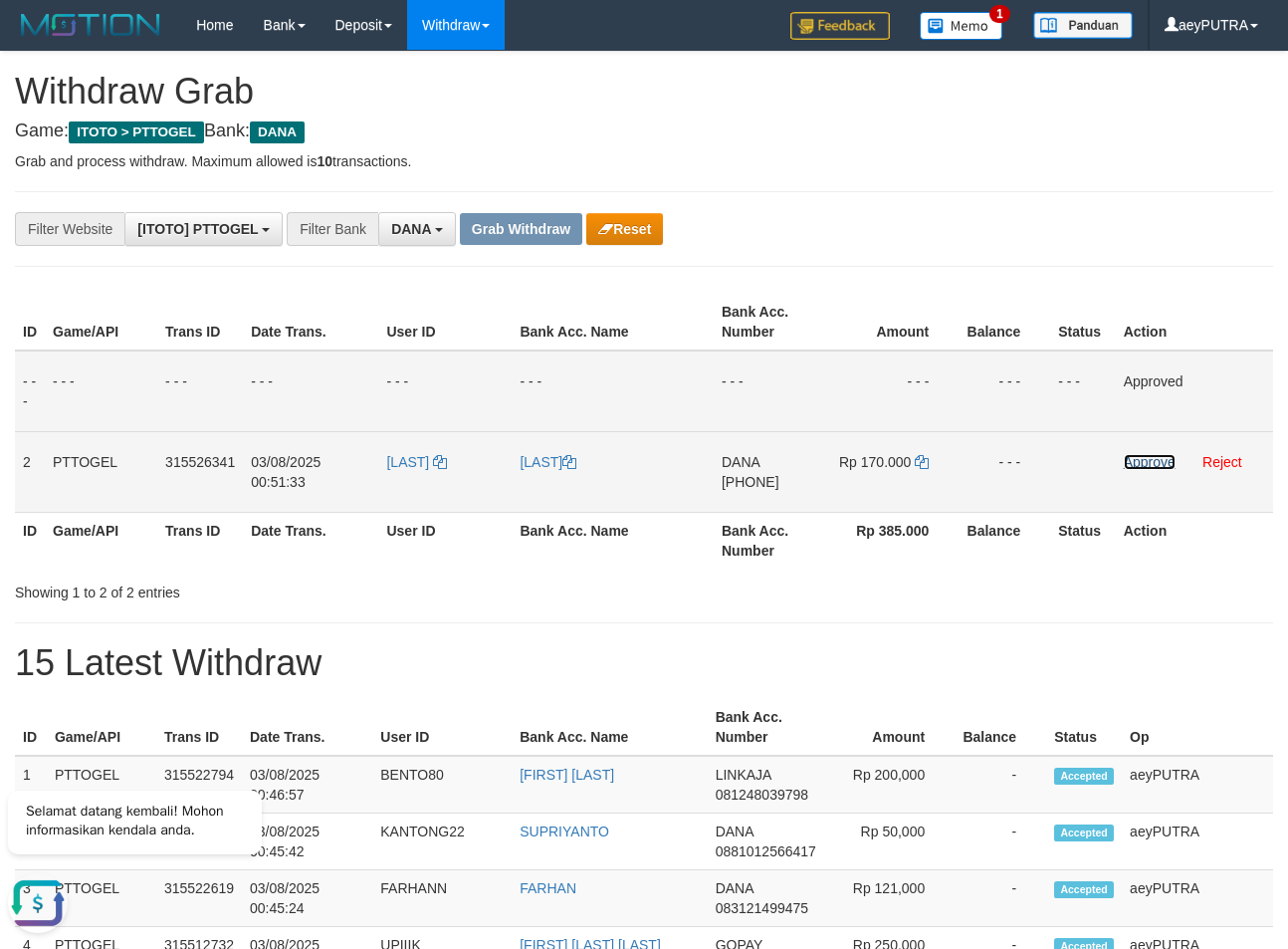 click on "Approve" at bounding box center (1150, 462) 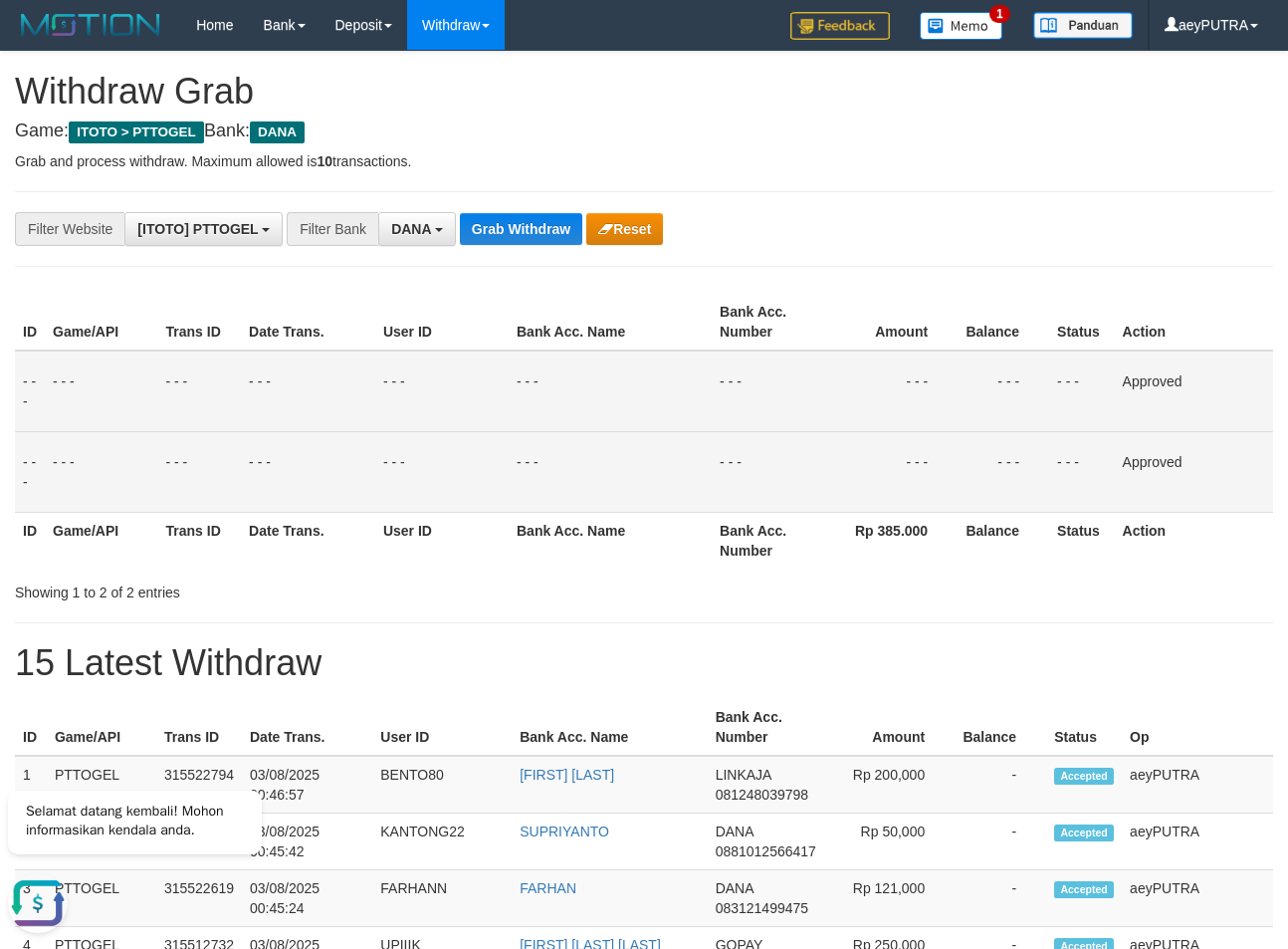 click on "- - -" at bounding box center (1003, 471) 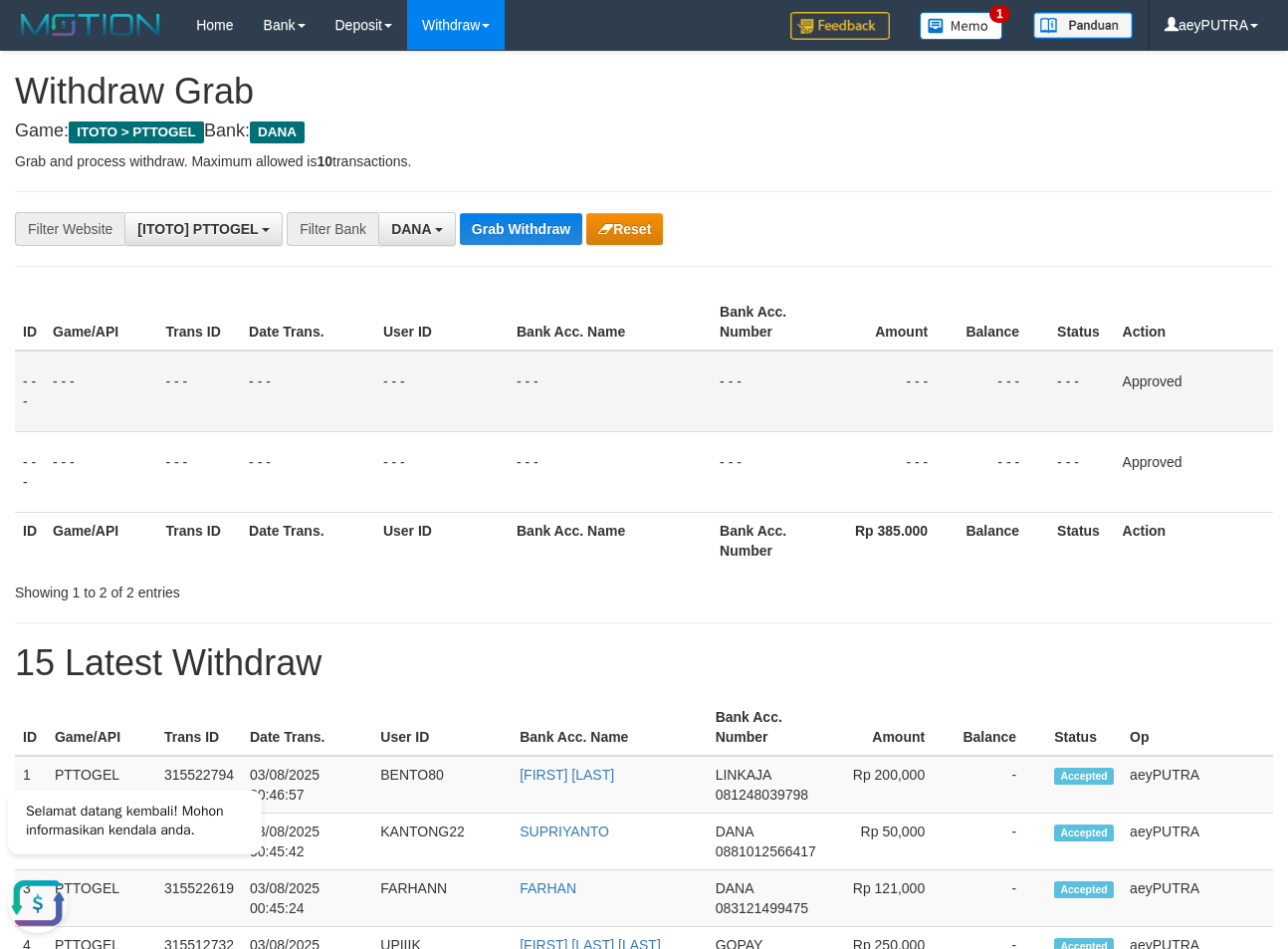 drag, startPoint x: 631, startPoint y: 428, endPoint x: 558, endPoint y: 296, distance: 150.84098 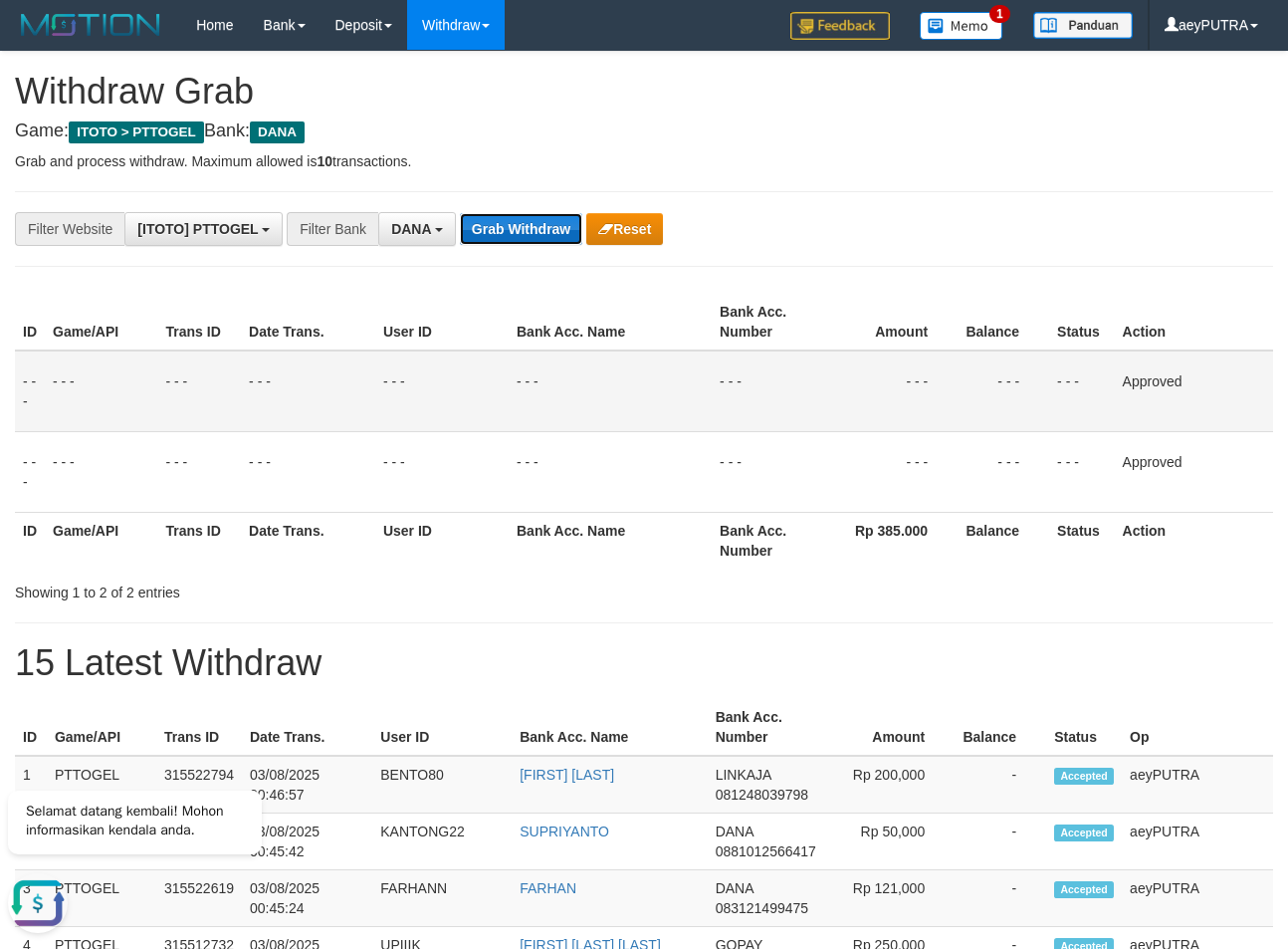 click on "Grab Withdraw" at bounding box center [521, 229] 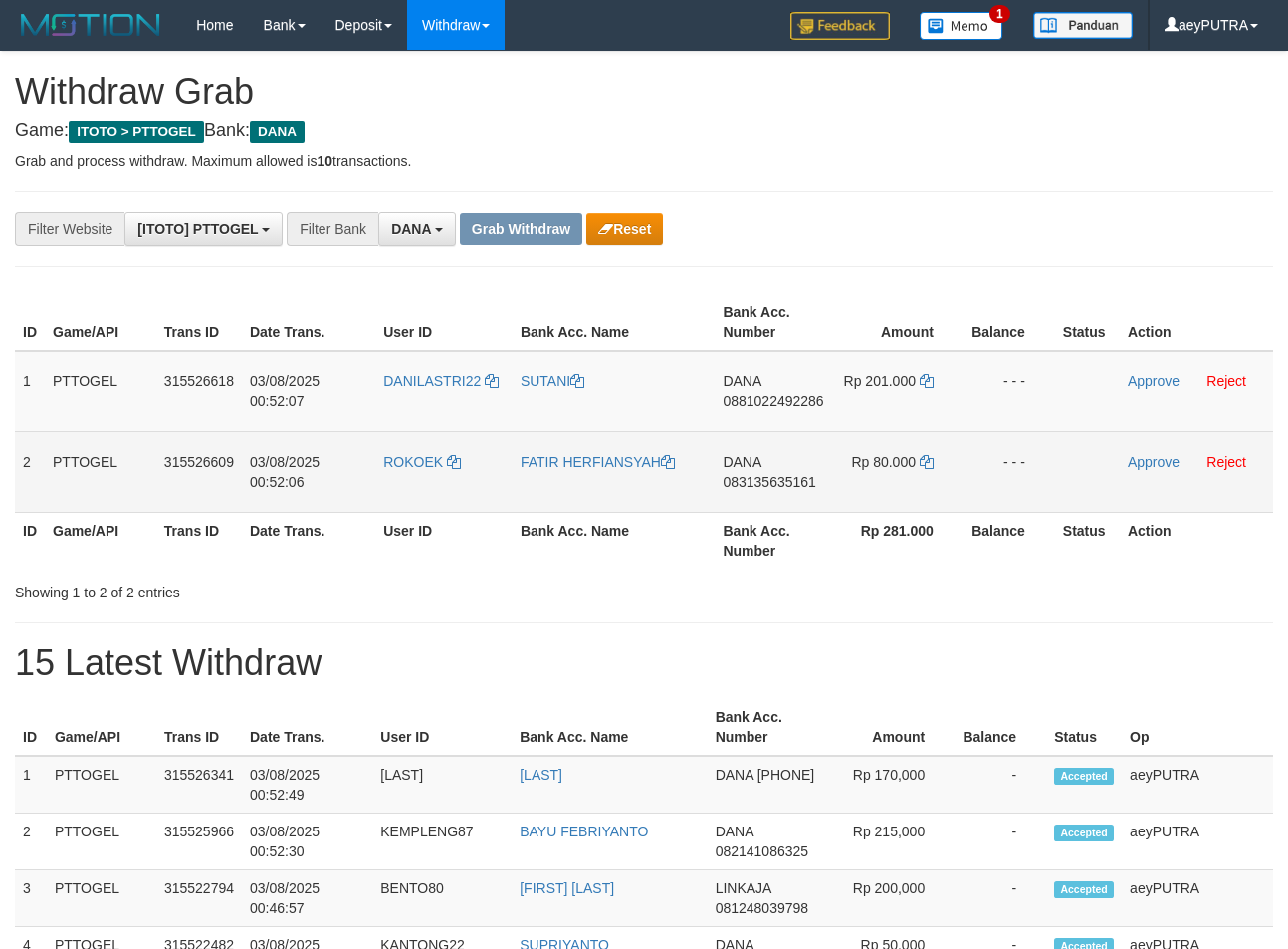 scroll, scrollTop: 0, scrollLeft: 0, axis: both 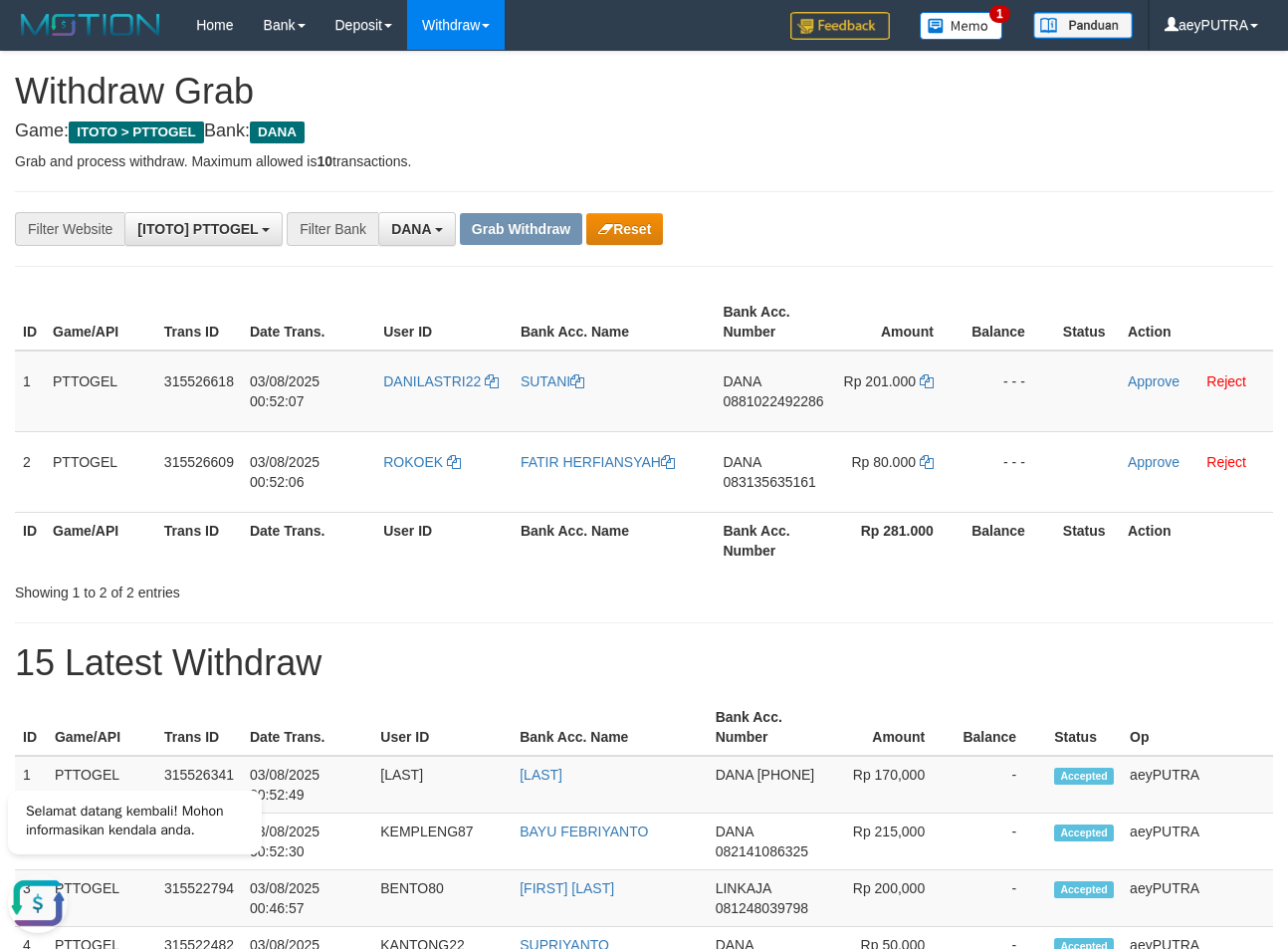click on "**********" at bounding box center (644, 1158) 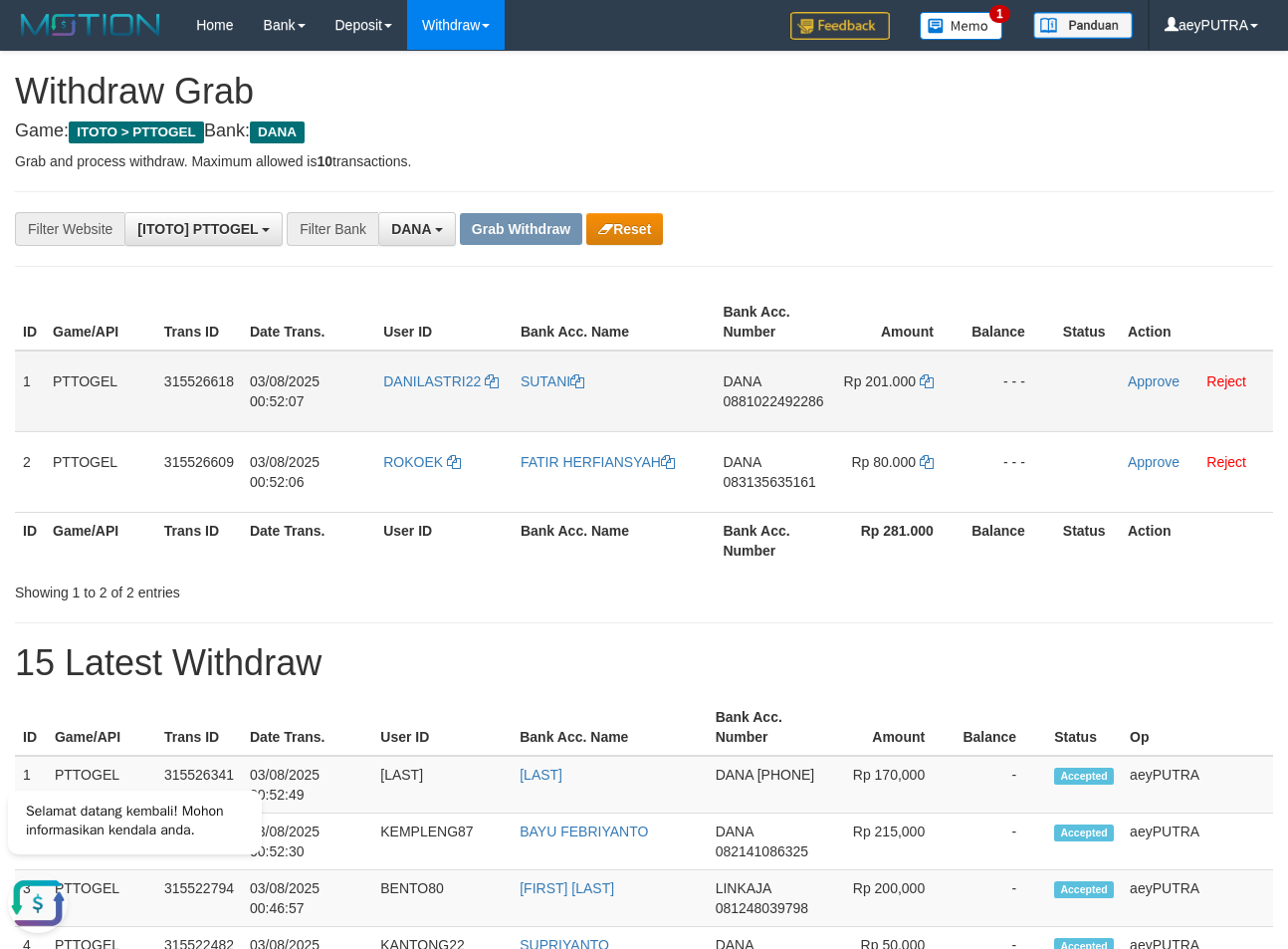 click on "0881022492286" at bounding box center (772, 401) 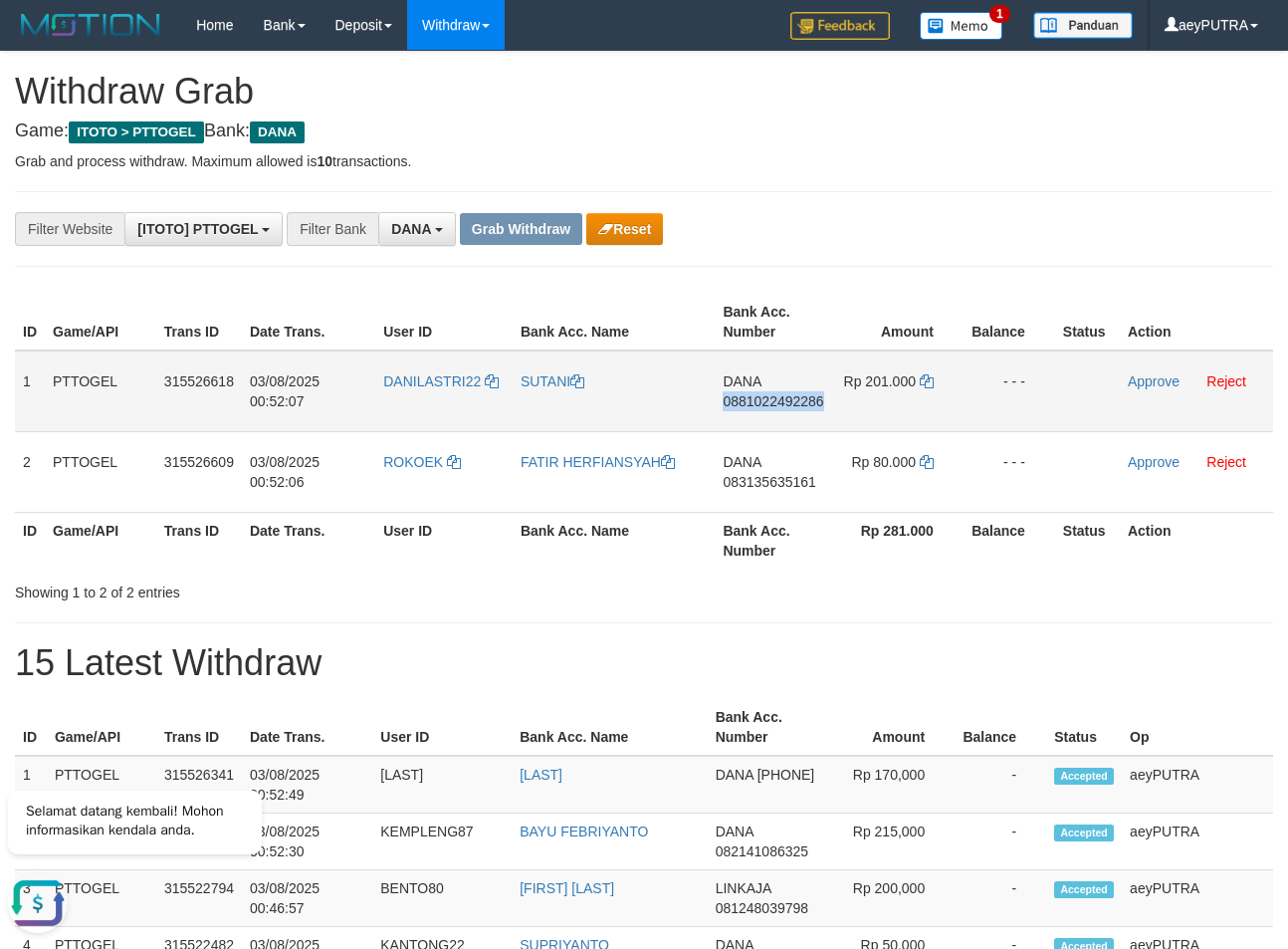 click on "0881022492286" at bounding box center [772, 401] 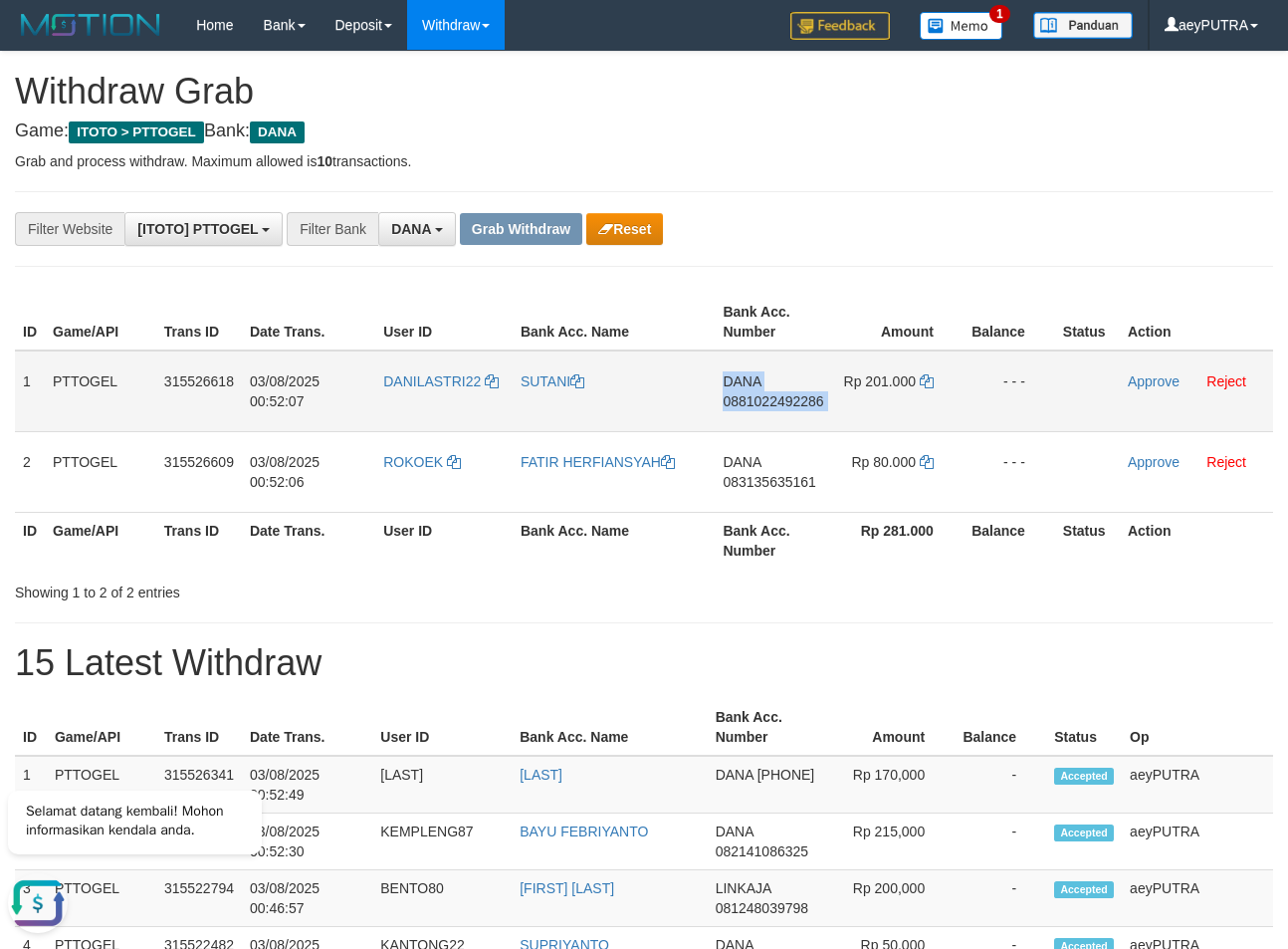 click on "0881022492286" at bounding box center [772, 401] 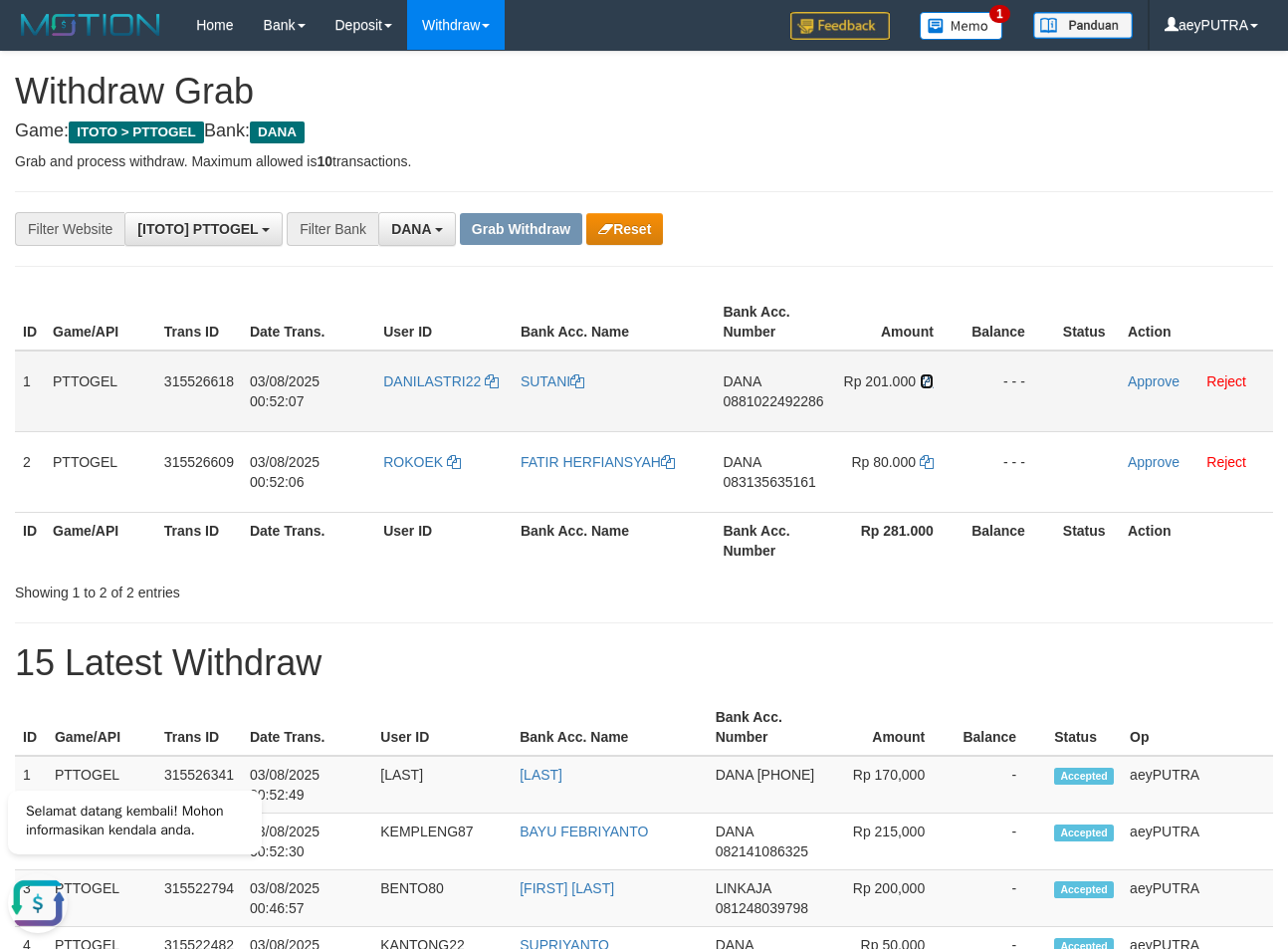 click at bounding box center [927, 381] 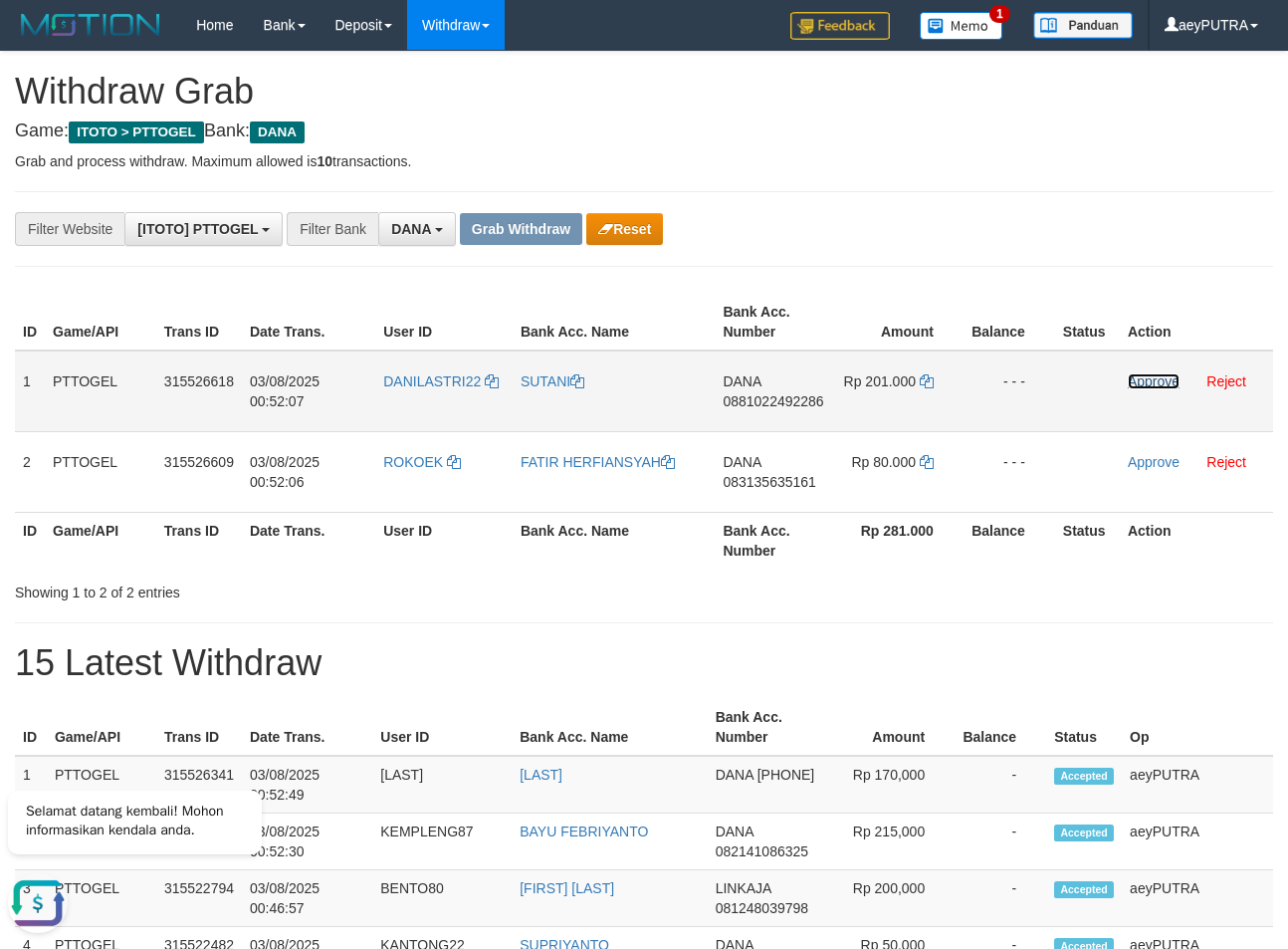 click on "Approve" at bounding box center (1154, 381) 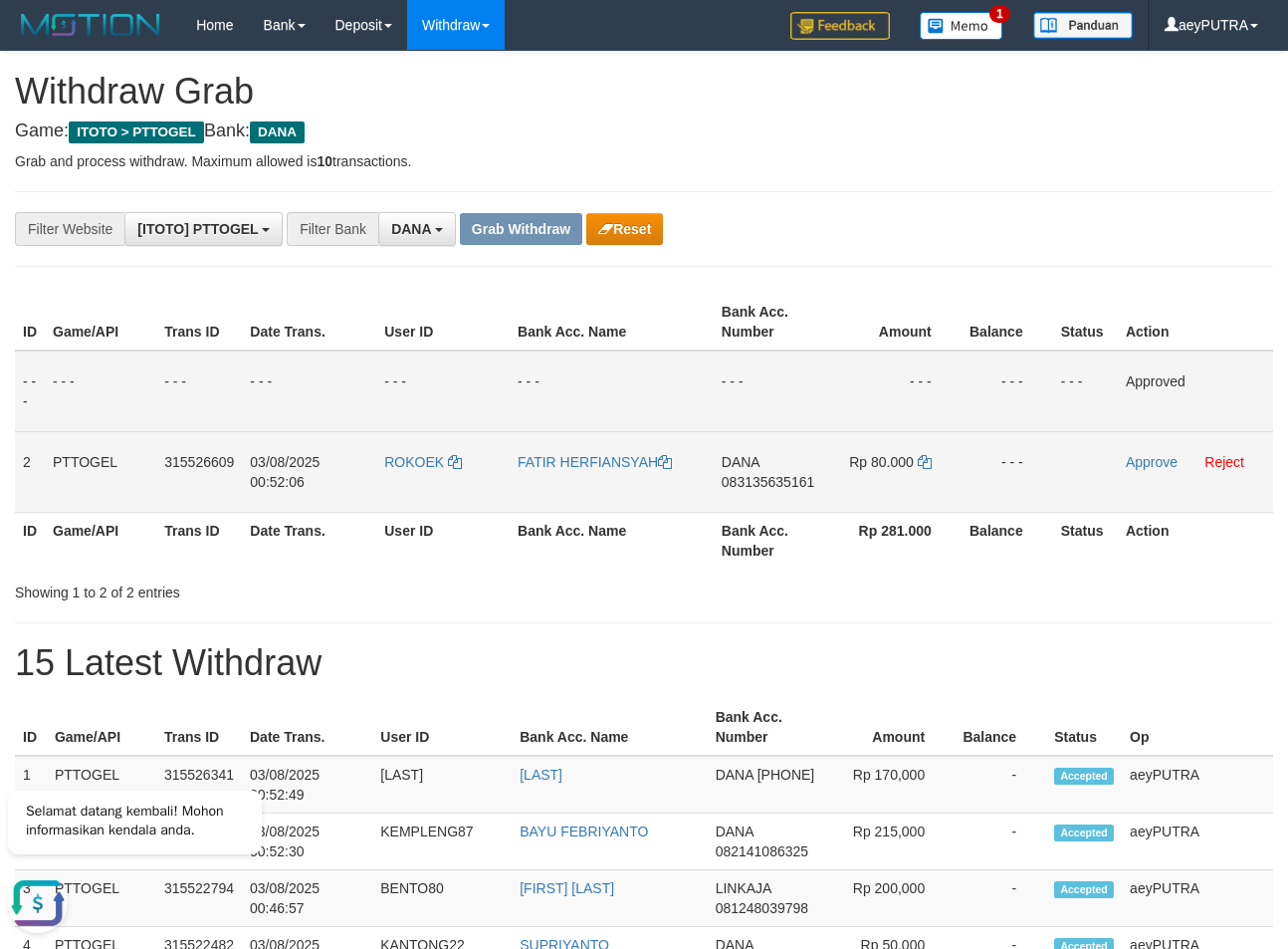 click on "083135635161" at bounding box center [767, 482] 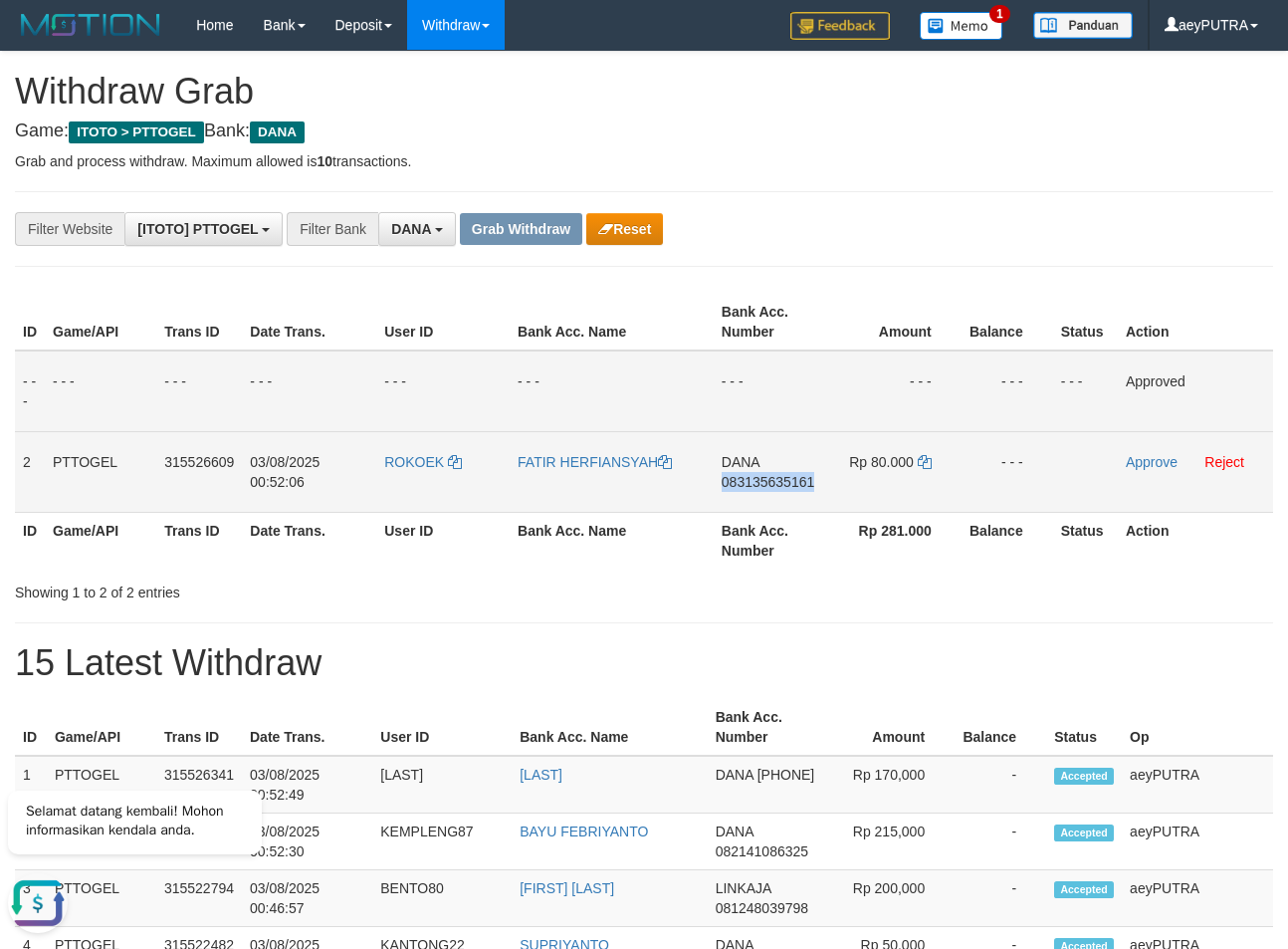 click on "083135635161" at bounding box center [767, 482] 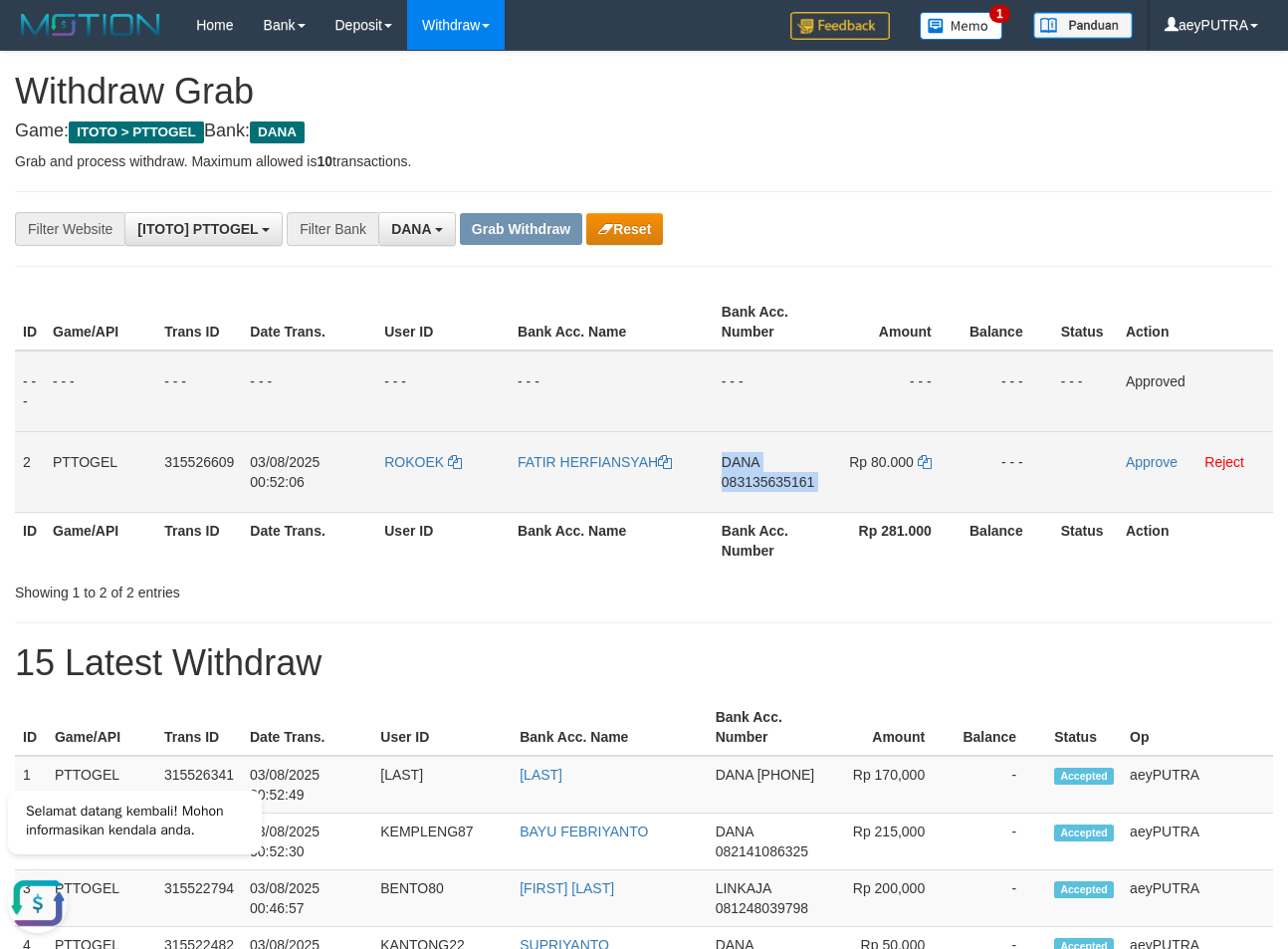 click on "083135635161" at bounding box center (767, 482) 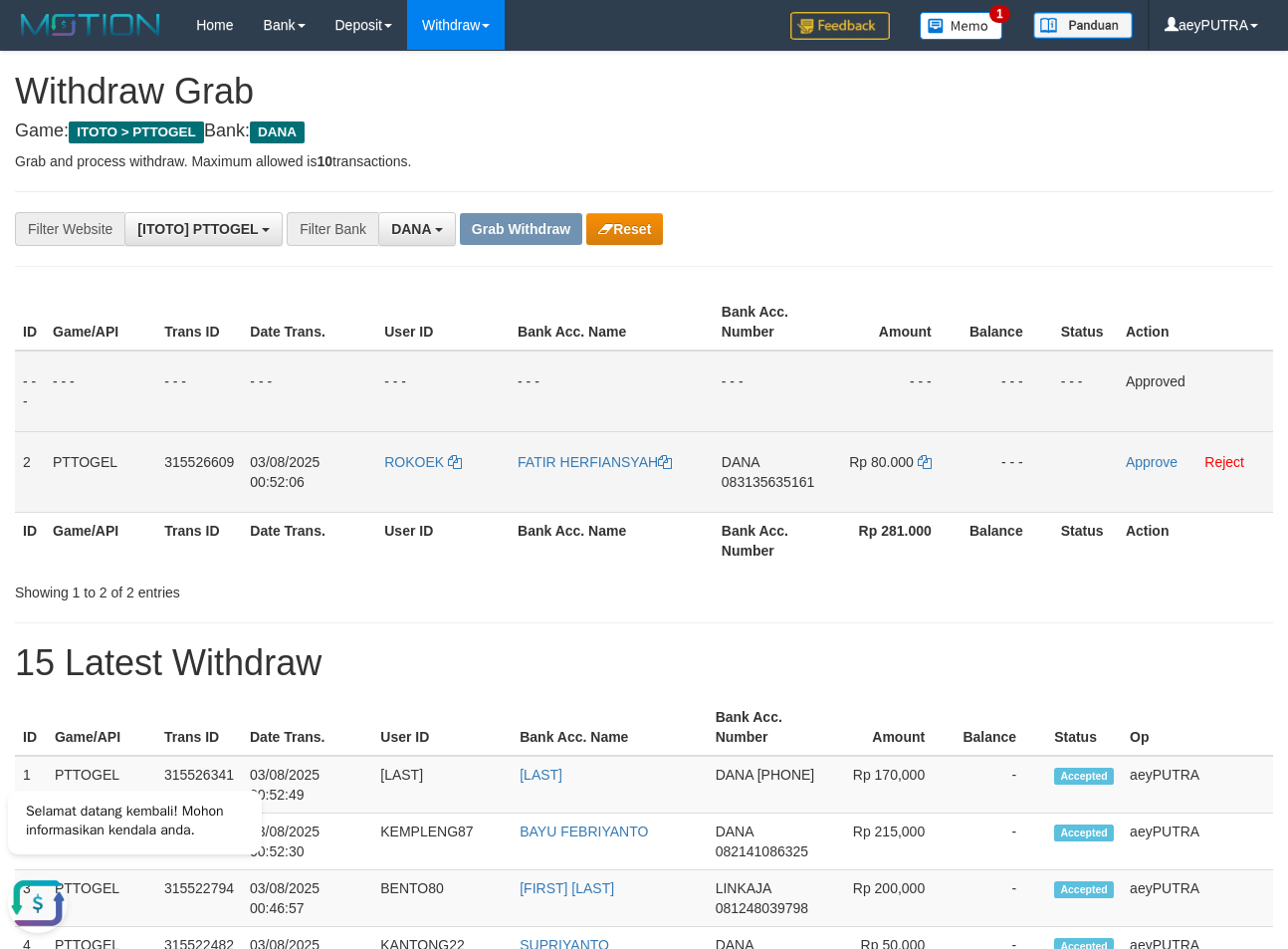 click on "083135635161" at bounding box center (767, 482) 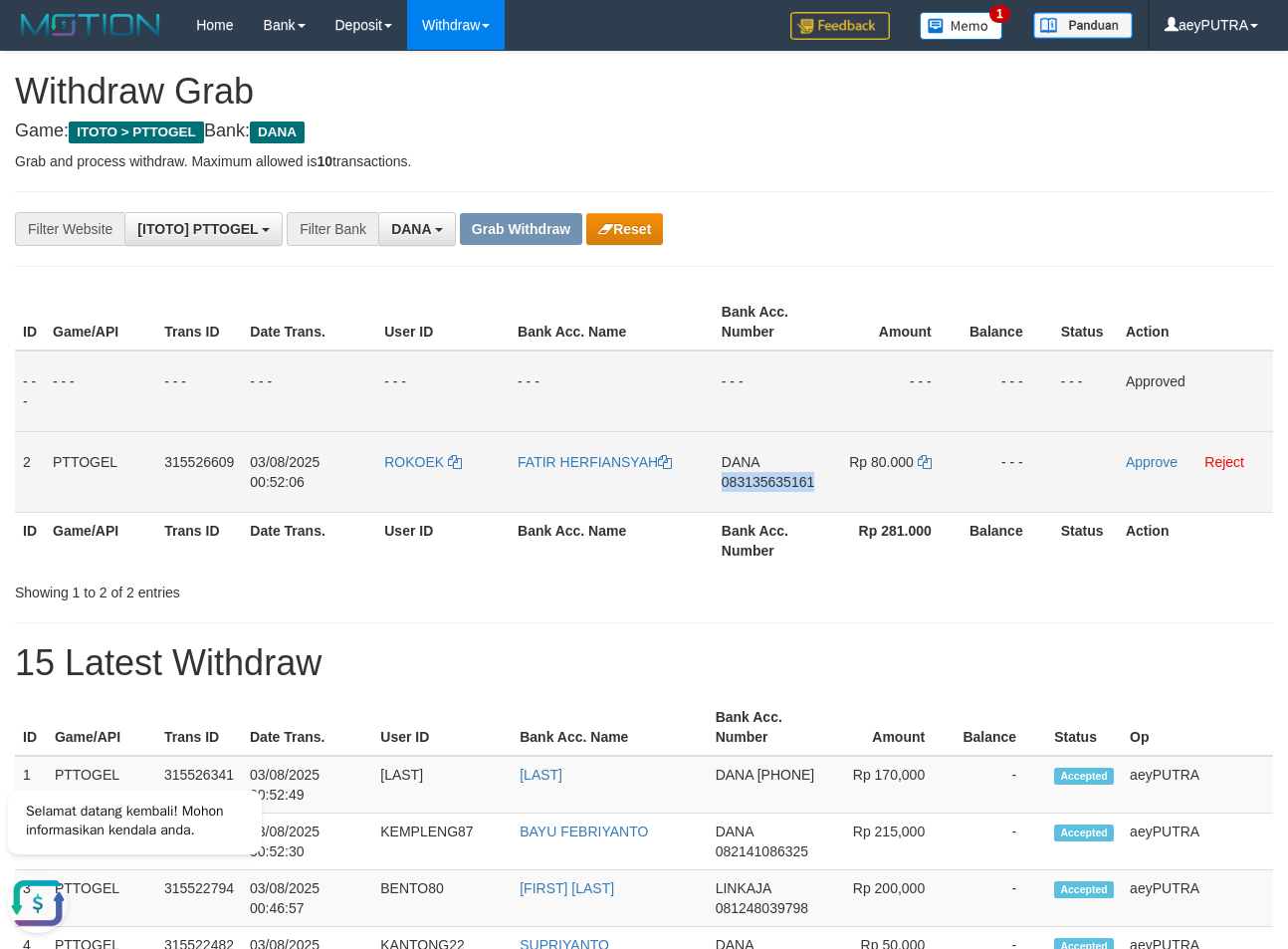click on "083135635161" at bounding box center (767, 482) 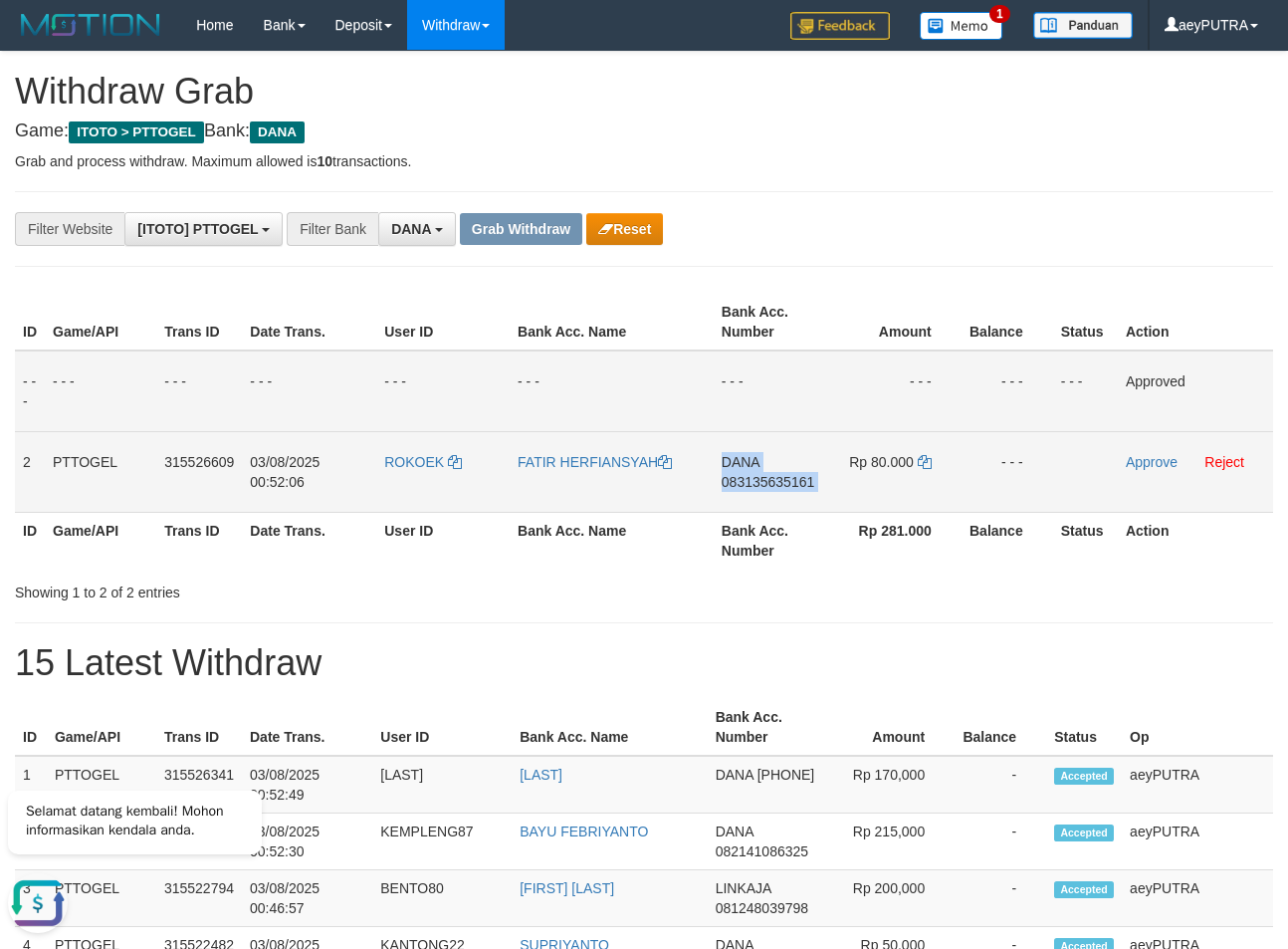 click on "083135635161" at bounding box center [767, 482] 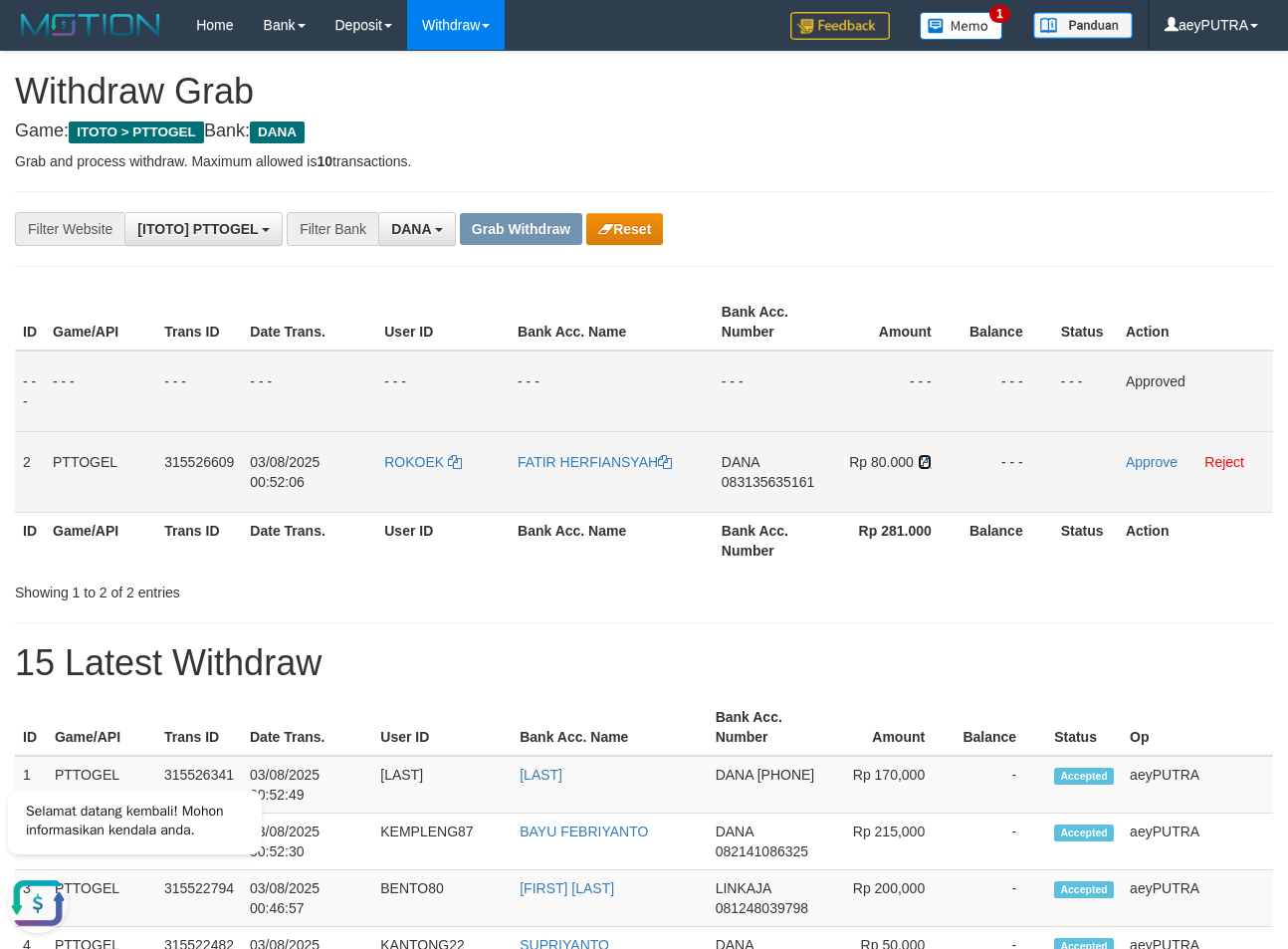 click at bounding box center (925, 462) 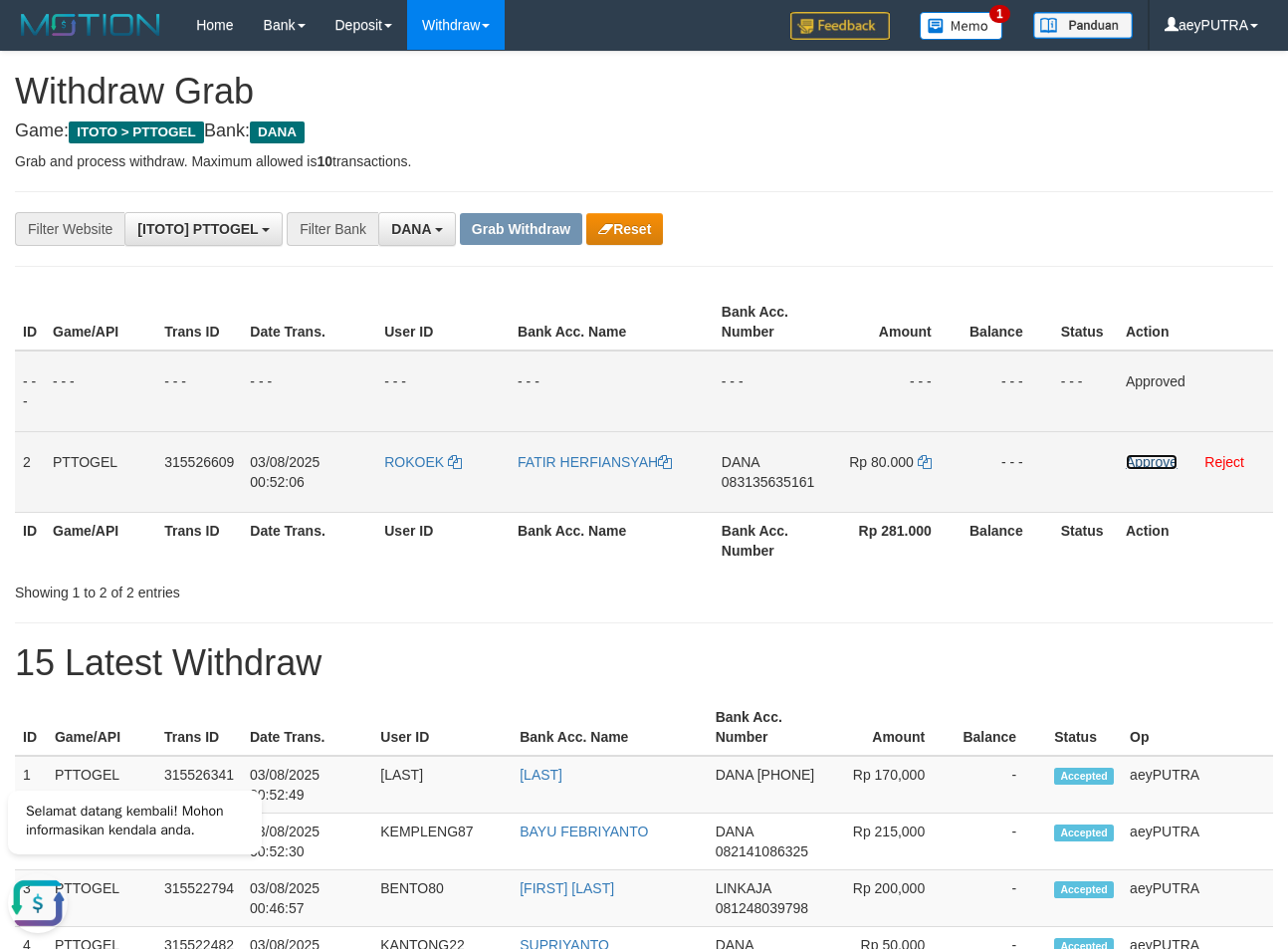 click on "Approve" at bounding box center (1152, 462) 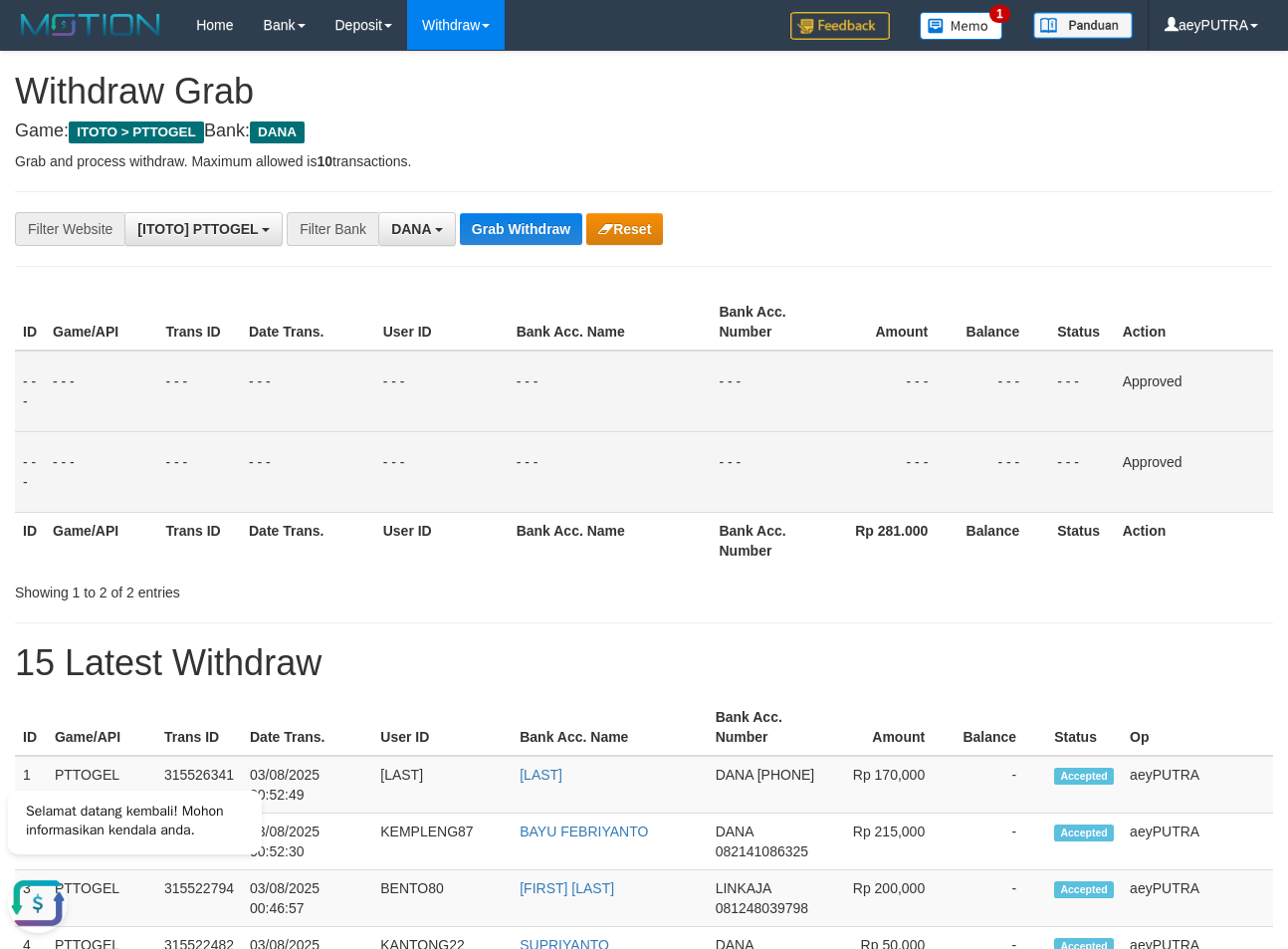 click on "- - -" at bounding box center (610, 471) 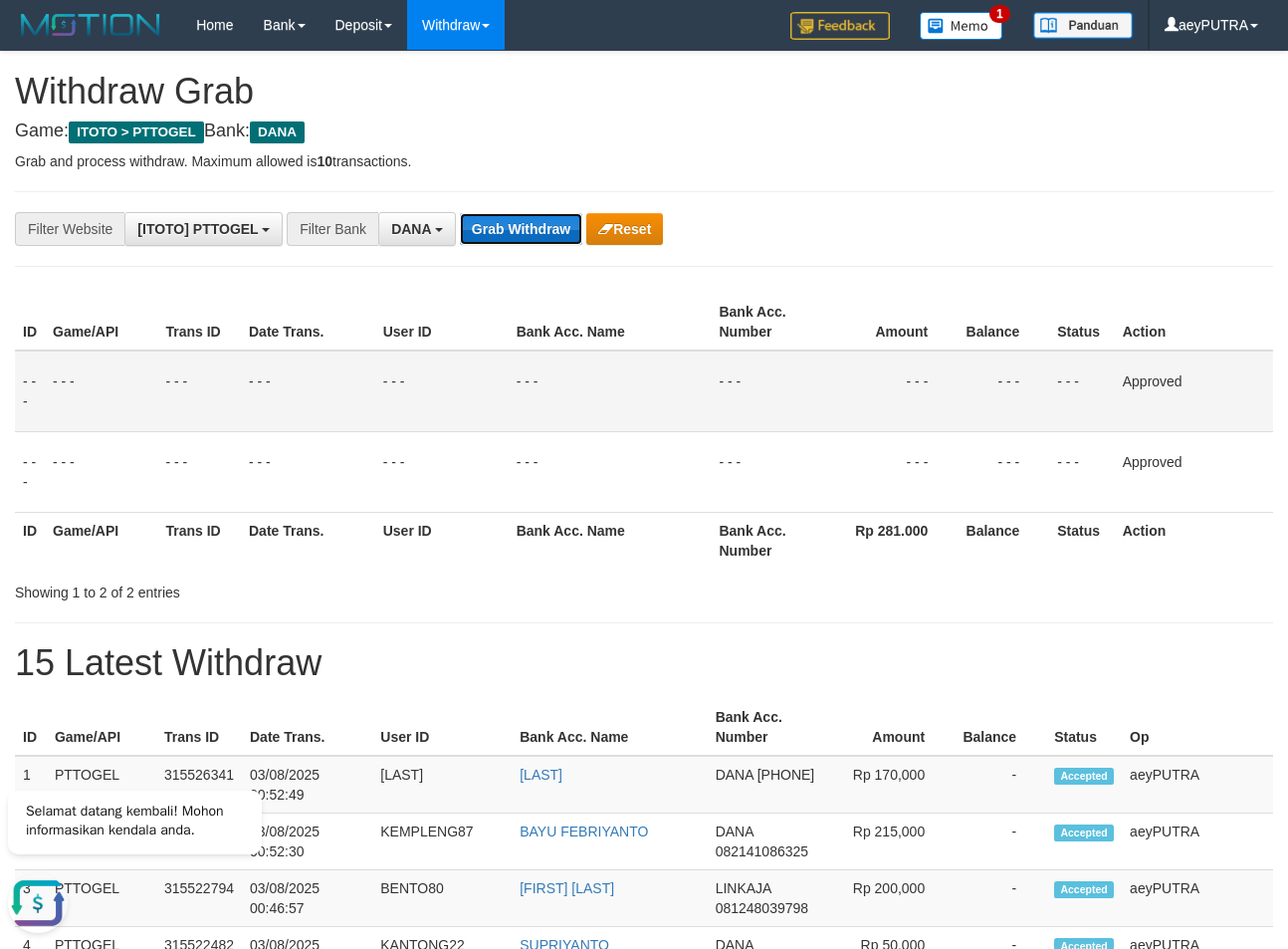 click on "Grab Withdraw" at bounding box center (521, 229) 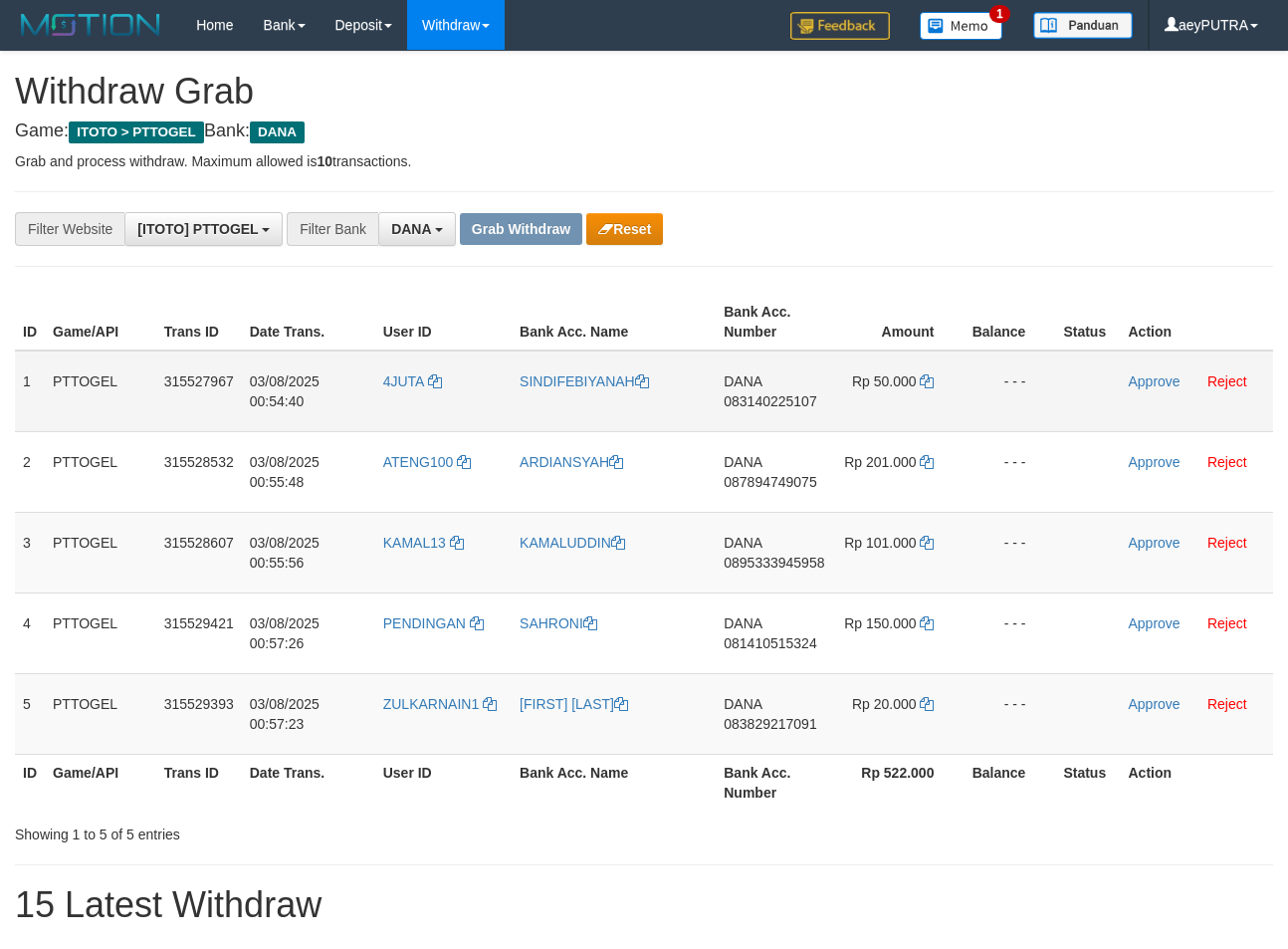 scroll, scrollTop: 0, scrollLeft: 0, axis: both 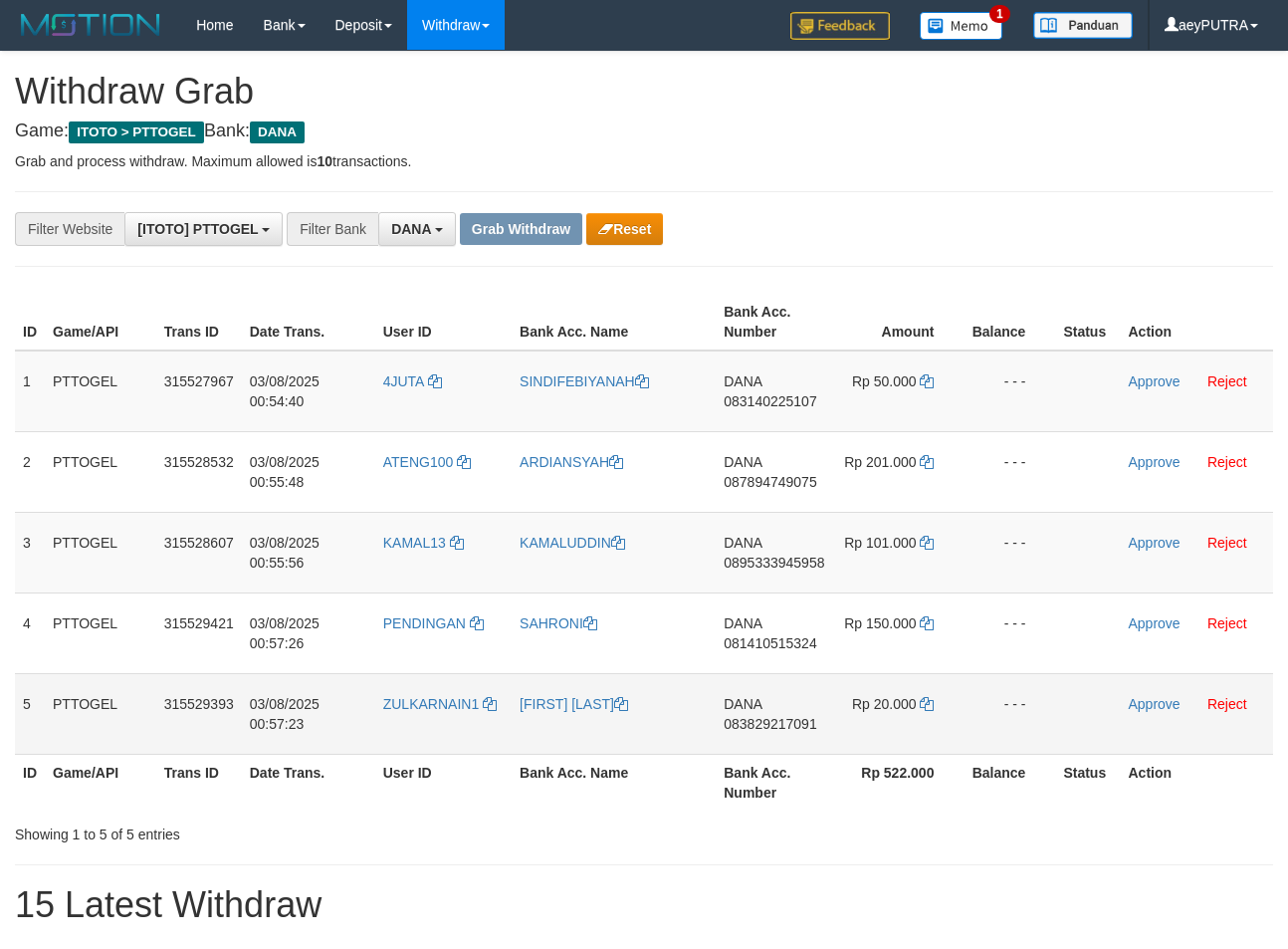 drag, startPoint x: 472, startPoint y: 366, endPoint x: 869, endPoint y: 723, distance: 533.9082 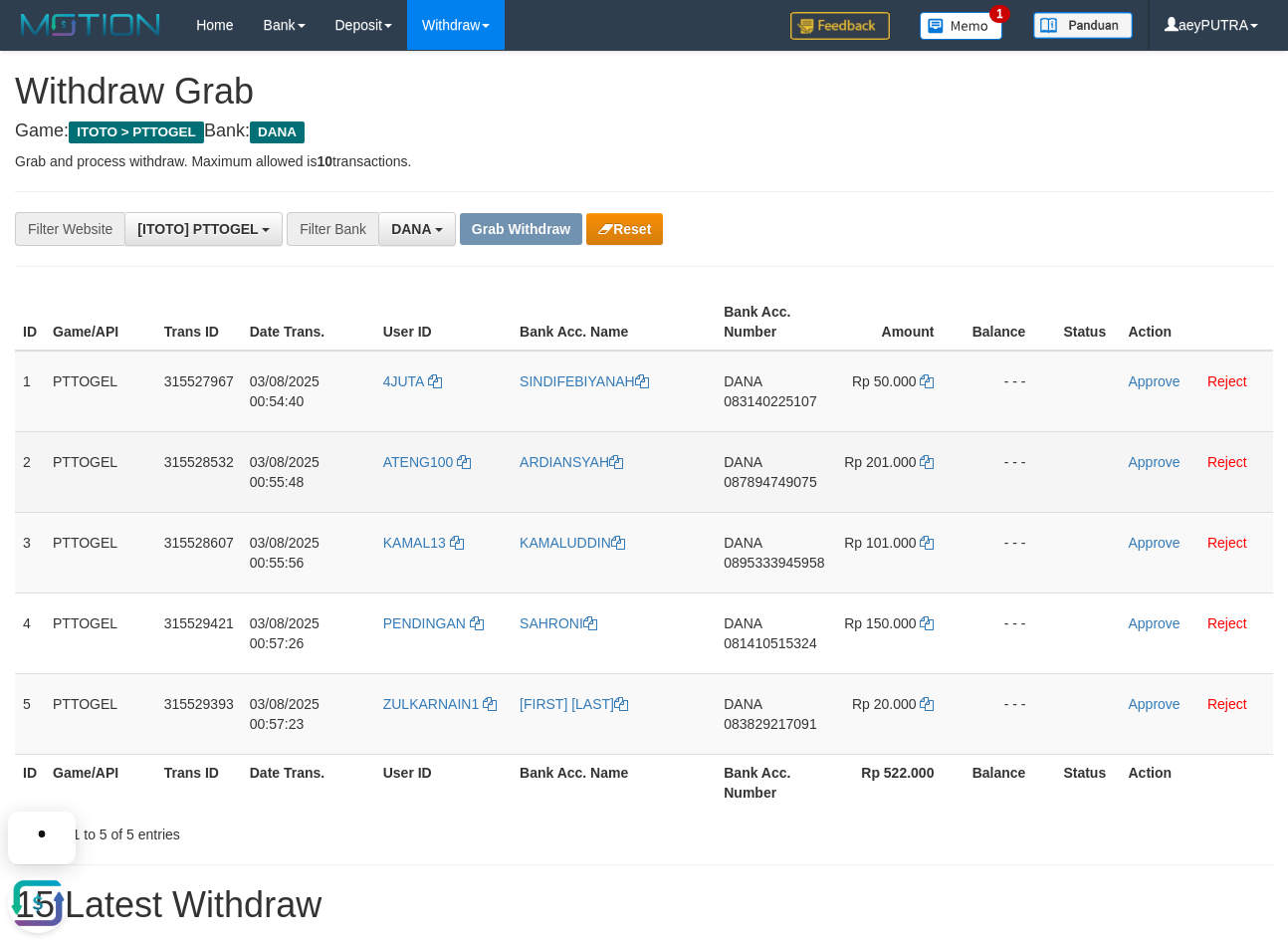 scroll, scrollTop: 0, scrollLeft: 0, axis: both 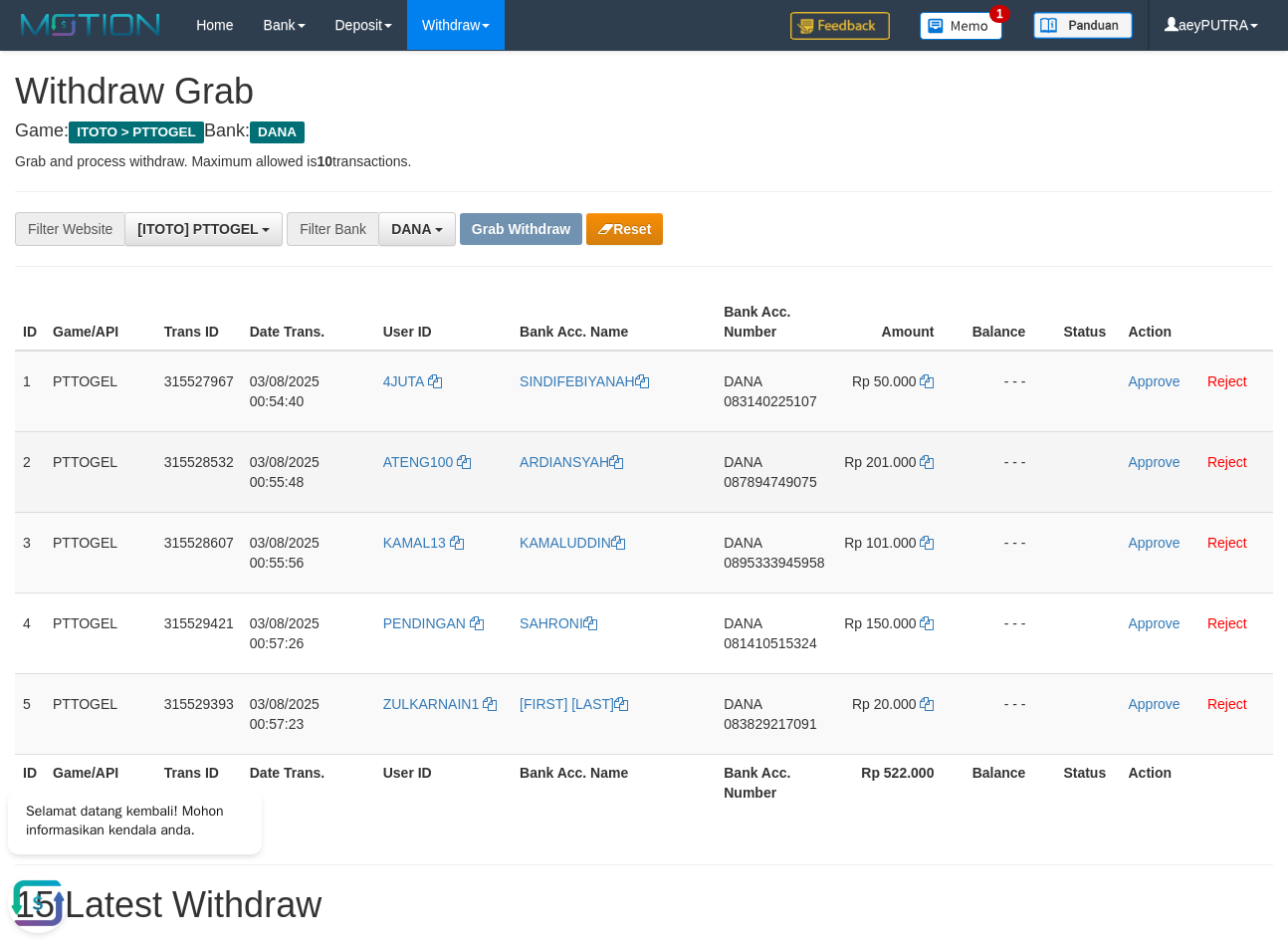 click on "1
PTTOGEL
315527967
03/08/2025 00:54:40
4JUTA
SINDIFEBIYANAH
DANA
083140225107
Rp 50.000
- - -
Approve
Reject
2
PTTOGEL
315528532
03/08/2025 00:55:48
ATENG100
ARDIANSYAH
DANA
087894749075
Rp 201.000
- - -
Approve
Reject
3
PTTOGEL
315528607" at bounding box center [644, 553] 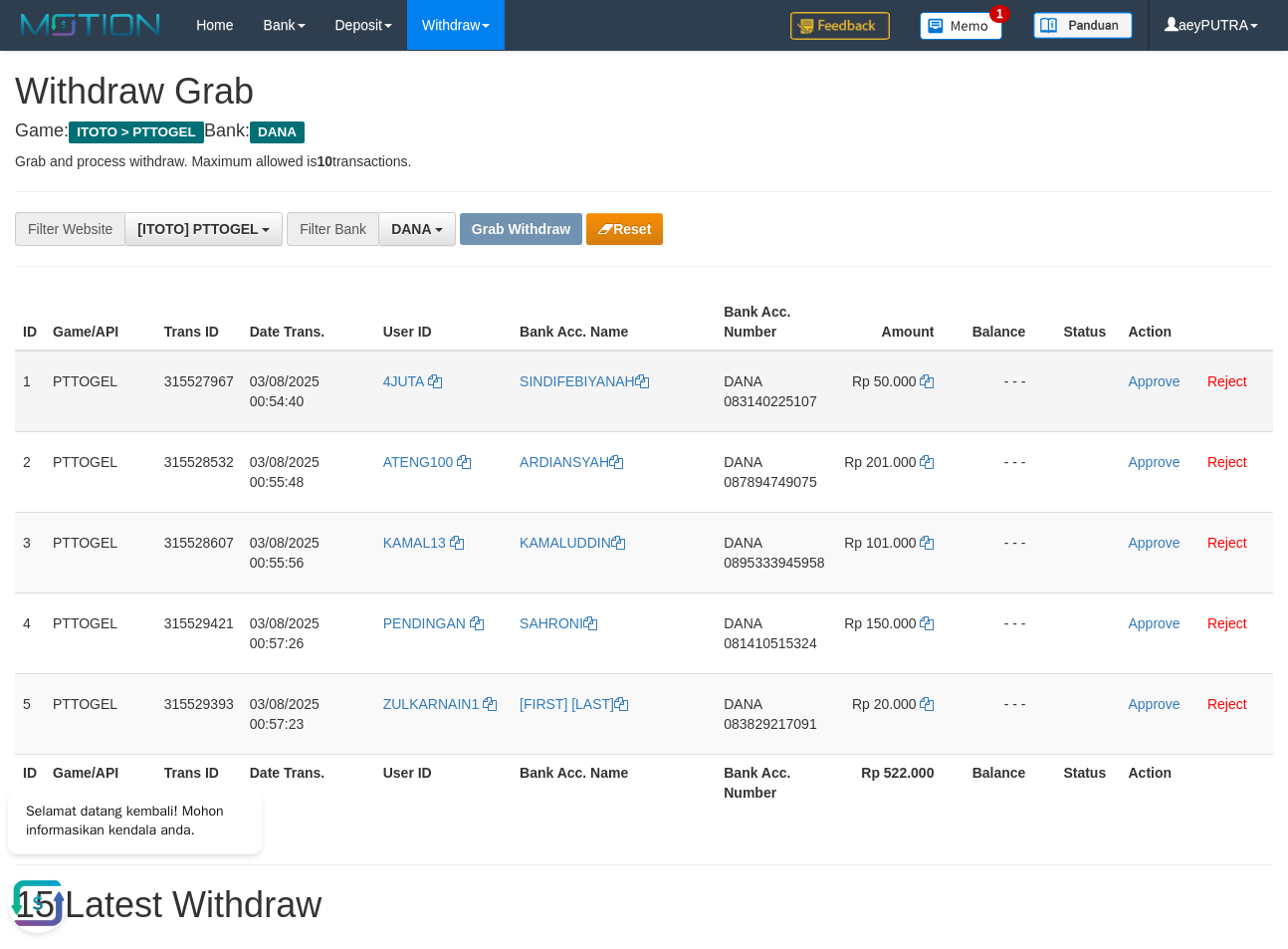 click on "DANA
083140225107" at bounding box center (773, 391) 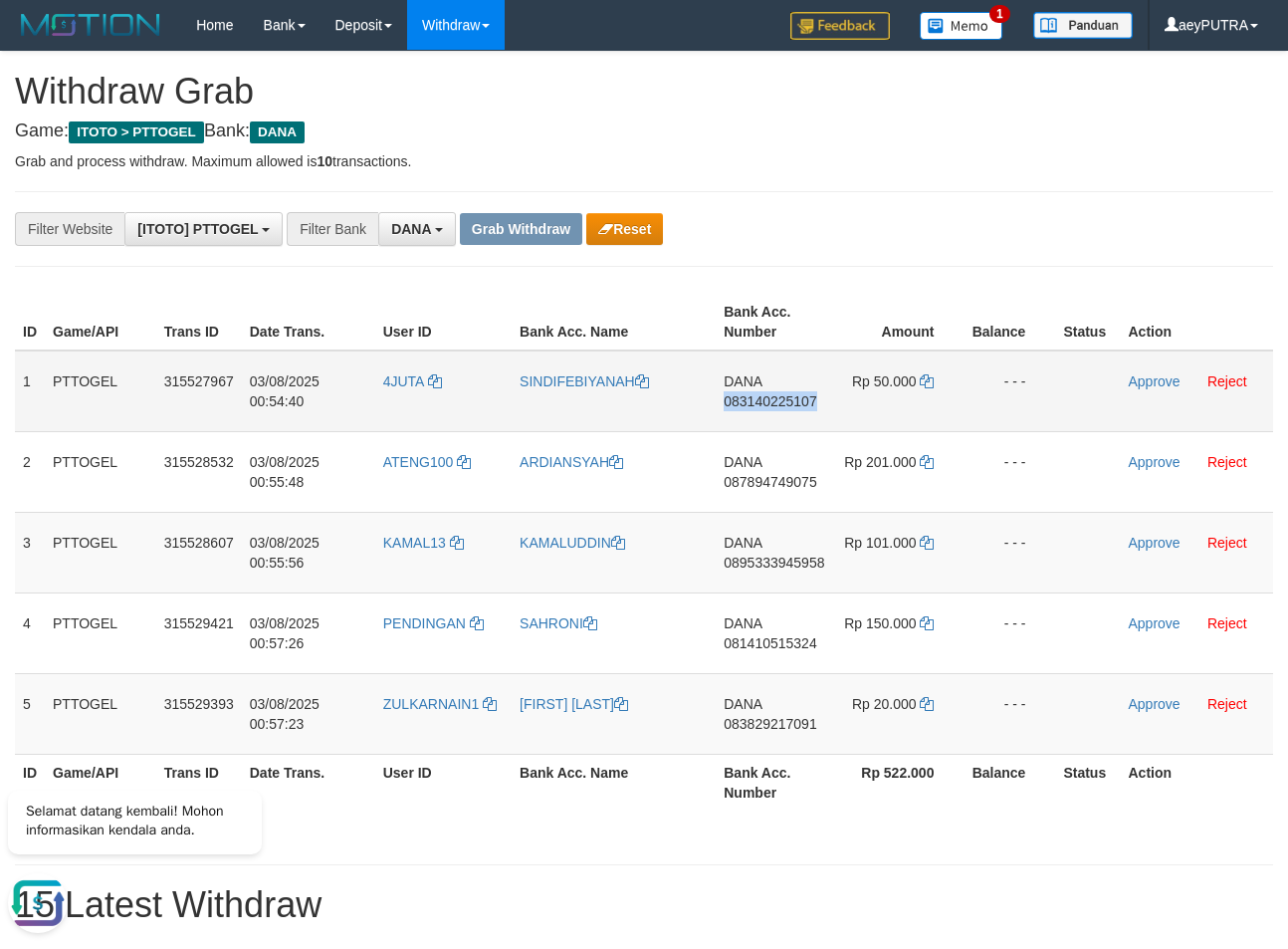 click on "083140225107" at bounding box center [769, 401] 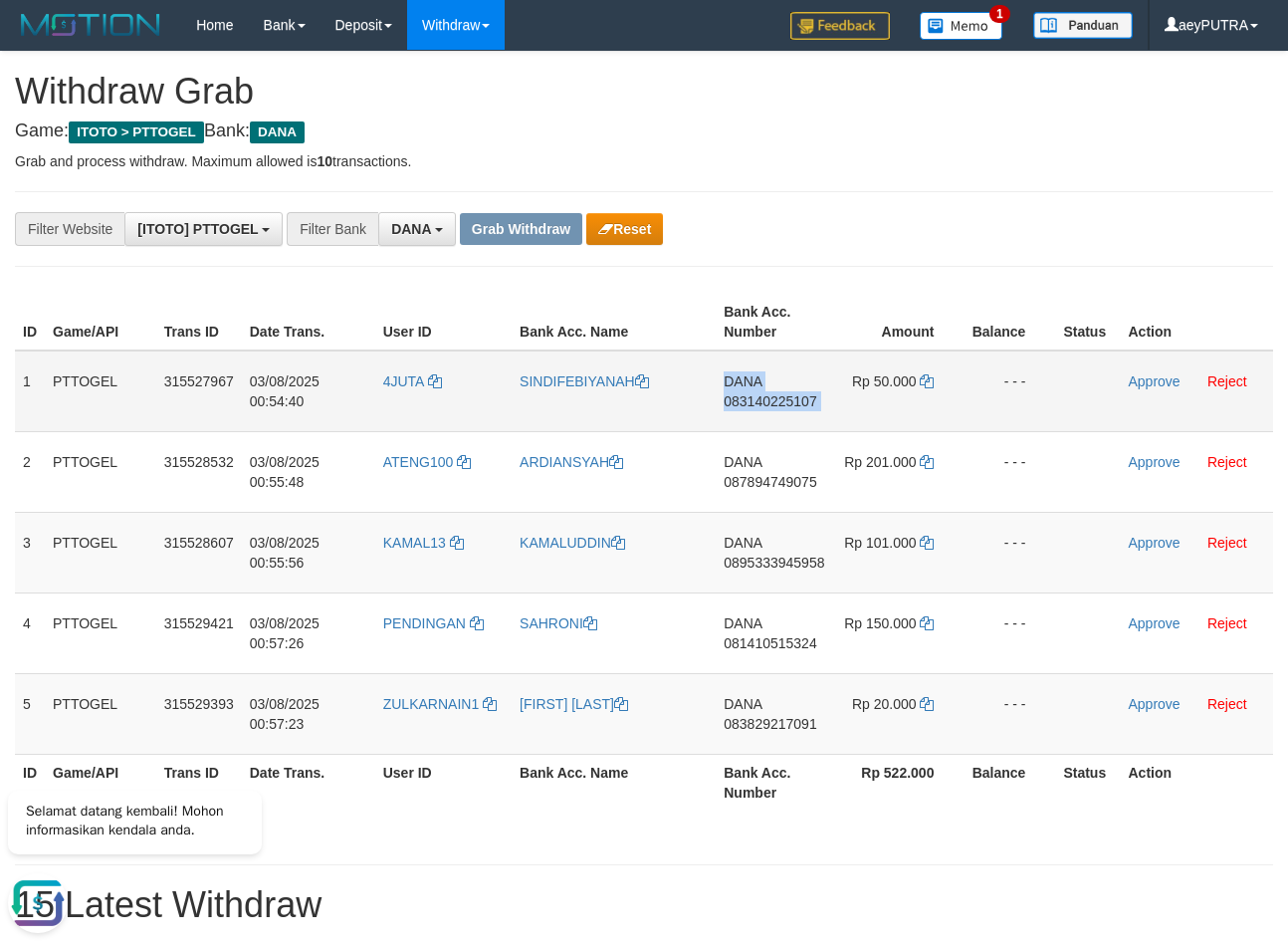click on "083140225107" at bounding box center [769, 401] 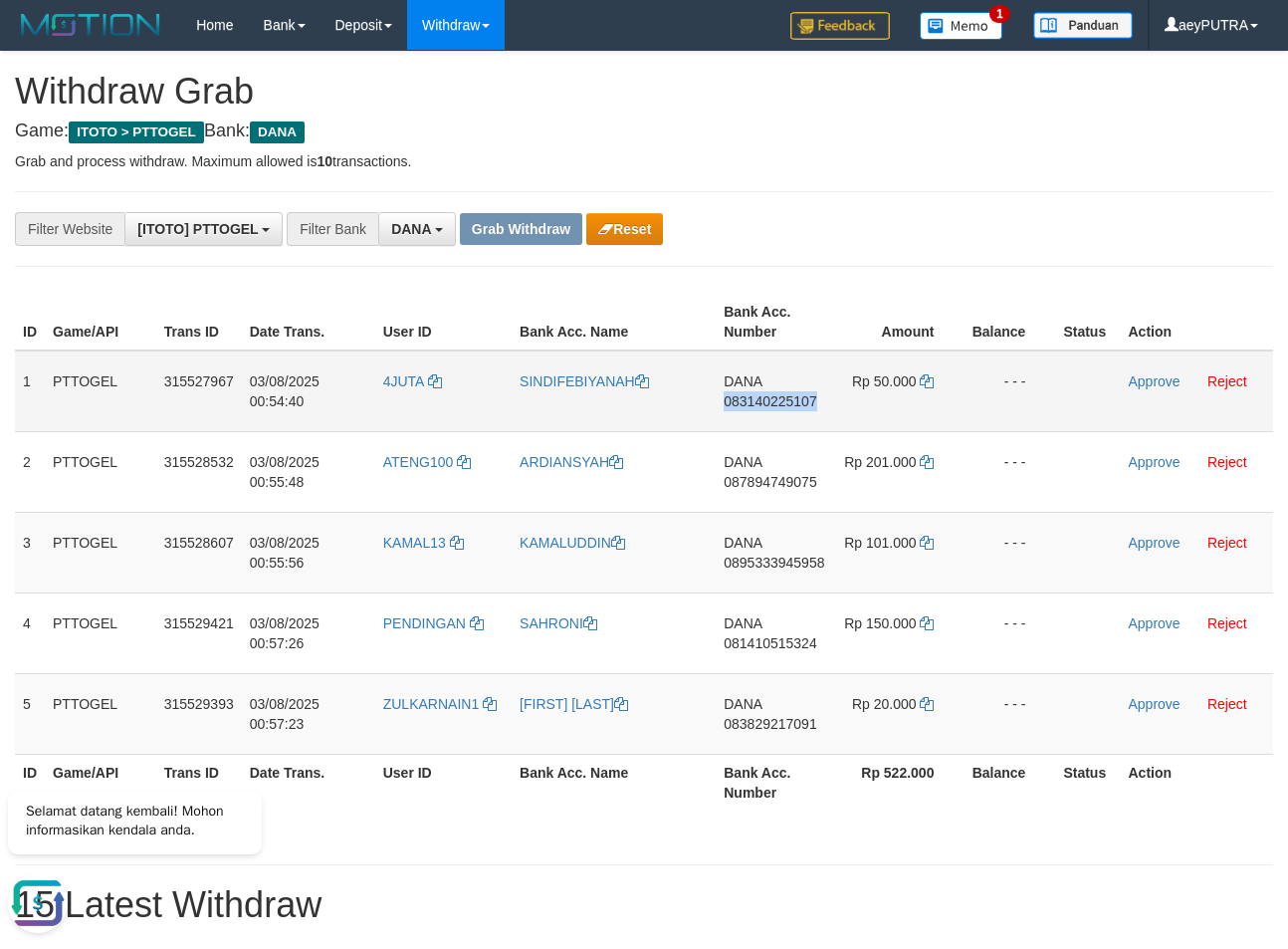 click on "083140225107" at bounding box center (769, 401) 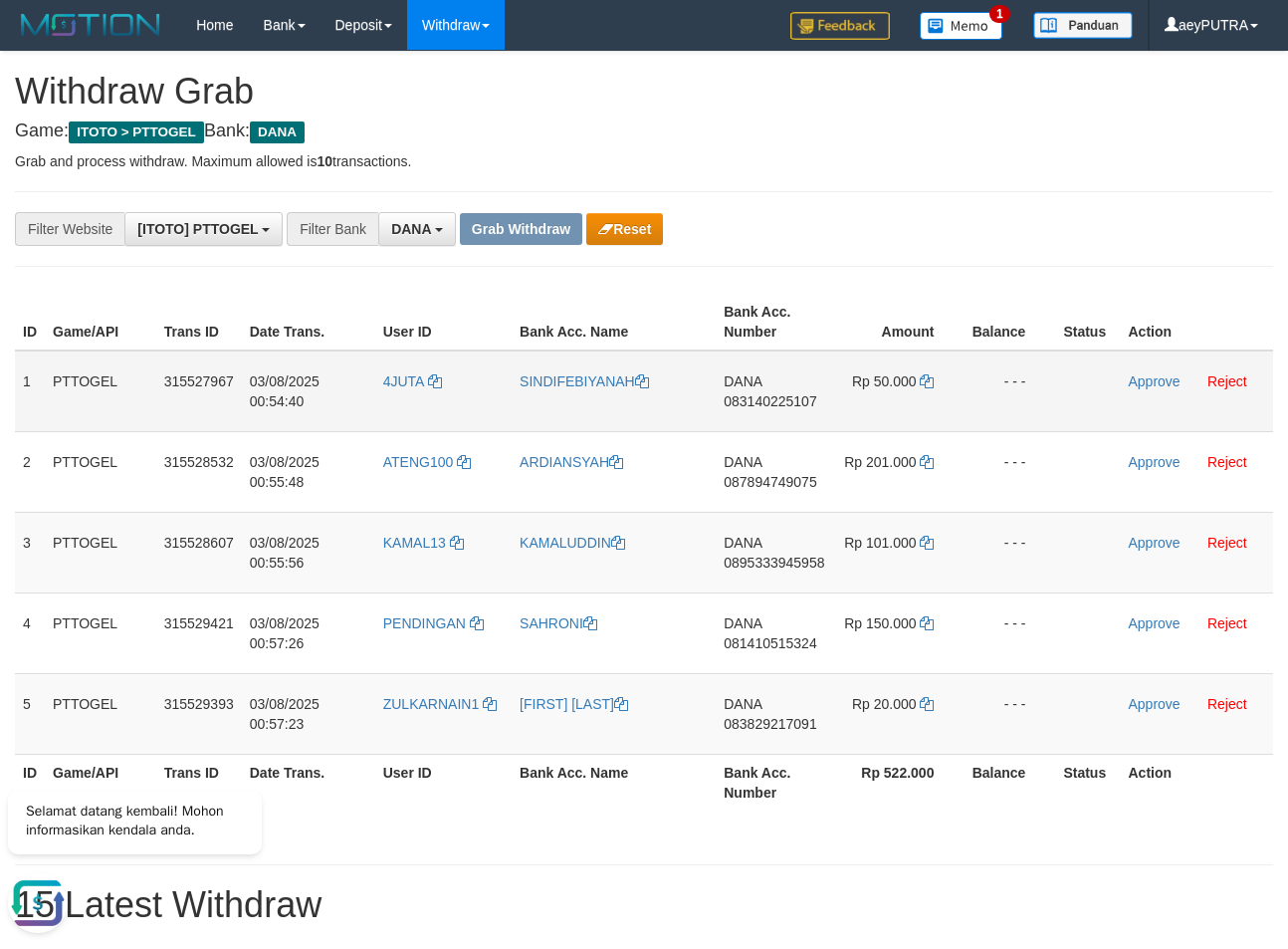 click on "083140225107" at bounding box center (769, 401) 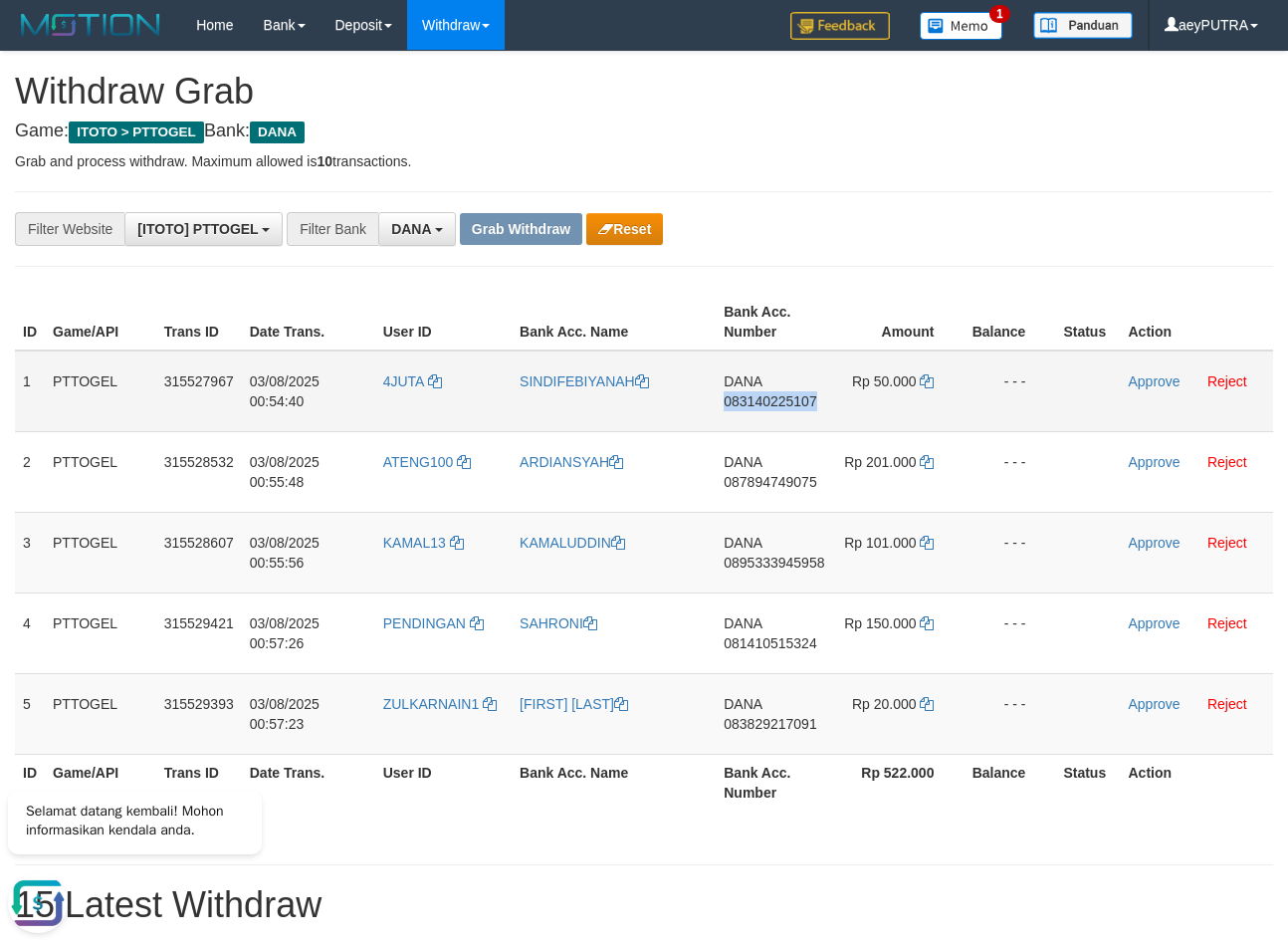 click on "083140225107" at bounding box center (769, 401) 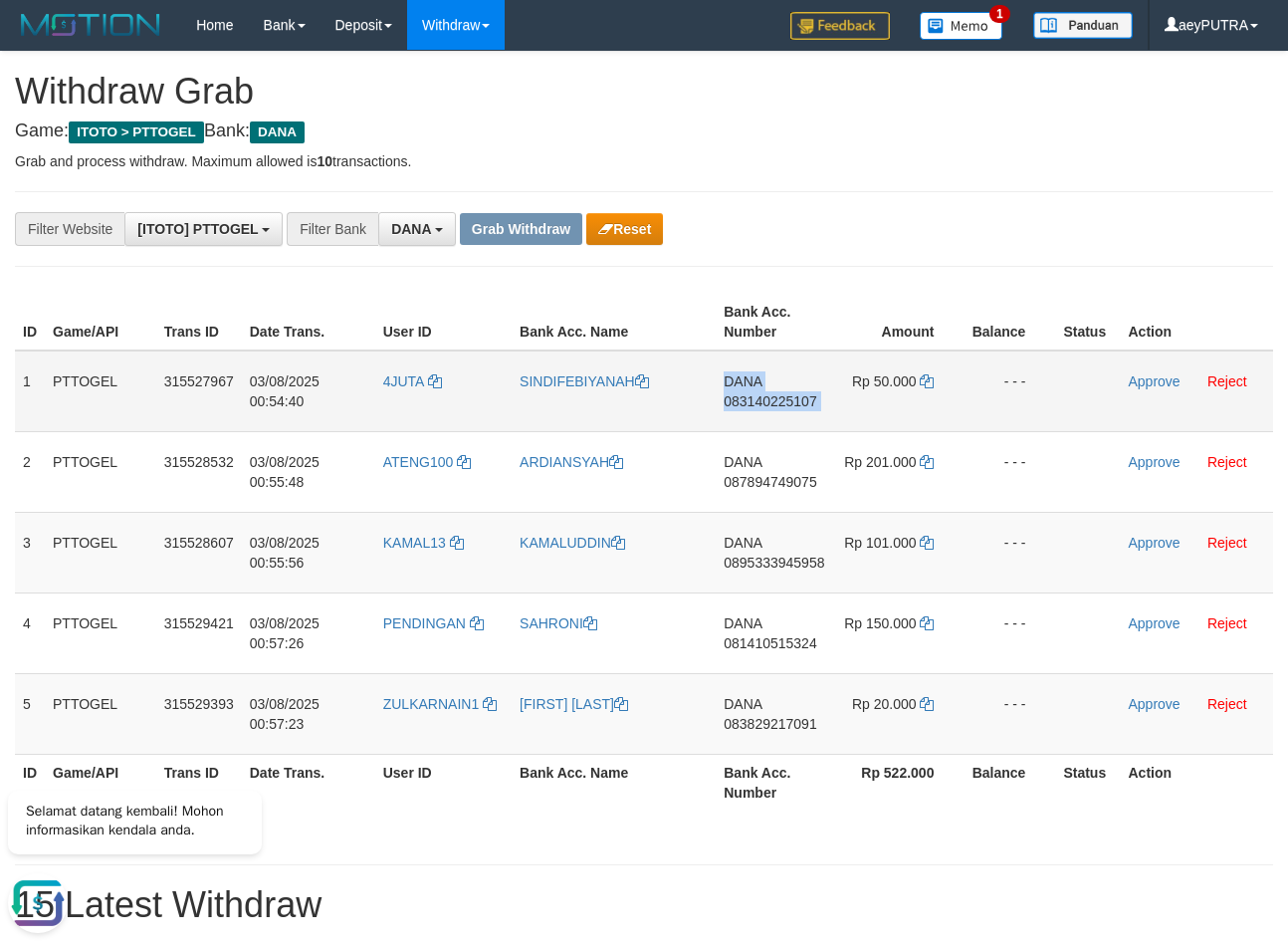 click on "083140225107" at bounding box center (769, 401) 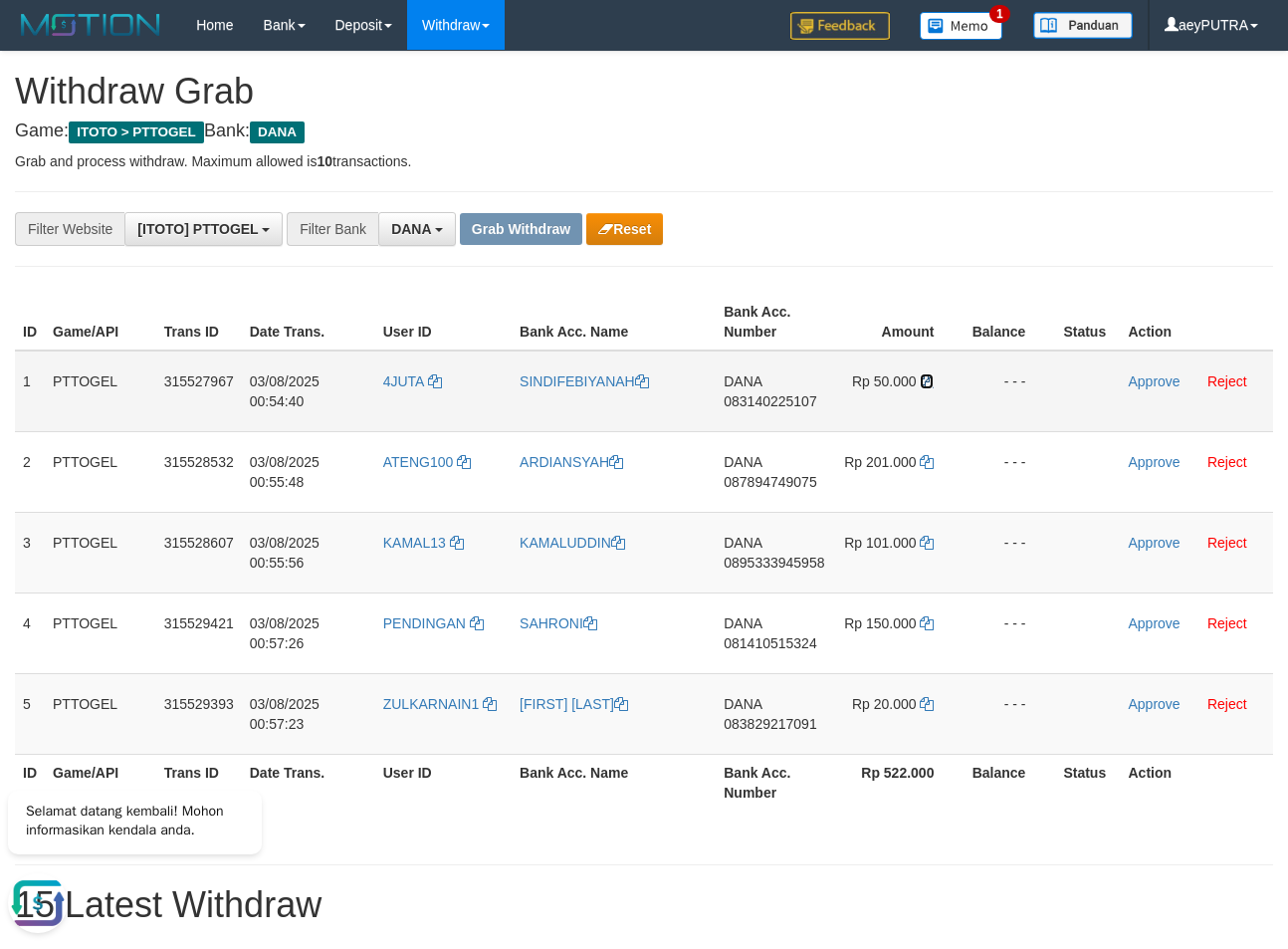 click at bounding box center [927, 381] 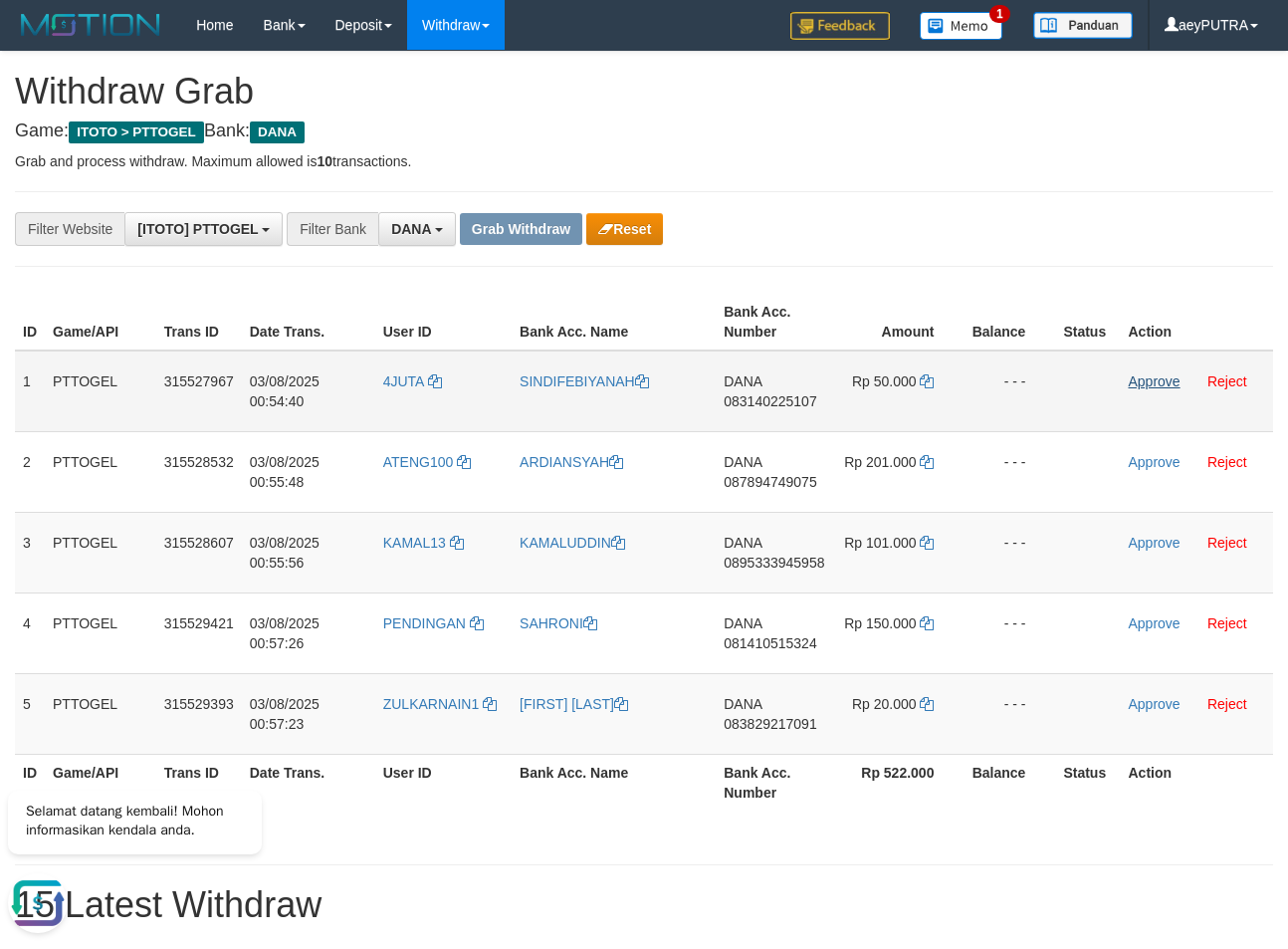 click on "Approve" at bounding box center [1154, 381] 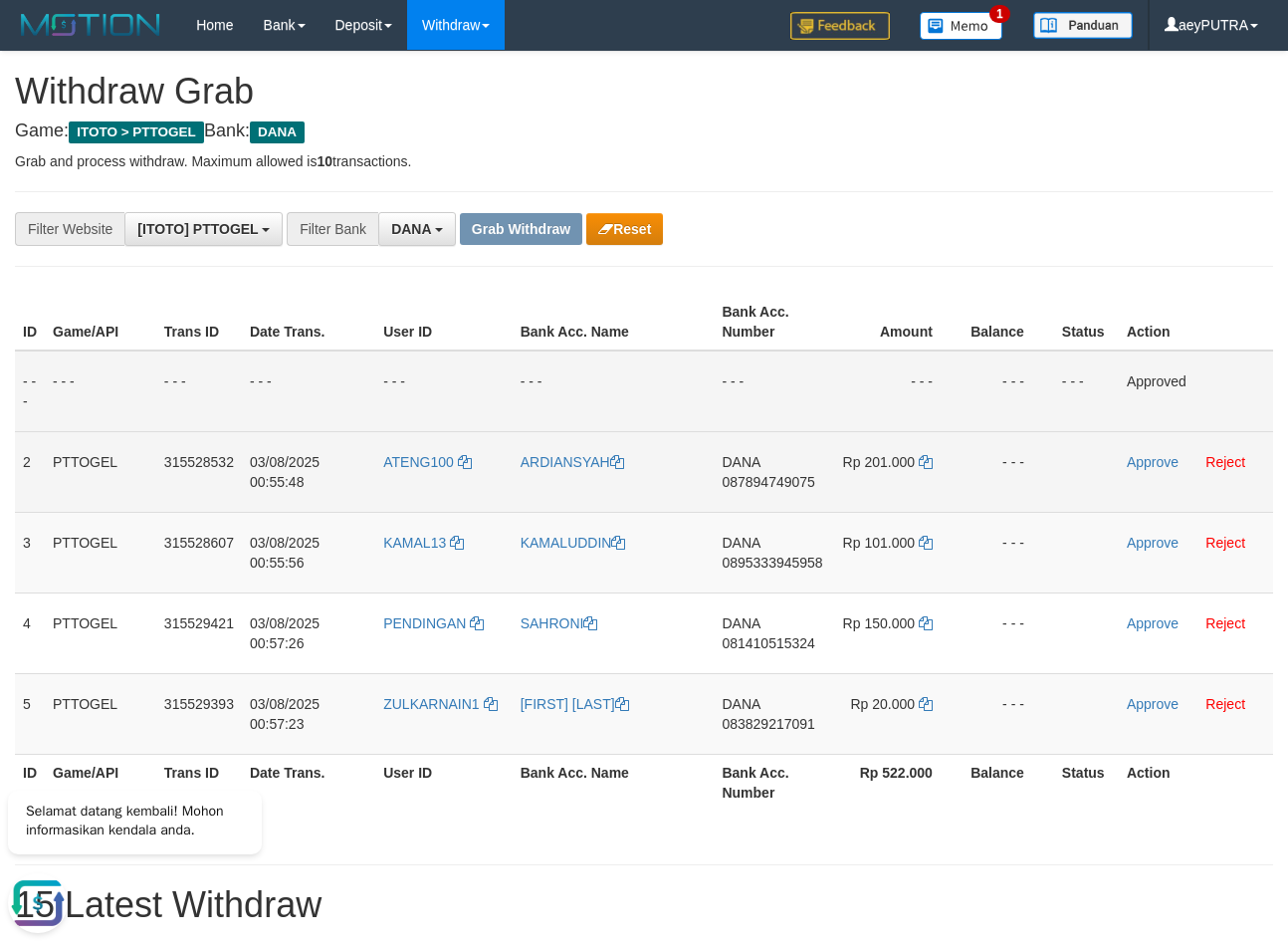 click on "087894749075" at bounding box center (767, 482) 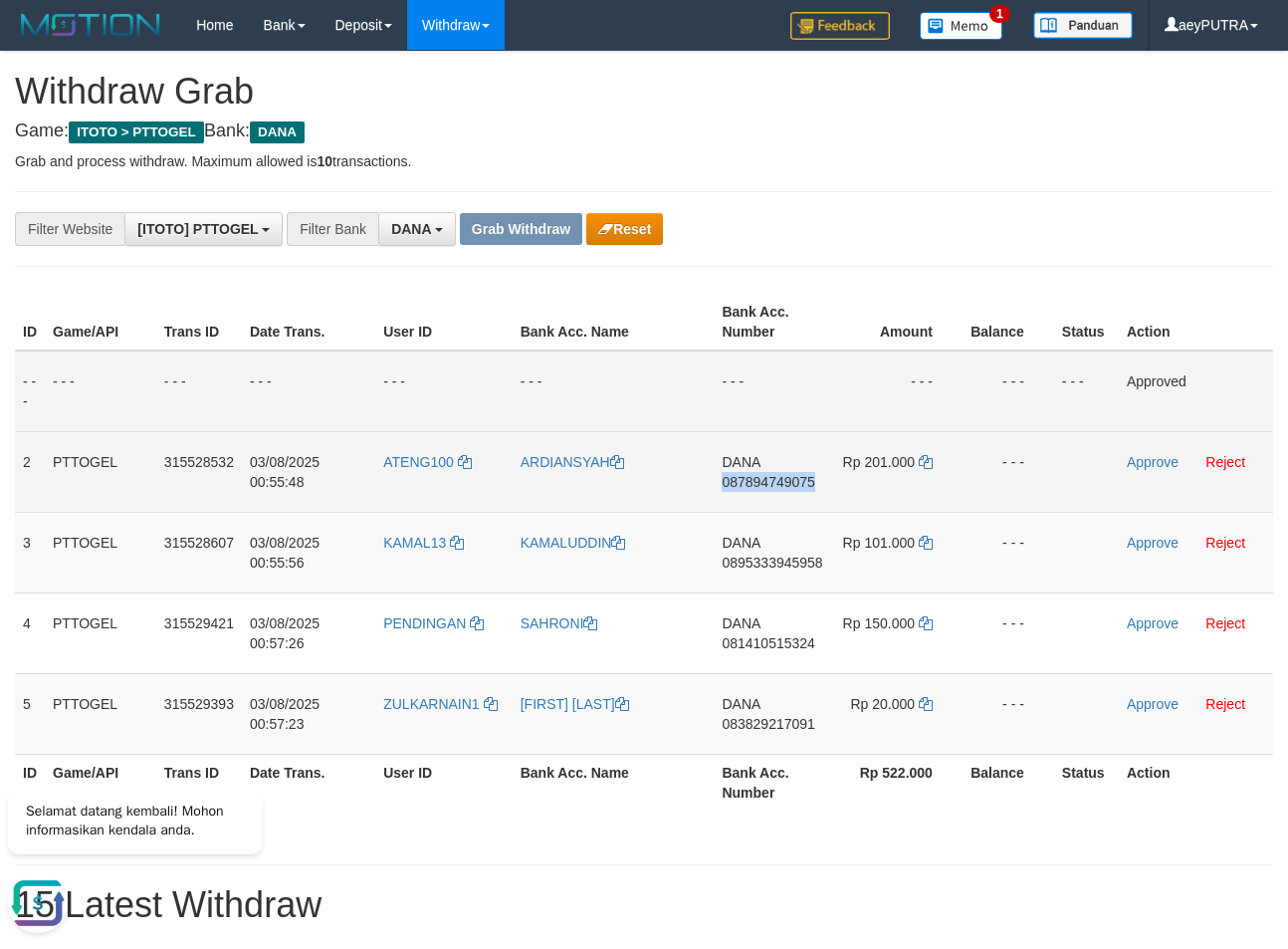 click on "087894749075" at bounding box center (767, 482) 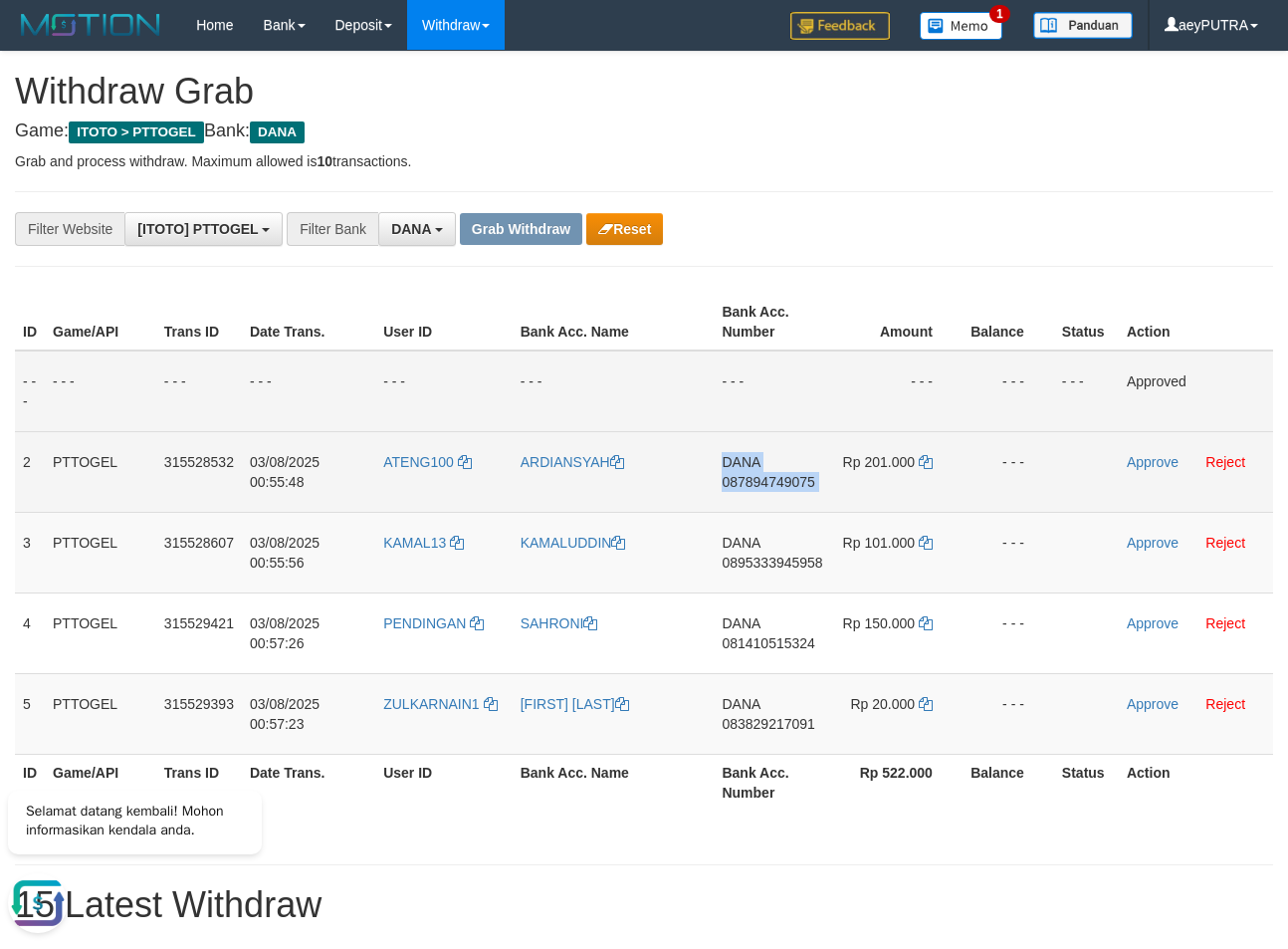 click on "087894749075" at bounding box center [767, 482] 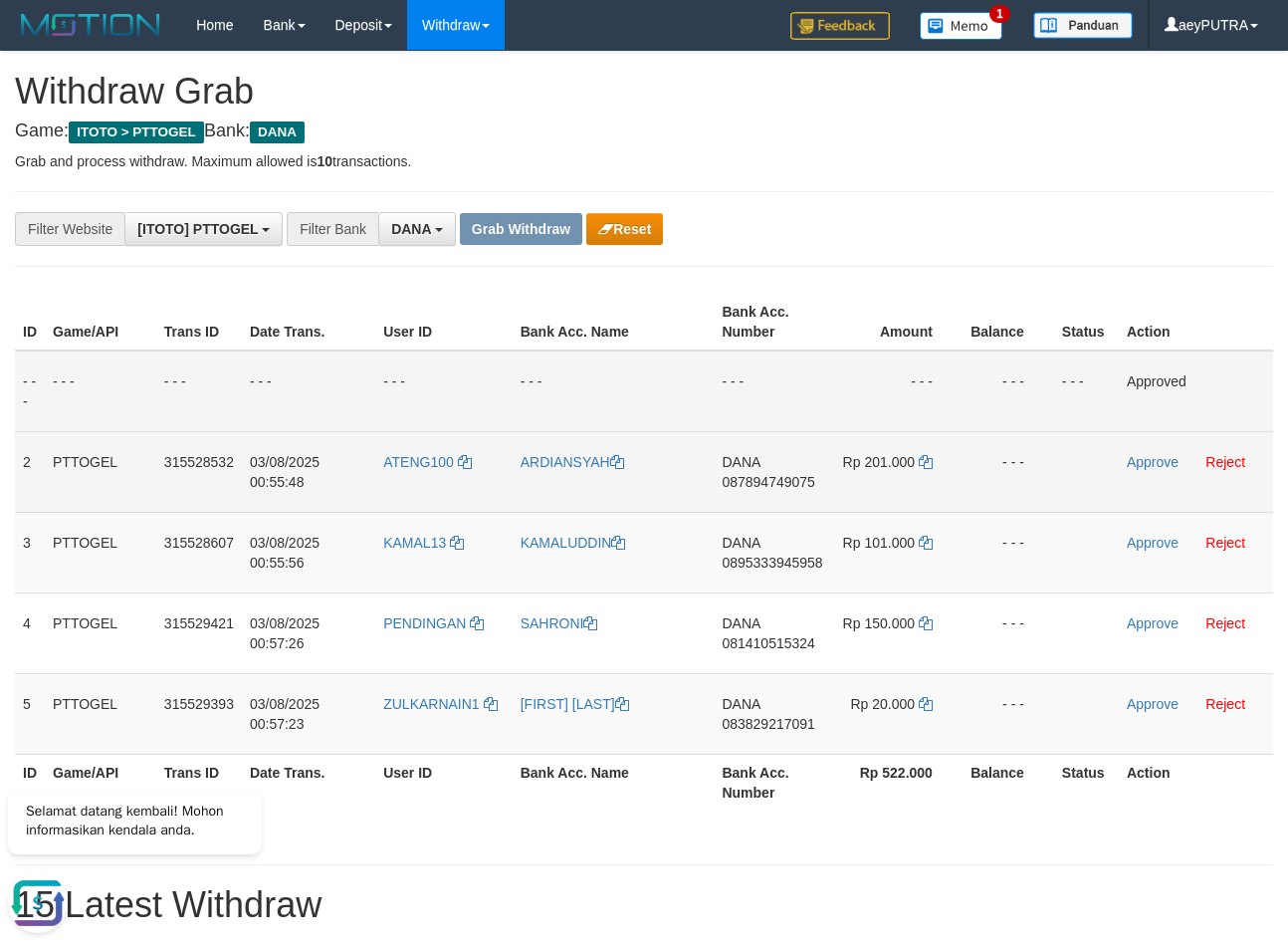 click on "087894749075" at bounding box center [767, 482] 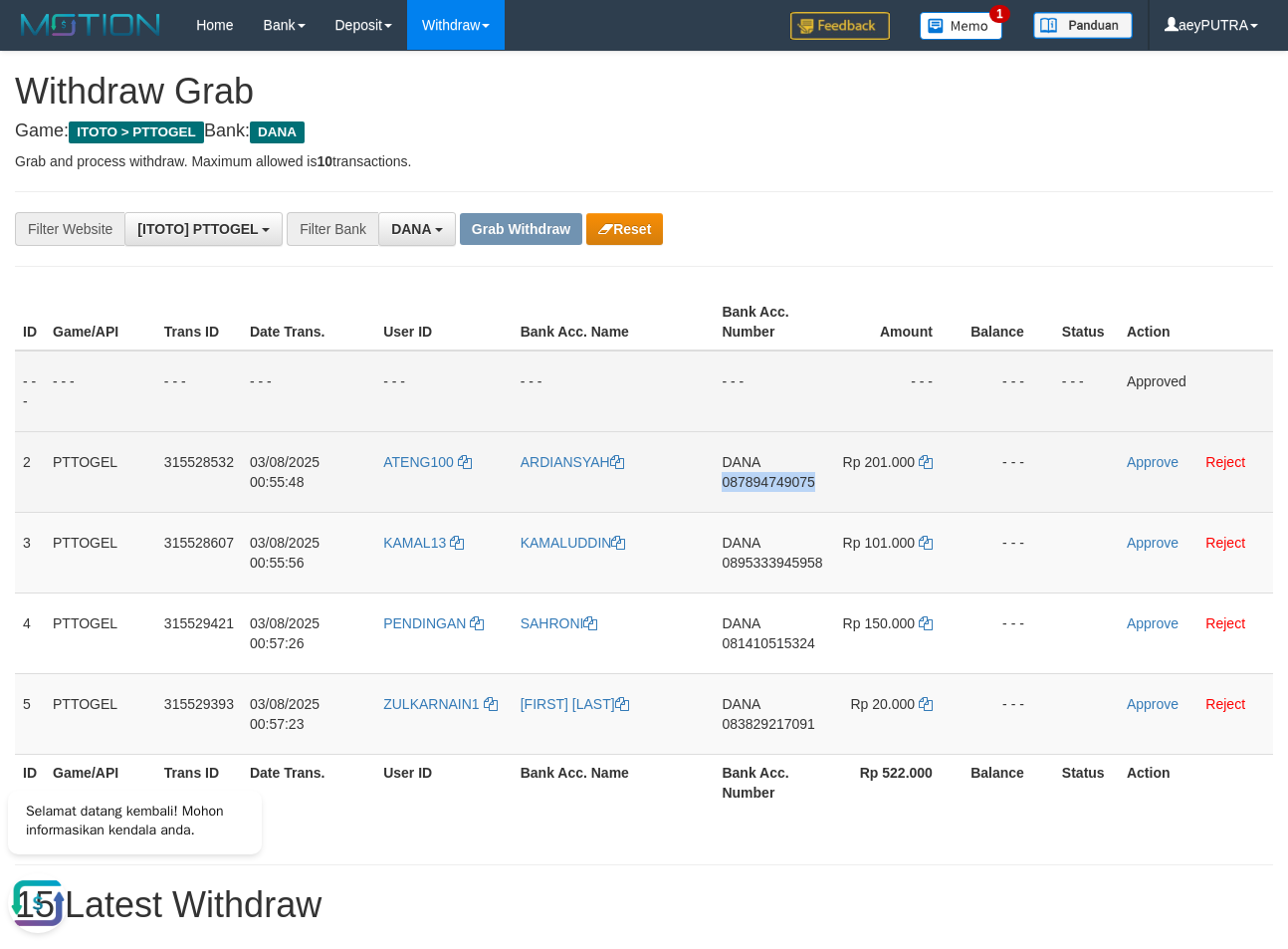 click on "087894749075" at bounding box center (767, 482) 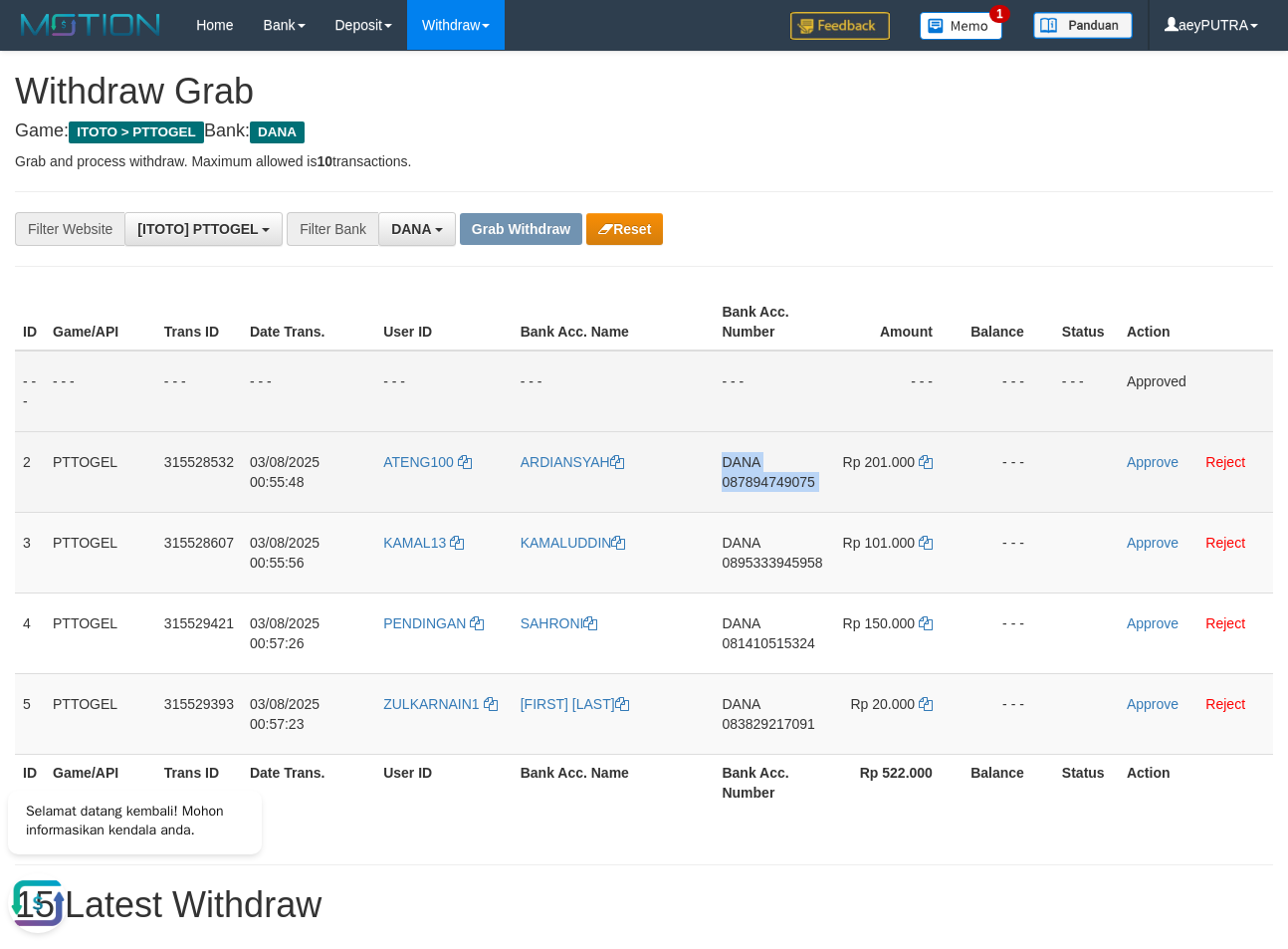 click on "087894749075" at bounding box center [767, 482] 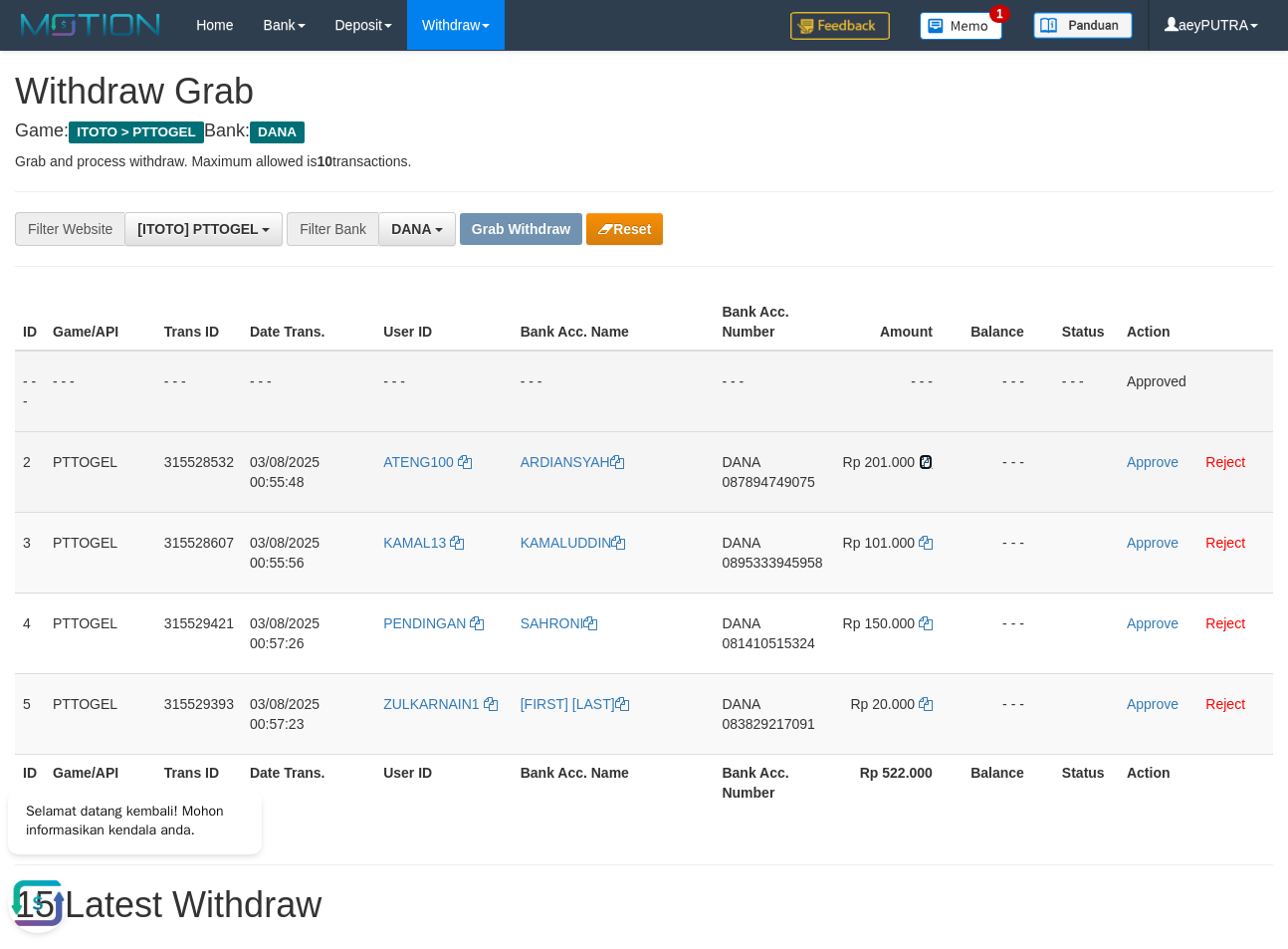 click at bounding box center [926, 462] 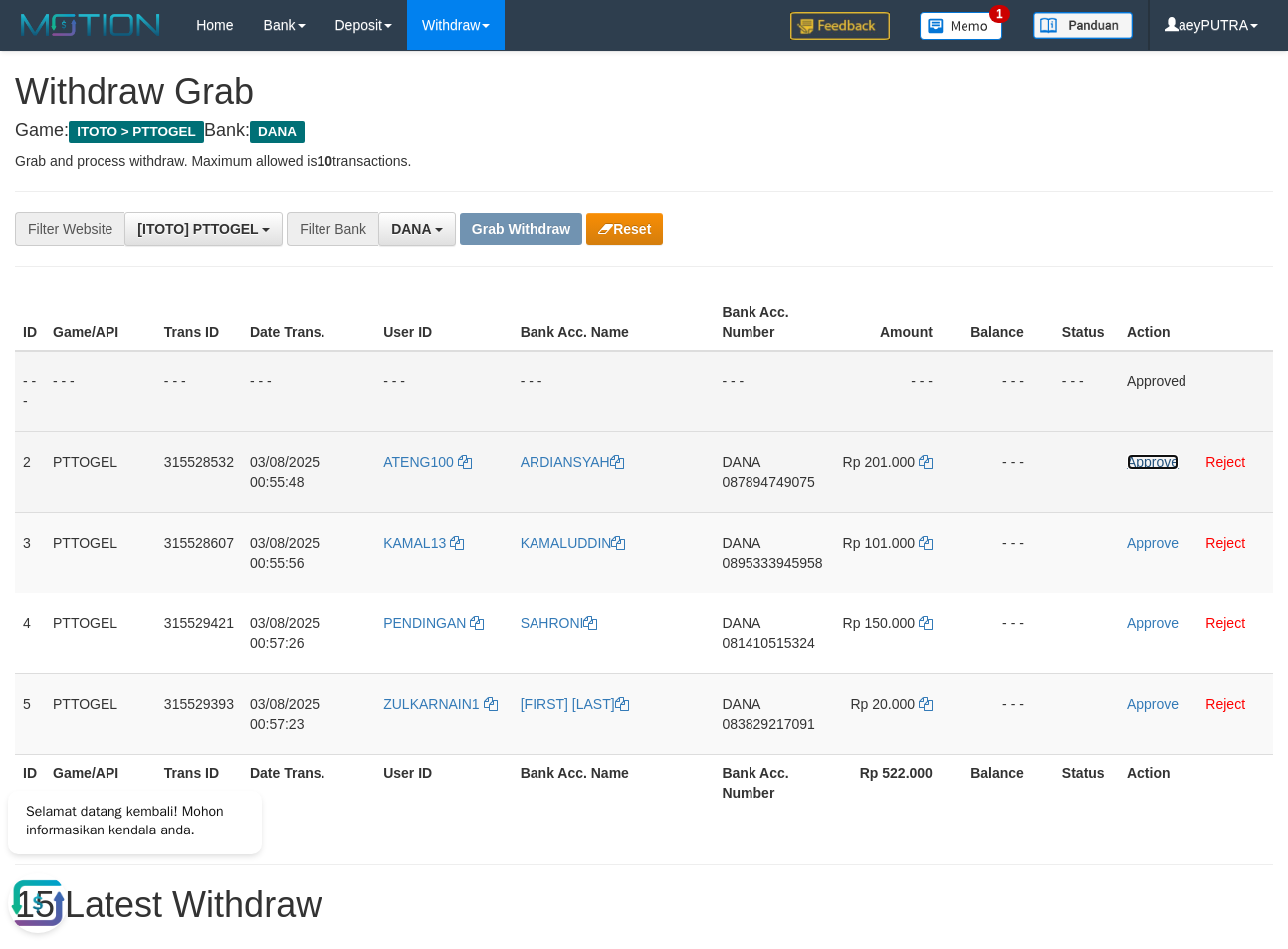 click on "Approve" at bounding box center [1153, 462] 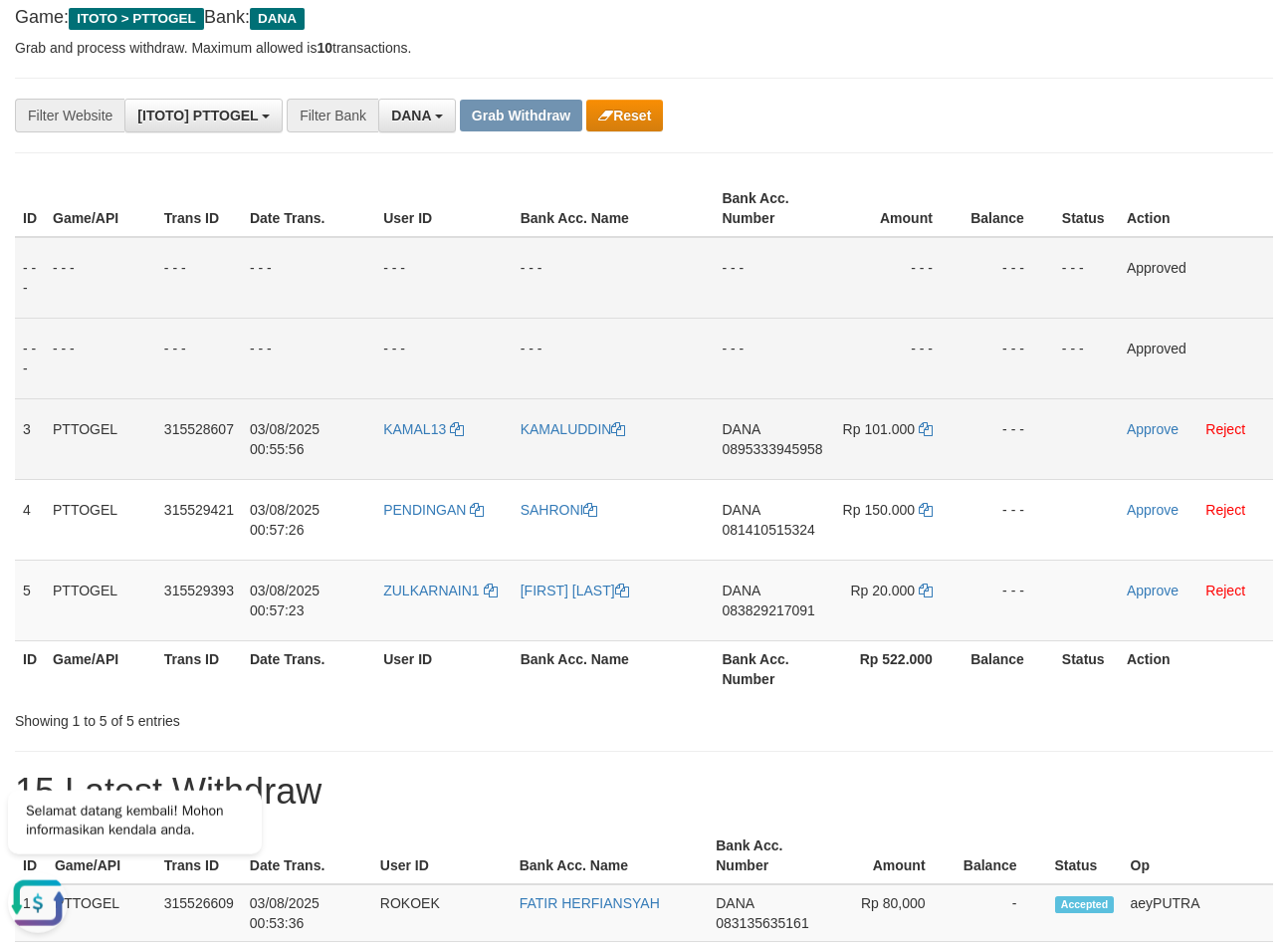 scroll, scrollTop: 135, scrollLeft: 0, axis: vertical 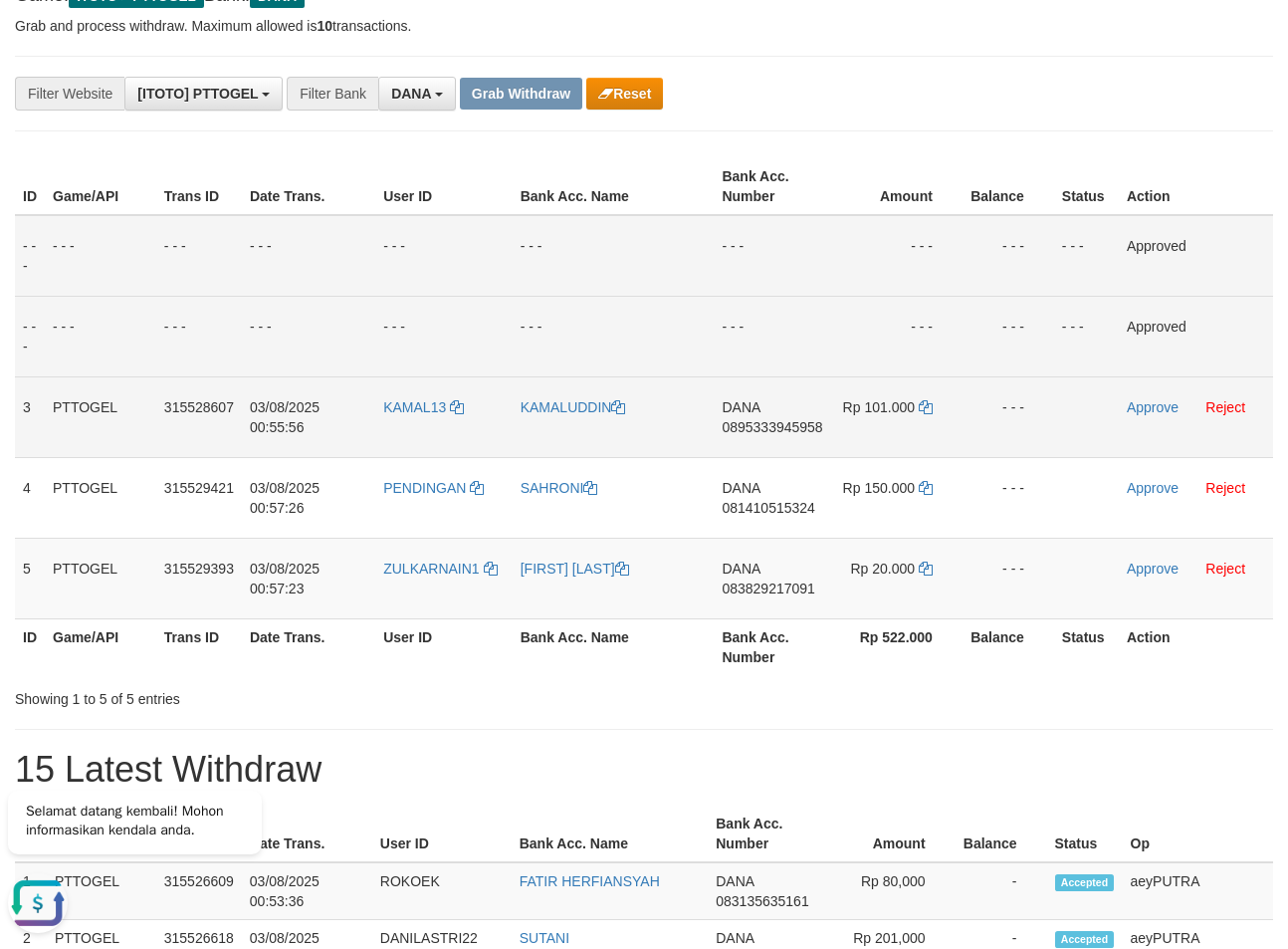click on "DANA
0895333945958" at bounding box center (771, 416) 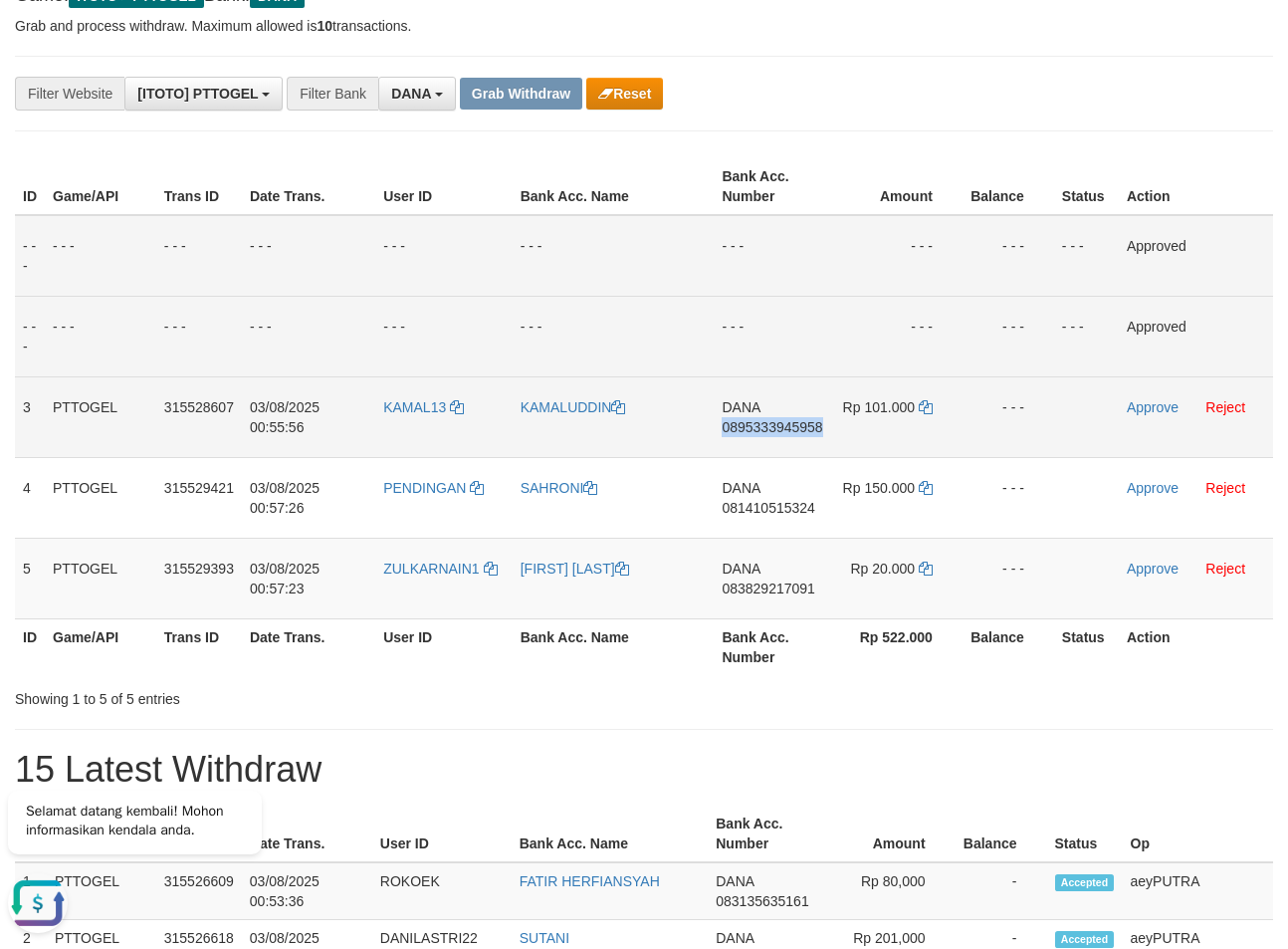 click on "DANA
0895333945958" at bounding box center (771, 416) 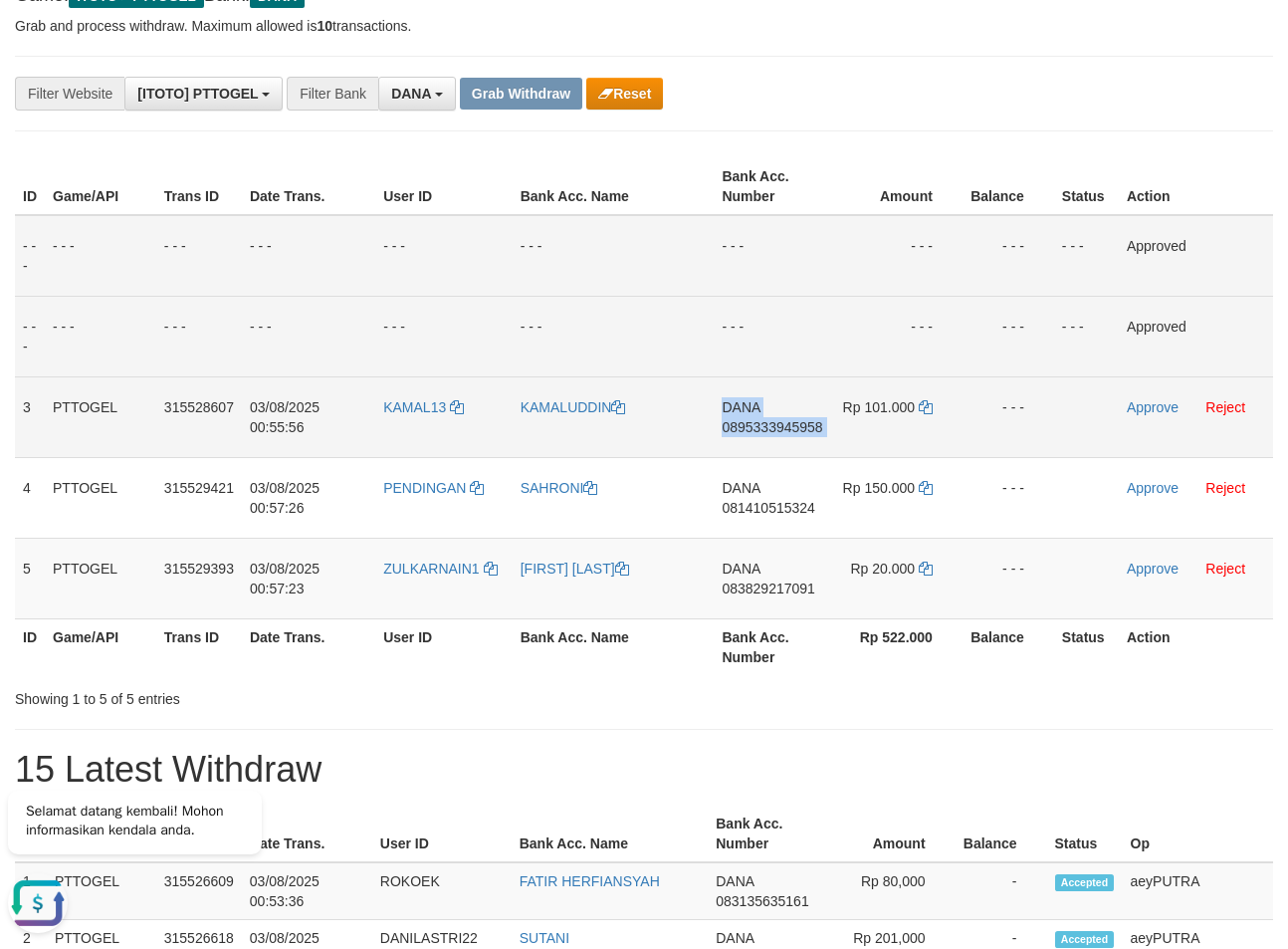 click on "0895333945958" at bounding box center [771, 427] 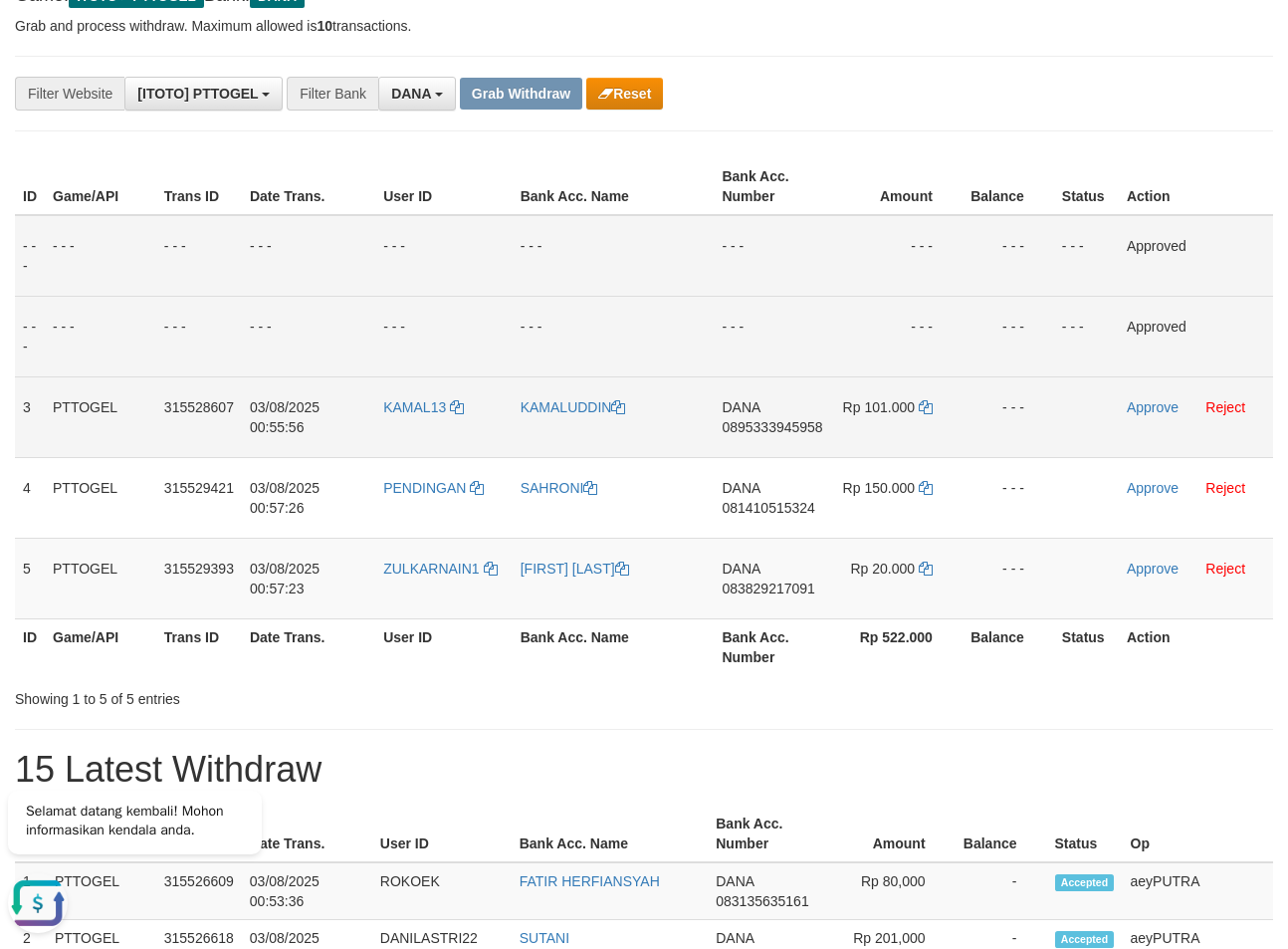 click on "0895333945958" at bounding box center [771, 427] 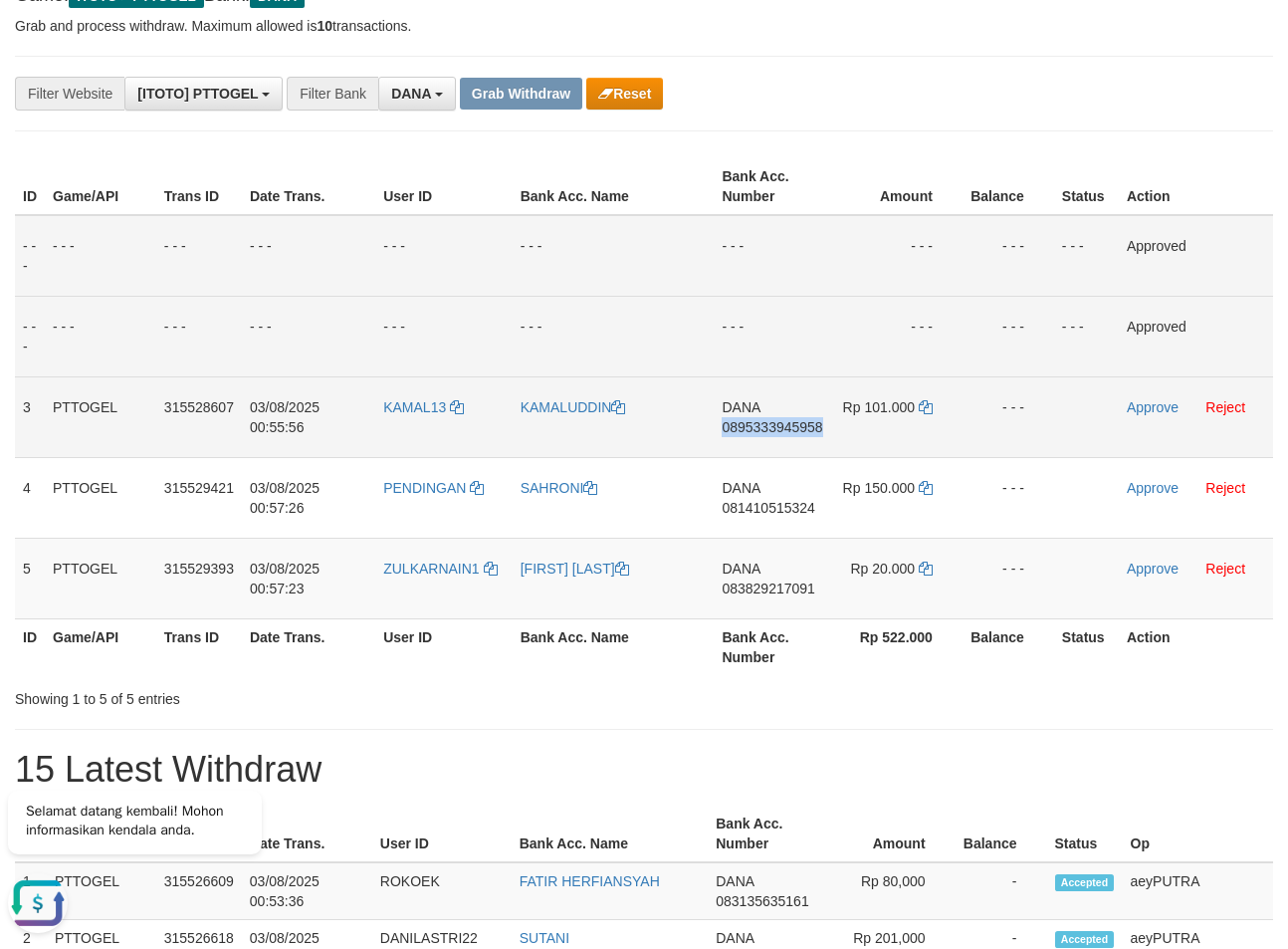 click on "0895333945958" at bounding box center (771, 427) 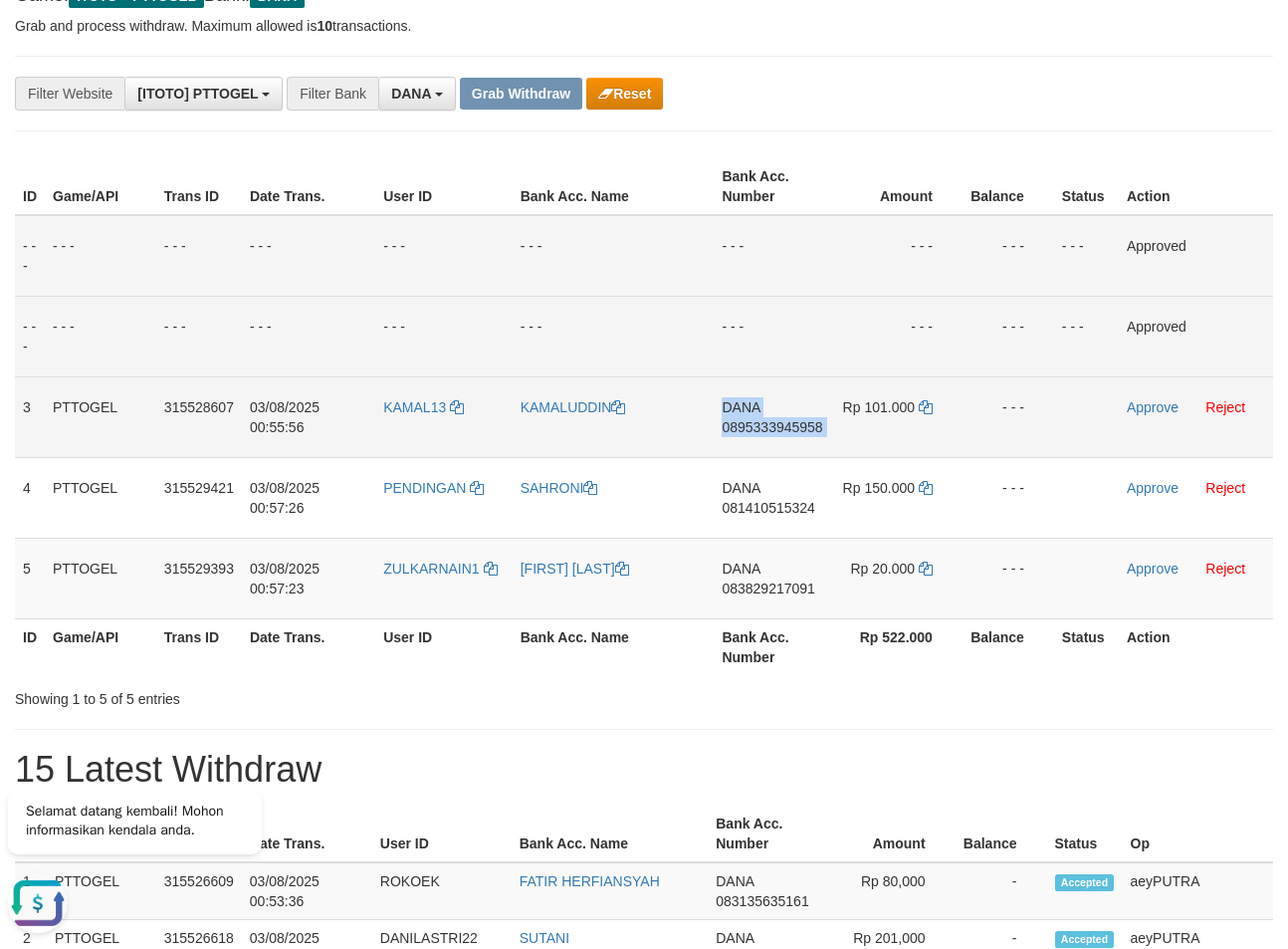 click on "0895333945958" at bounding box center (771, 427) 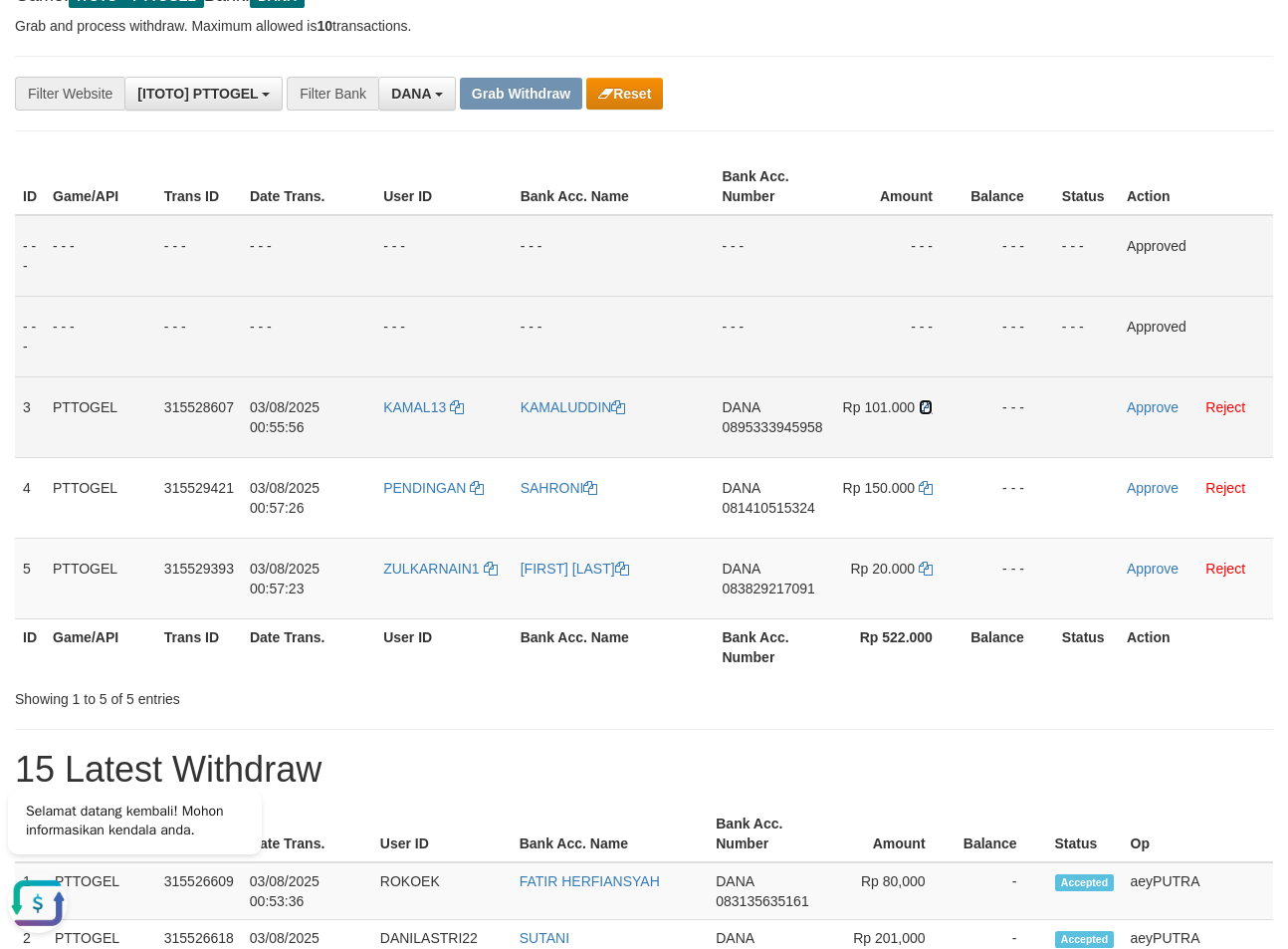 click at bounding box center [926, 407] 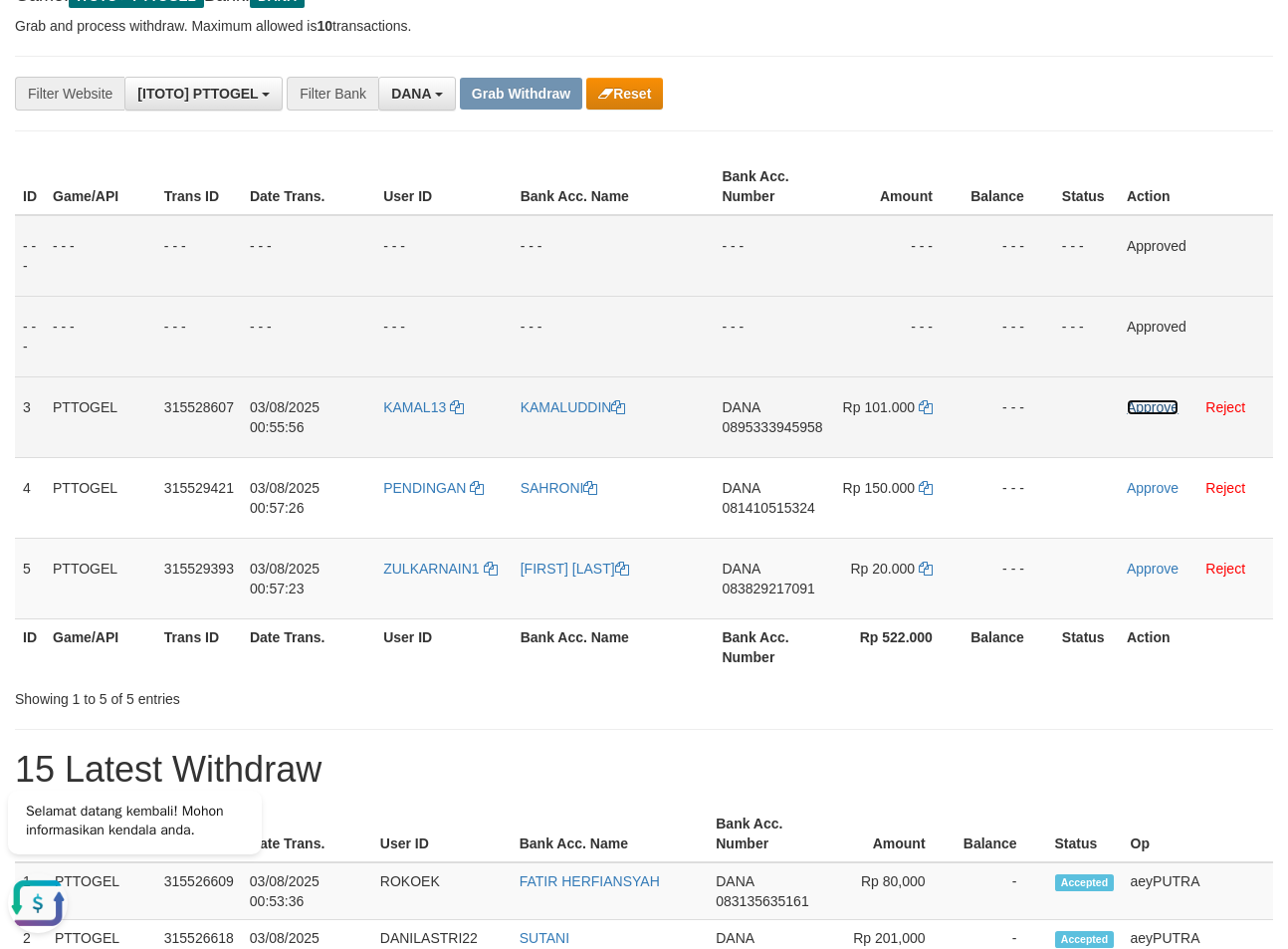 click on "Approve" at bounding box center (1153, 407) 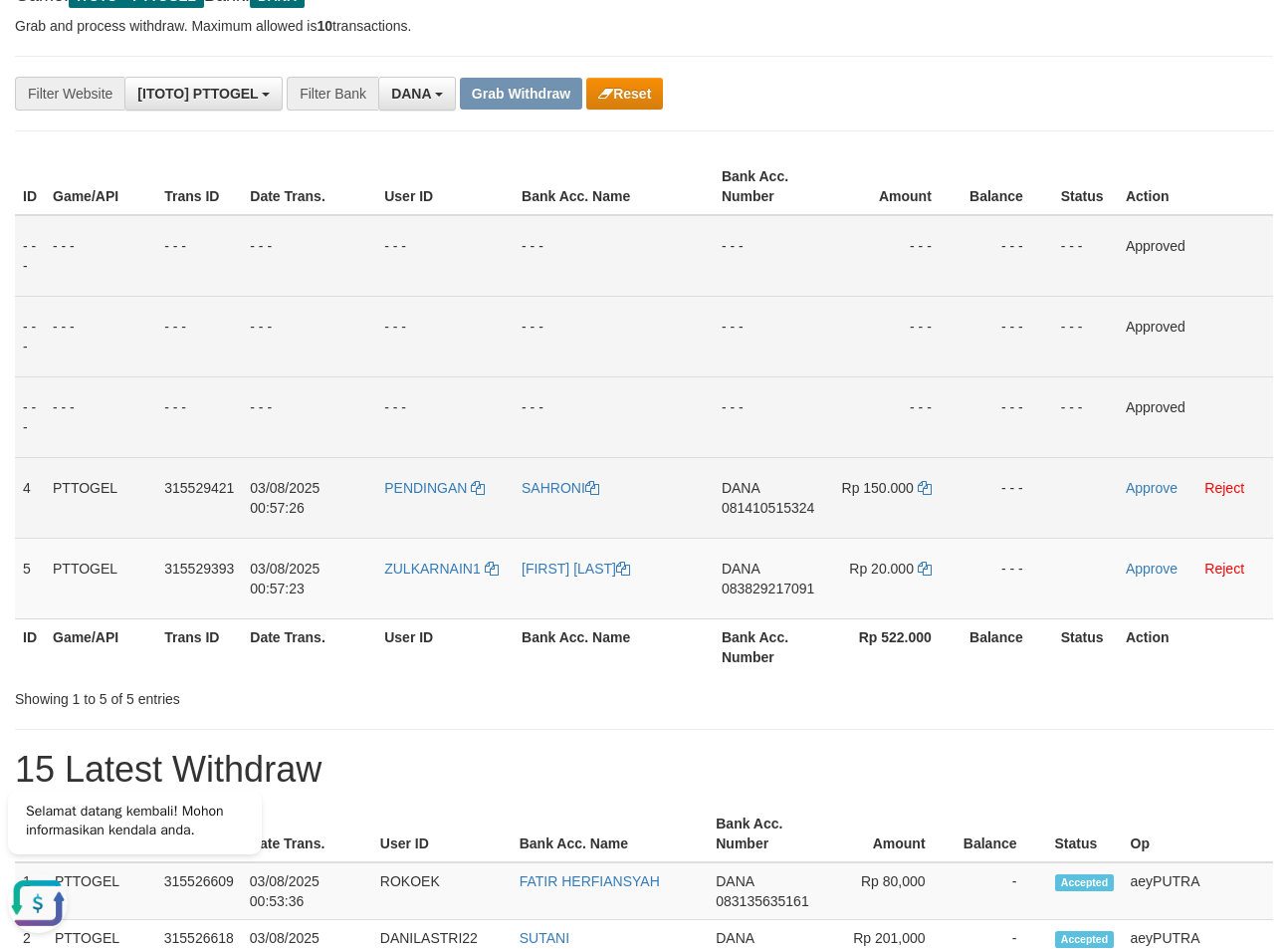 click on "081410515324" at bounding box center (767, 508) 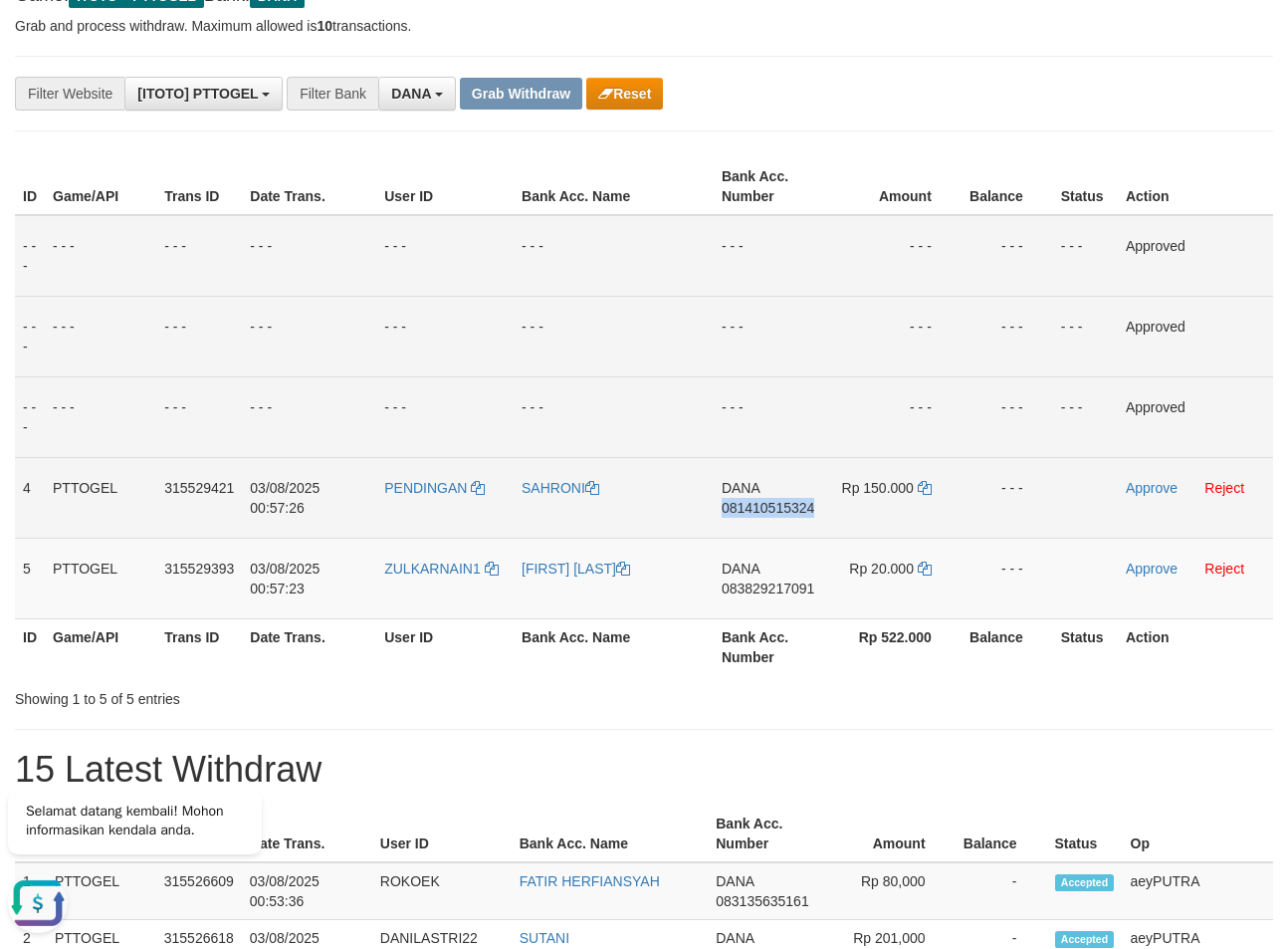 click on "081410515324" at bounding box center (767, 508) 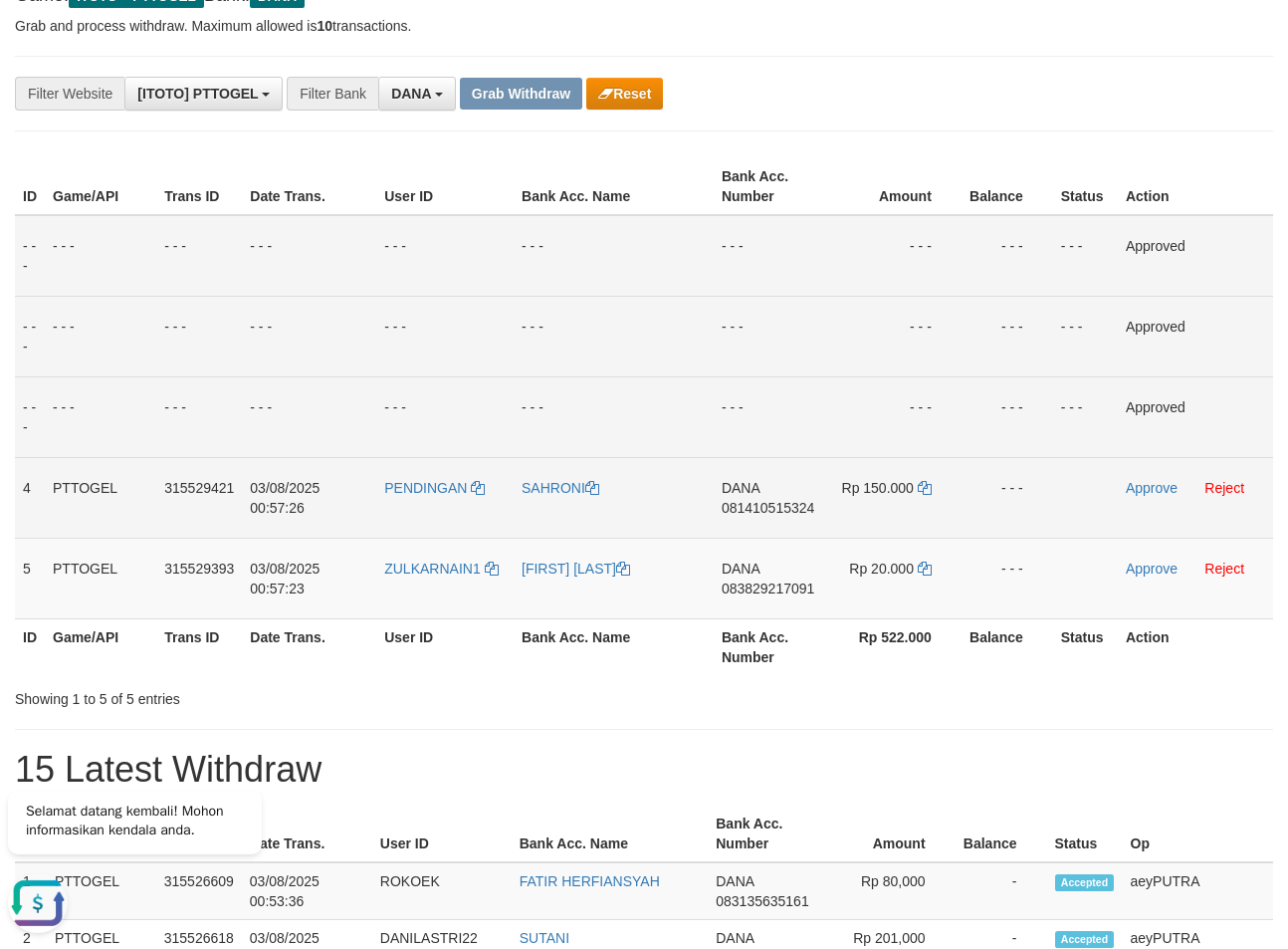 click on "081410515324" at bounding box center [767, 508] 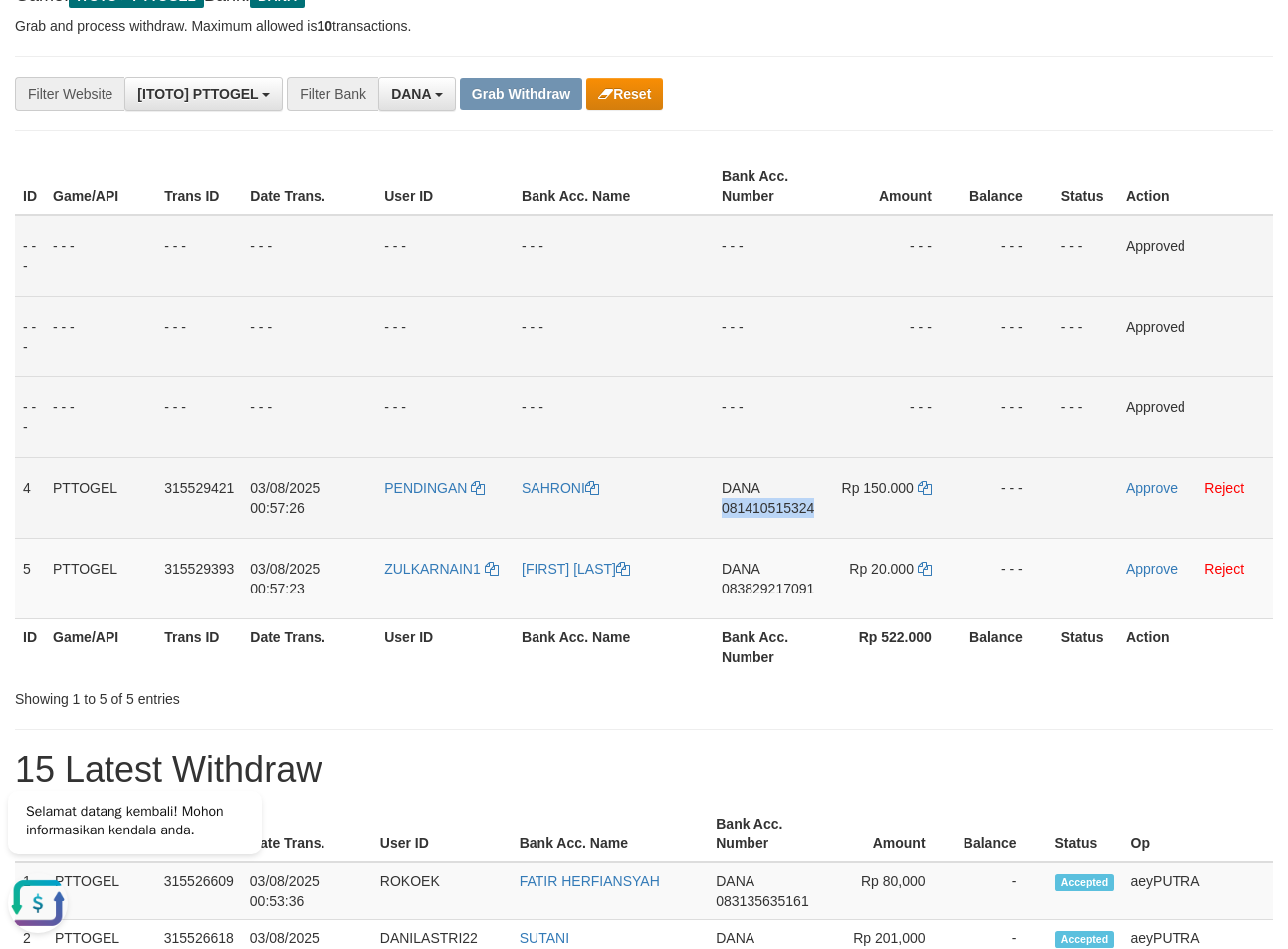 click on "081410515324" at bounding box center (767, 508) 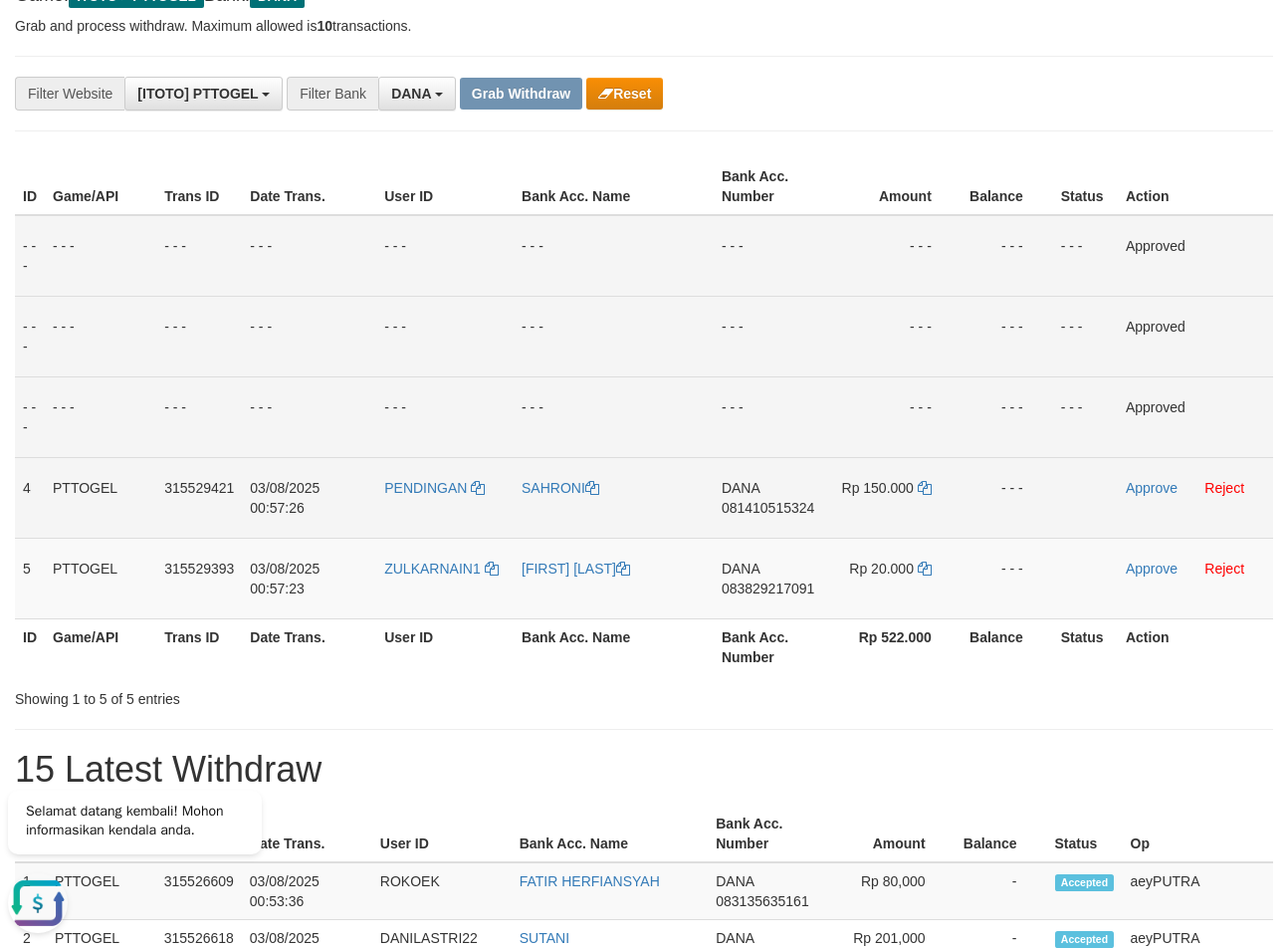 click on "081410515324" at bounding box center [767, 508] 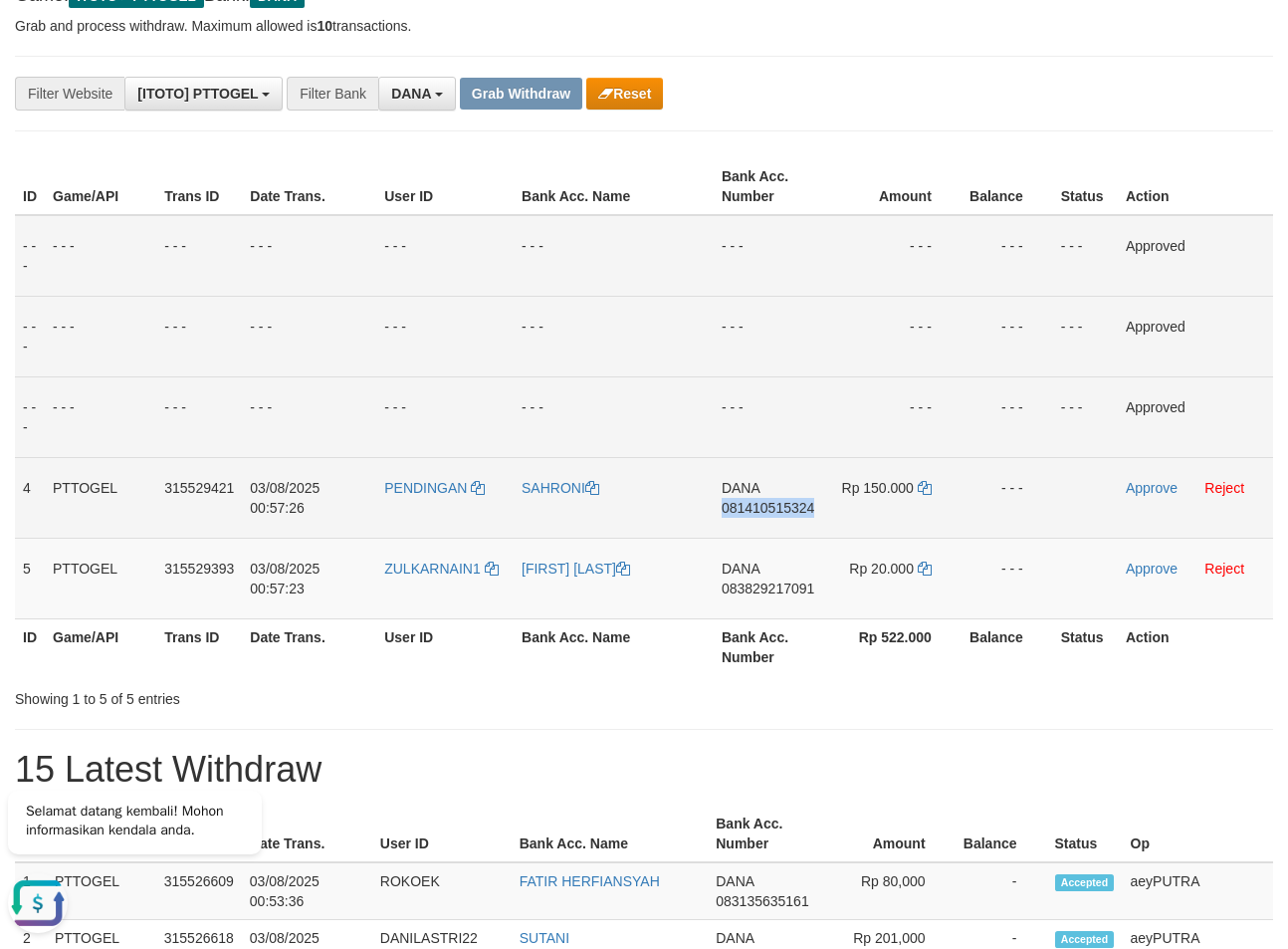 click on "081410515324" at bounding box center (767, 508) 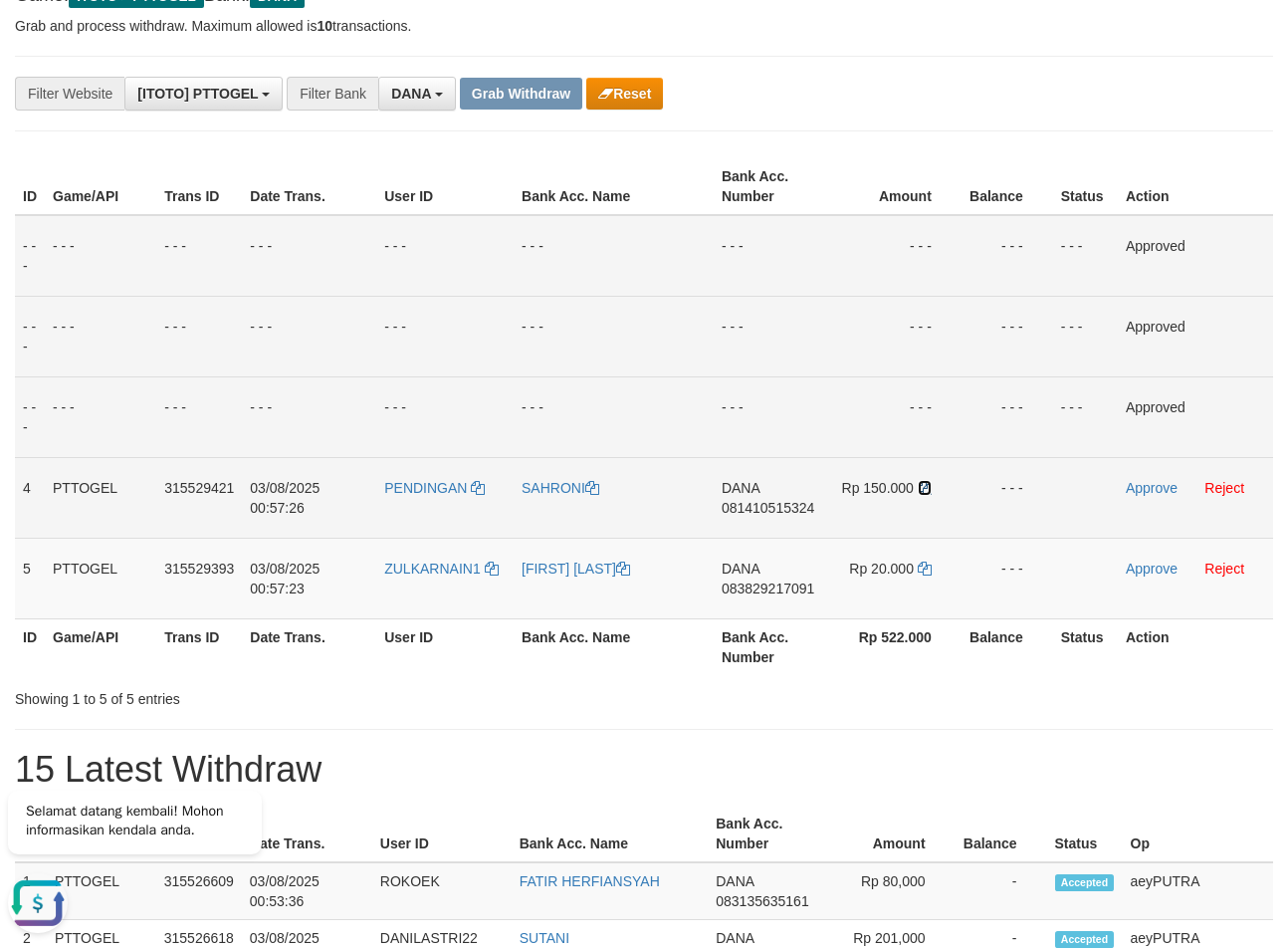 click at bounding box center [925, 488] 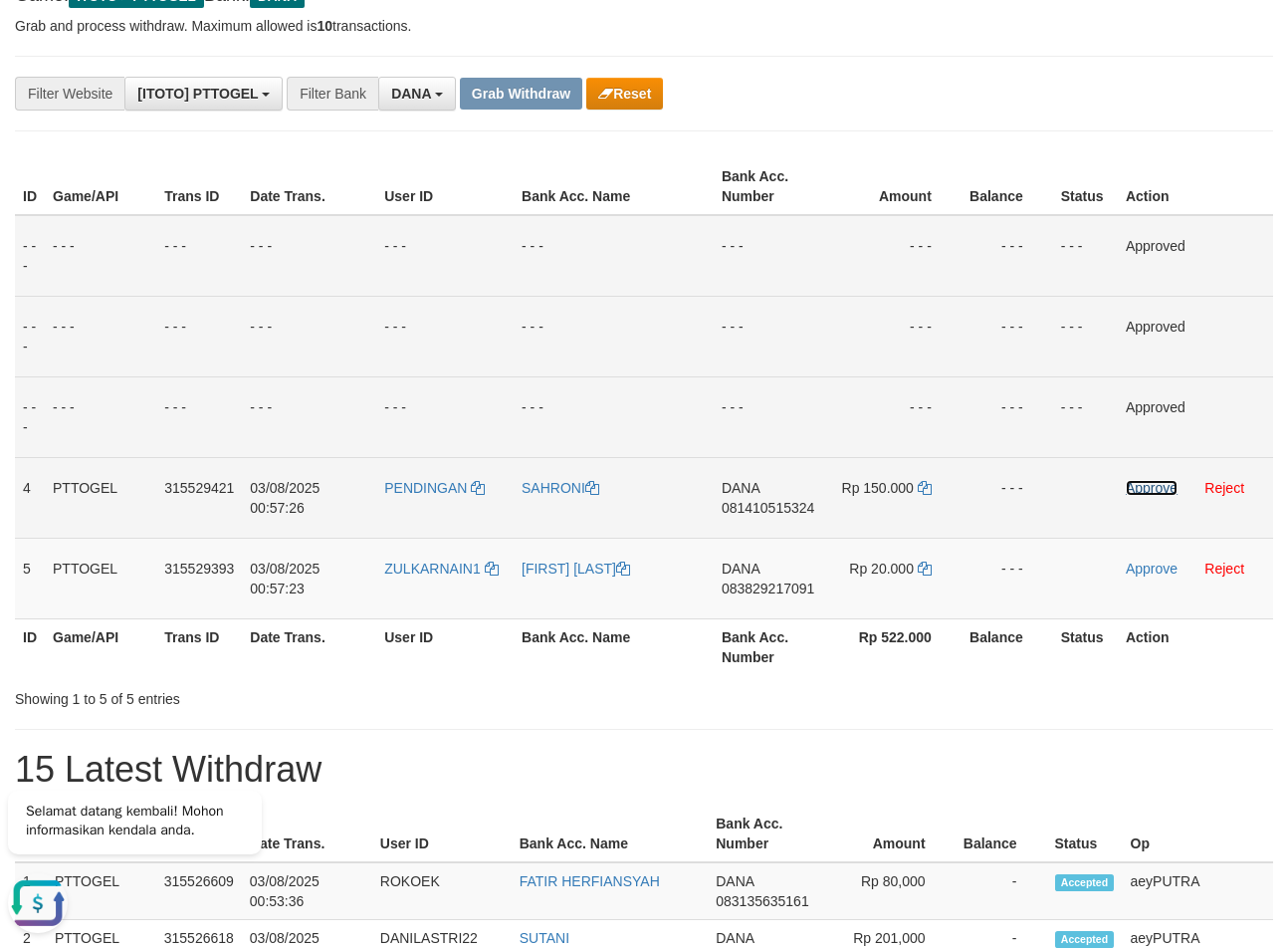click on "Approve" at bounding box center (1152, 488) 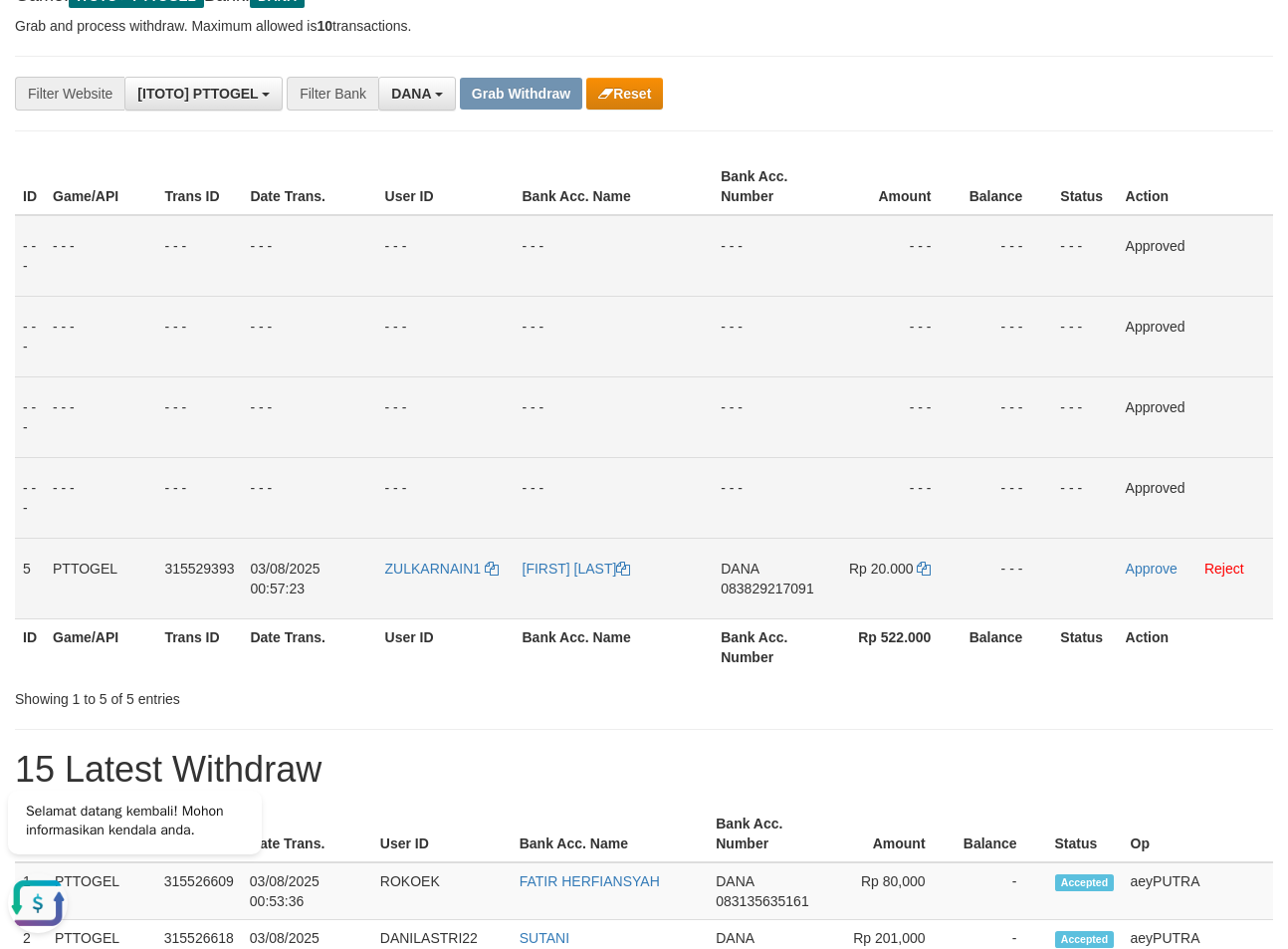 click on "083829217091" at bounding box center [766, 589] 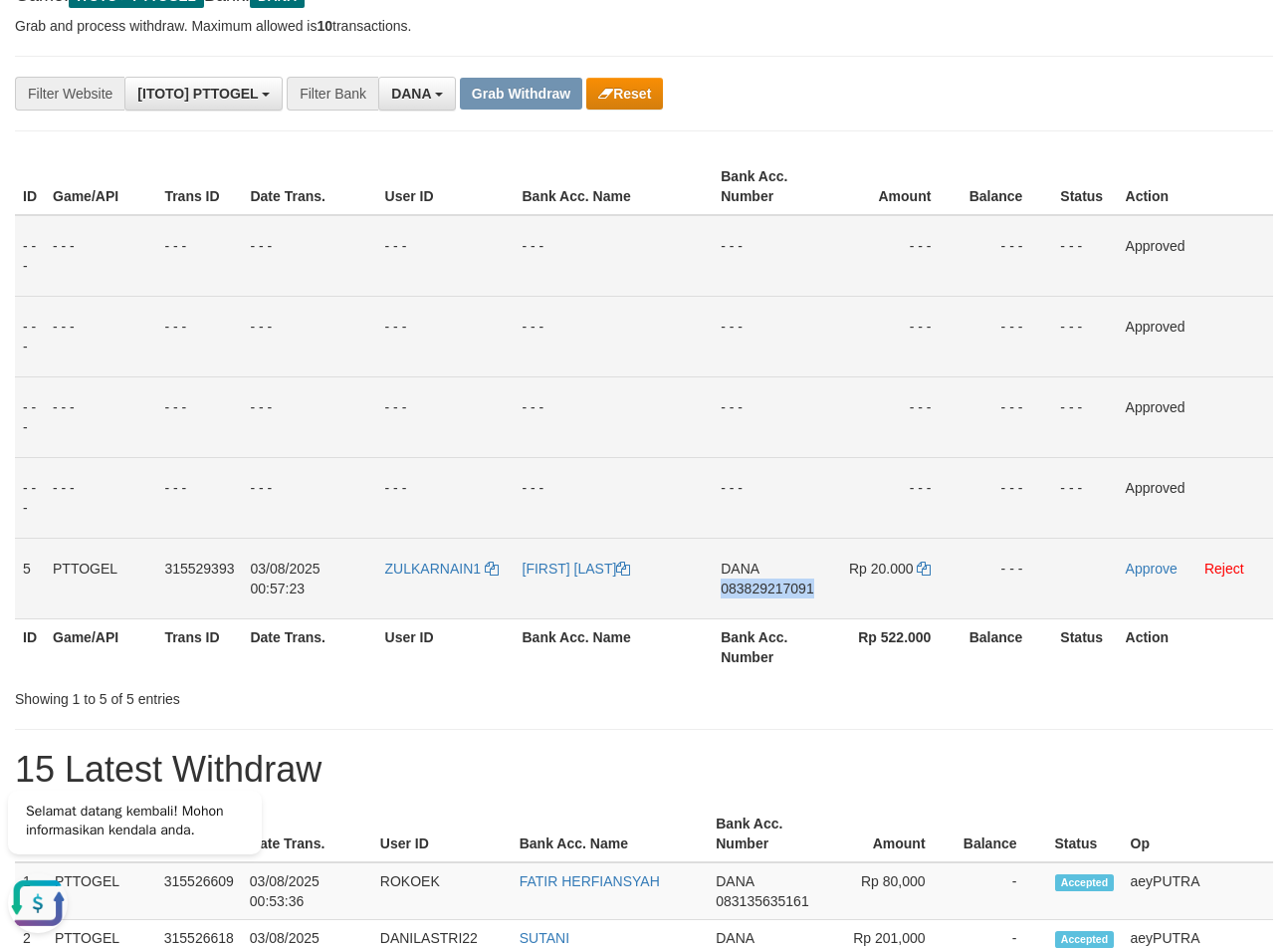 click on "083829217091" at bounding box center (766, 589) 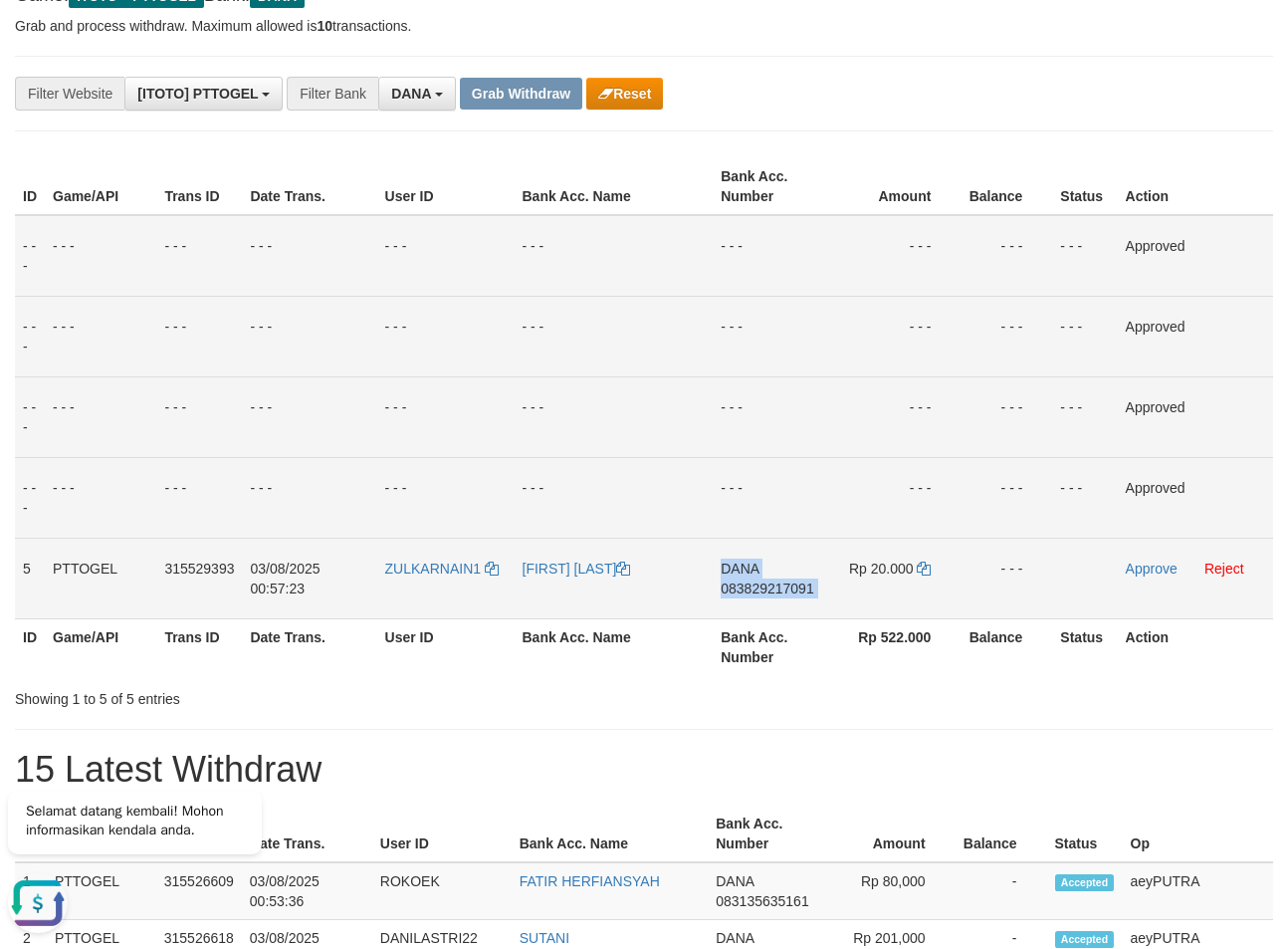 click on "083829217091" at bounding box center (766, 589) 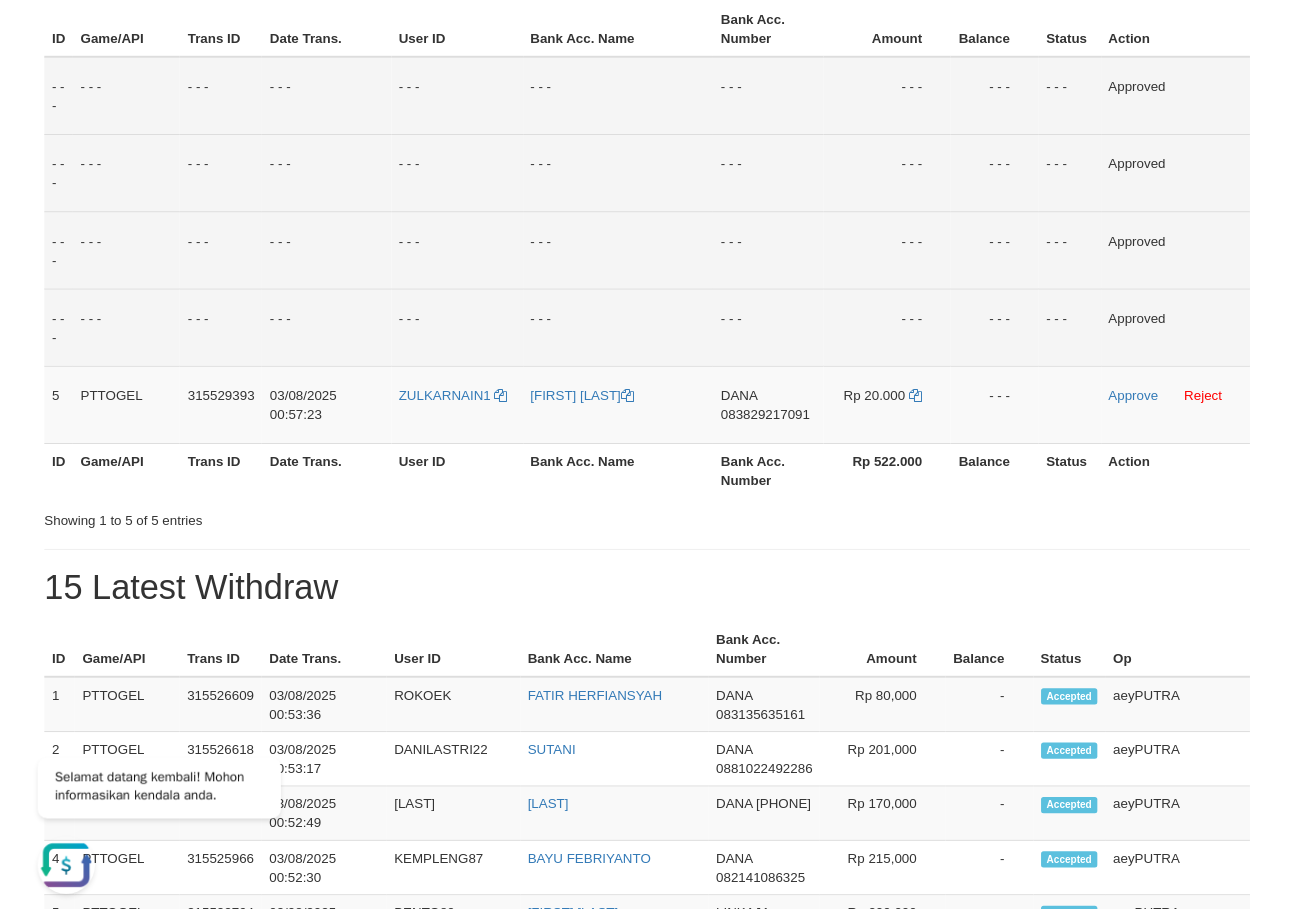 scroll, scrollTop: 340, scrollLeft: 0, axis: vertical 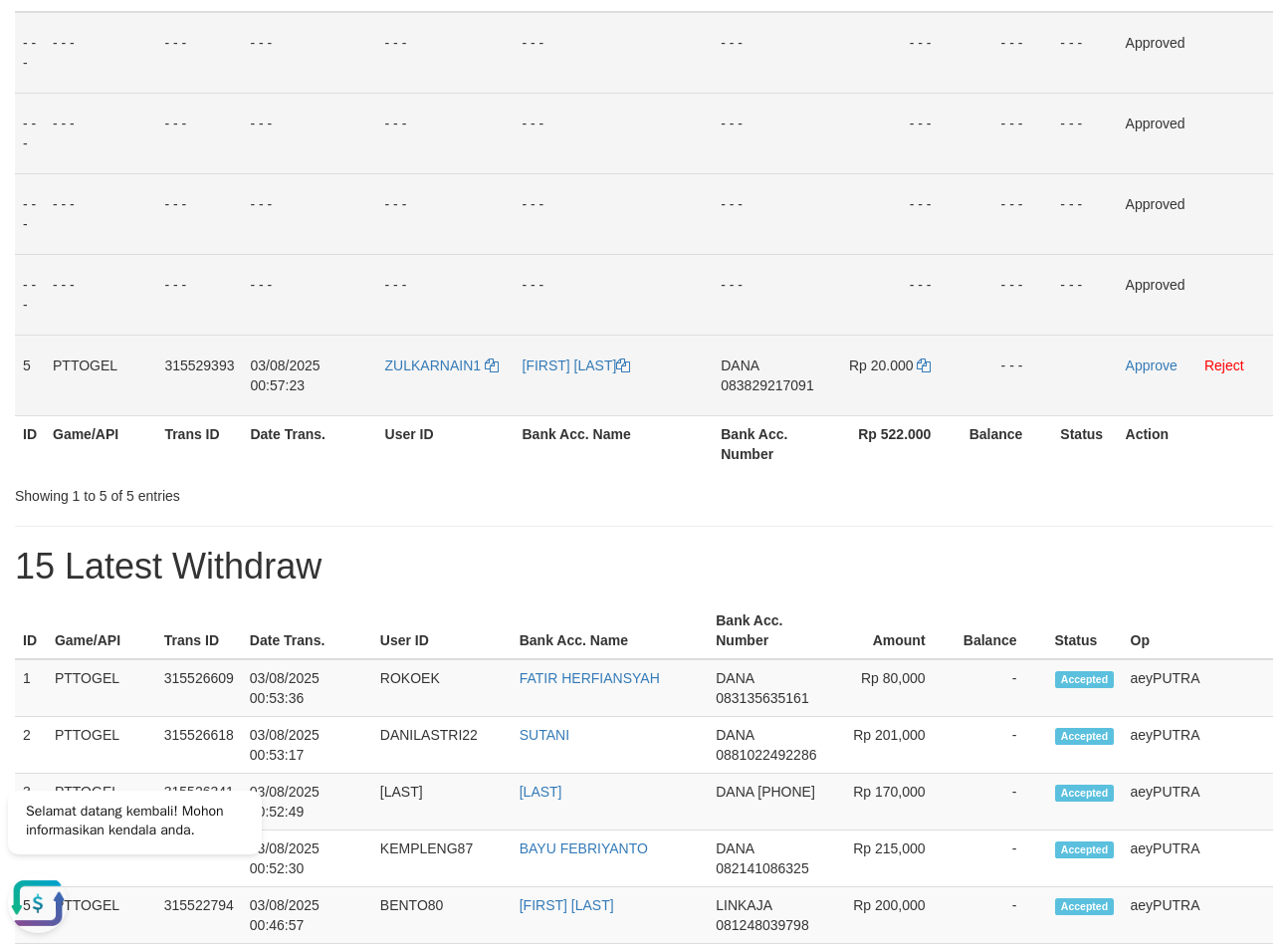 click on "083829217091" at bounding box center [766, 385] 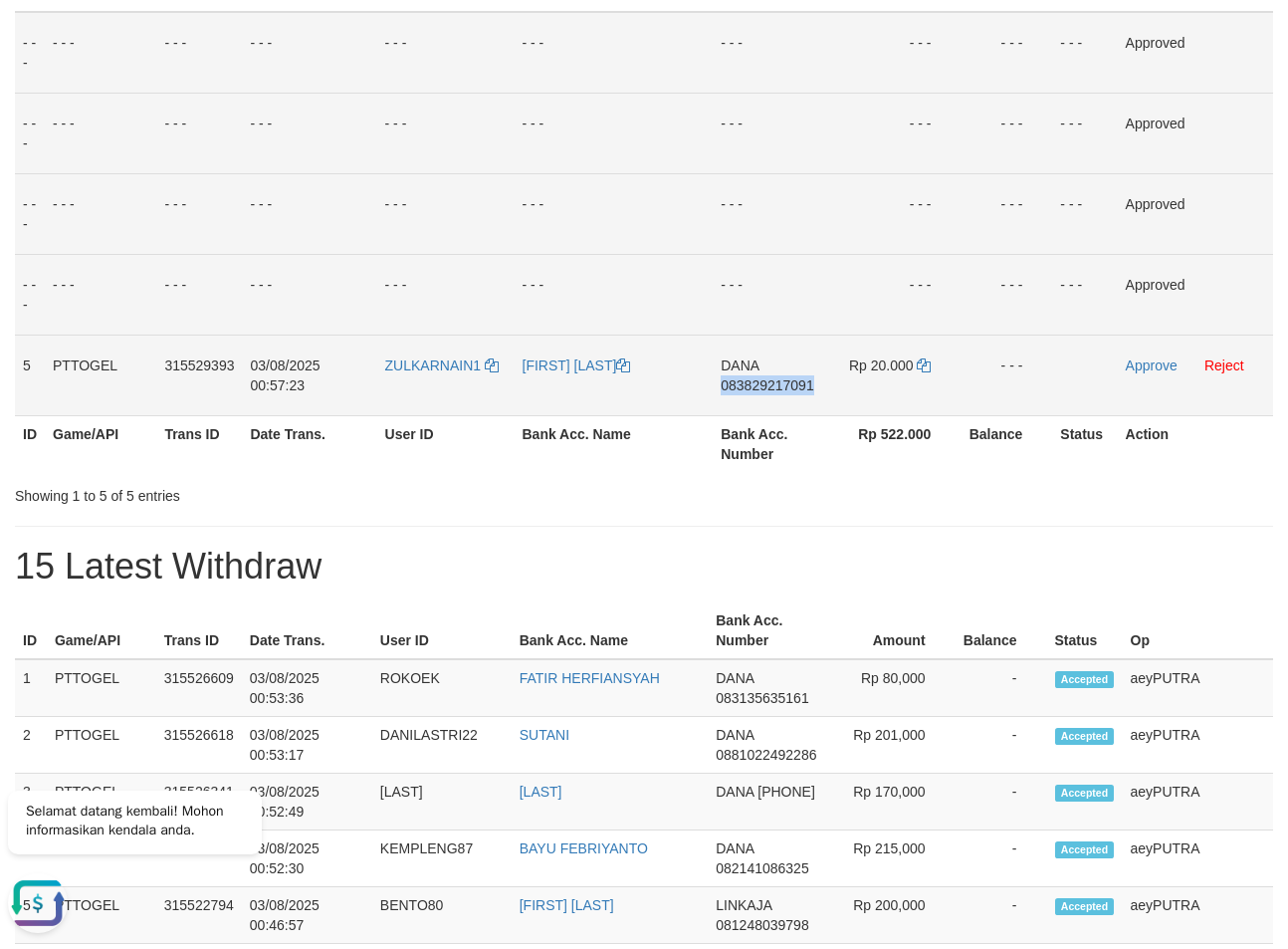 click on "083829217091" at bounding box center [766, 385] 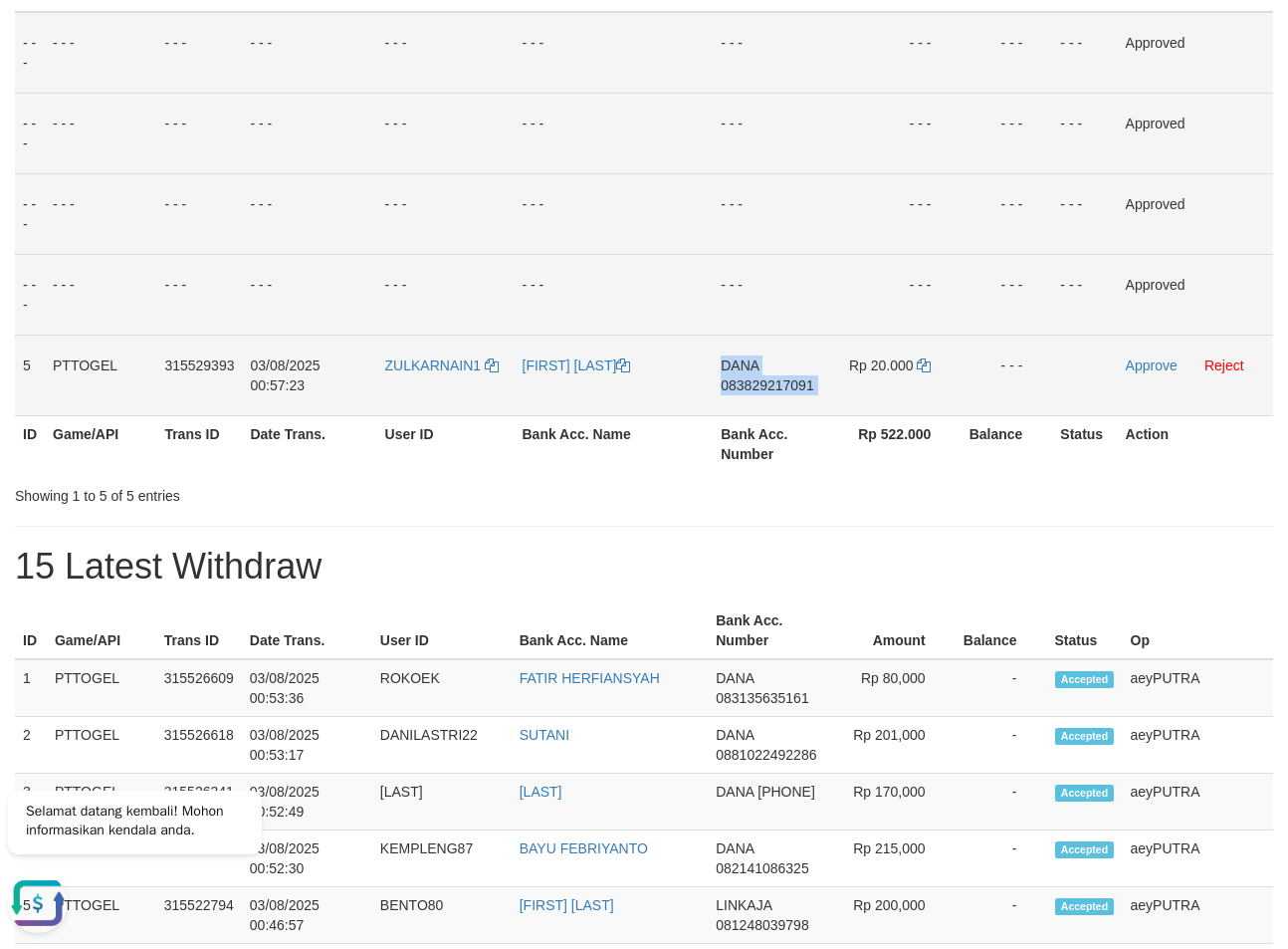 click on "083829217091" at bounding box center (766, 385) 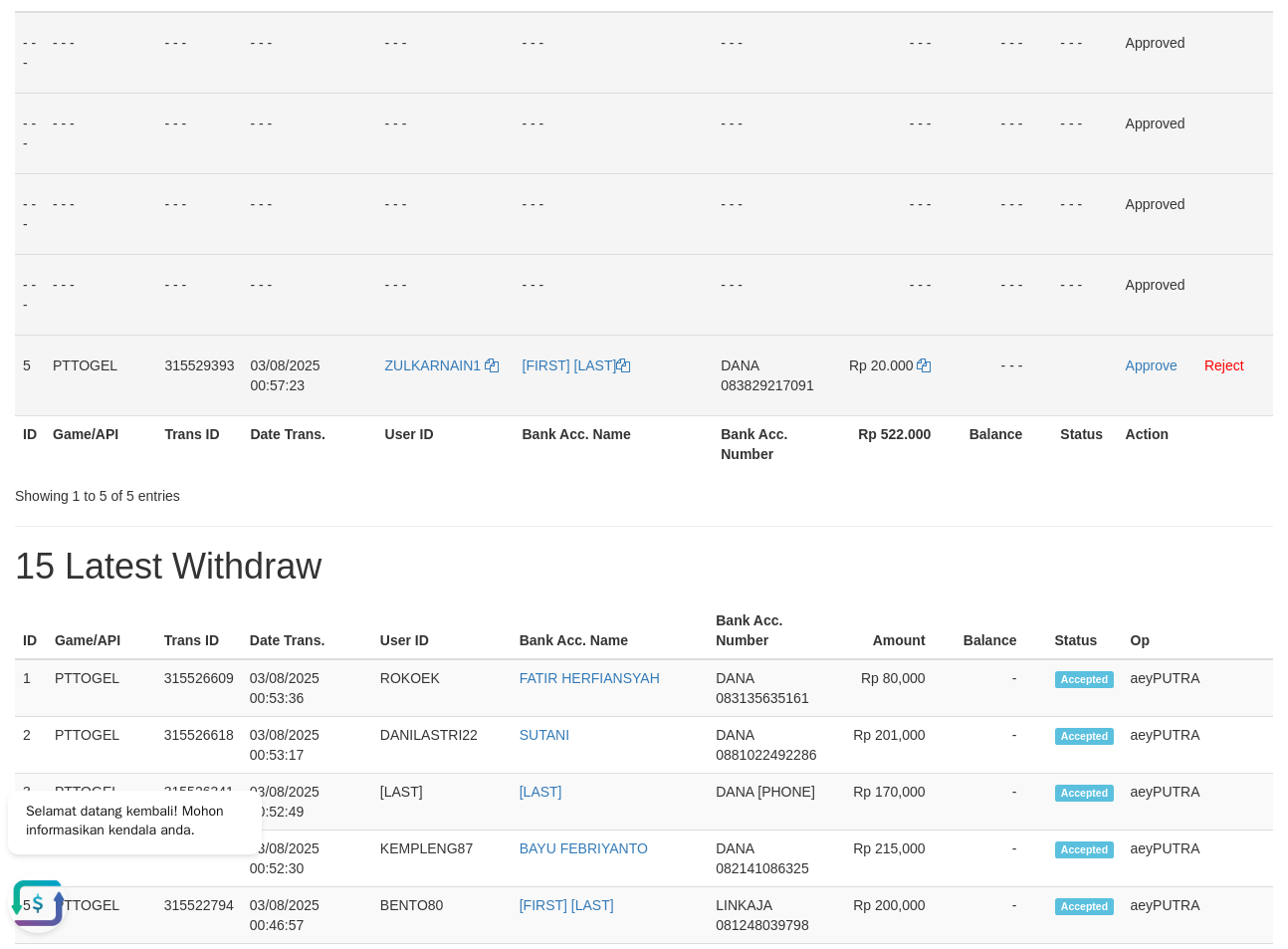 click on "083829217091" at bounding box center [766, 385] 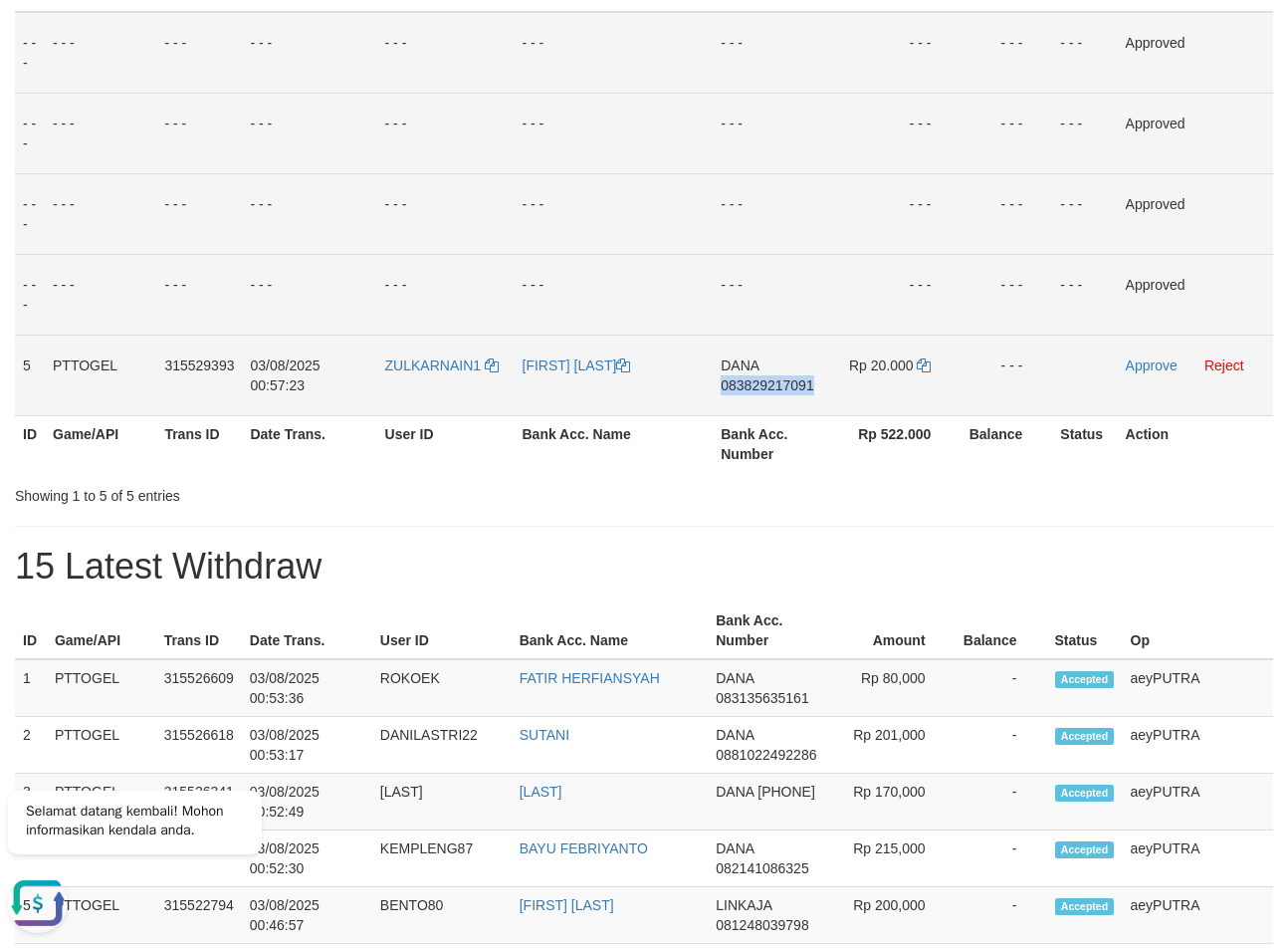 click on "083829217091" at bounding box center [766, 385] 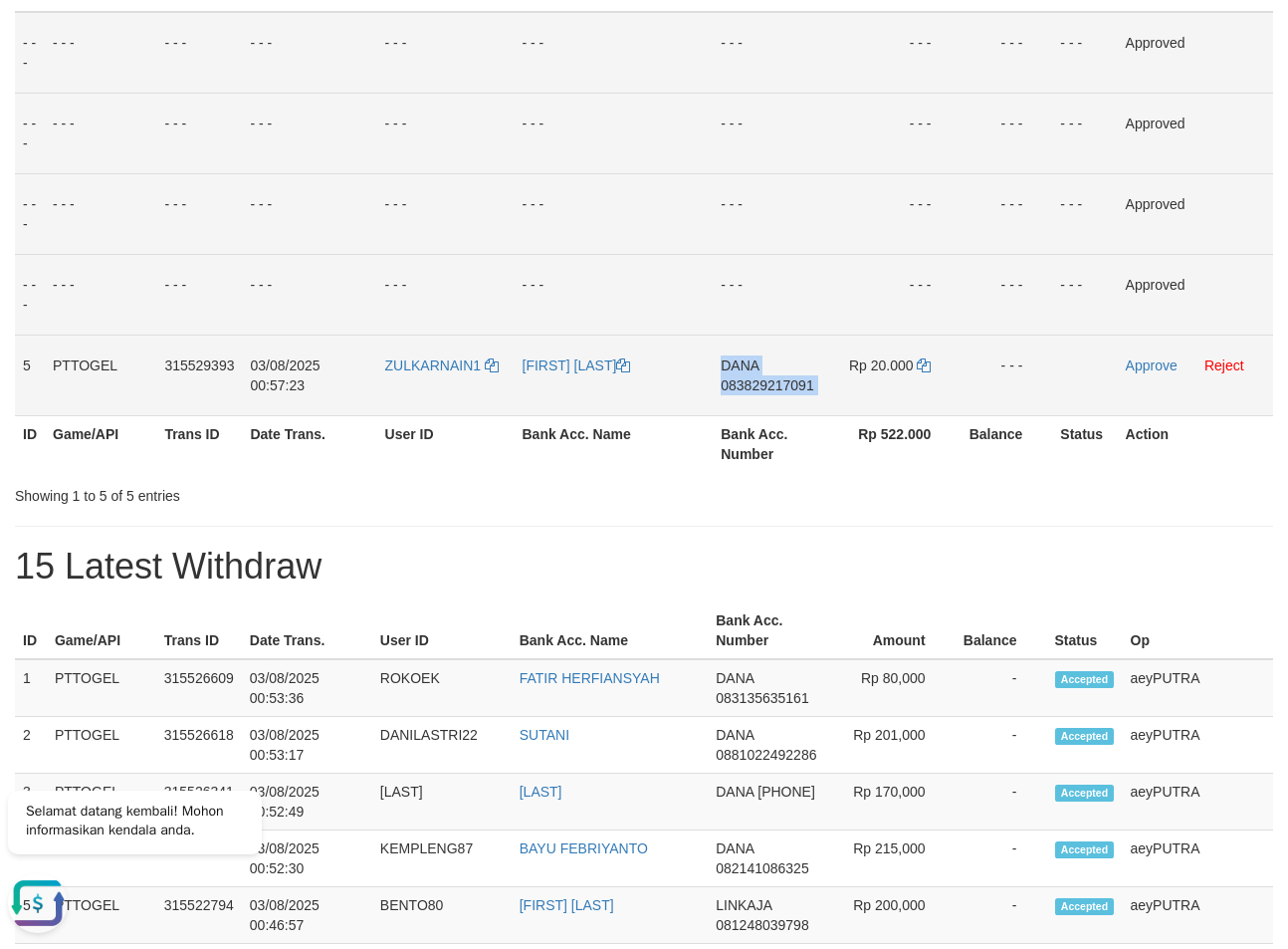 click on "083829217091" at bounding box center [766, 385] 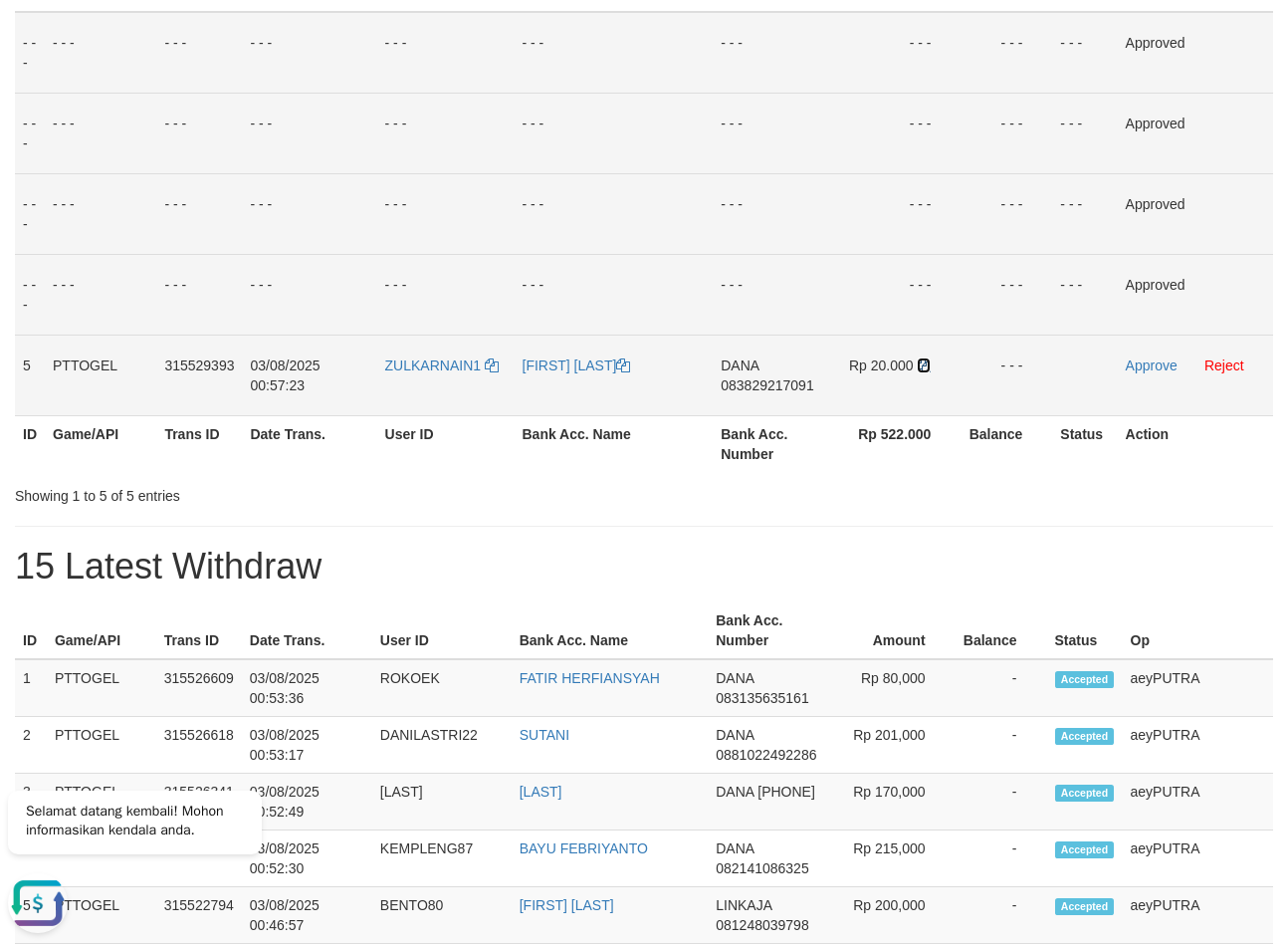 click at bounding box center [924, 365] 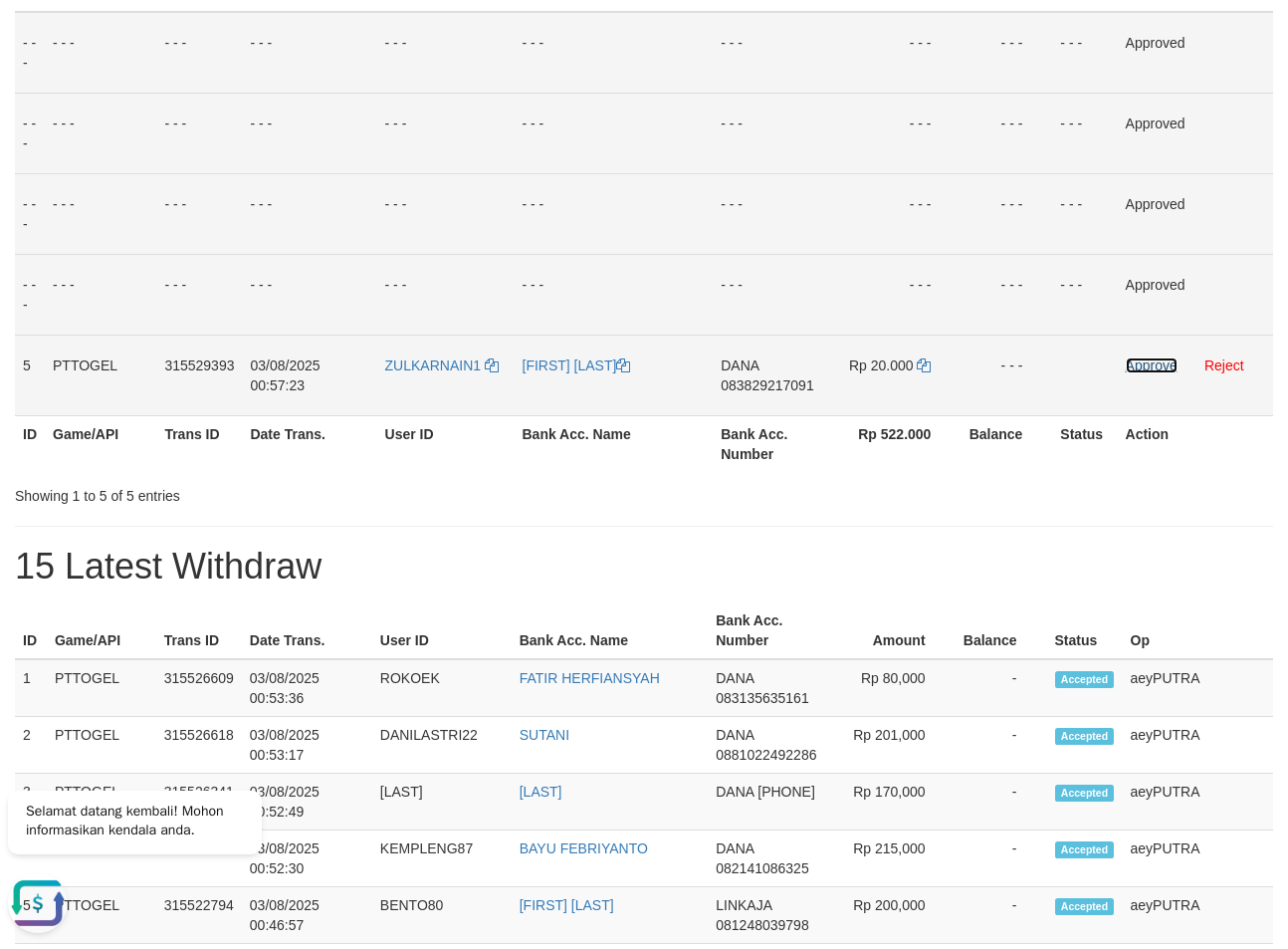 click on "Approve" at bounding box center [1152, 365] 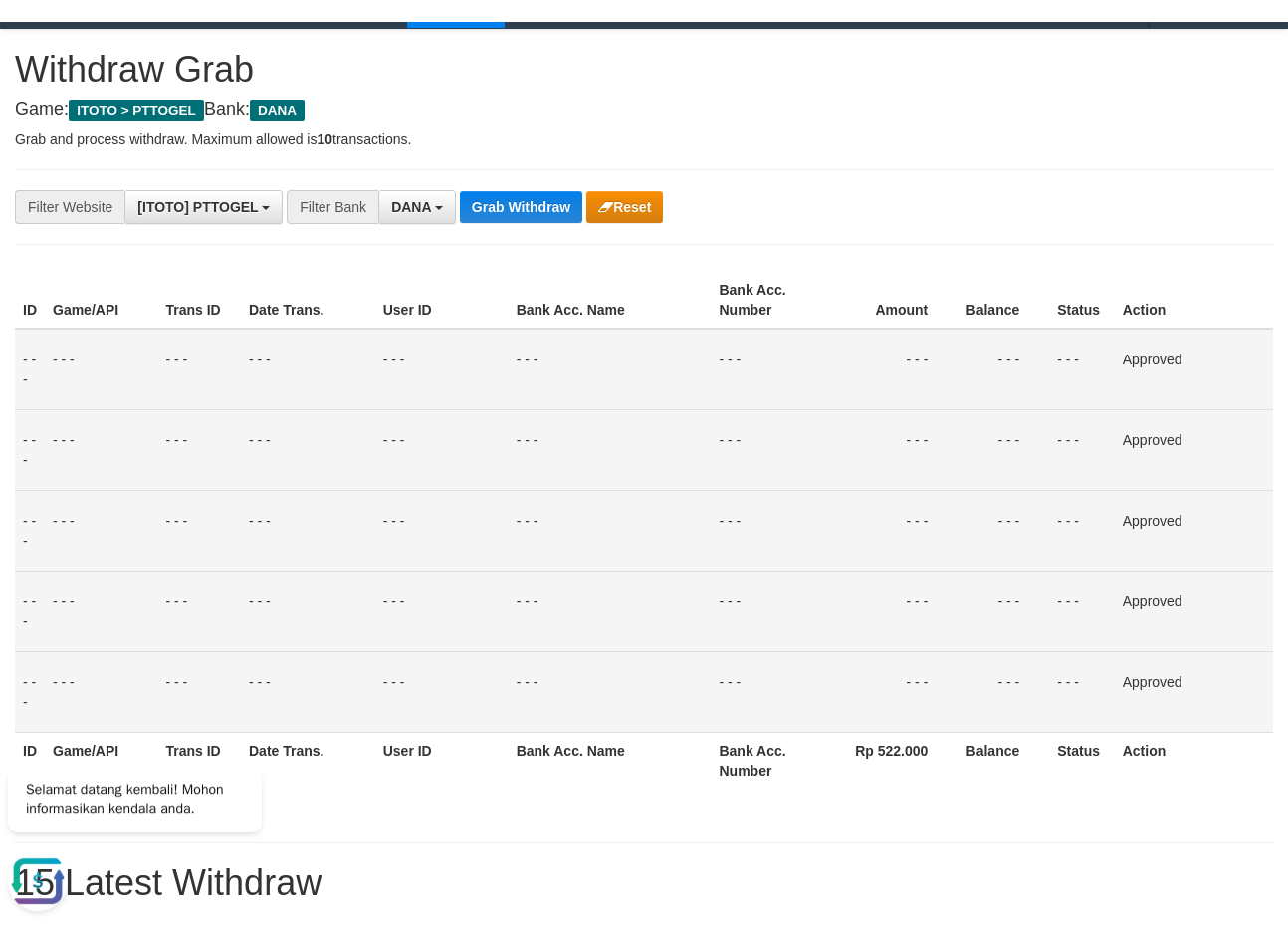 scroll, scrollTop: 0, scrollLeft: 0, axis: both 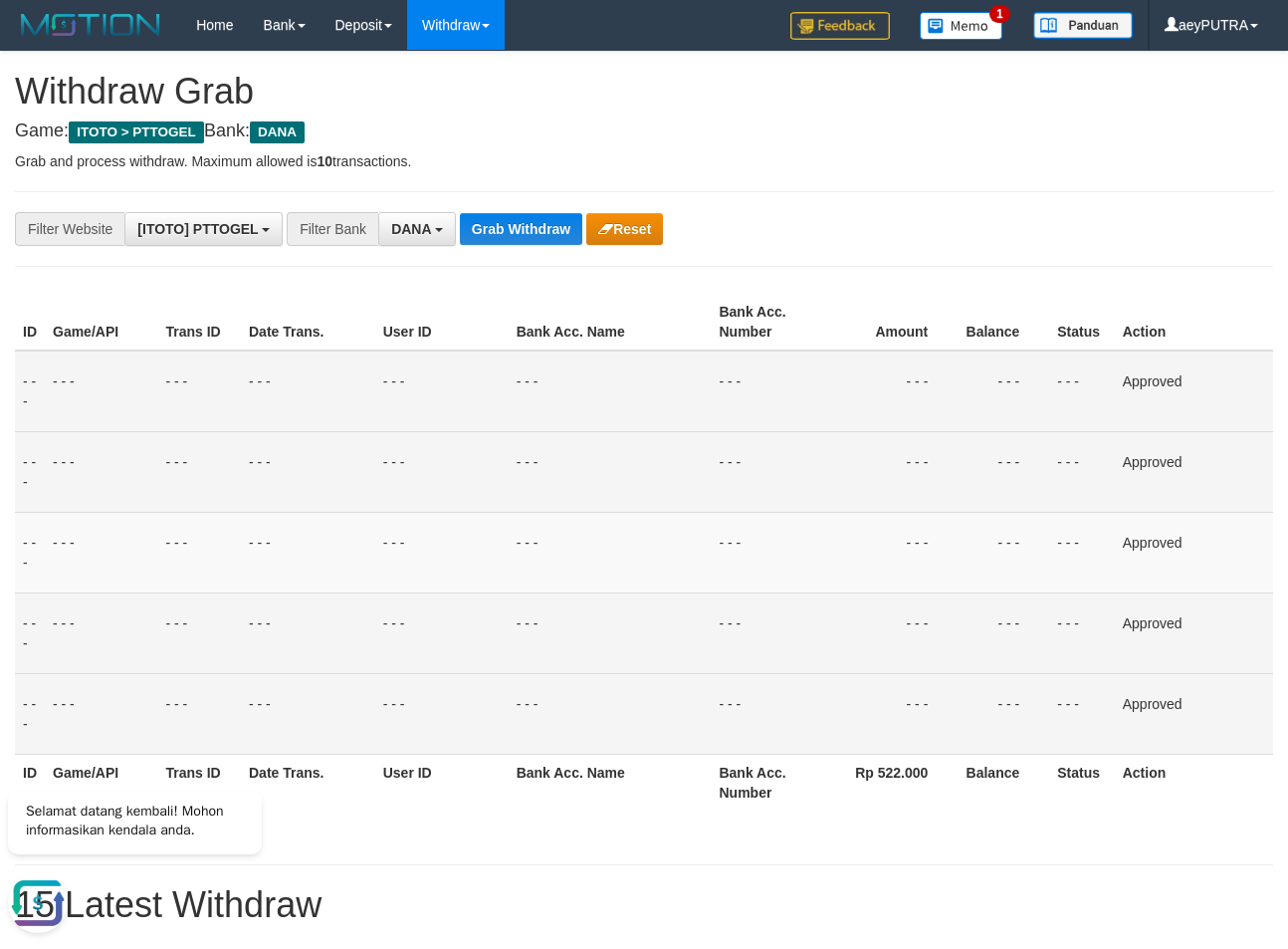 click on "- - -" at bounding box center (891, 471) 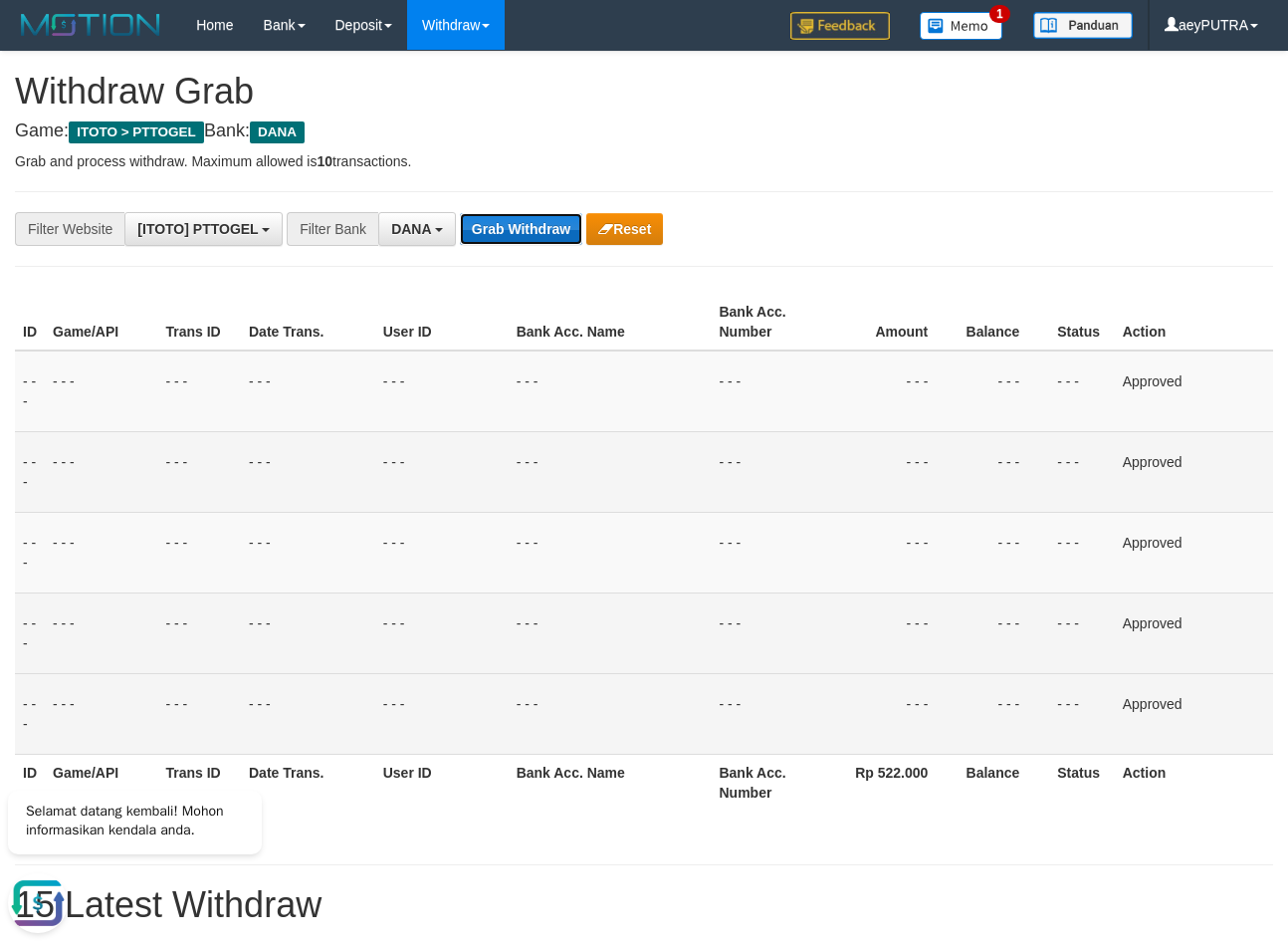click on "Grab Withdraw" at bounding box center [521, 229] 